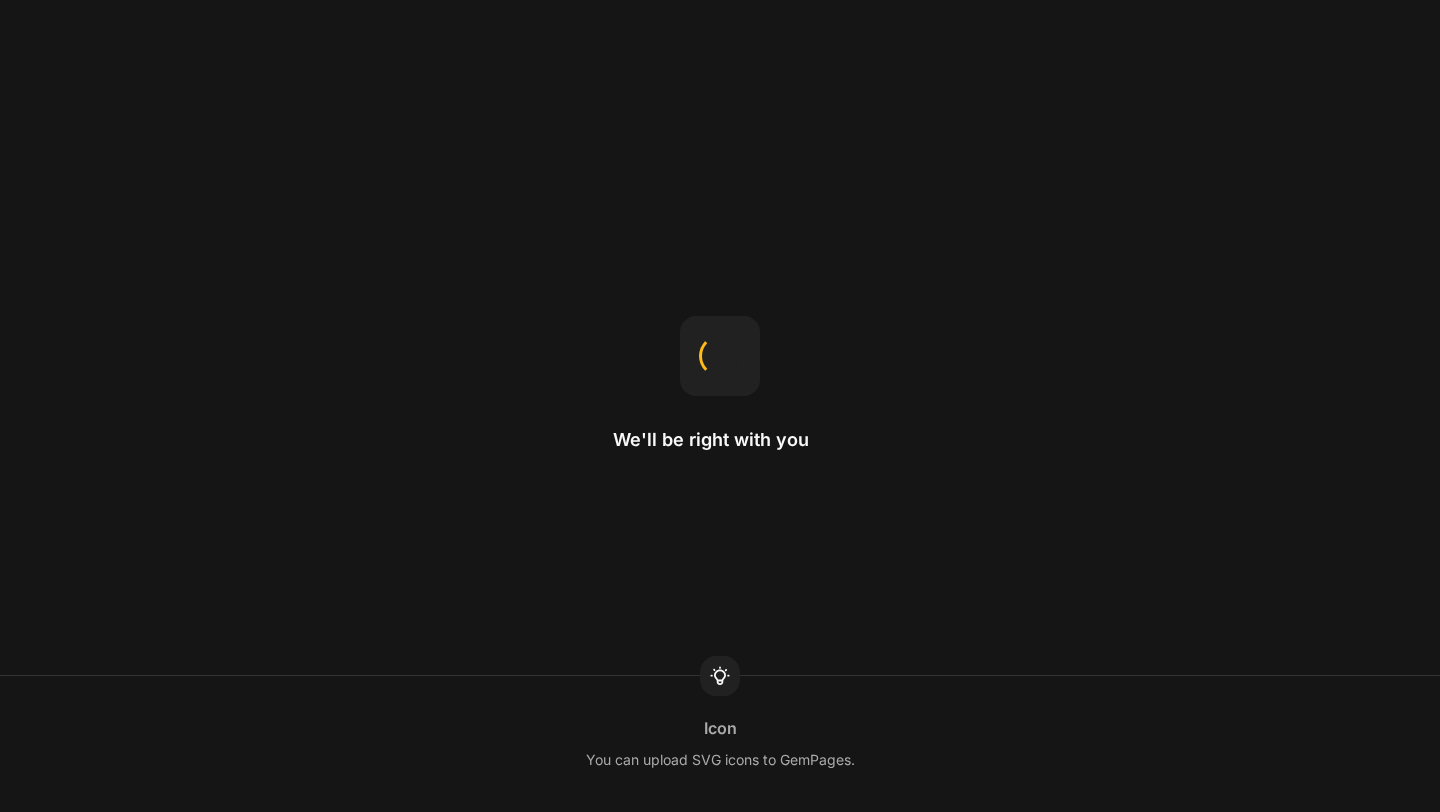 scroll, scrollTop: 0, scrollLeft: 0, axis: both 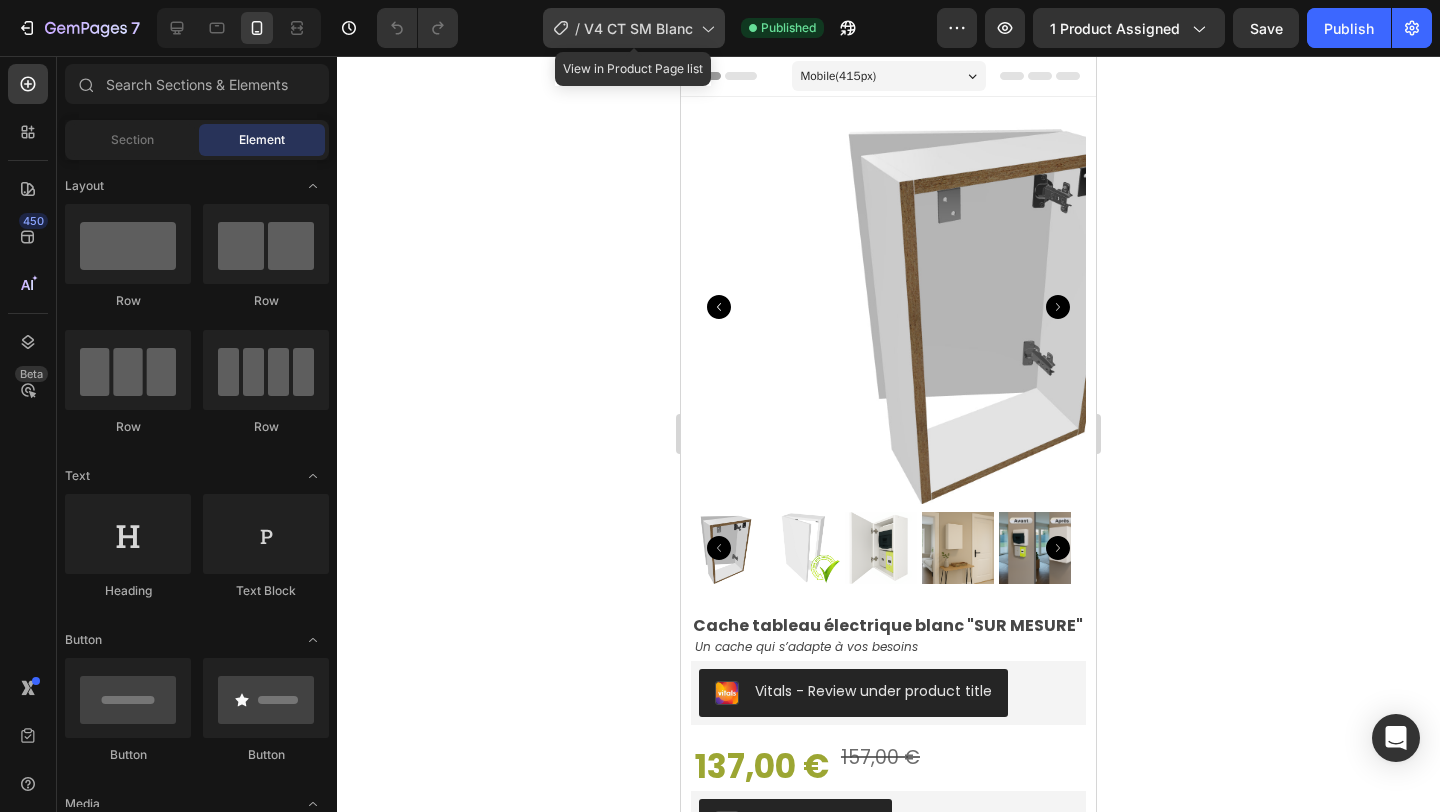 click on "V4 CT SM Blanc" at bounding box center [638, 28] 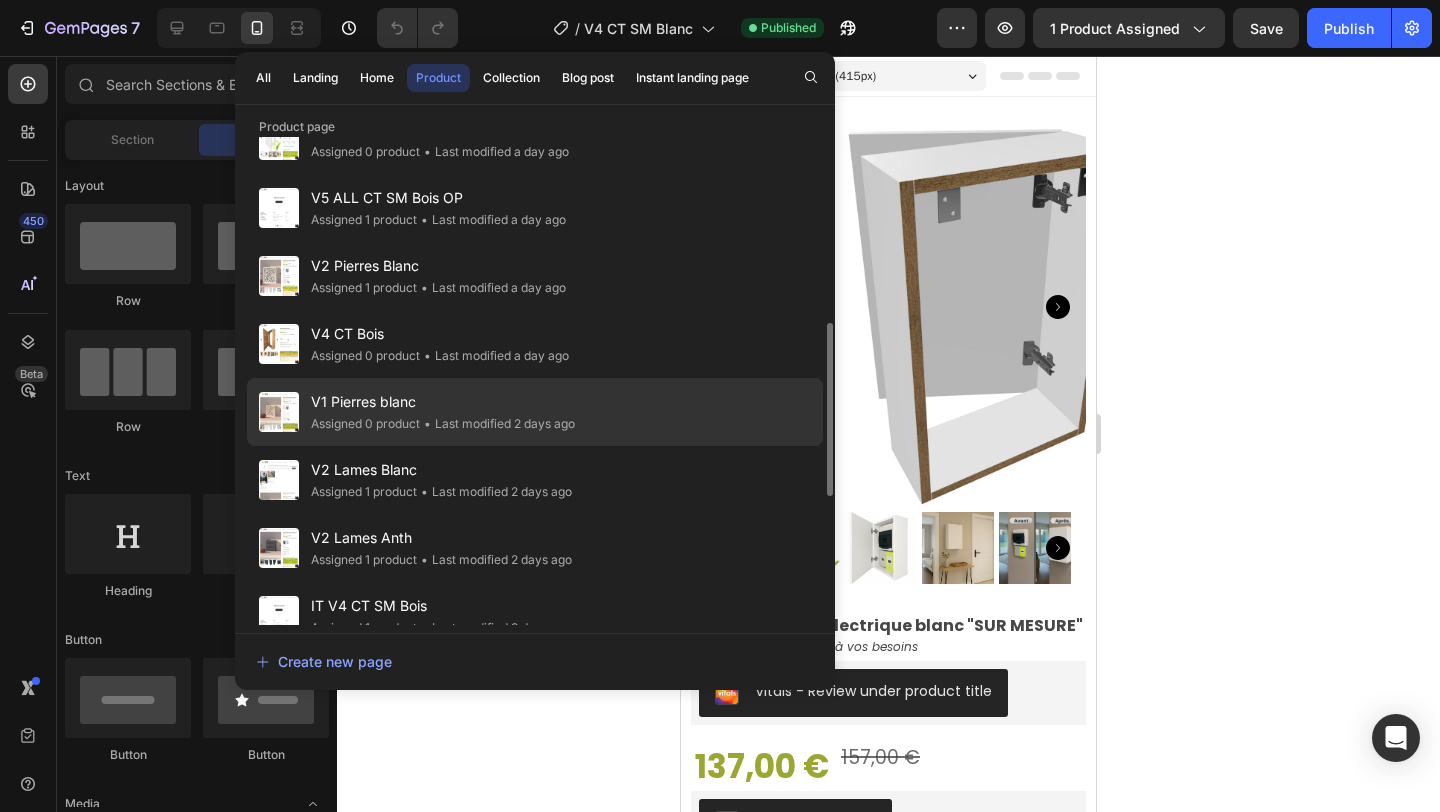 scroll, scrollTop: 522, scrollLeft: 0, axis: vertical 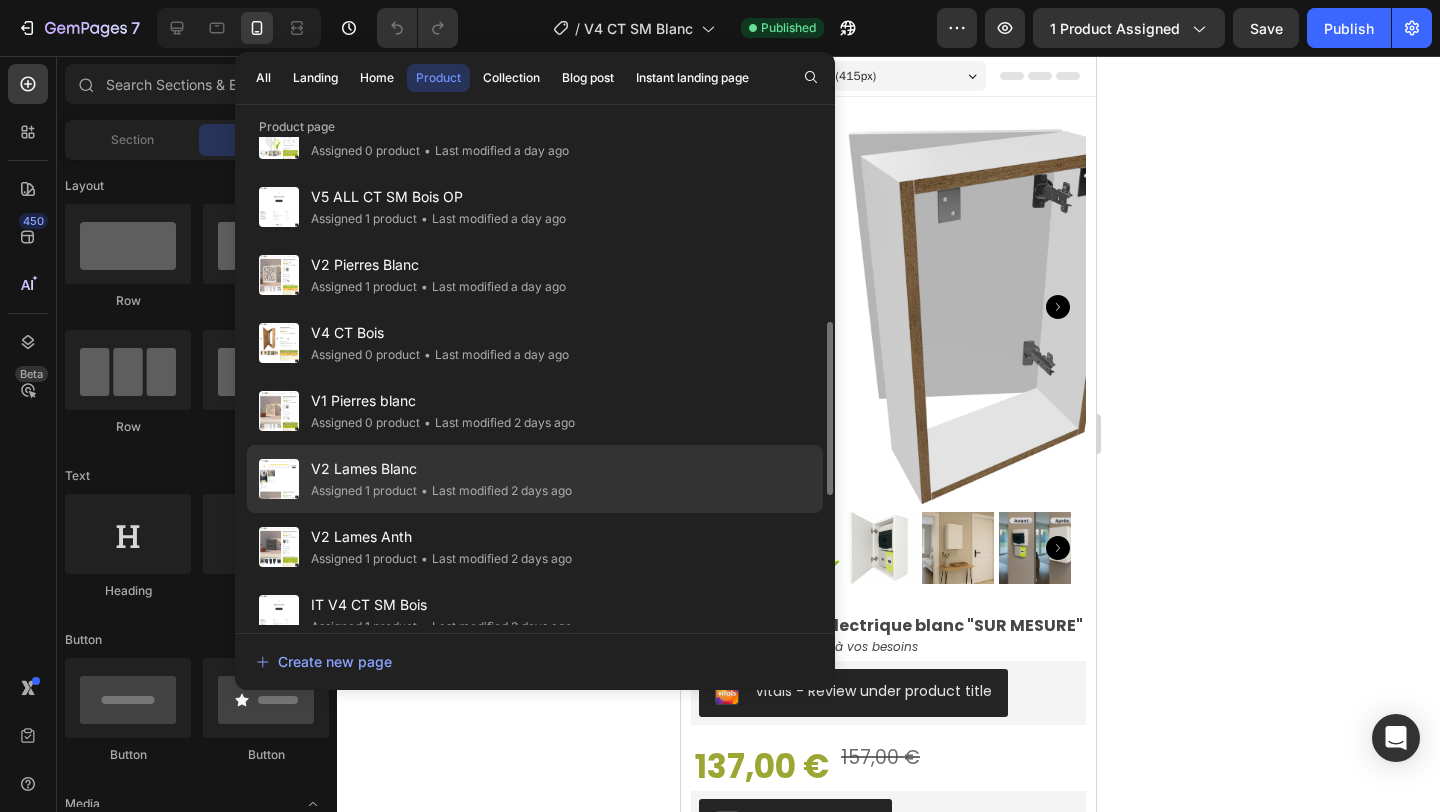click on "V2 Lames Blanc" at bounding box center (441, 469) 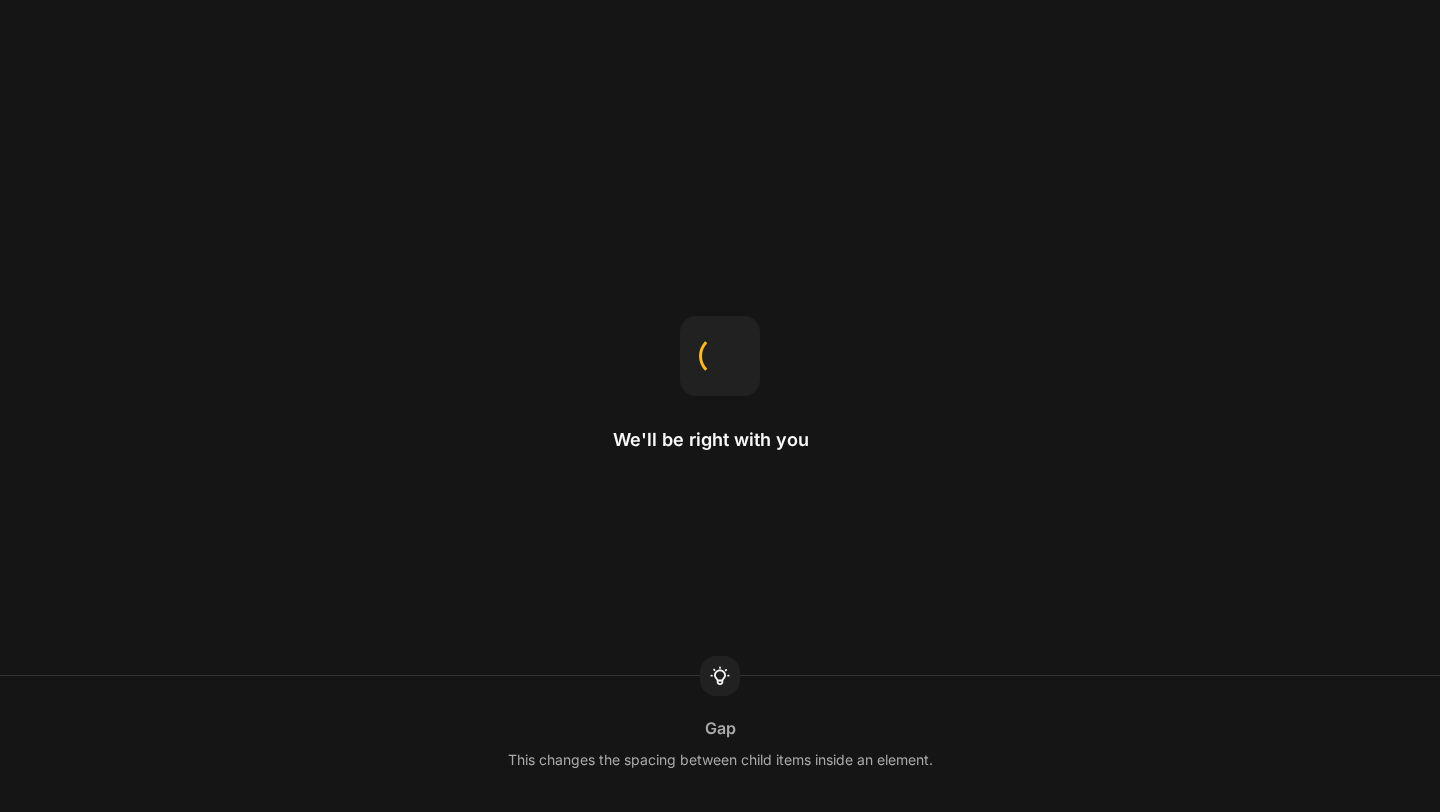 scroll, scrollTop: 0, scrollLeft: 0, axis: both 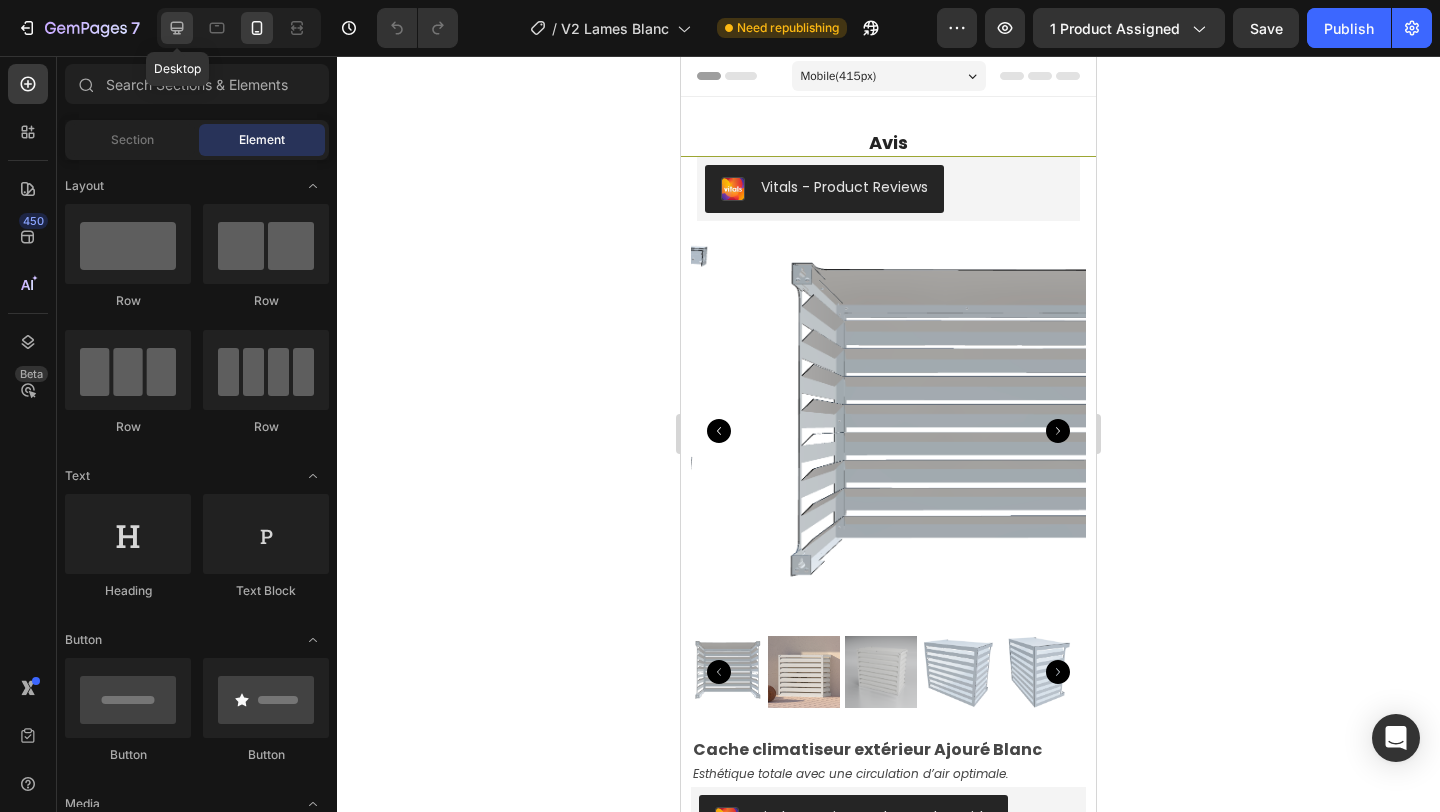 click 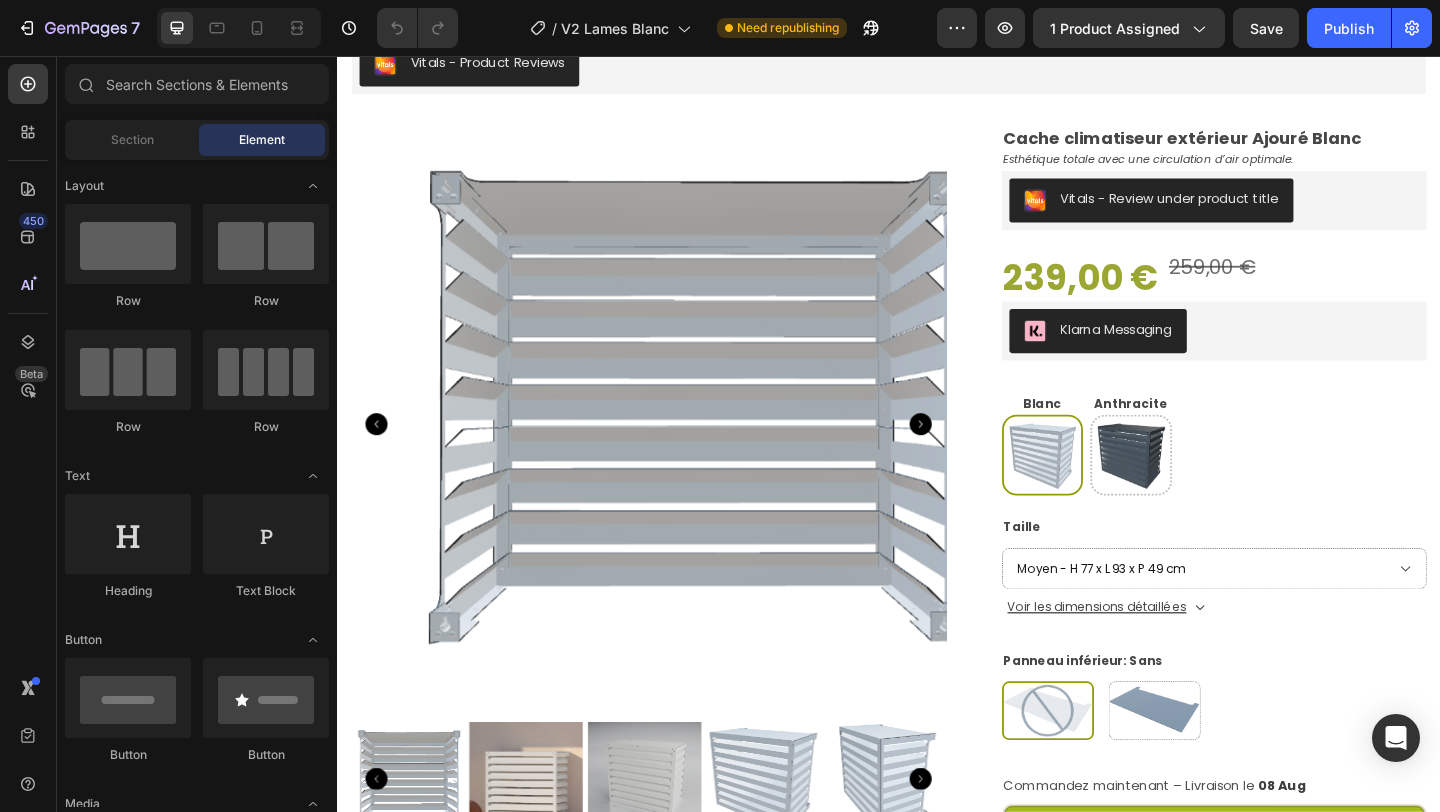 scroll, scrollTop: 140, scrollLeft: 0, axis: vertical 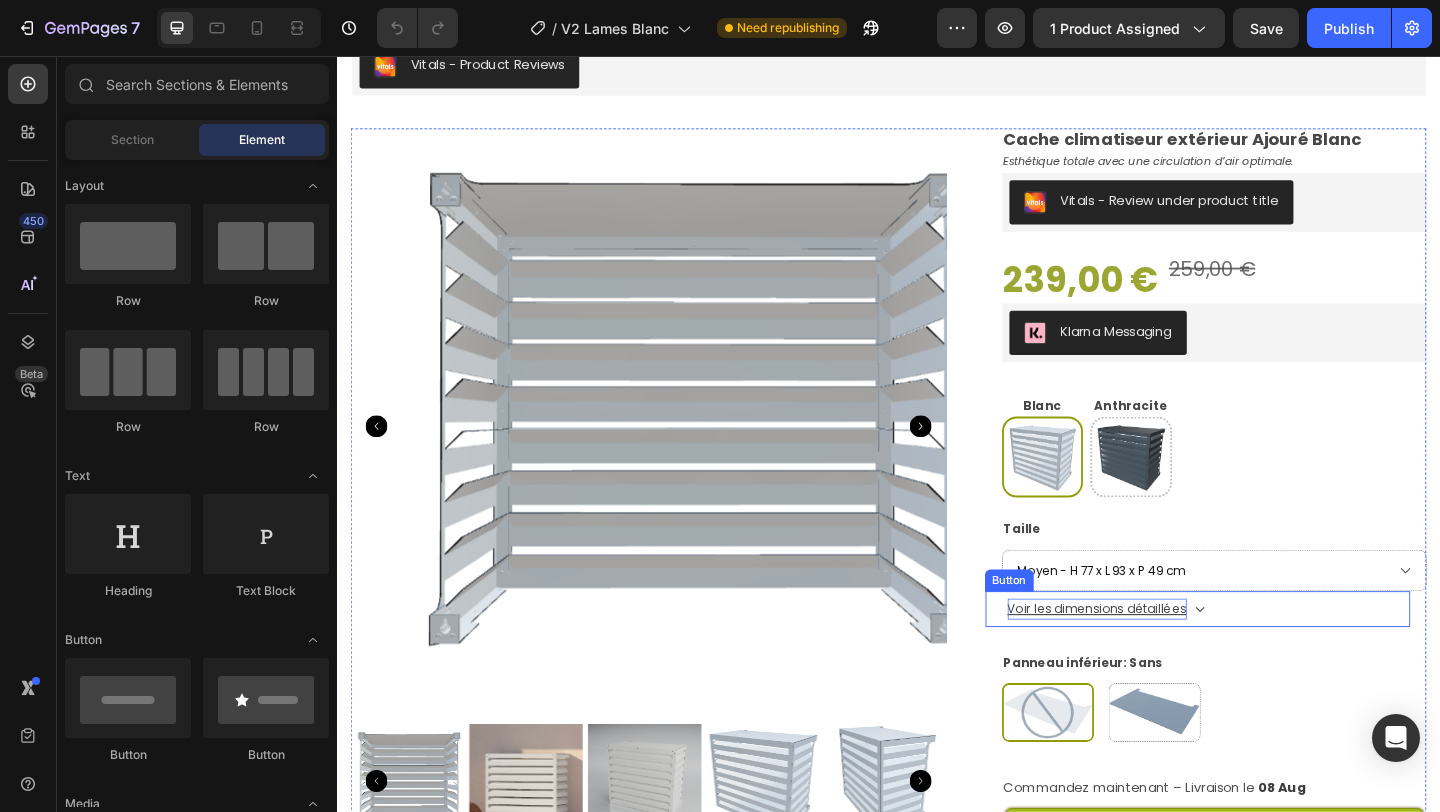 click on "Voir les dimensions détaillées" at bounding box center [1163, 657] 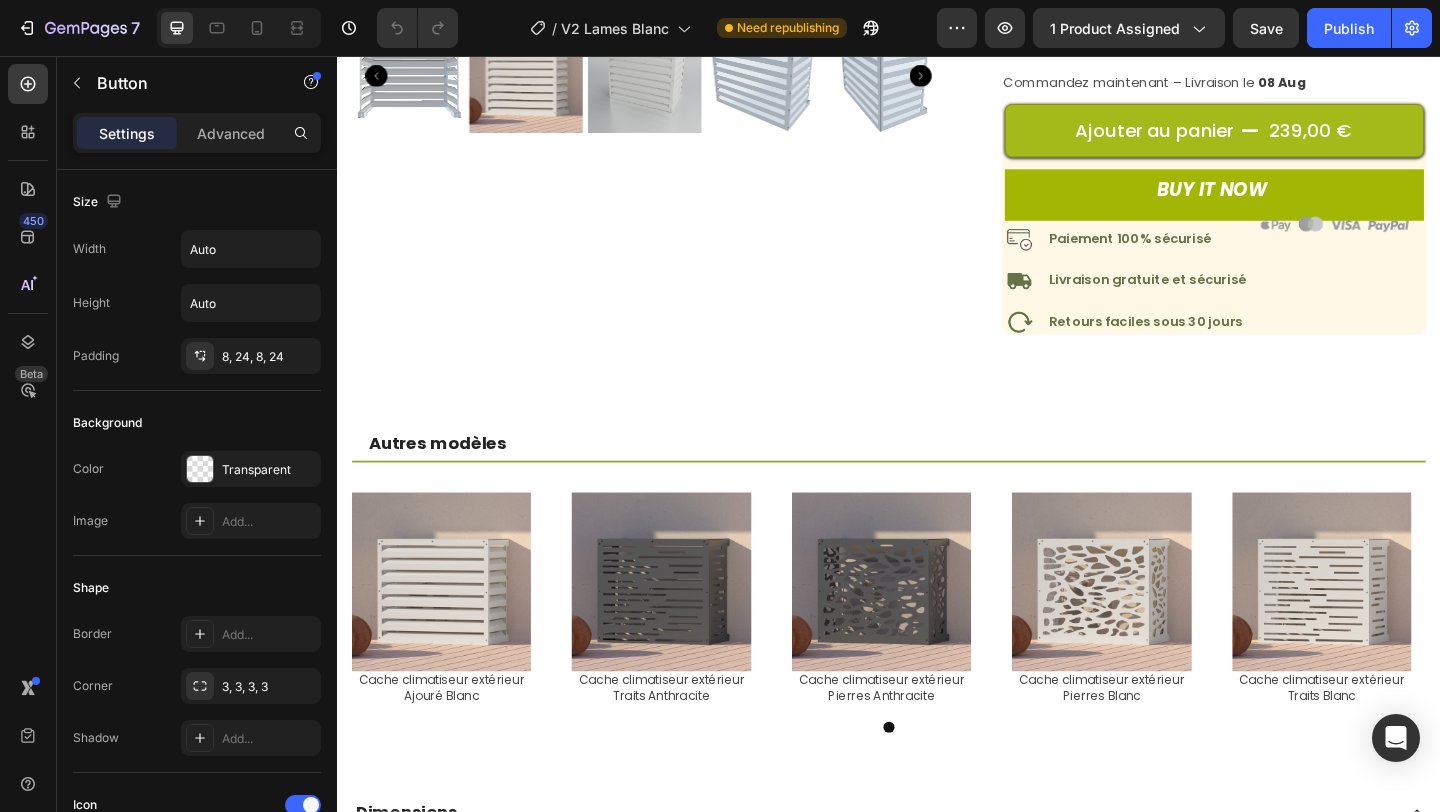 scroll, scrollTop: 908, scrollLeft: 0, axis: vertical 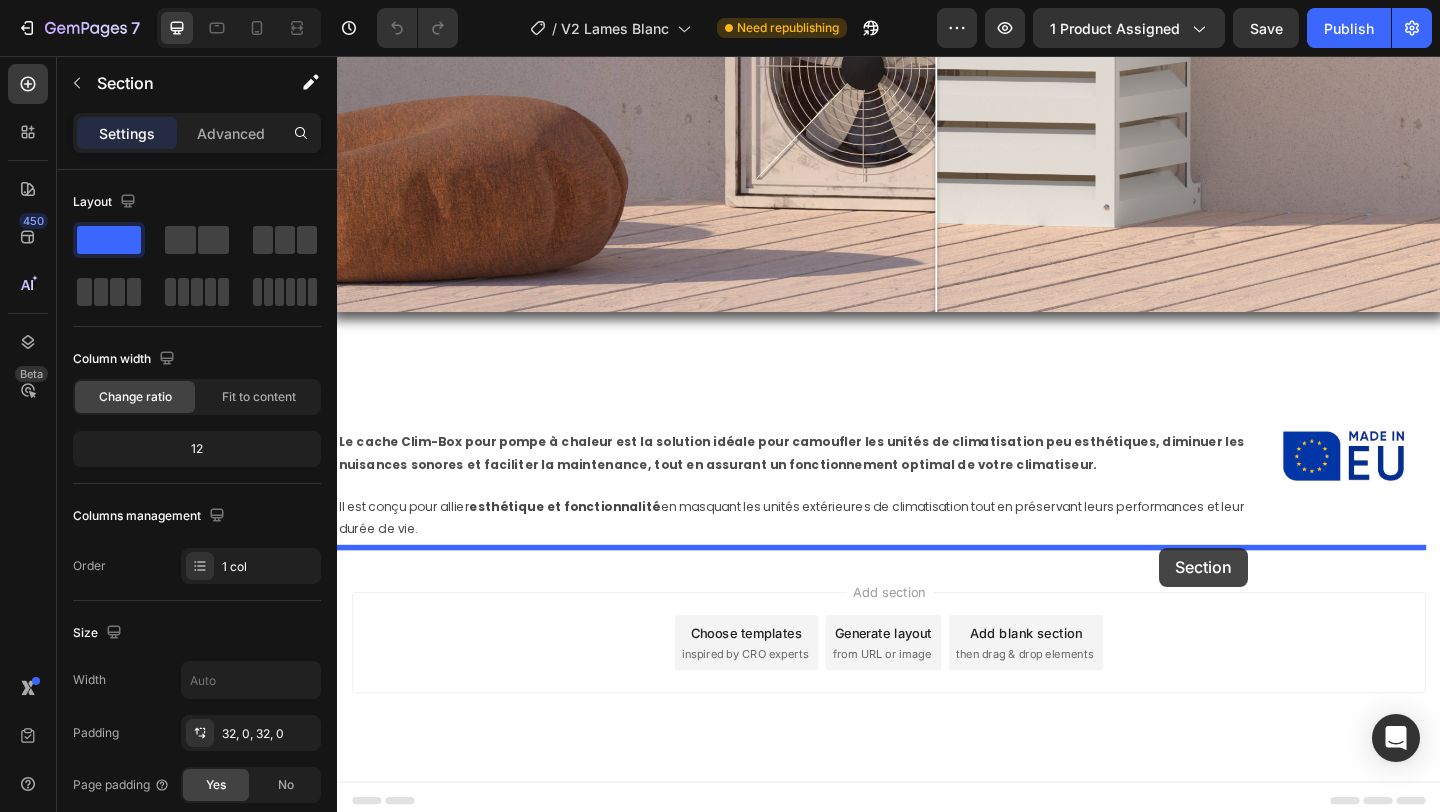 drag, startPoint x: 1475, startPoint y: 418, endPoint x: 1231, endPoint y: 591, distance: 299.107 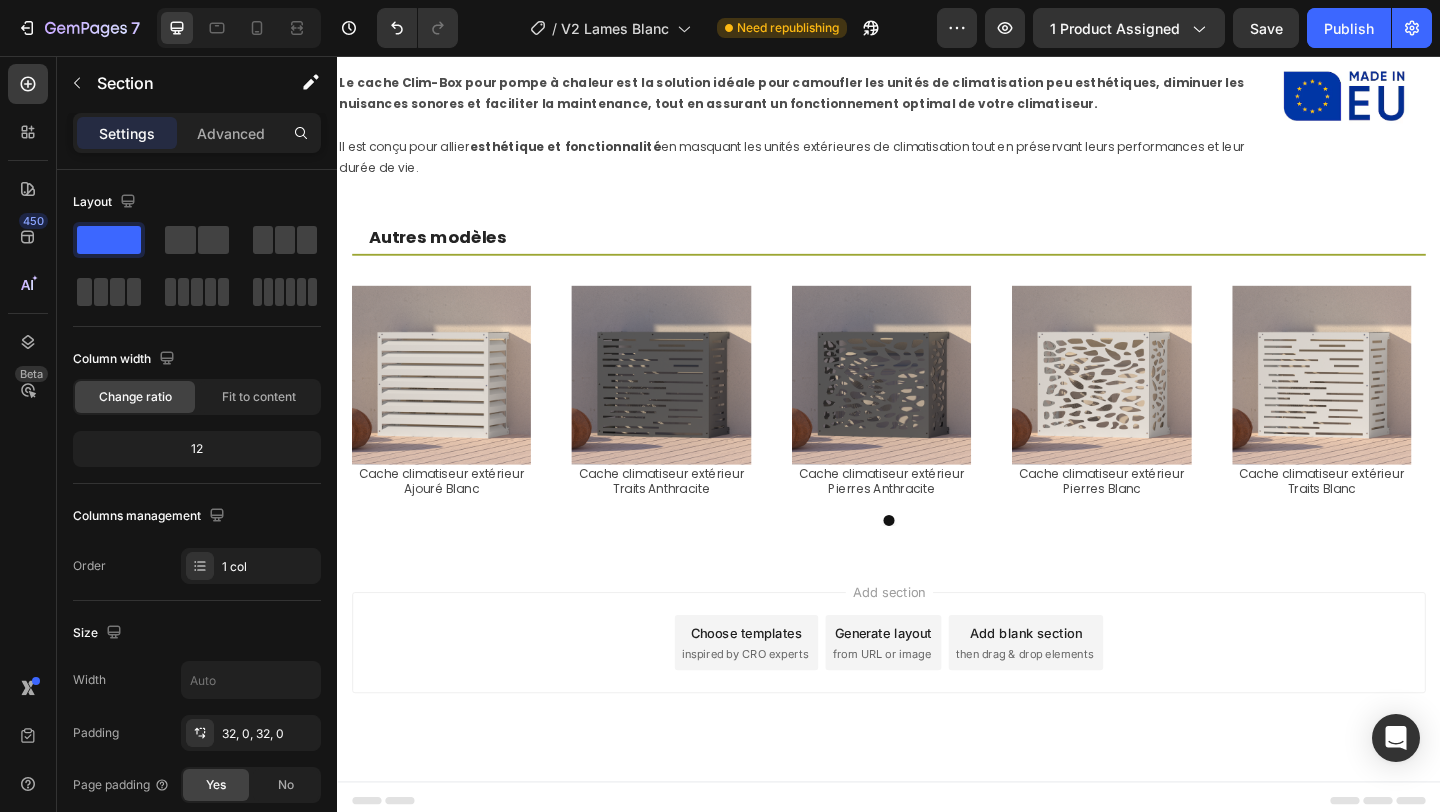 scroll, scrollTop: 2900, scrollLeft: 0, axis: vertical 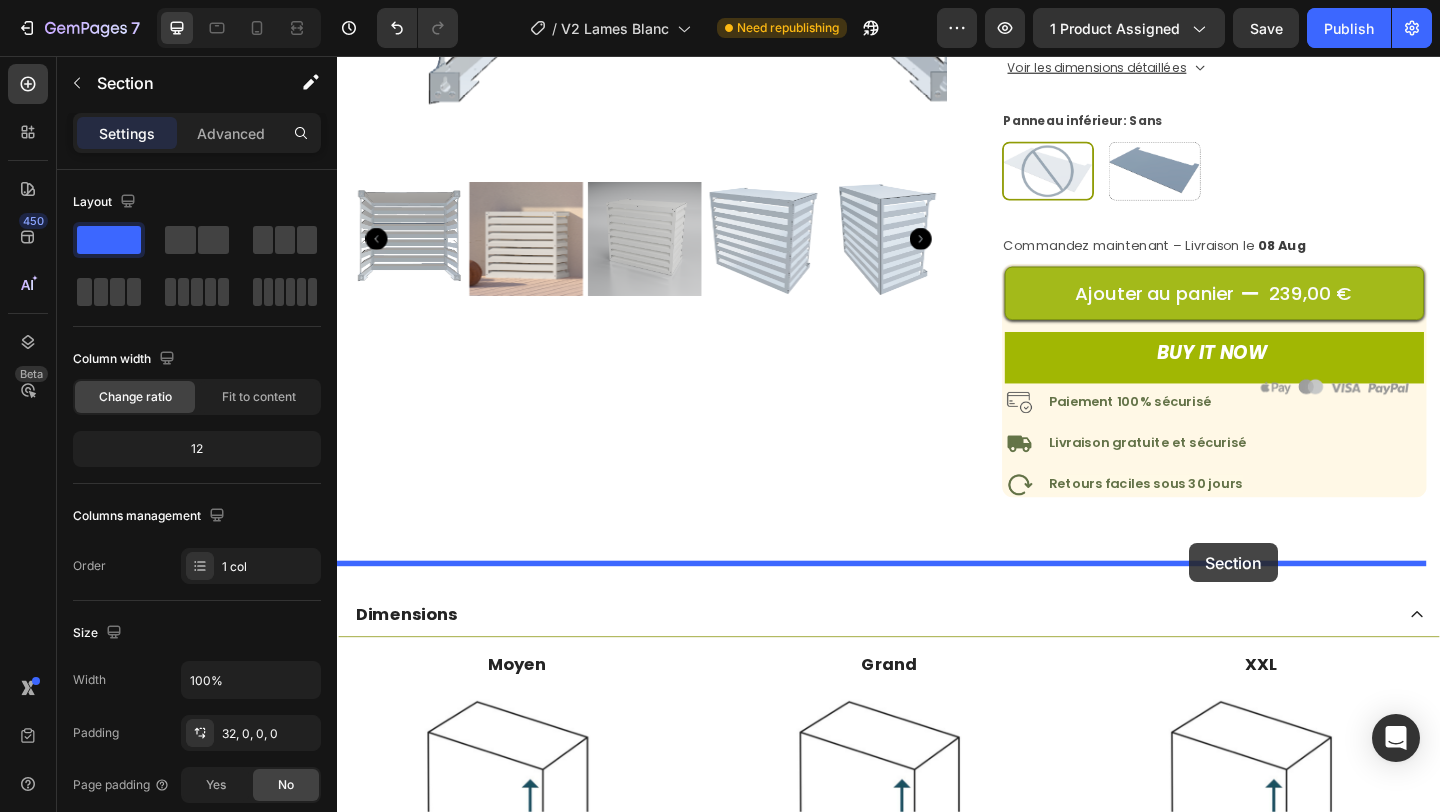 drag, startPoint x: 1306, startPoint y: 401, endPoint x: 1264, endPoint y: 586, distance: 189.70767 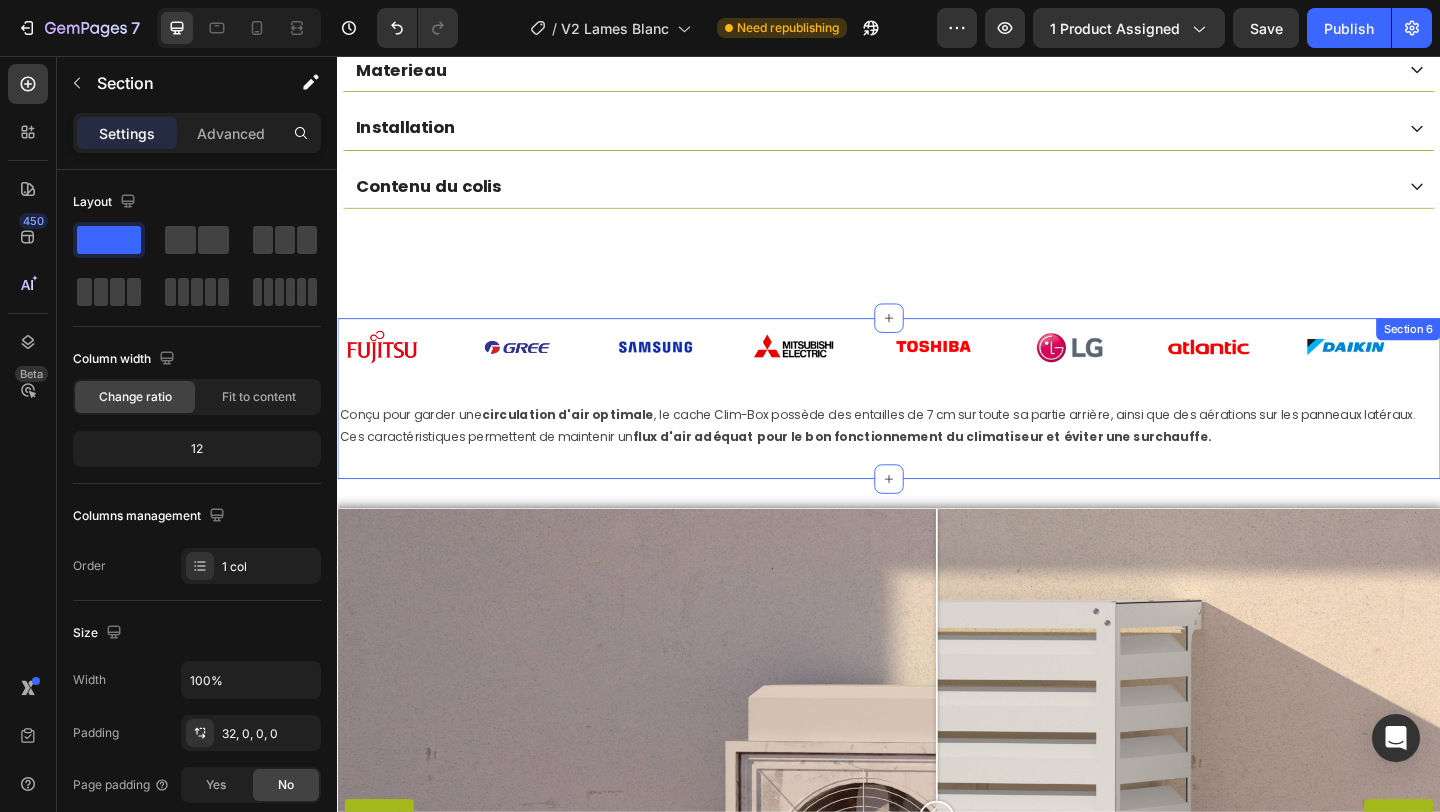 scroll, scrollTop: 2330, scrollLeft: 0, axis: vertical 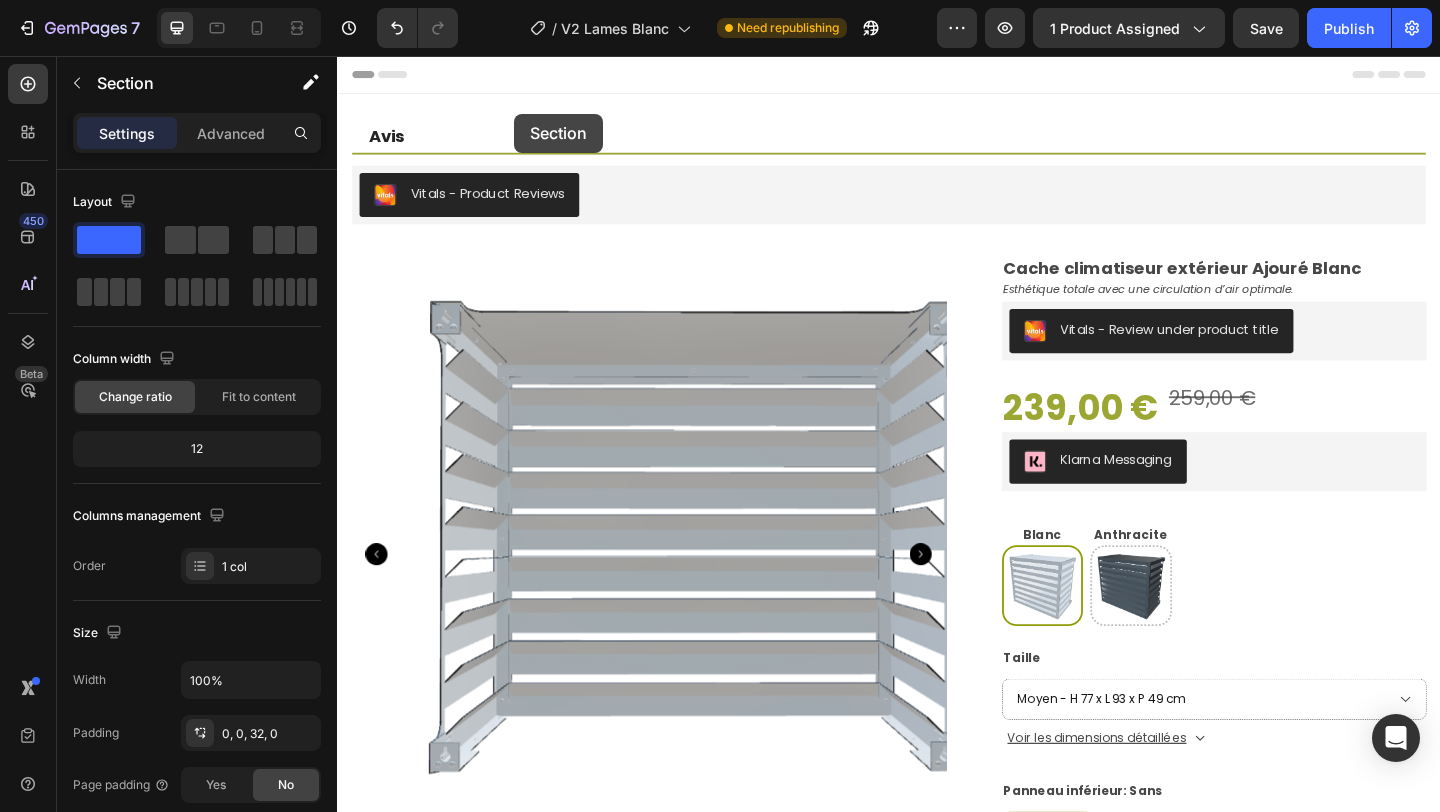 drag, startPoint x: 513, startPoint y: 293, endPoint x: 530, endPoint y: 119, distance: 174.82849 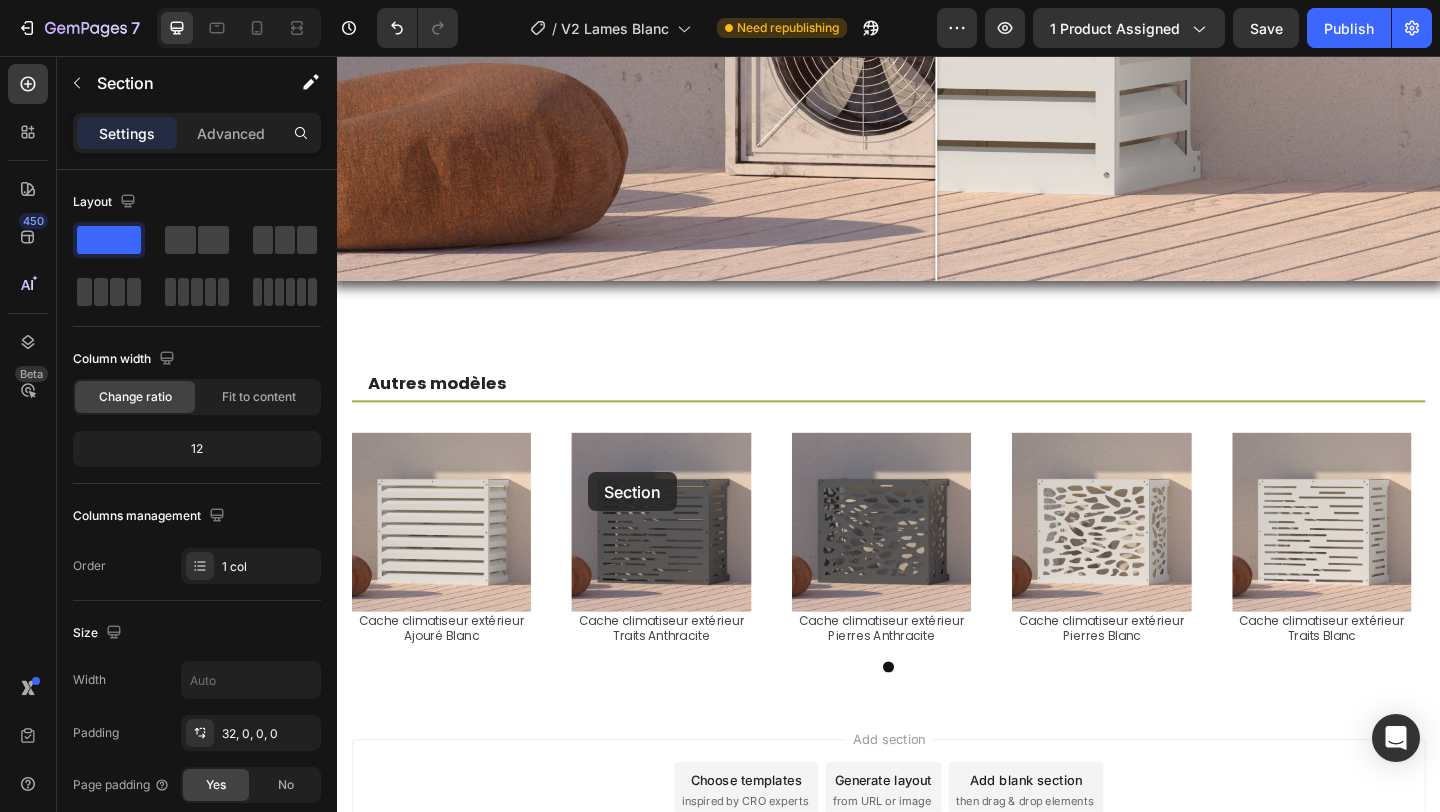 scroll, scrollTop: 3293, scrollLeft: 0, axis: vertical 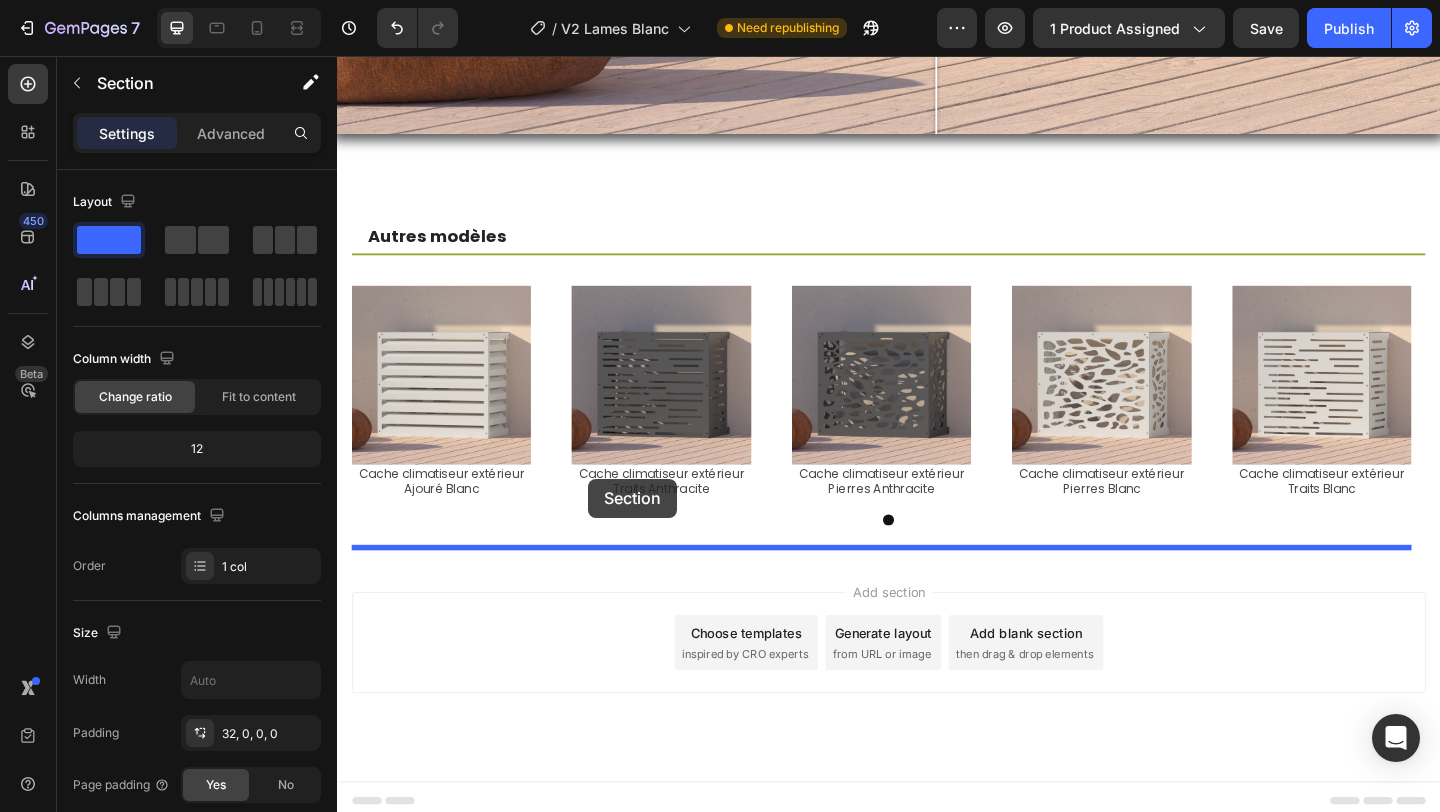 drag, startPoint x: 555, startPoint y: 113, endPoint x: 718, endPoint y: 661, distance: 571.7281 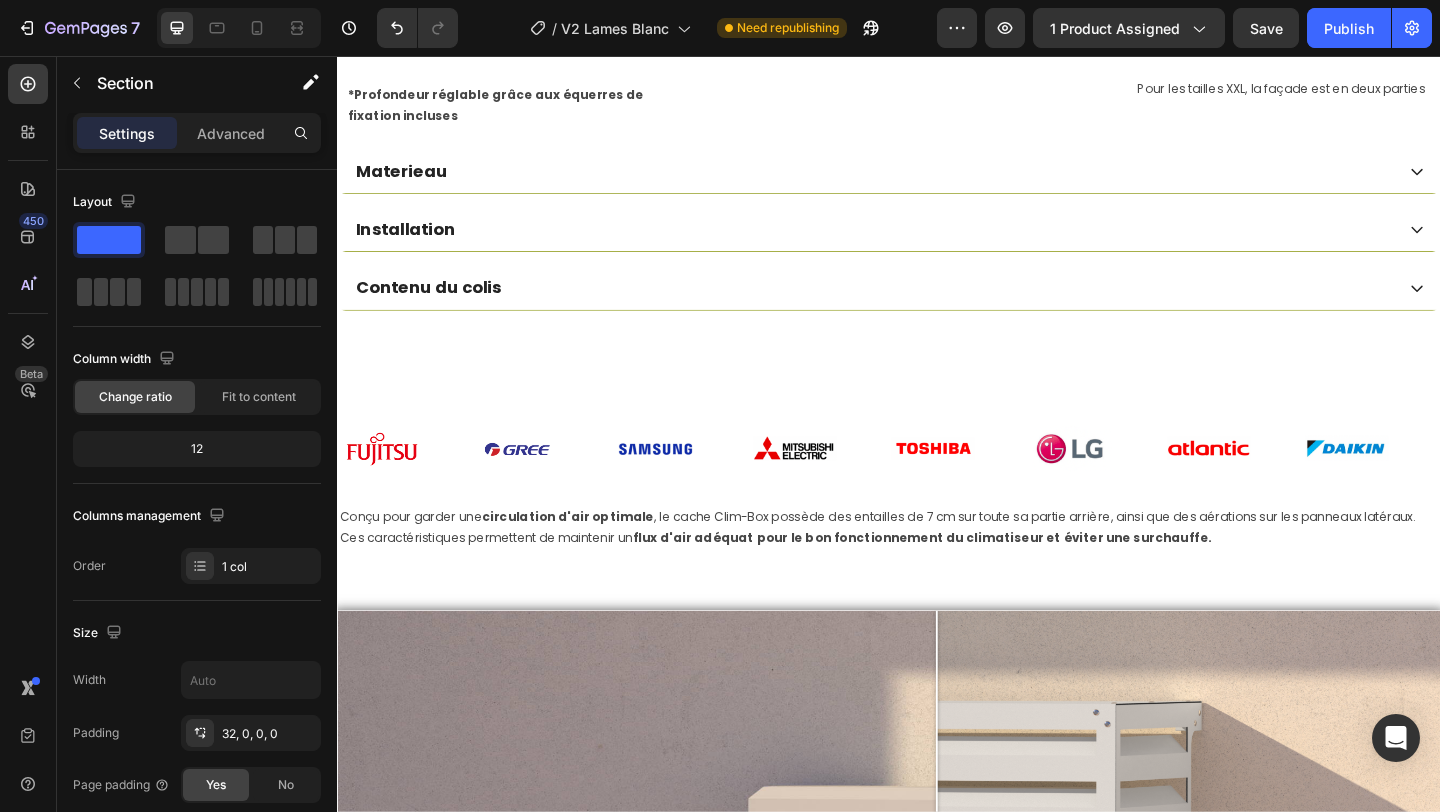 scroll, scrollTop: 2055, scrollLeft: 0, axis: vertical 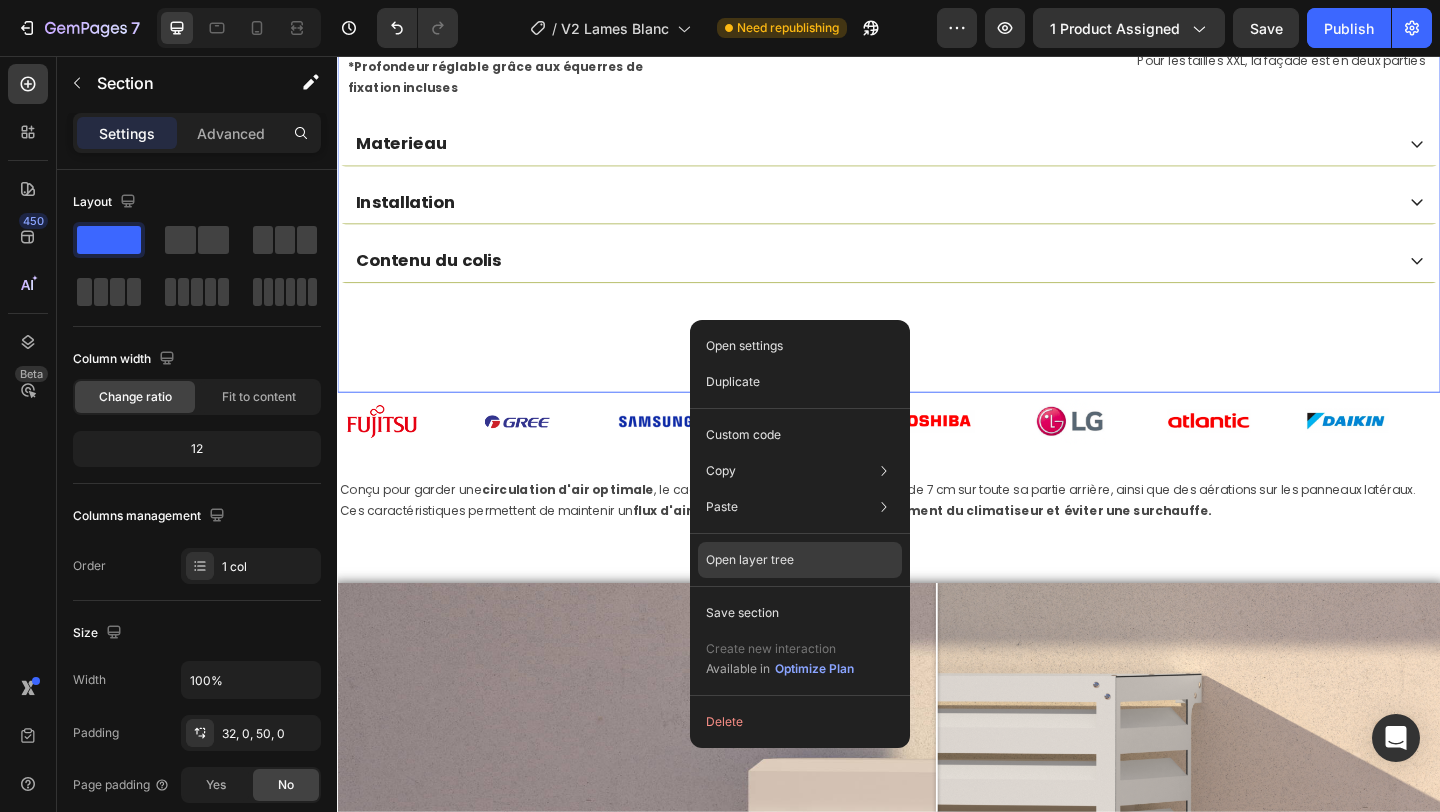 click on "Open layer tree" 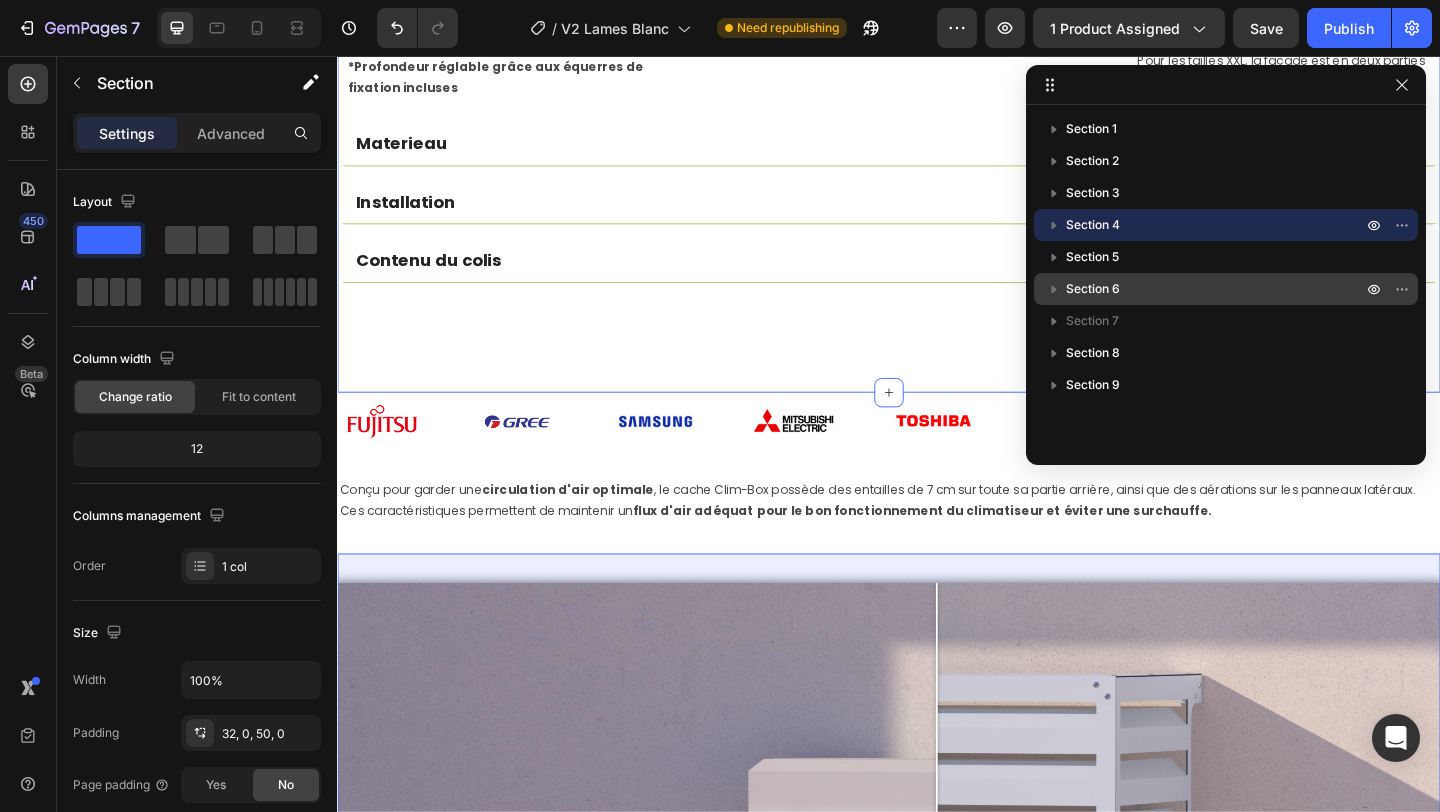 drag, startPoint x: 1178, startPoint y: 293, endPoint x: 1168, endPoint y: 292, distance: 10.049875 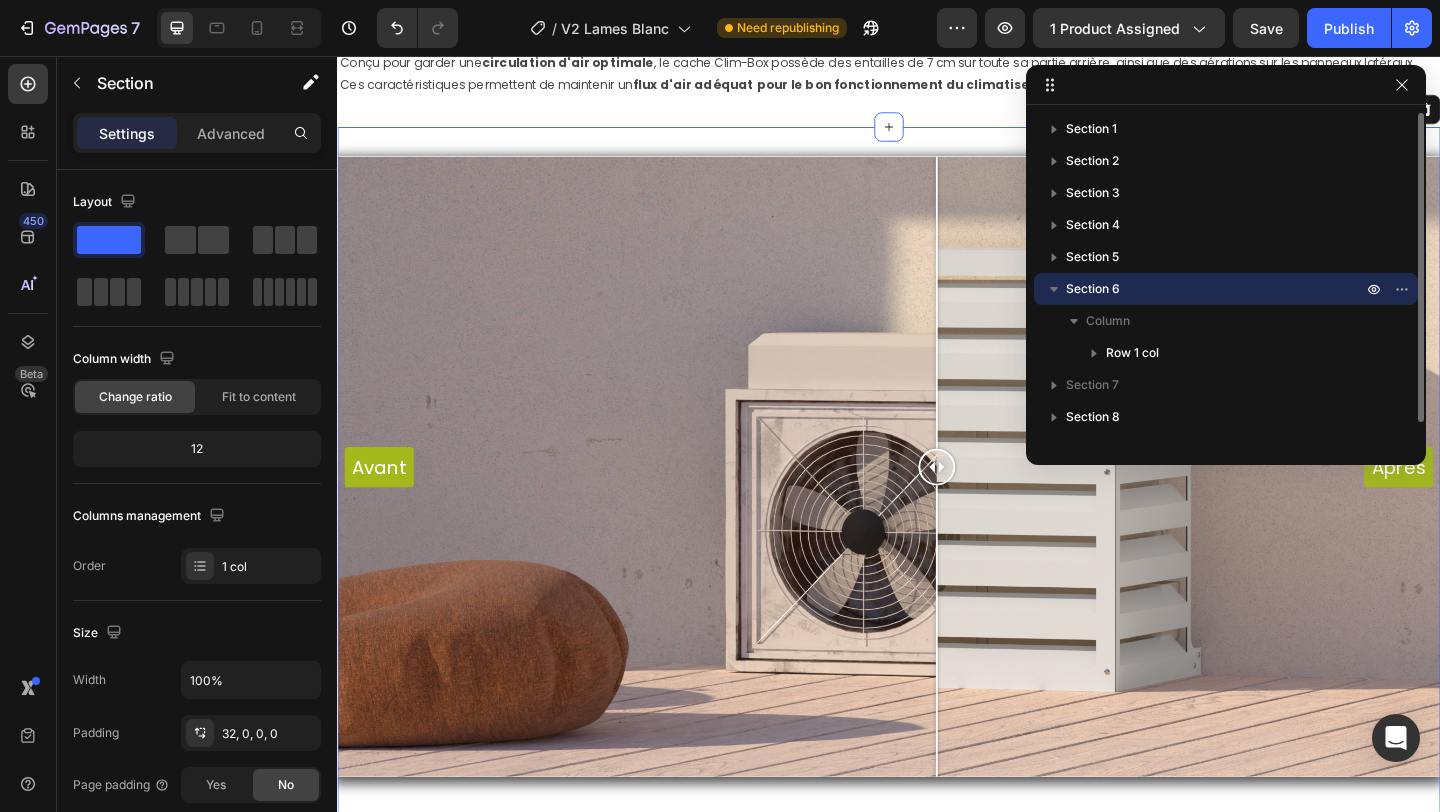 scroll, scrollTop: 2522, scrollLeft: 0, axis: vertical 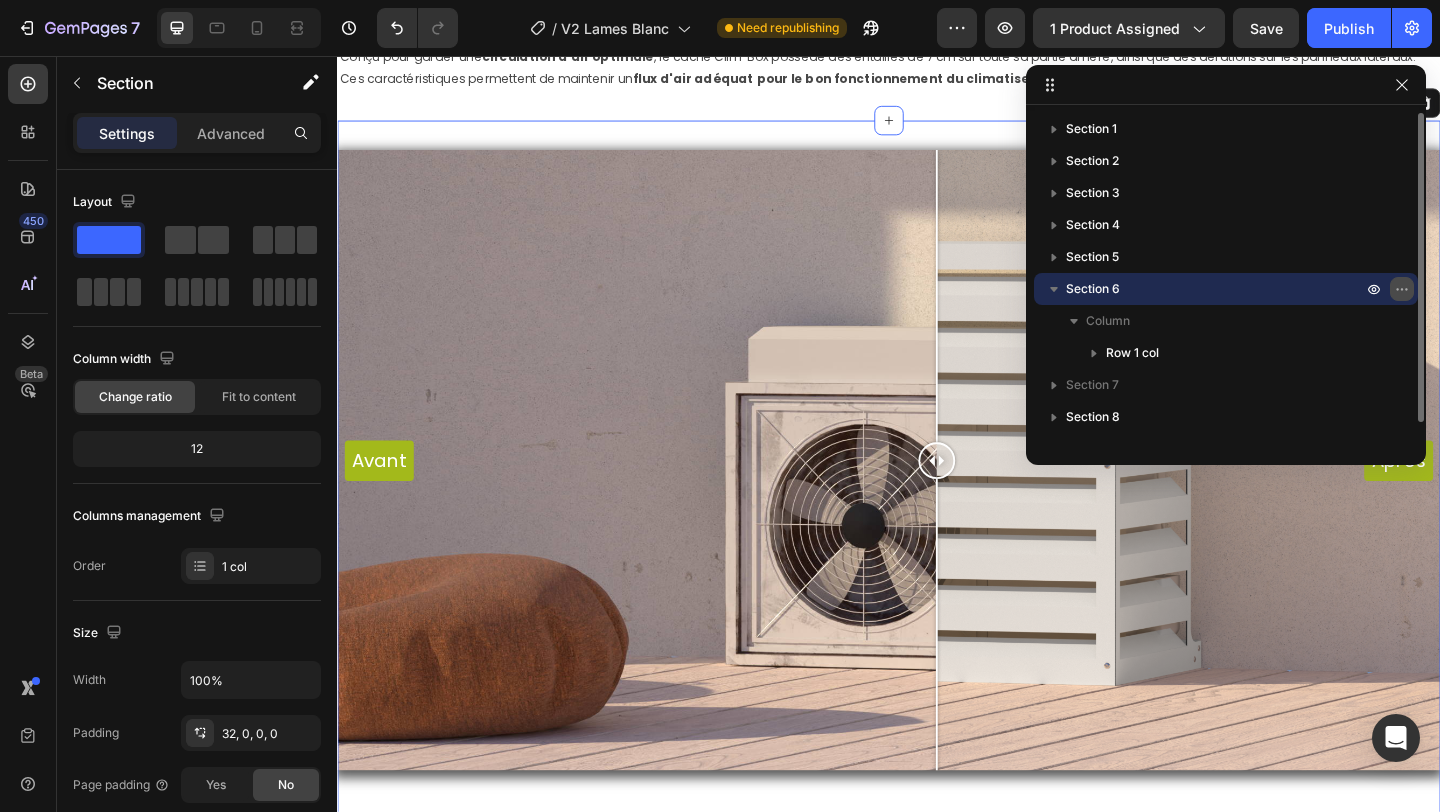 click 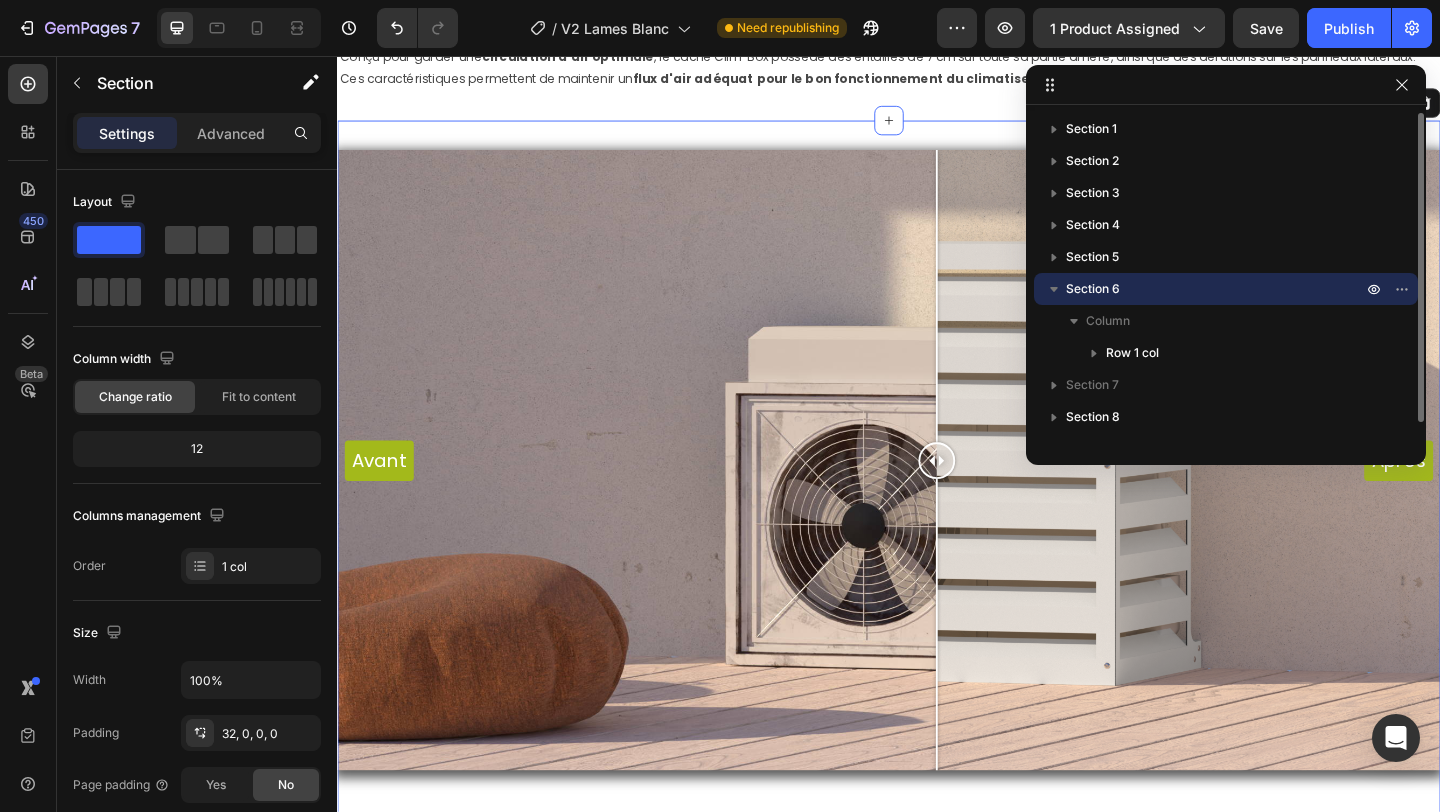 drag, startPoint x: 1103, startPoint y: 325, endPoint x: 1126, endPoint y: 288, distance: 43.56604 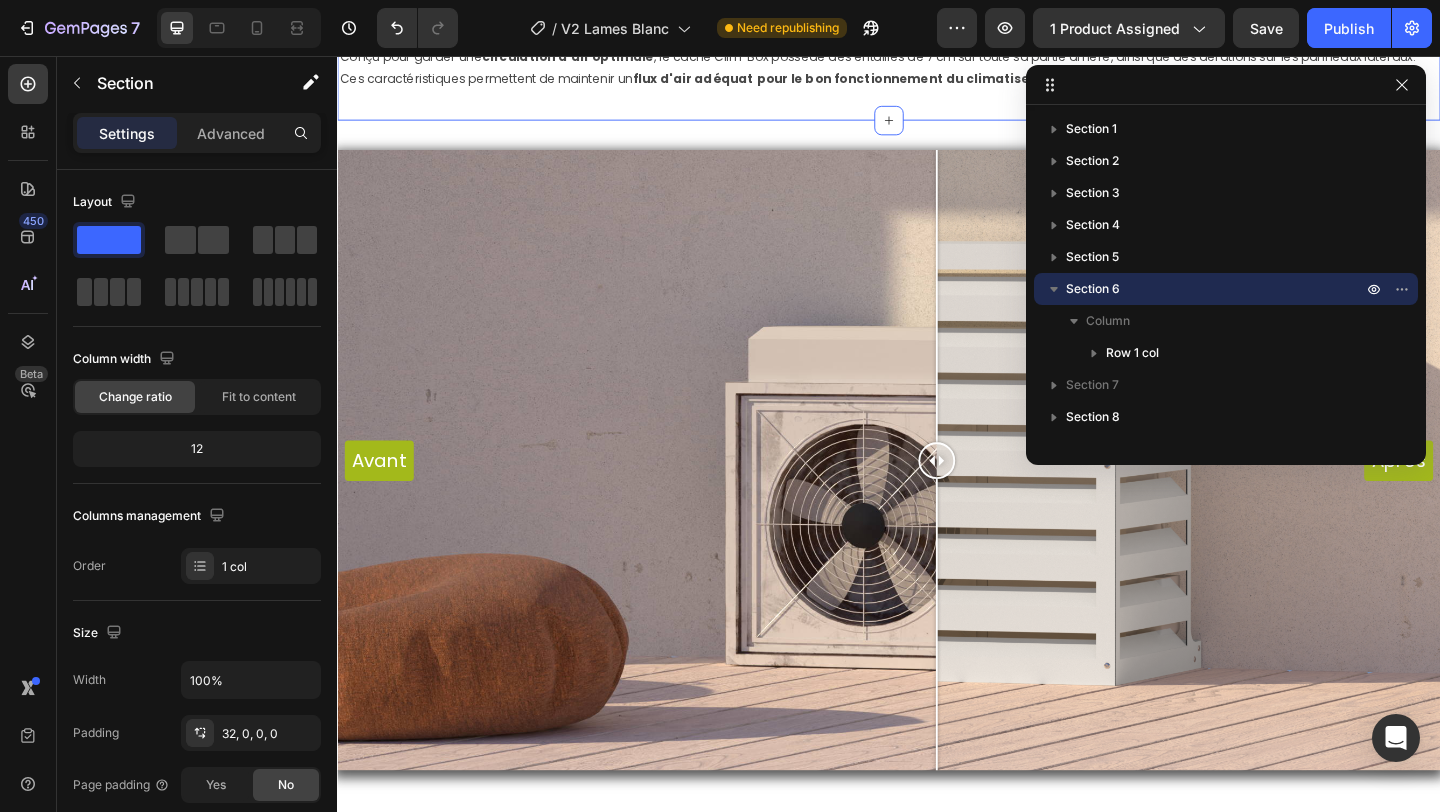 click on "Image Image Image Image Image Image Image Image Image Image Image Image Image Image Image Image Marquee Conçu pour garder une  circulation d'air optimale , le cache Clim-Box possède des entailles de 7 cm sur toute sa partie arrière, ainsi que des aérations sur les panneaux latéraux. Ces caractéristiques permettent de maintenir un  flux d'air adéquat   pour le bon fonctionnement du climatiseur et éviter une surchauffe. Text block Section 5   Create Theme Section AI Content Write with GemAI What would you like to describe here? Tone and Voice Persuasive Product Show more Generate" at bounding box center (937, 38) 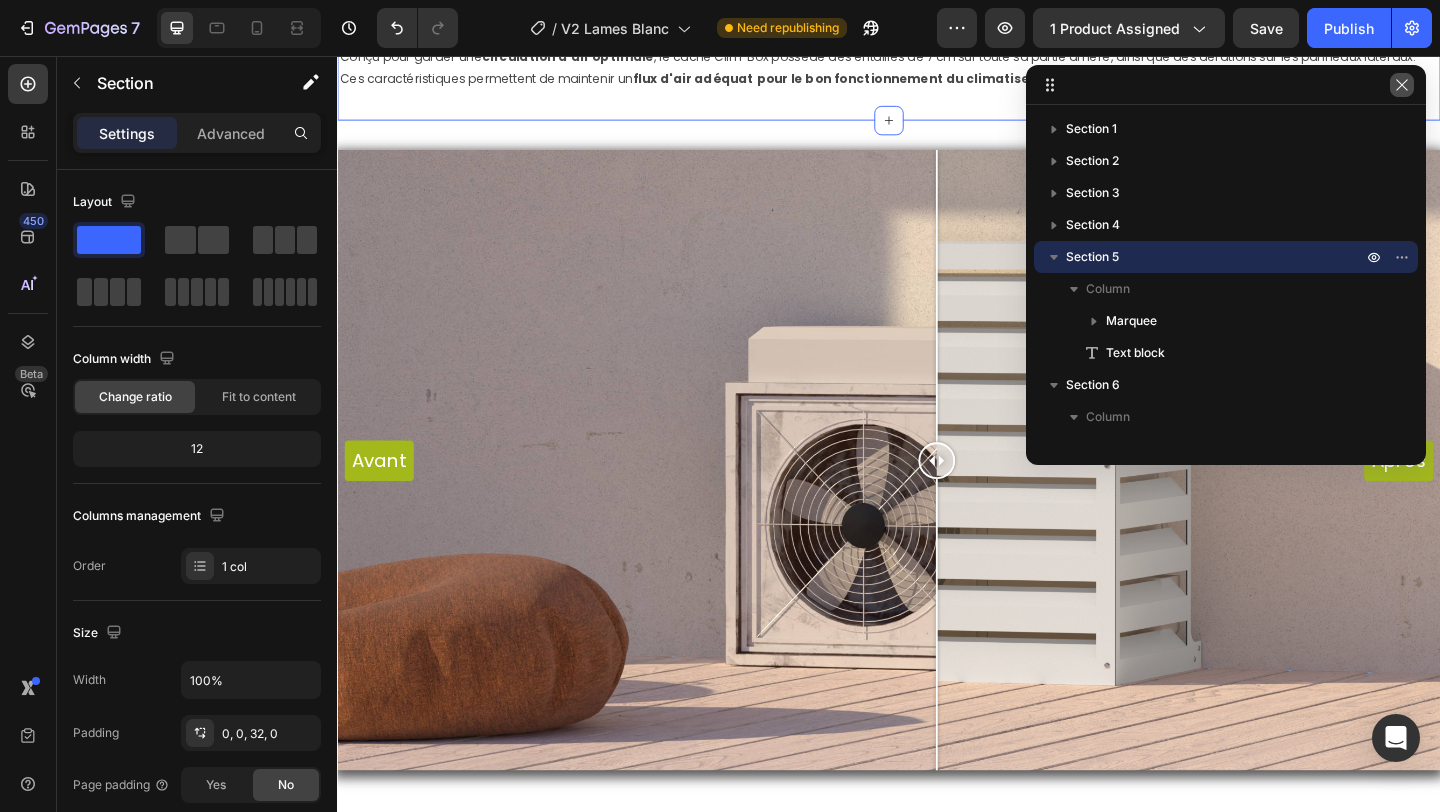 click 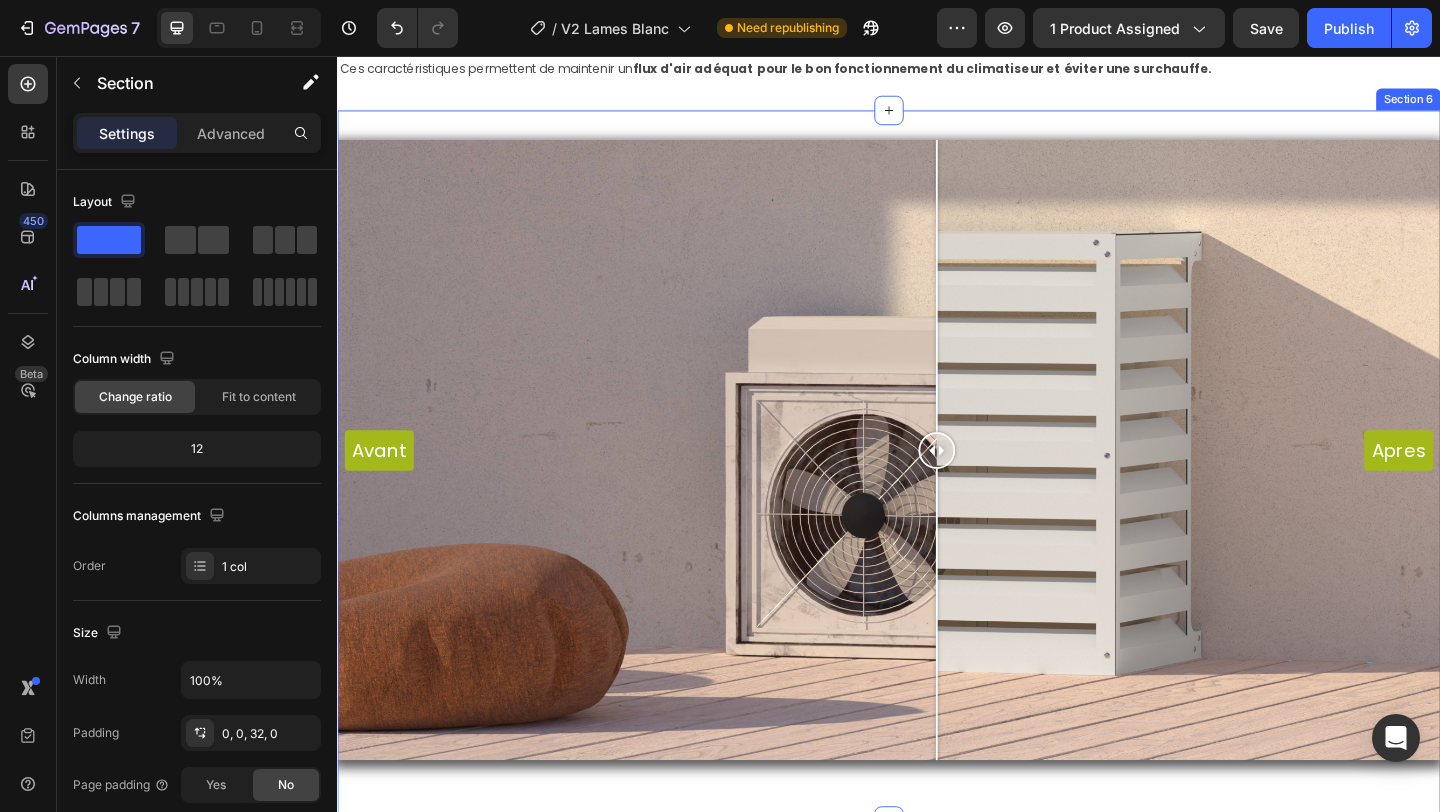 scroll, scrollTop: 1814, scrollLeft: 0, axis: vertical 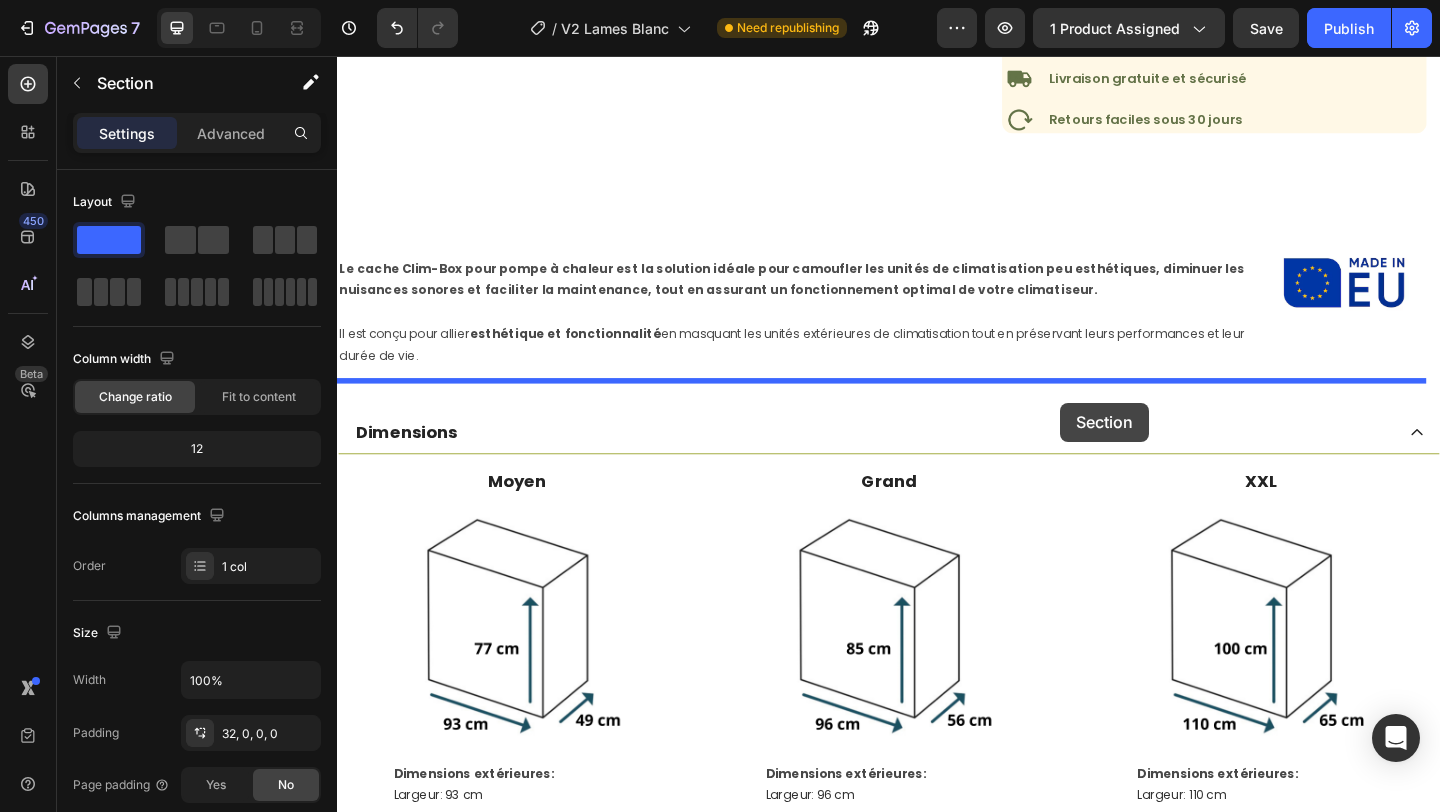 drag, startPoint x: 1480, startPoint y: 212, endPoint x: 1125, endPoint y: 433, distance: 418.16983 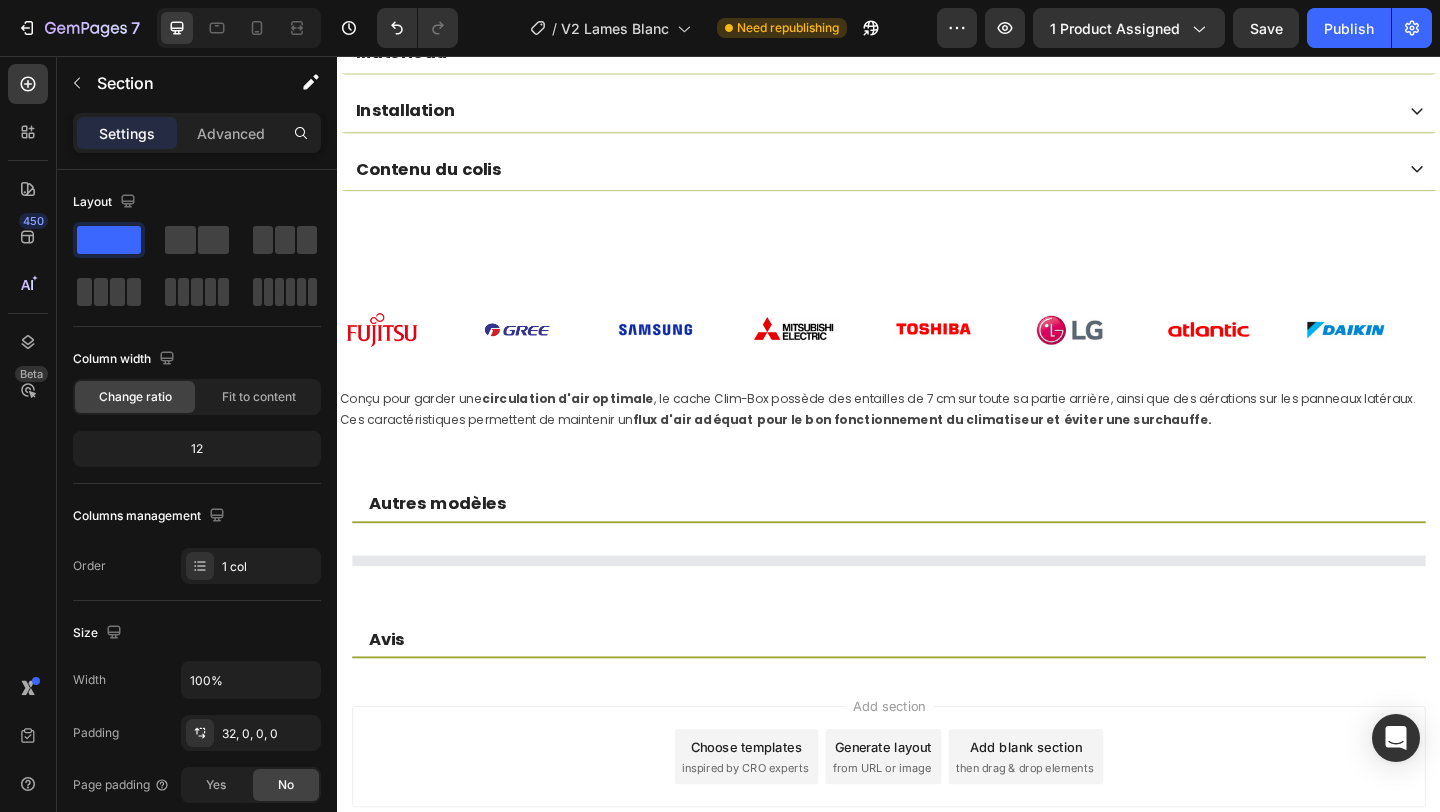 scroll, scrollTop: 2922, scrollLeft: 0, axis: vertical 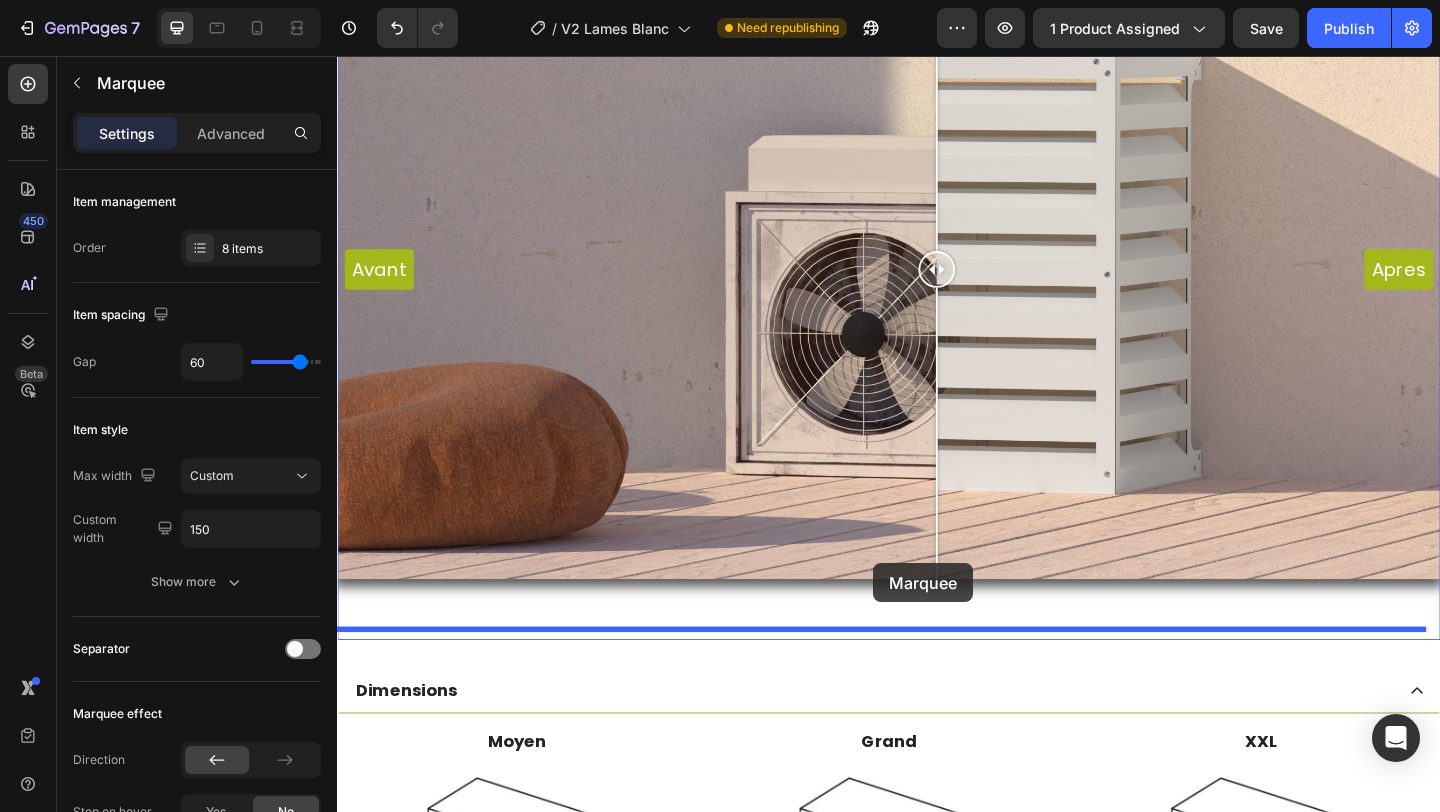 drag, startPoint x: 923, startPoint y: 343, endPoint x: 920, endPoint y: 608, distance: 265.01697 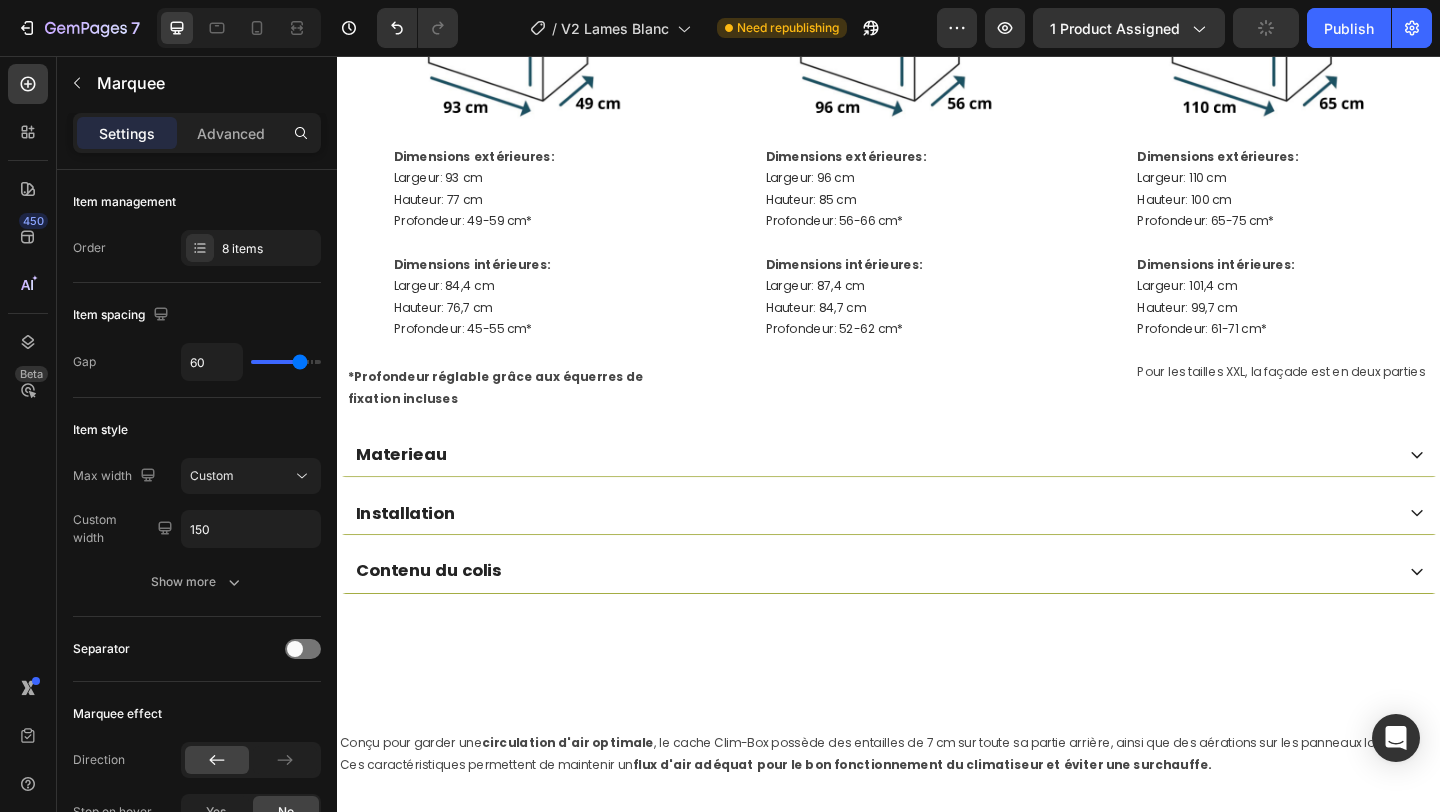 scroll, scrollTop: 2689, scrollLeft: 0, axis: vertical 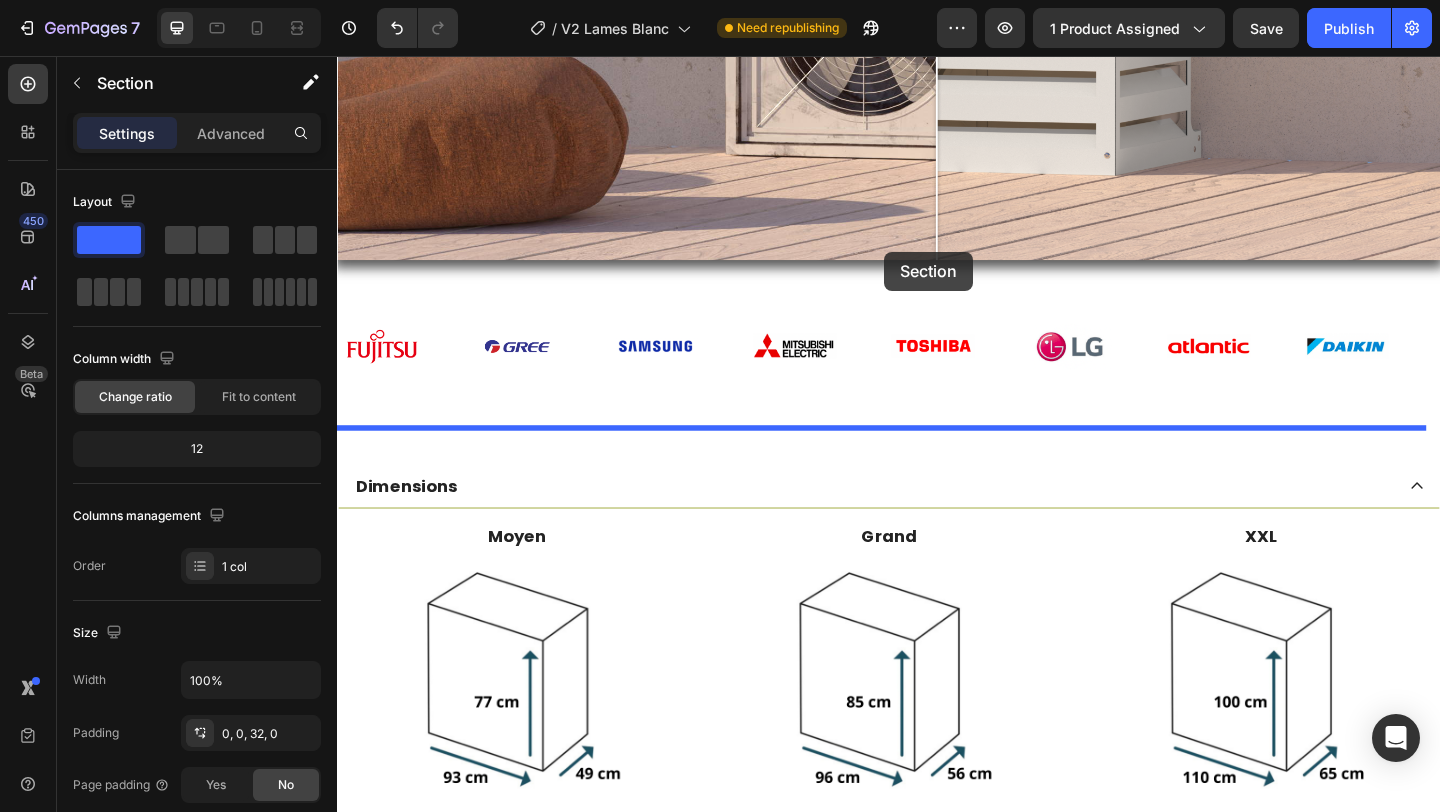 drag, startPoint x: 1269, startPoint y: 689, endPoint x: 932, endPoint y: 269, distance: 538.4877 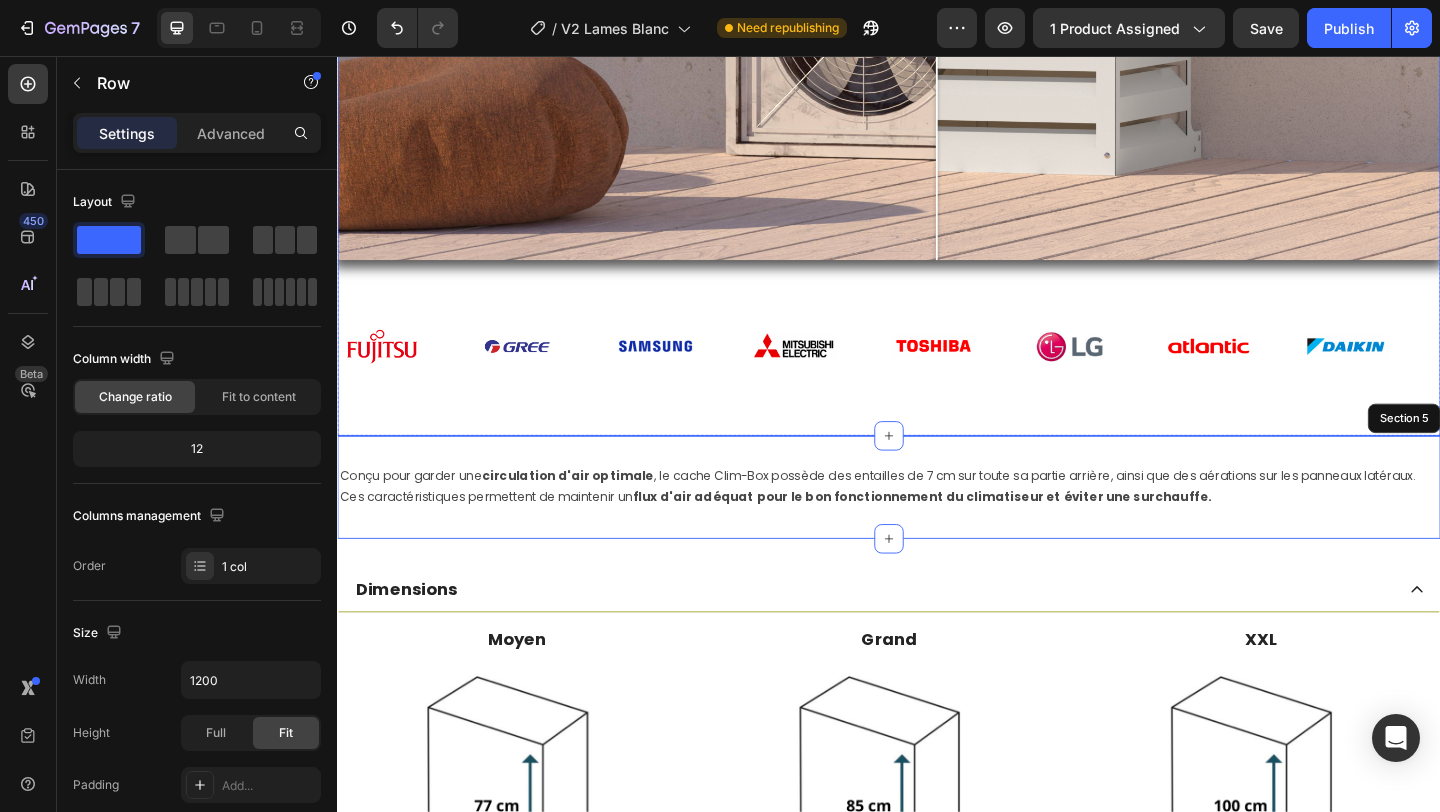 click on "Image Image Image Image Image Image Image Image Image Image Image Image Image Image Image Image Marquee" at bounding box center [937, 402] 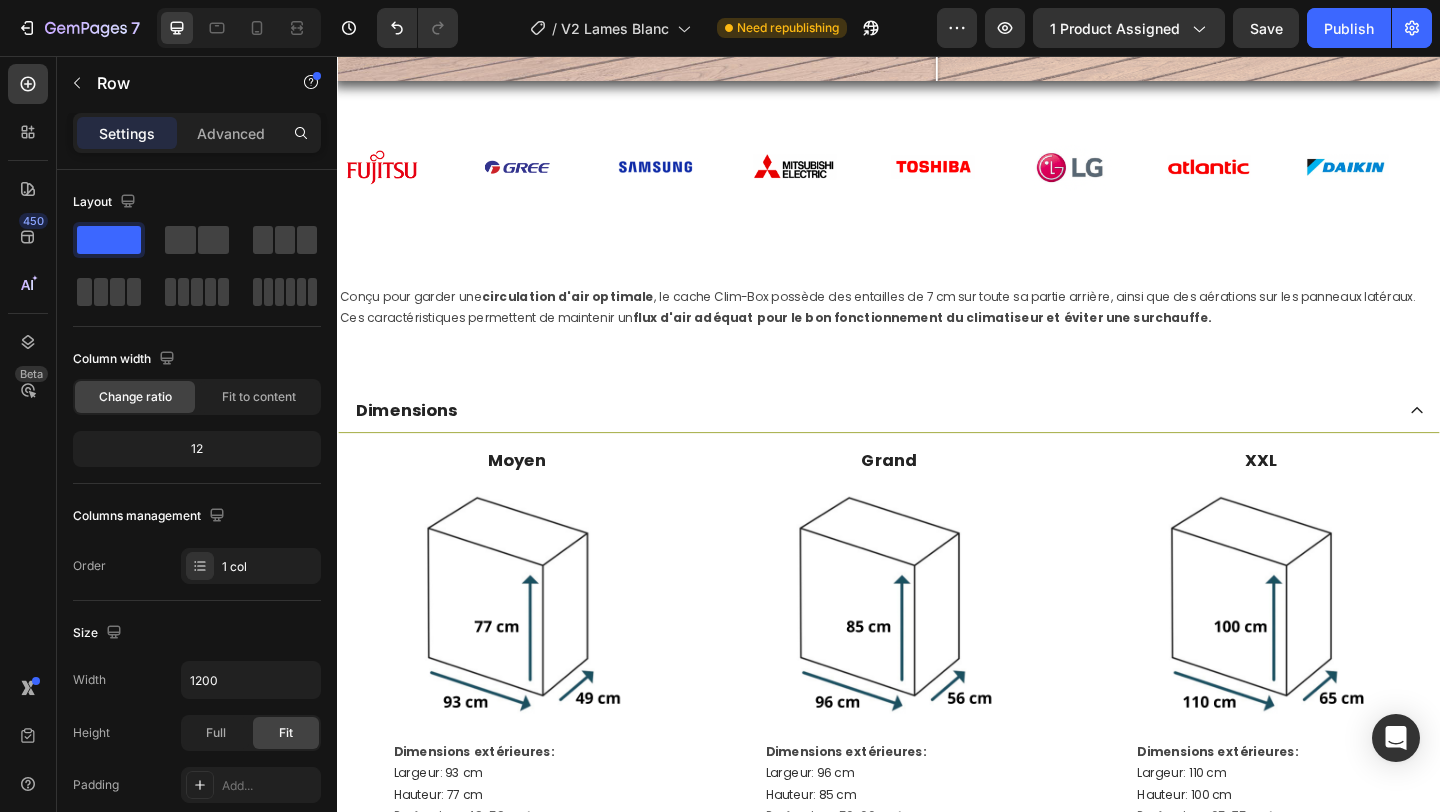 scroll, scrollTop: 2082, scrollLeft: 0, axis: vertical 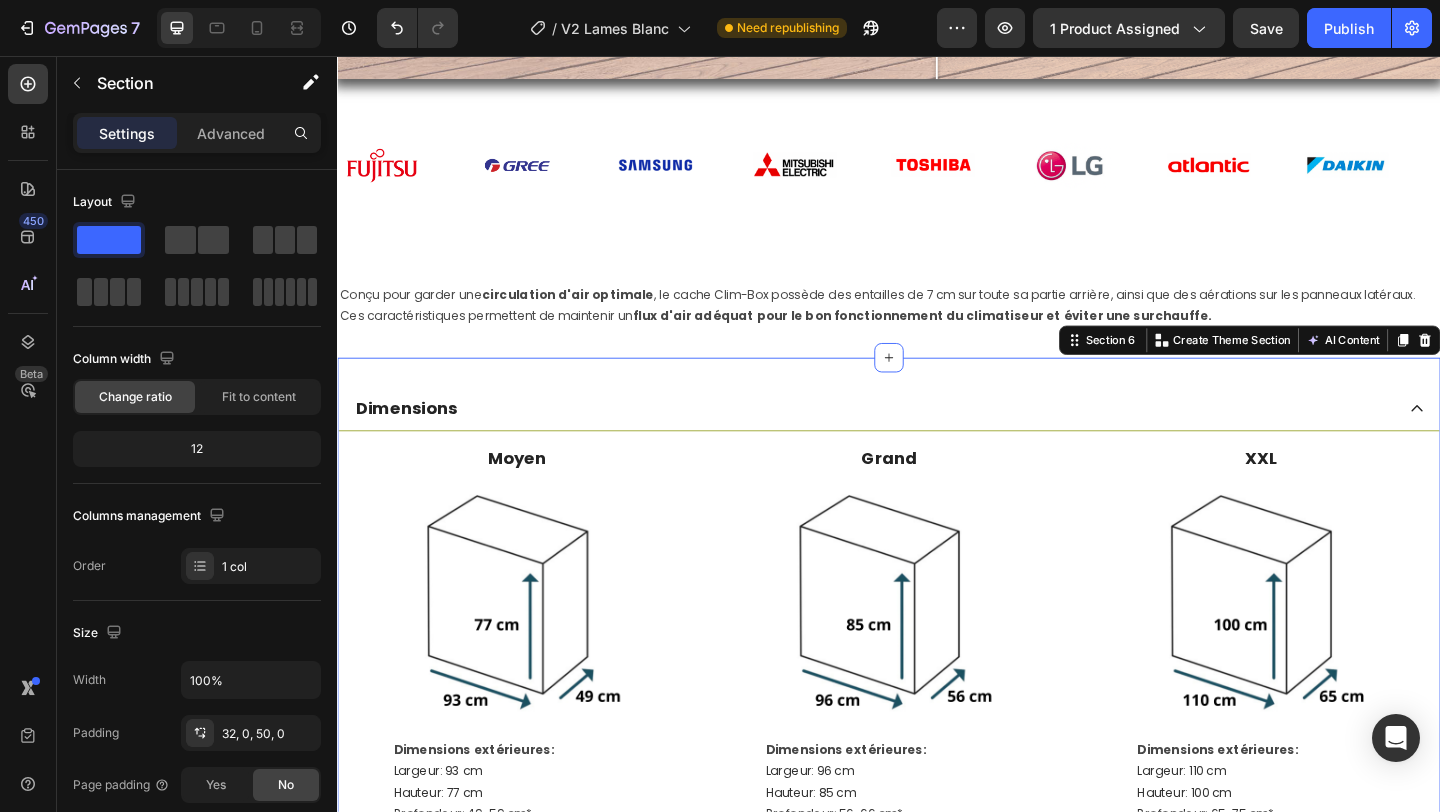 click on "Dimensions Moyen Heading Image Dimensions extérieures:   Largeur: 93 cm Hauteur: 77 cm Profondeur: 49-59 cm* Dimensions intérieures:   Largeur: 92,4 cm Hauteur: 76,7 cm Profondeur: 49-59 cm* Text block Row                Title Line Grand Heading Image Dimensions extérieures: Largeur: 96 cm Hauteur: 85 cm Profondeur: 56-66 cm* Dimensions intérieures:  Largeur: 95,4 cm Hauteur: 84,7 cm Profondeur: 56-66 cm* Text block Row                Title Line XXL Heading Image Dimensions extérieures: Largeur: 110 cm Hauteur: 100 cm Profondeur: 65-75 cm* Dimensions intérieures:   Largeur: 109,4 cm Hauteur: 99,7 cm Profondeur: 65-75 cm* Text block Row Pour les tailles XXL, la façade est en deux parties Text block *Profondeur réglable grâce aux équerres de fixation incluses Text block Row Row Moyen Heading Image Dimensions extérieures:   Largeur: 93 cm Hauteur: 77 cm Profondeur: 49-59 cm* Dimensions intérieures:   Largeur: 84,4 cm Hauteur: 76,7 cm Profondeur: 45-55 cm* Text block Text block" at bounding box center [937, 894] 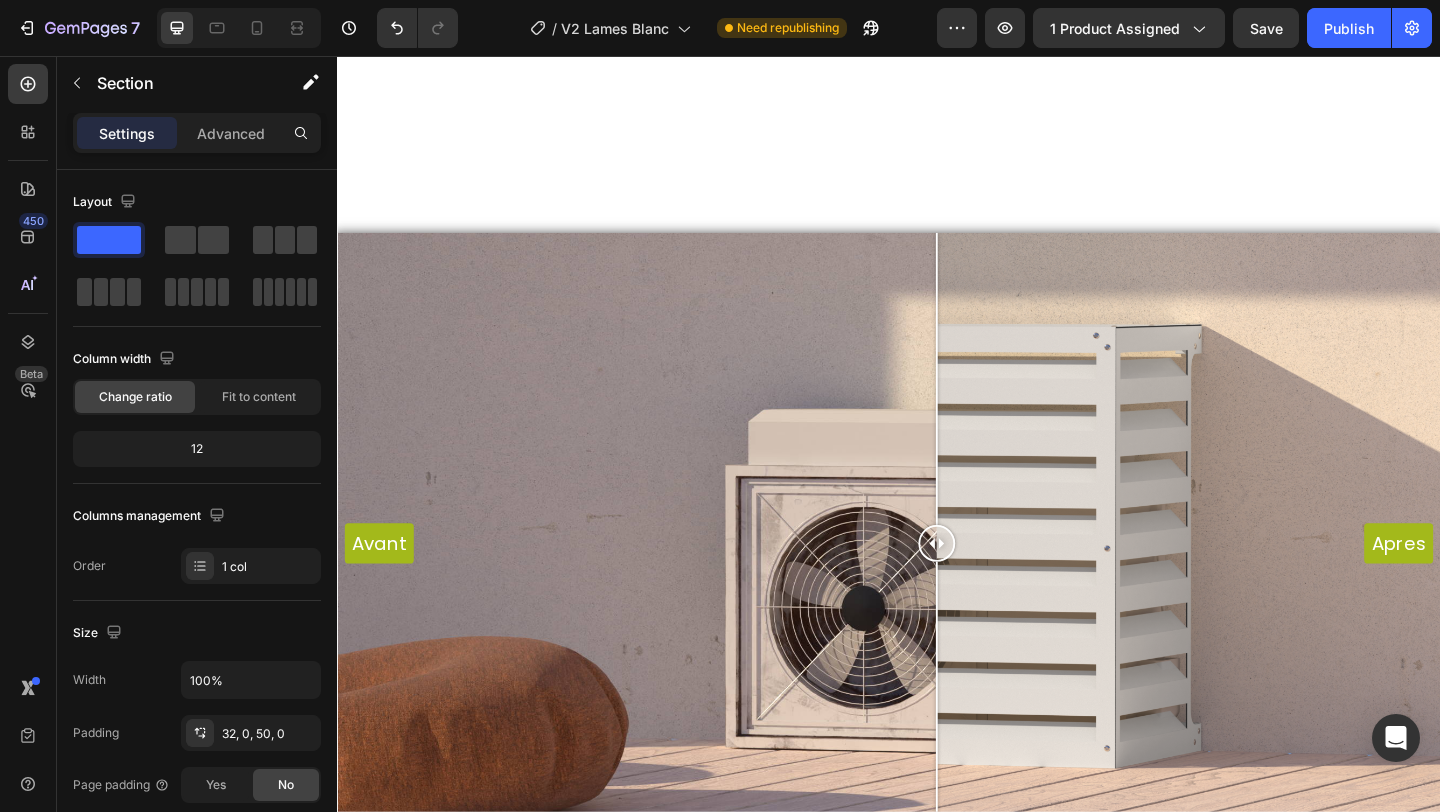scroll, scrollTop: 0, scrollLeft: 0, axis: both 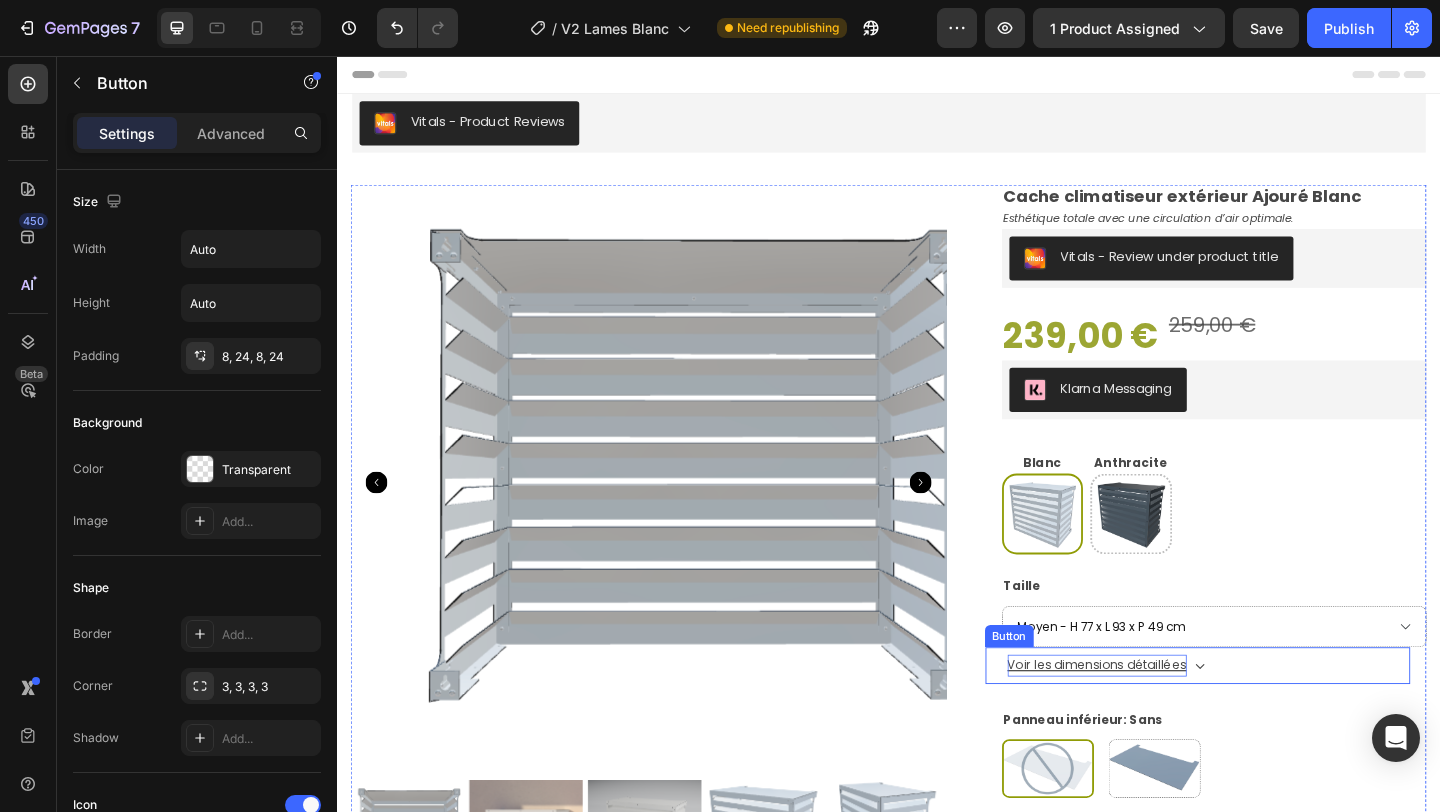 click on "Voir les dimensions détaillées" at bounding box center (1163, 718) 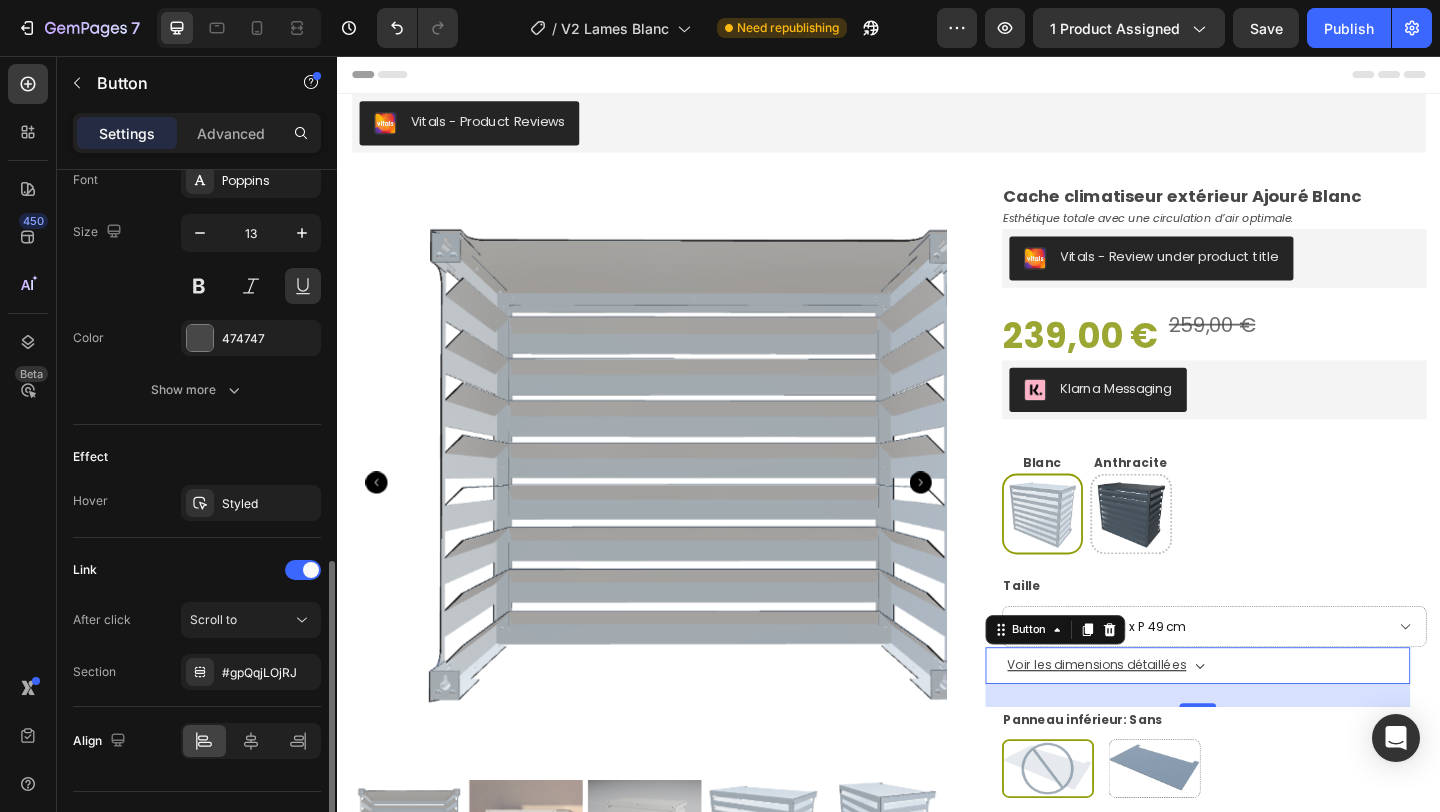 scroll, scrollTop: 955, scrollLeft: 0, axis: vertical 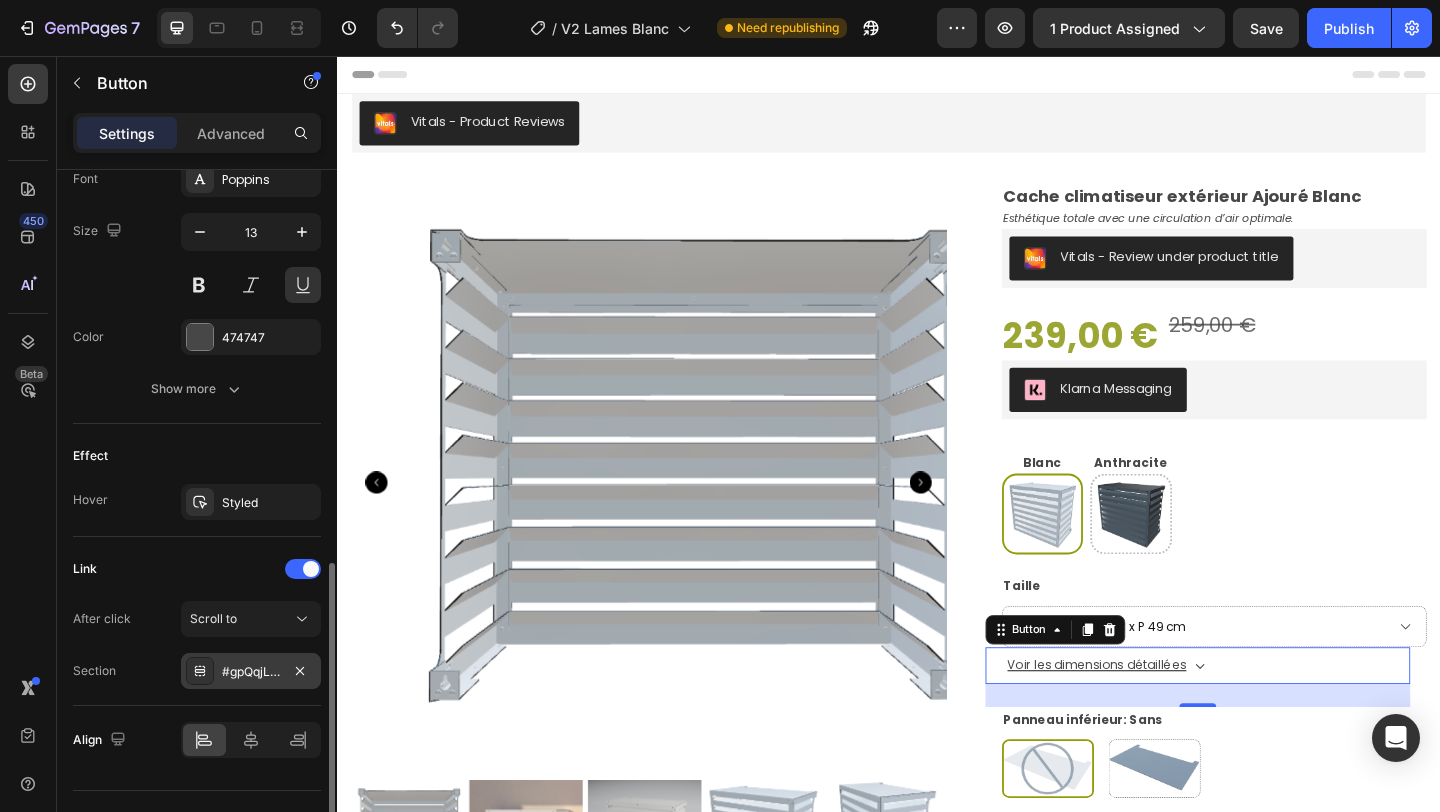 click on "#gpQqjLOjRJ" at bounding box center (251, 672) 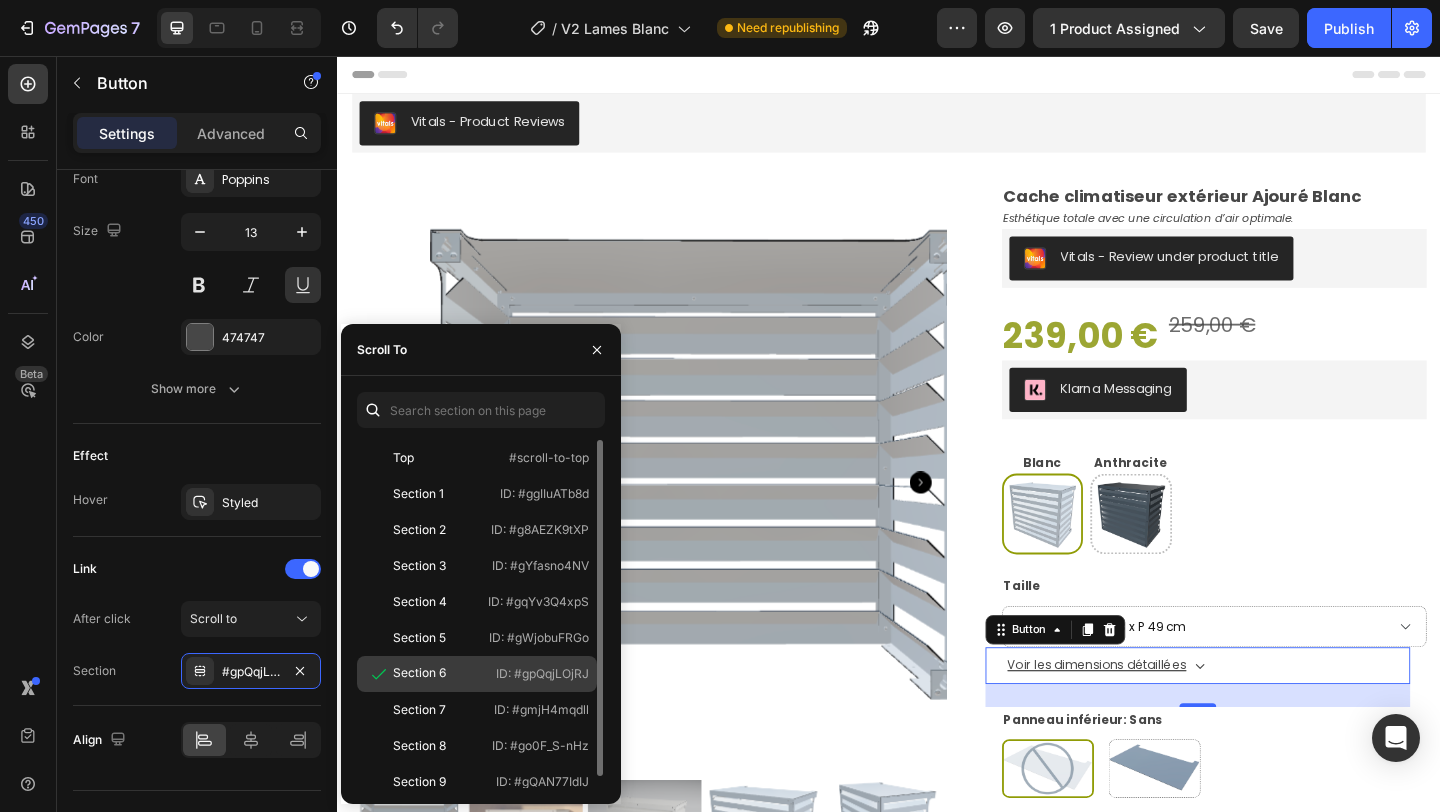 click on "Section 6" 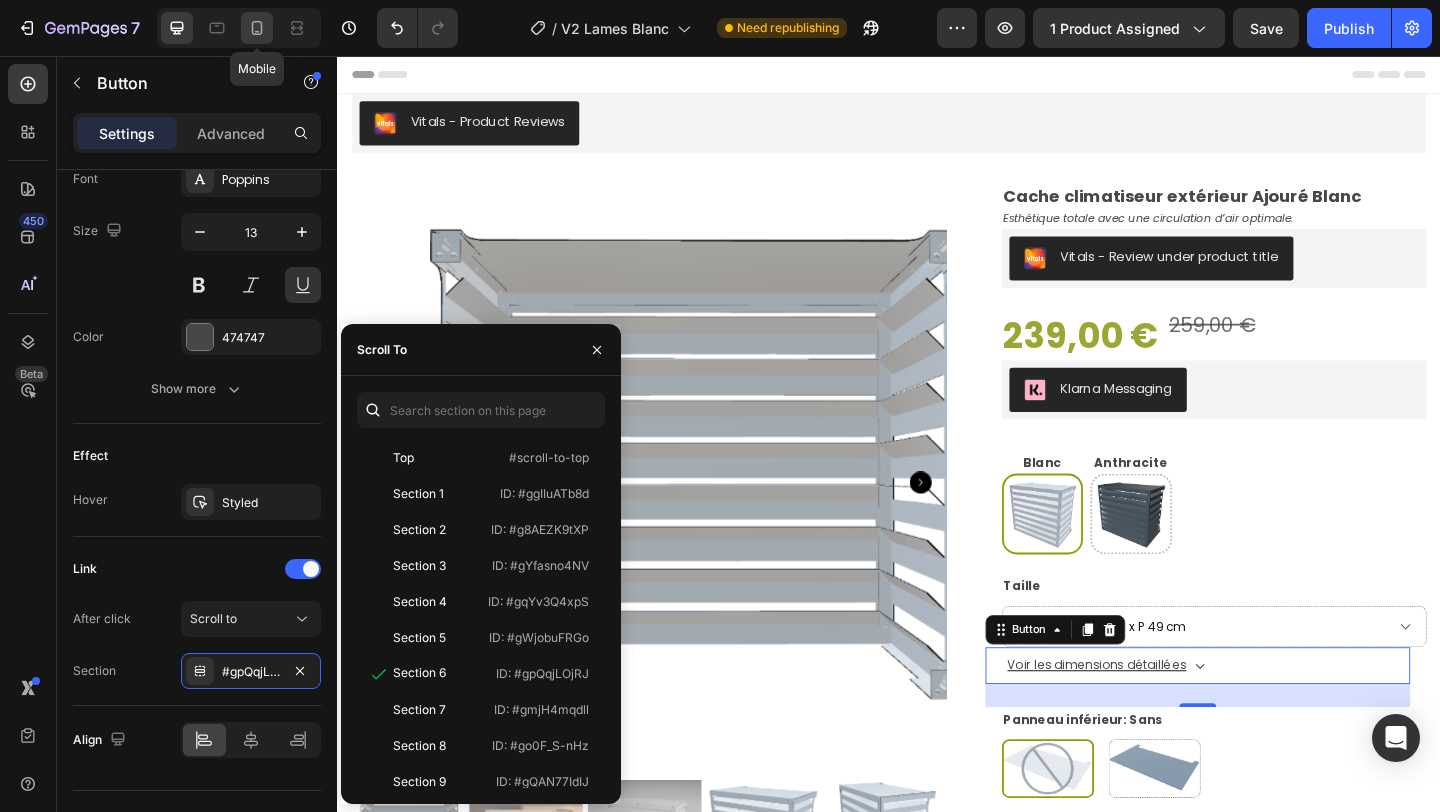 click 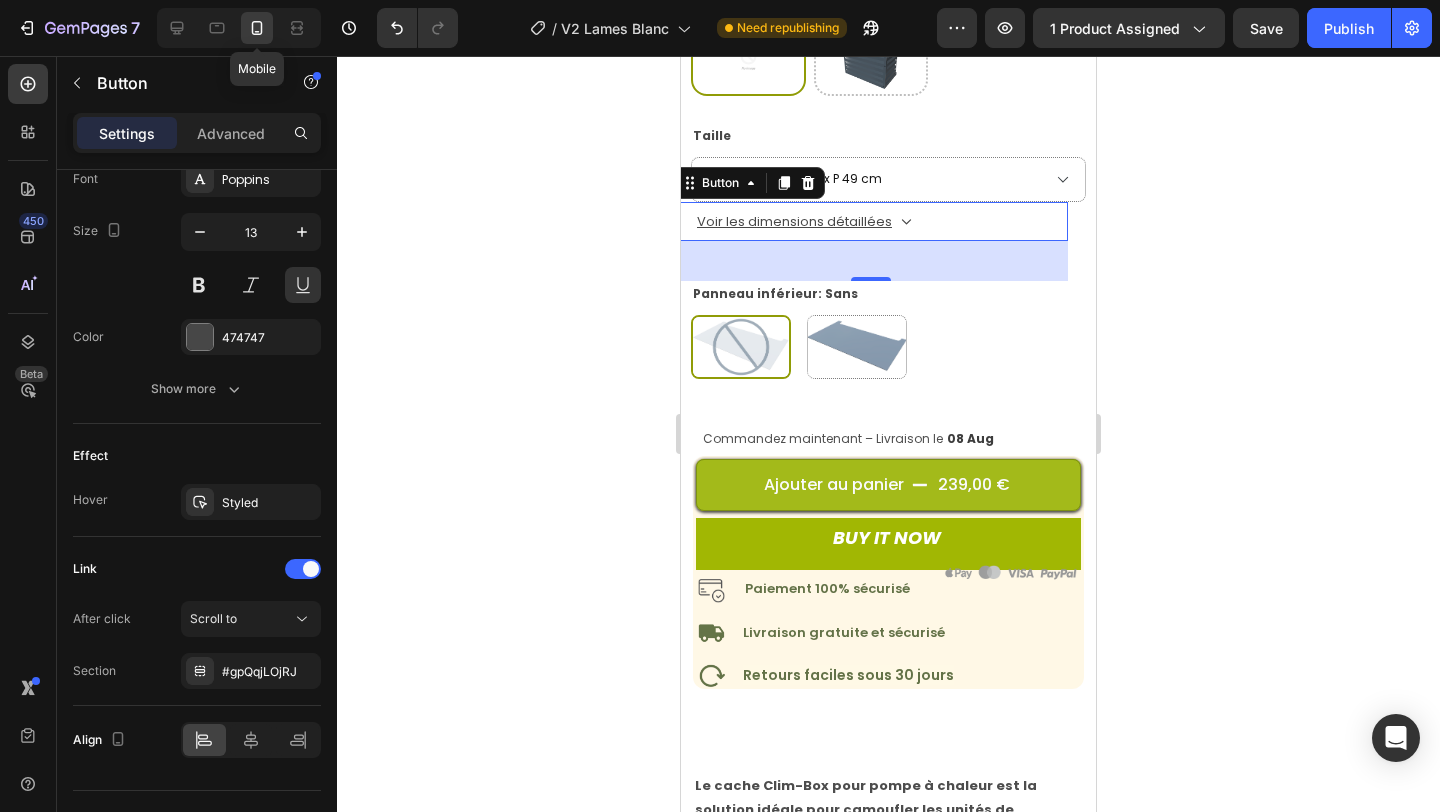 scroll, scrollTop: 1021, scrollLeft: 0, axis: vertical 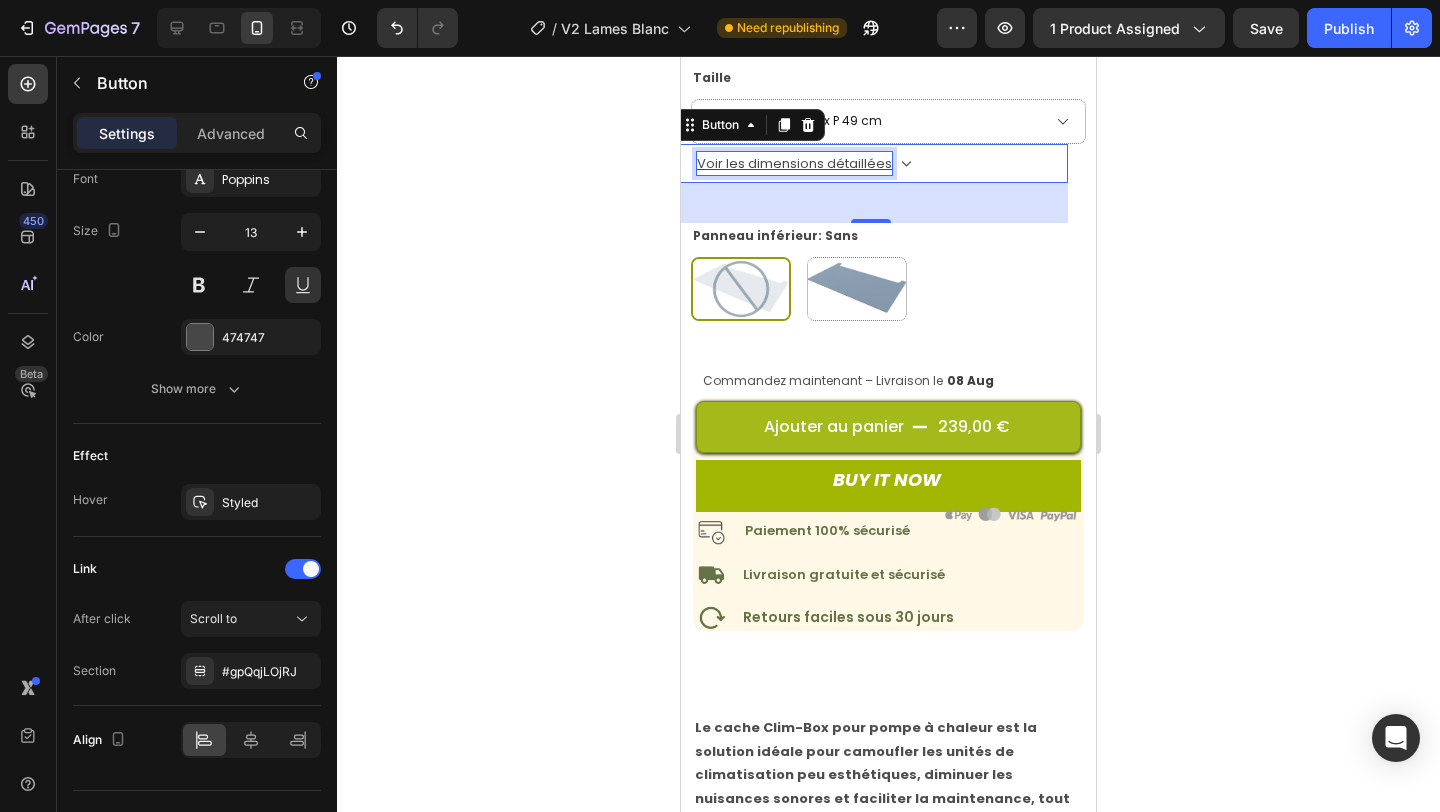 click on "Voir les dimensions détaillées" at bounding box center (794, 163) 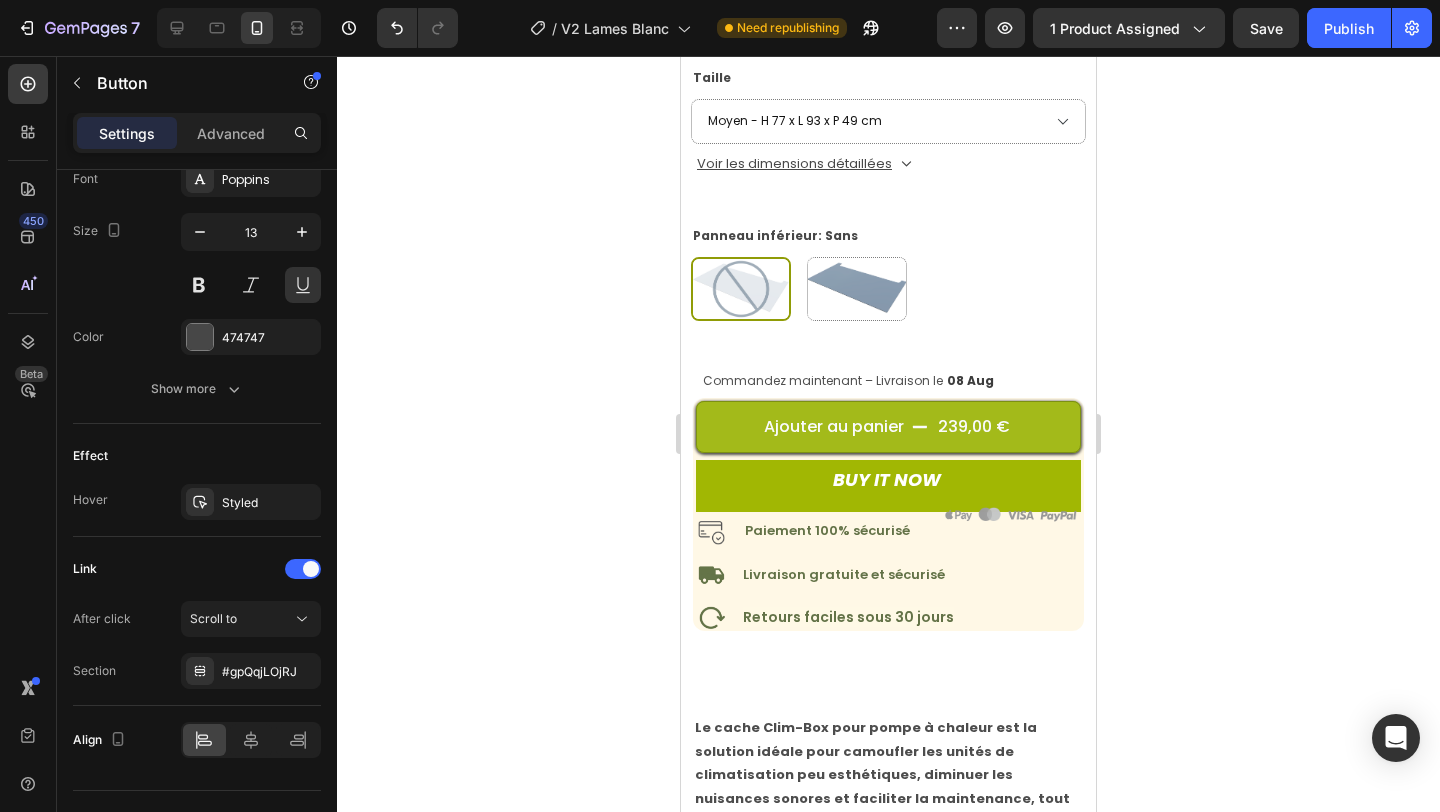 click 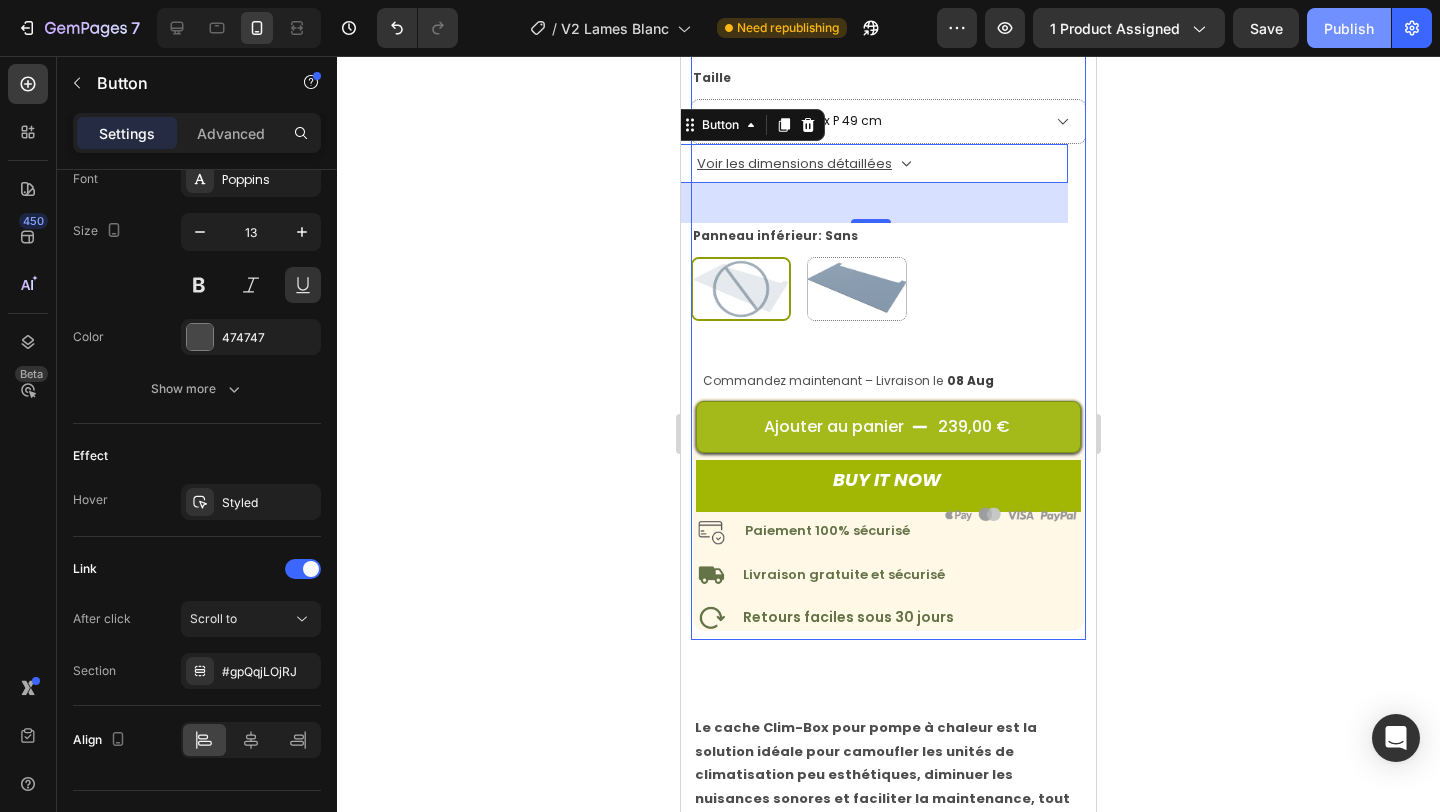 click on "Publish" at bounding box center [1349, 28] 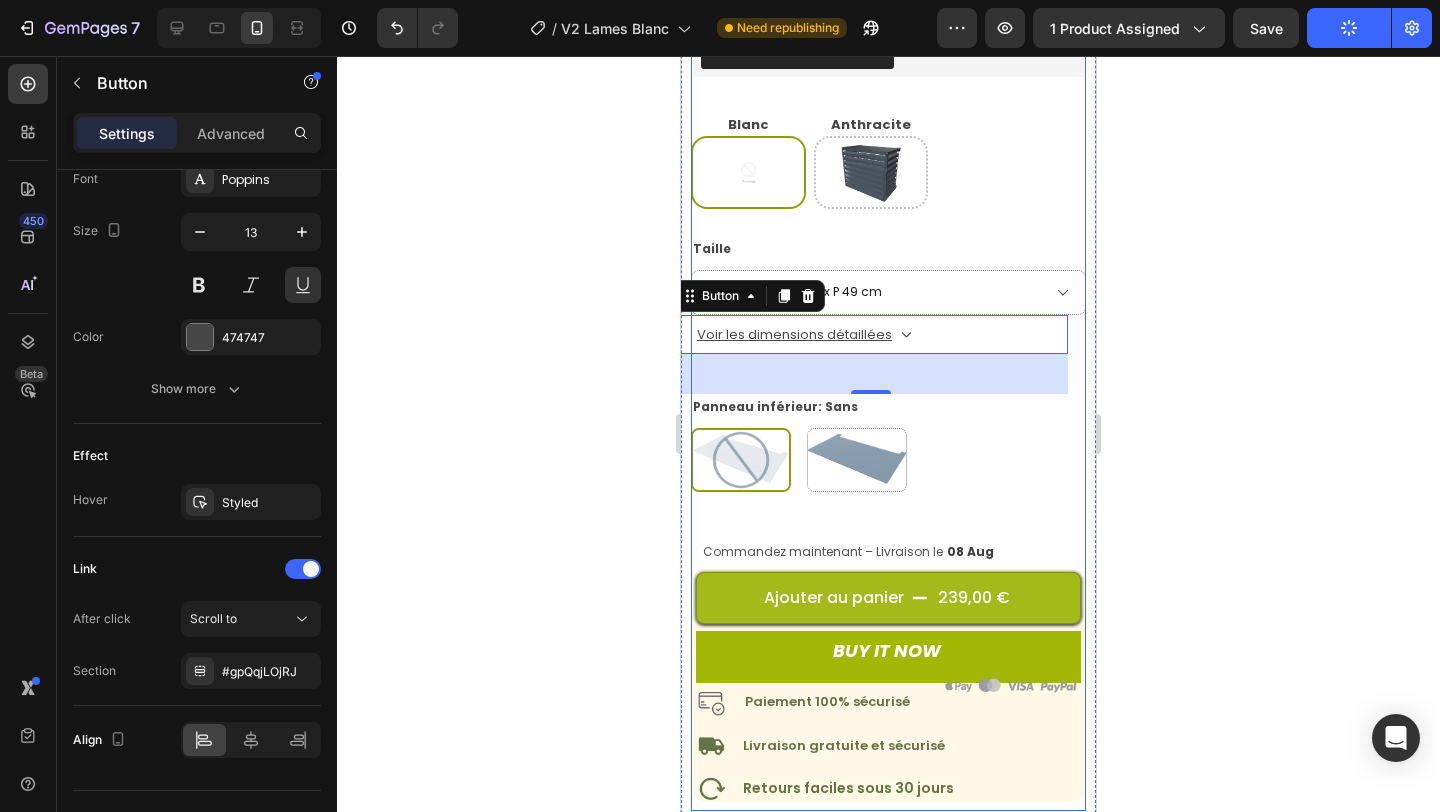 scroll, scrollTop: 834, scrollLeft: 0, axis: vertical 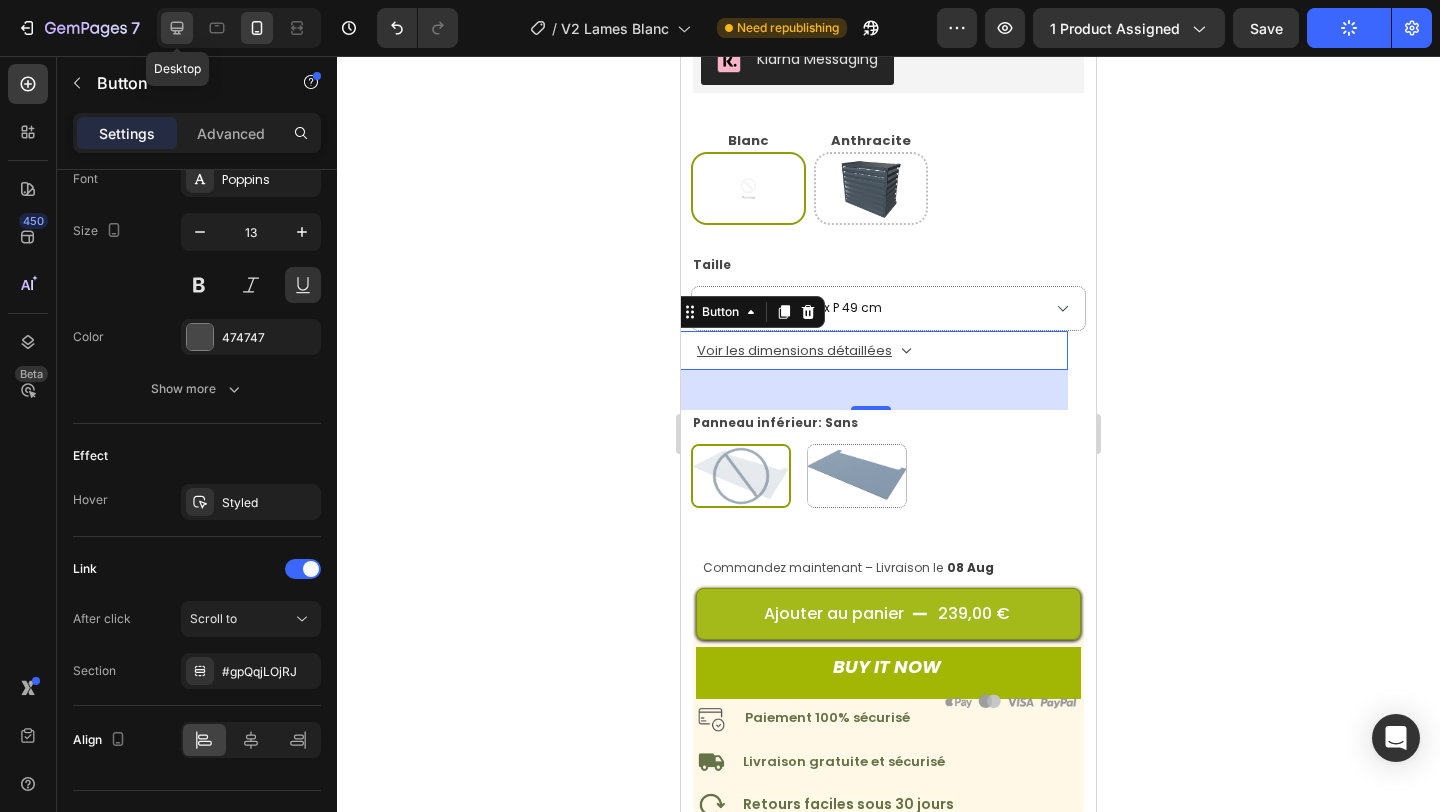 click 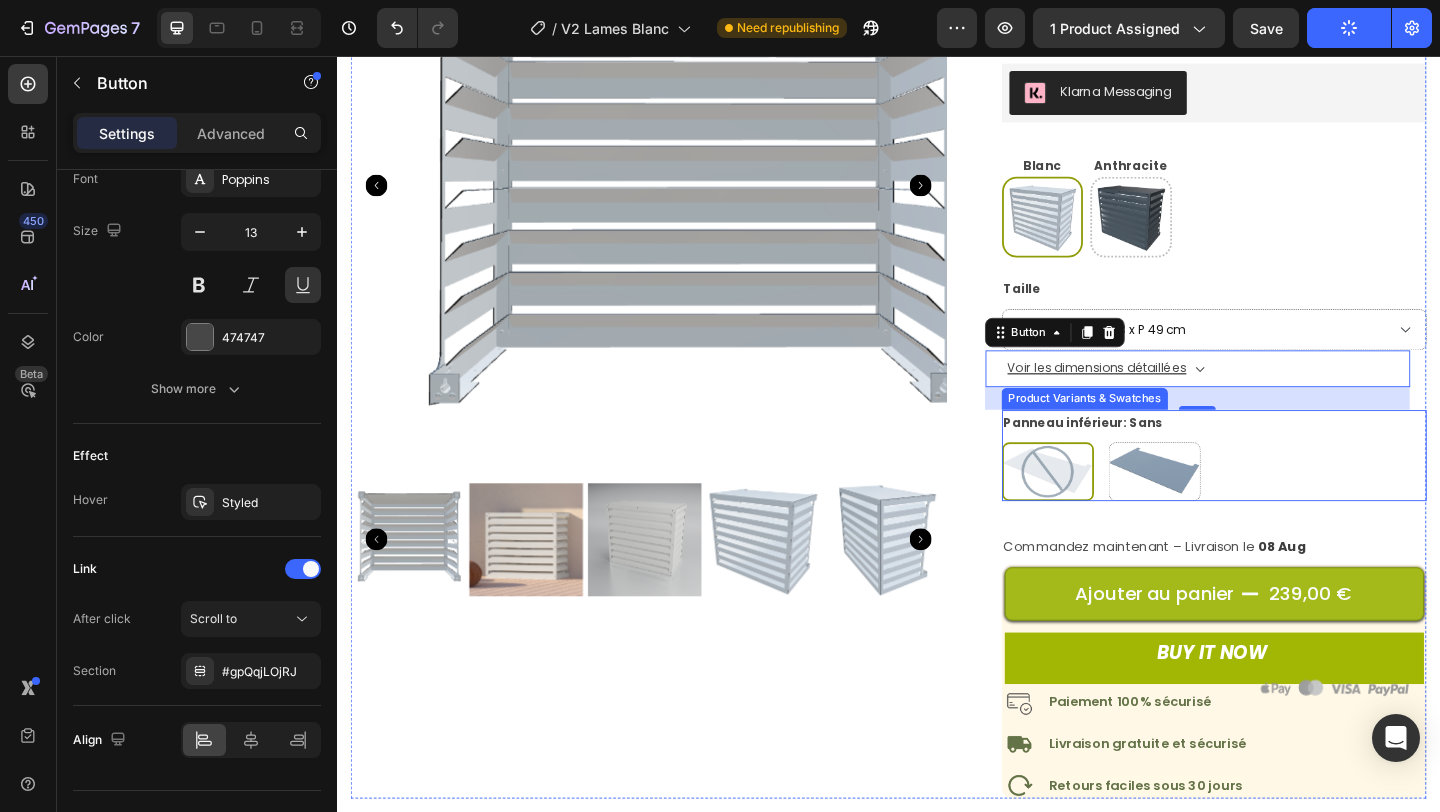 scroll, scrollTop: 299, scrollLeft: 0, axis: vertical 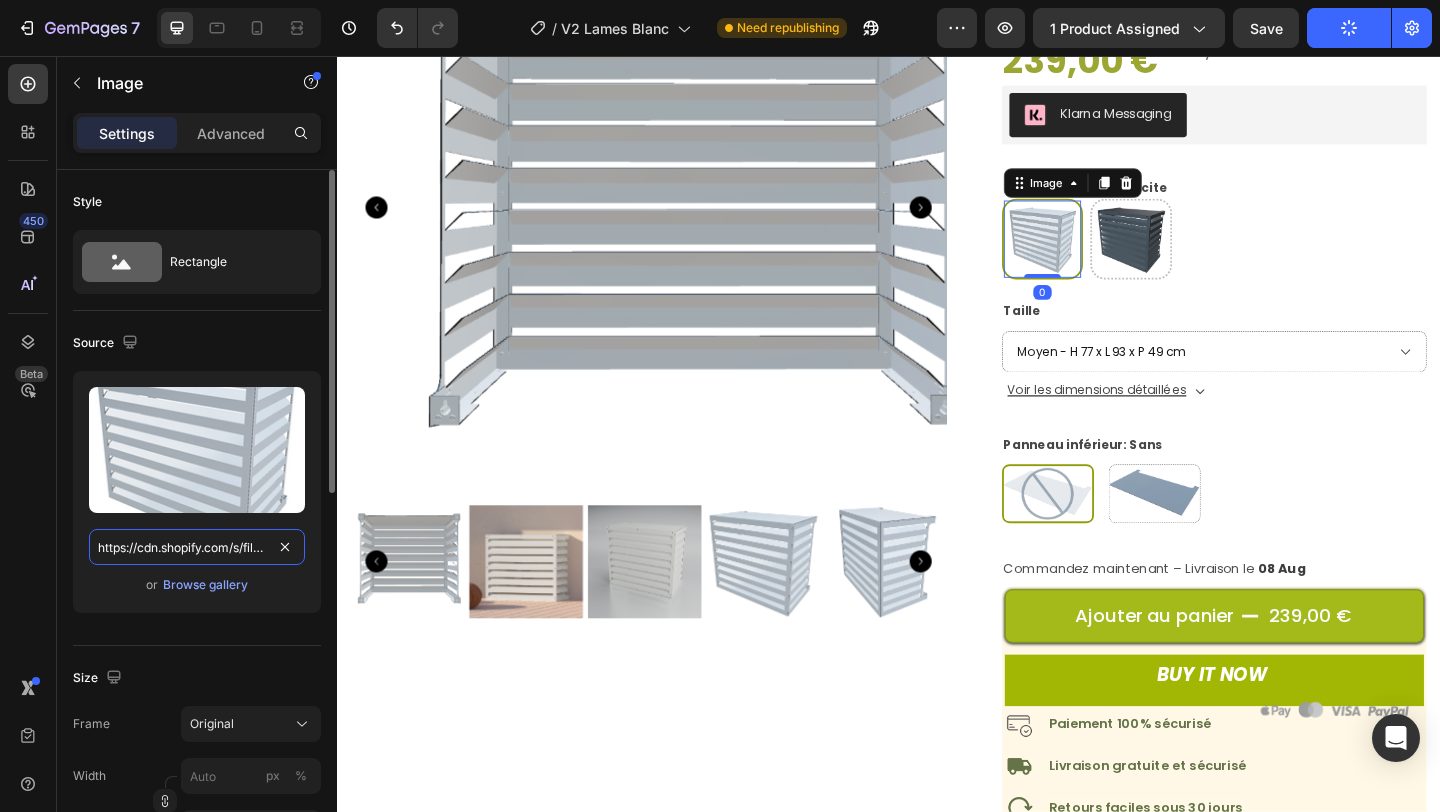 click on "https://cdn.shopify.com/s/files/1/0567/3867/6922/files/Capture_d_ecran_2025-07-26_a_13.32.55.png?v=1753529683" at bounding box center [197, 547] 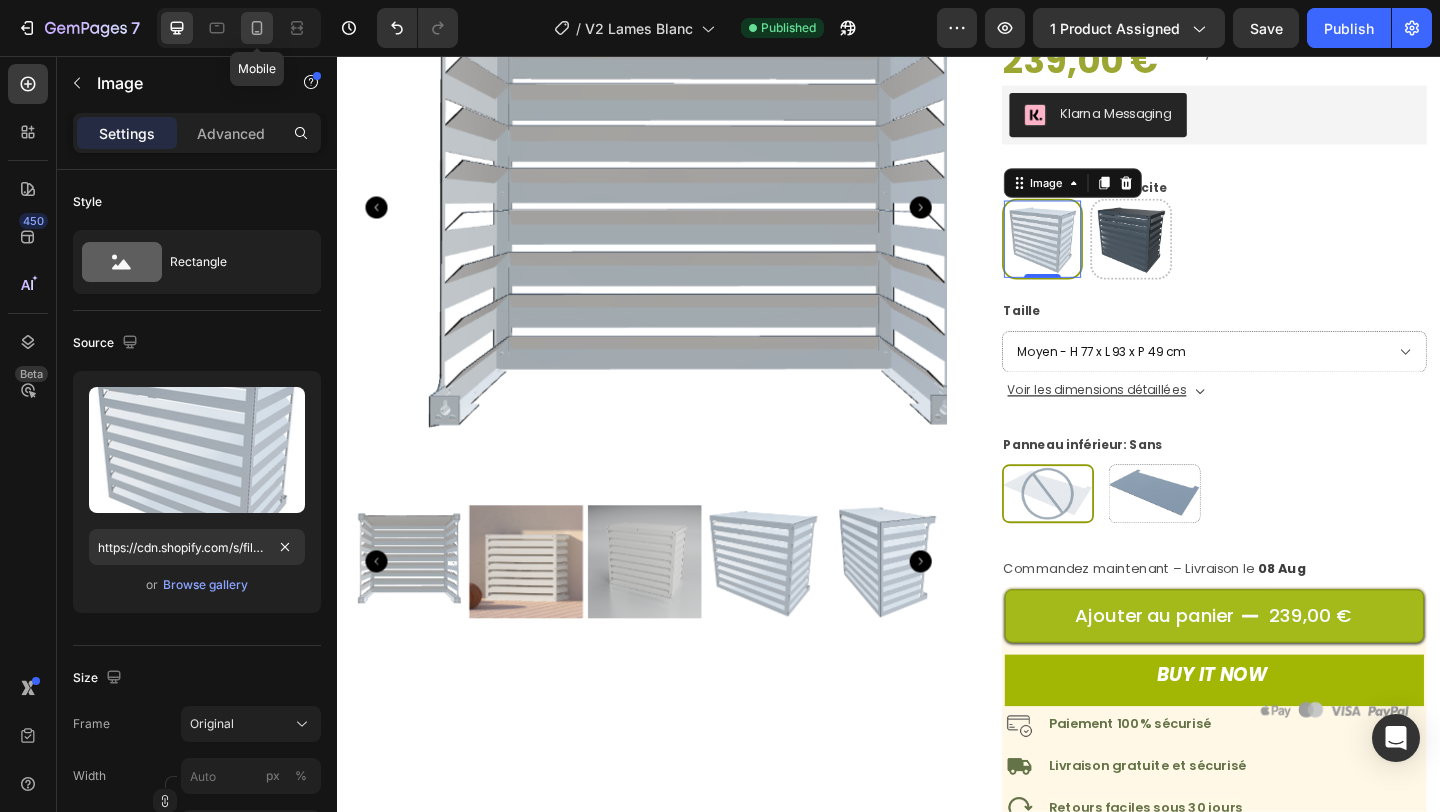 click 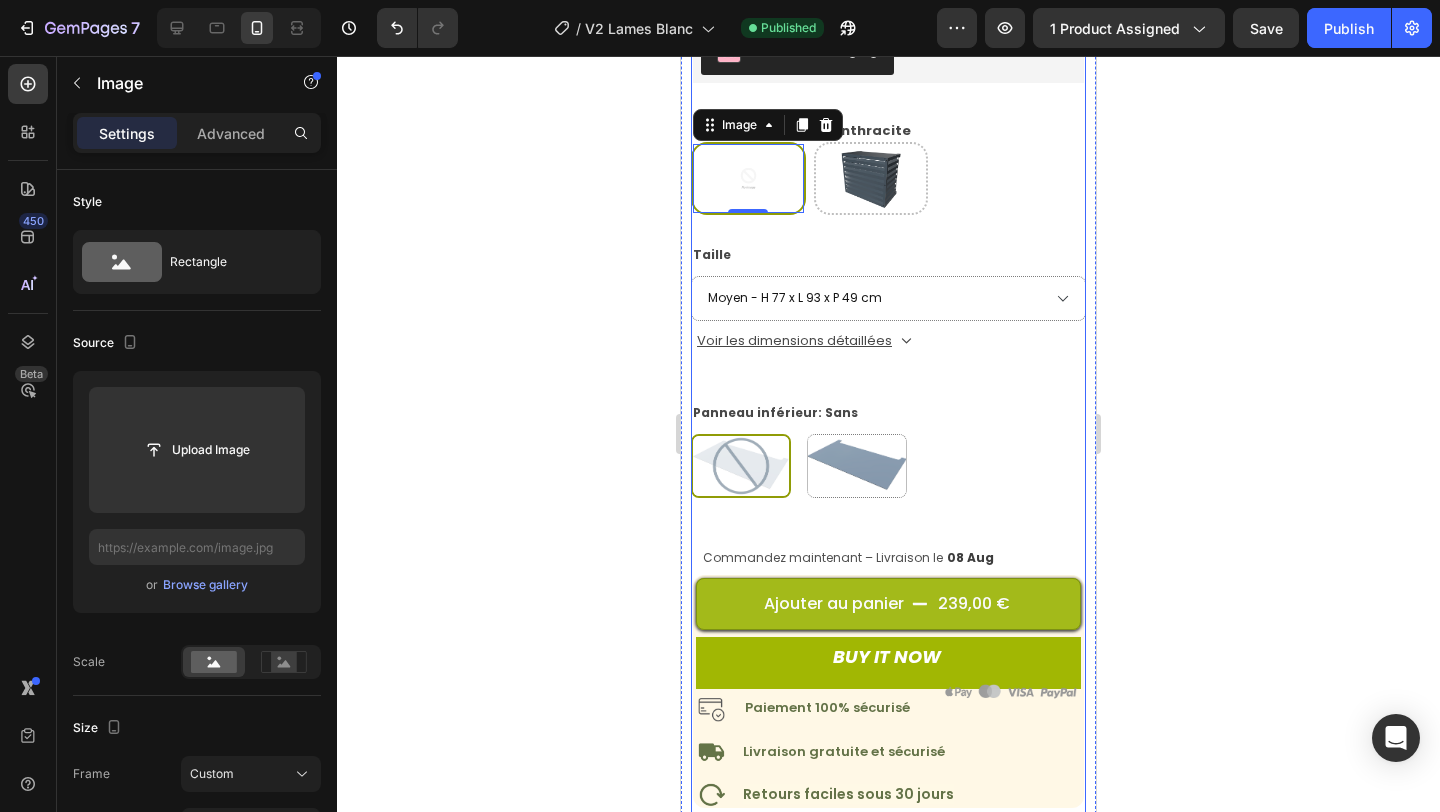 scroll, scrollTop: 844, scrollLeft: 0, axis: vertical 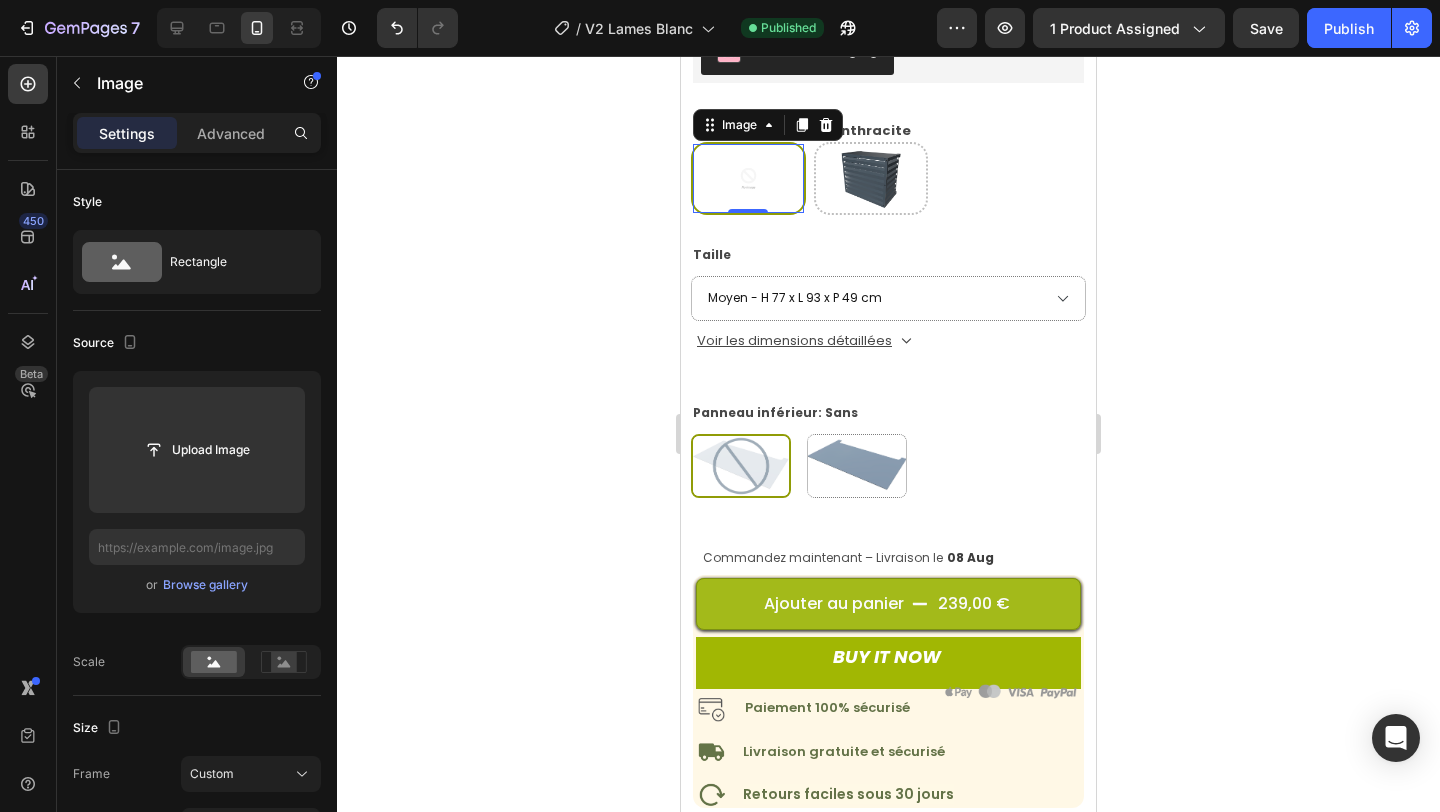 click at bounding box center [749, 179] 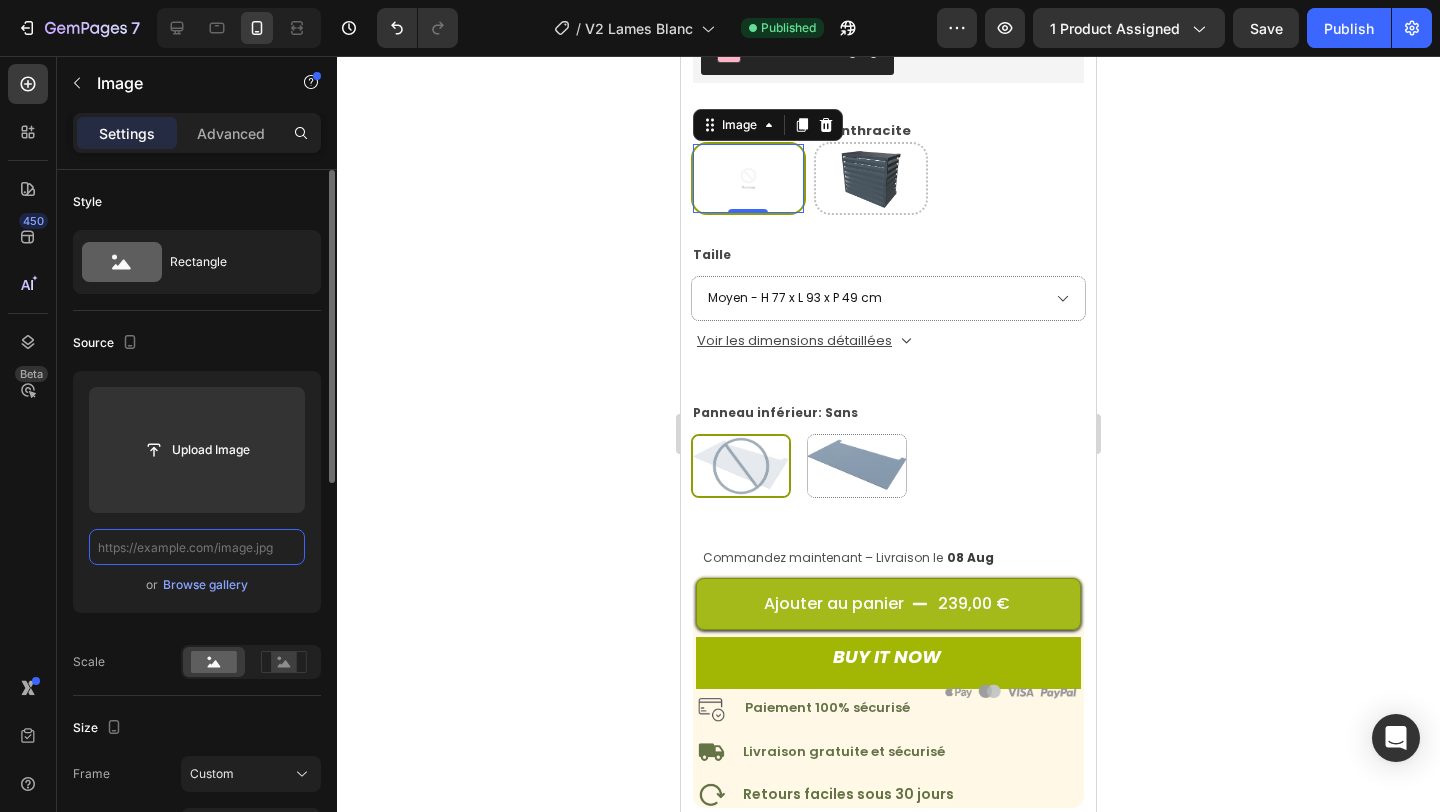 click at bounding box center [197, 547] 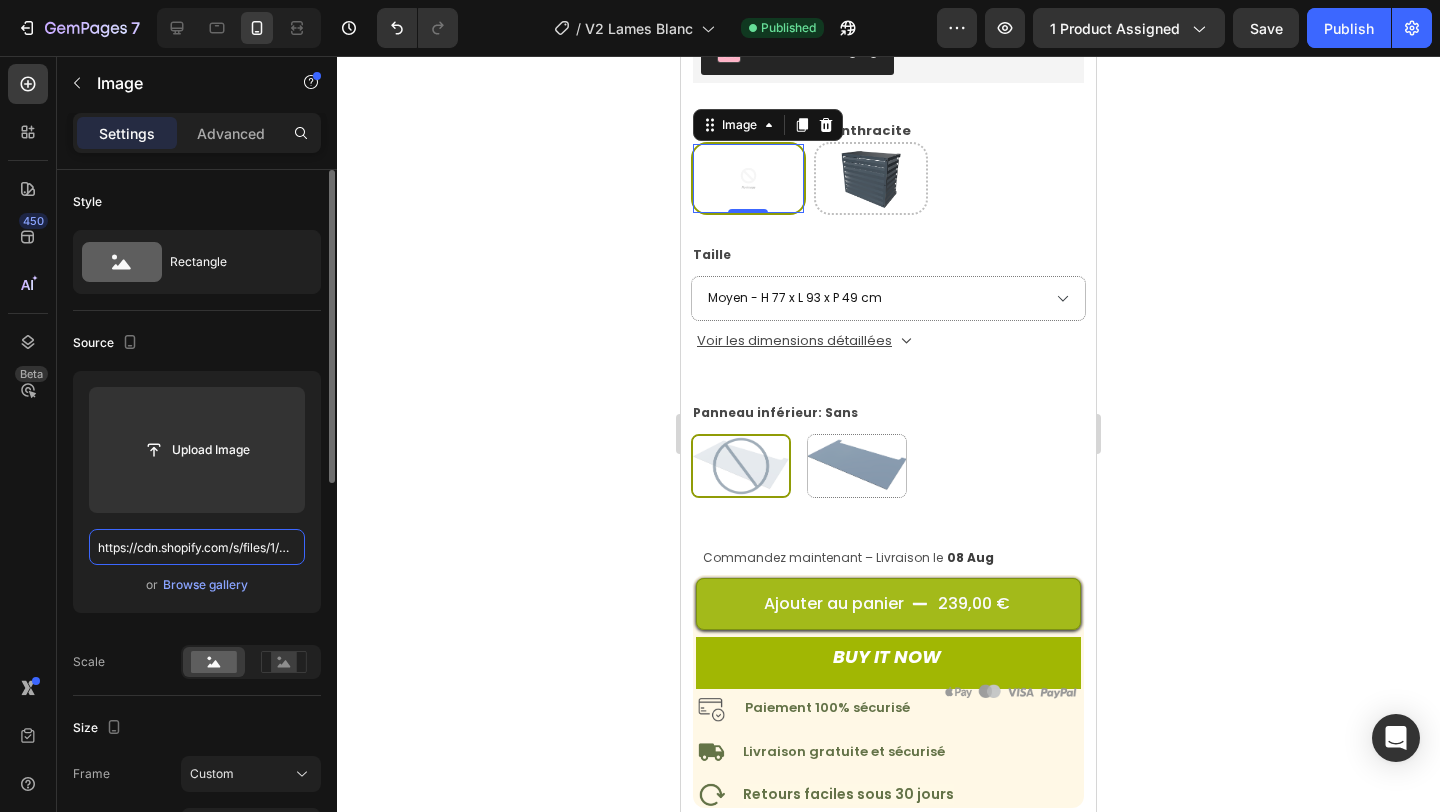 scroll, scrollTop: 0, scrollLeft: 498, axis: horizontal 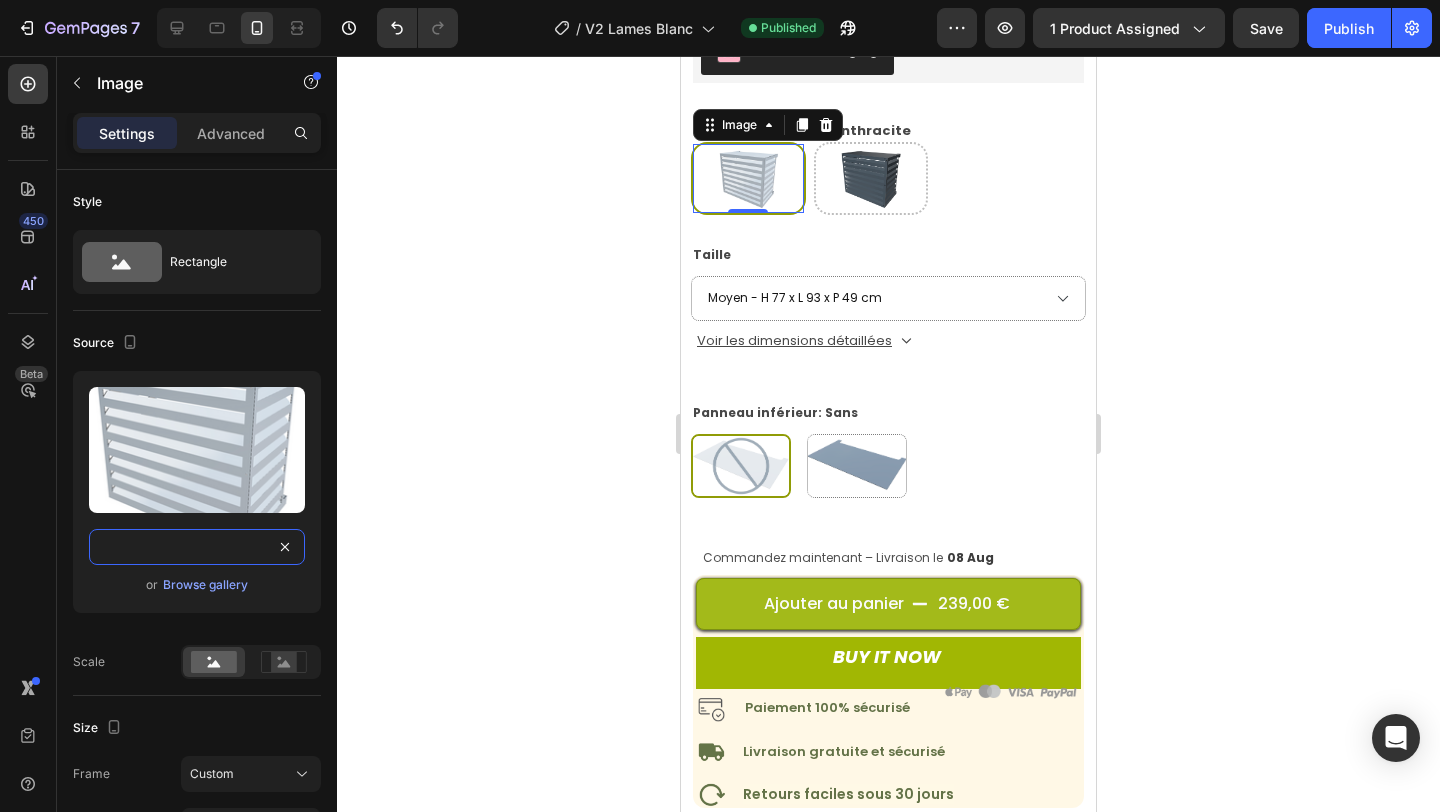 type on "https://cdn.shopify.com/s/files/1/0567/3867/6922/files/Capture_d_ecran_2025-07-26_a_13.32.55.png?v=1753529683" 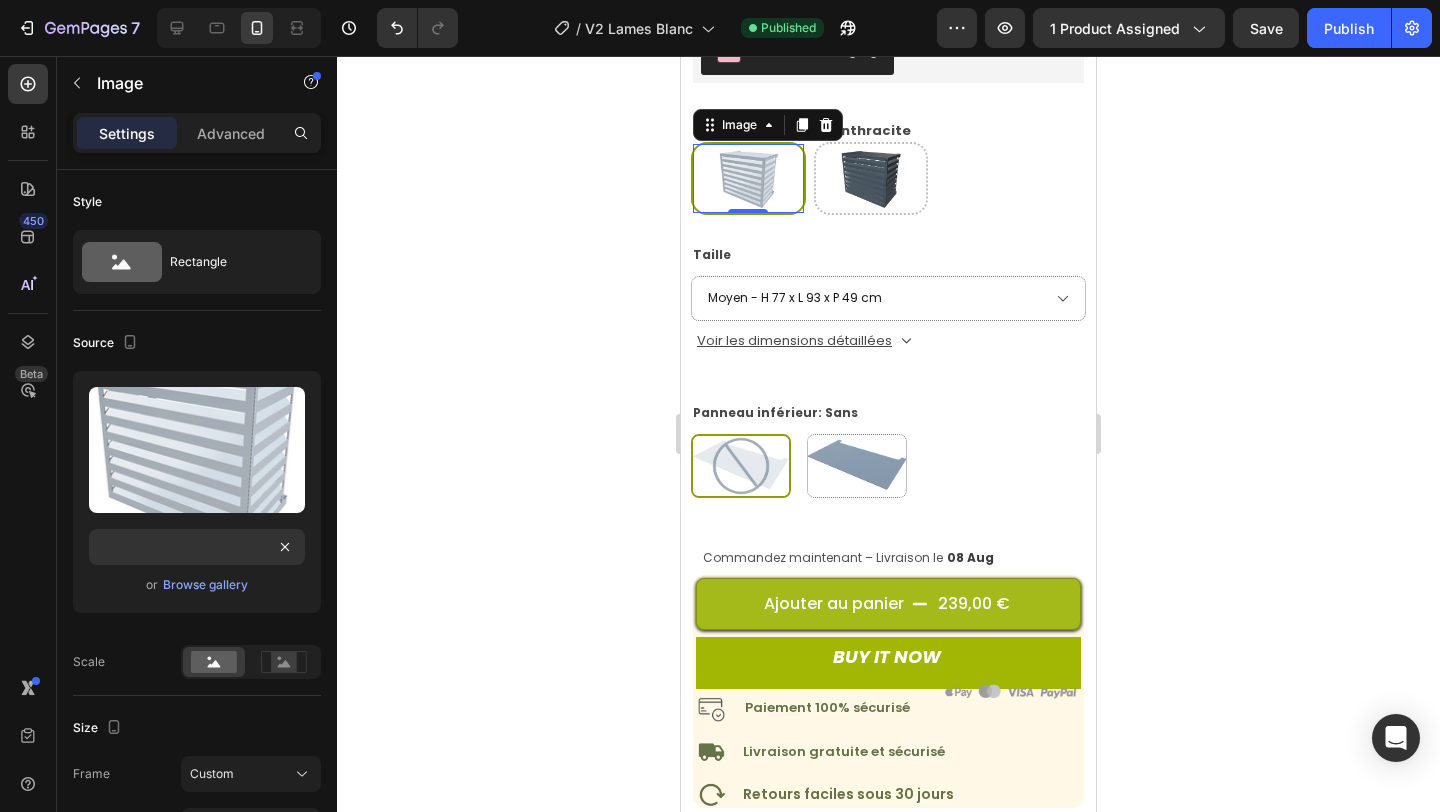 click 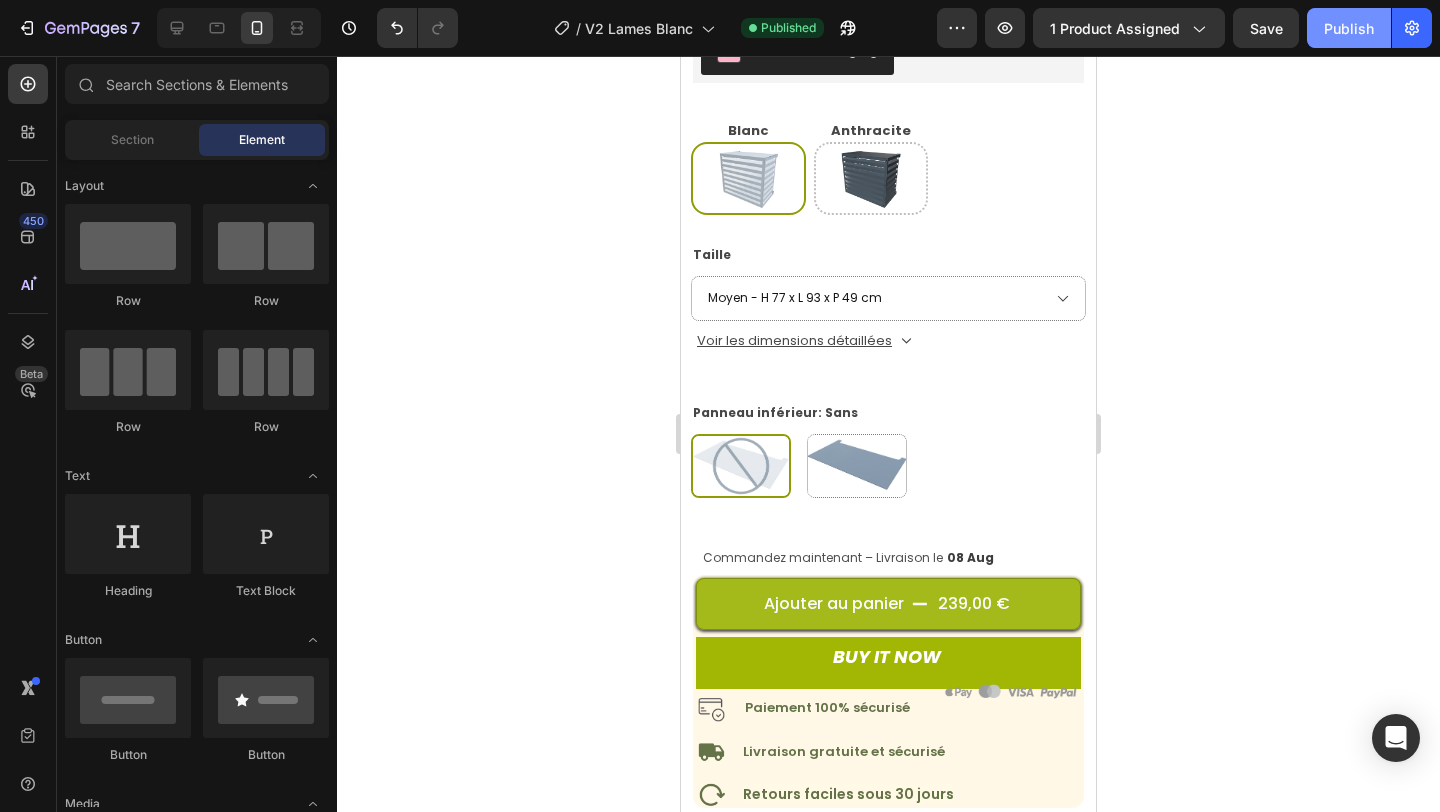click on "Publish" at bounding box center [1349, 28] 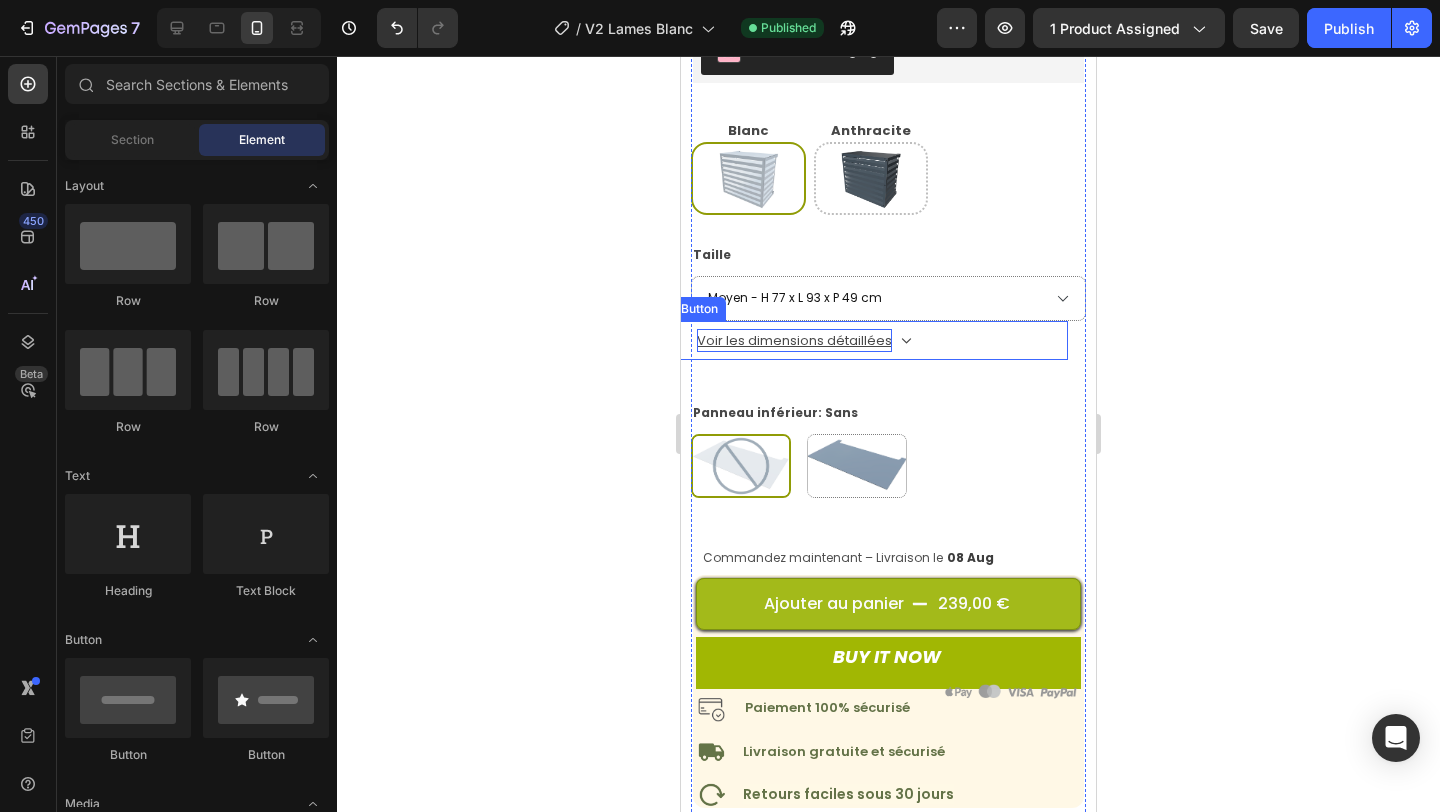 click on "Voir les dimensions détaillées" at bounding box center (794, 340) 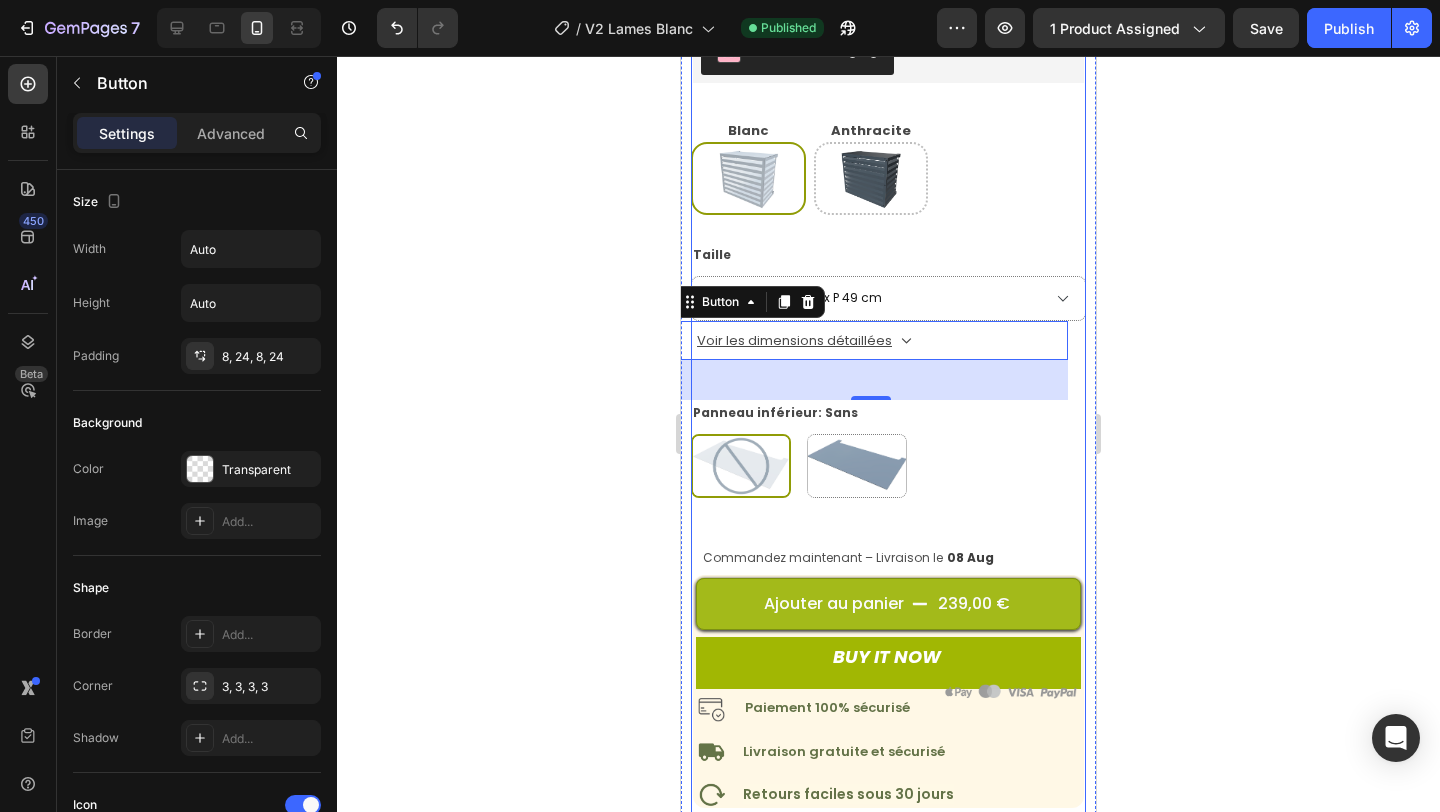 scroll, scrollTop: 0, scrollLeft: 0, axis: both 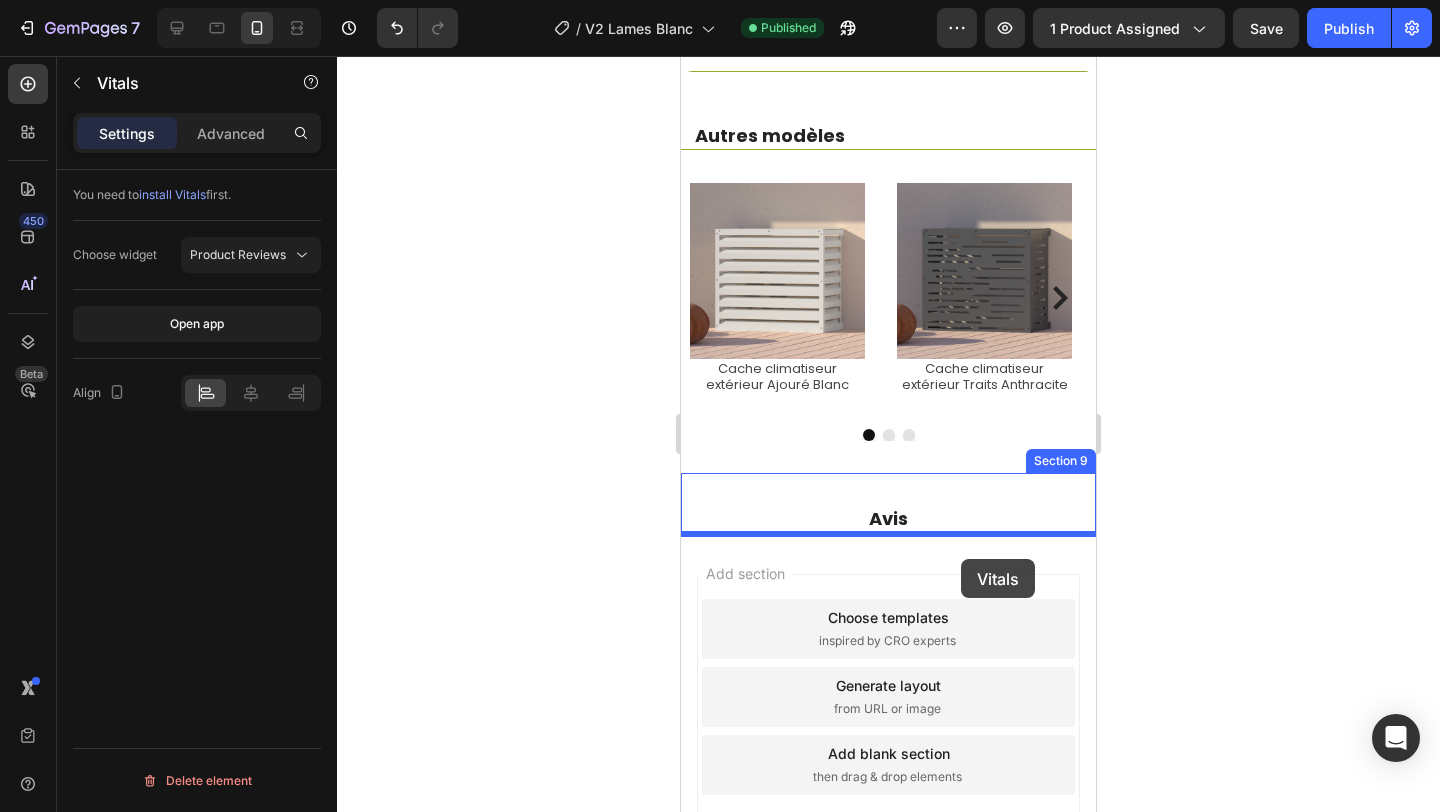 drag, startPoint x: 1049, startPoint y: 120, endPoint x: 961, endPoint y: 559, distance: 447.7332 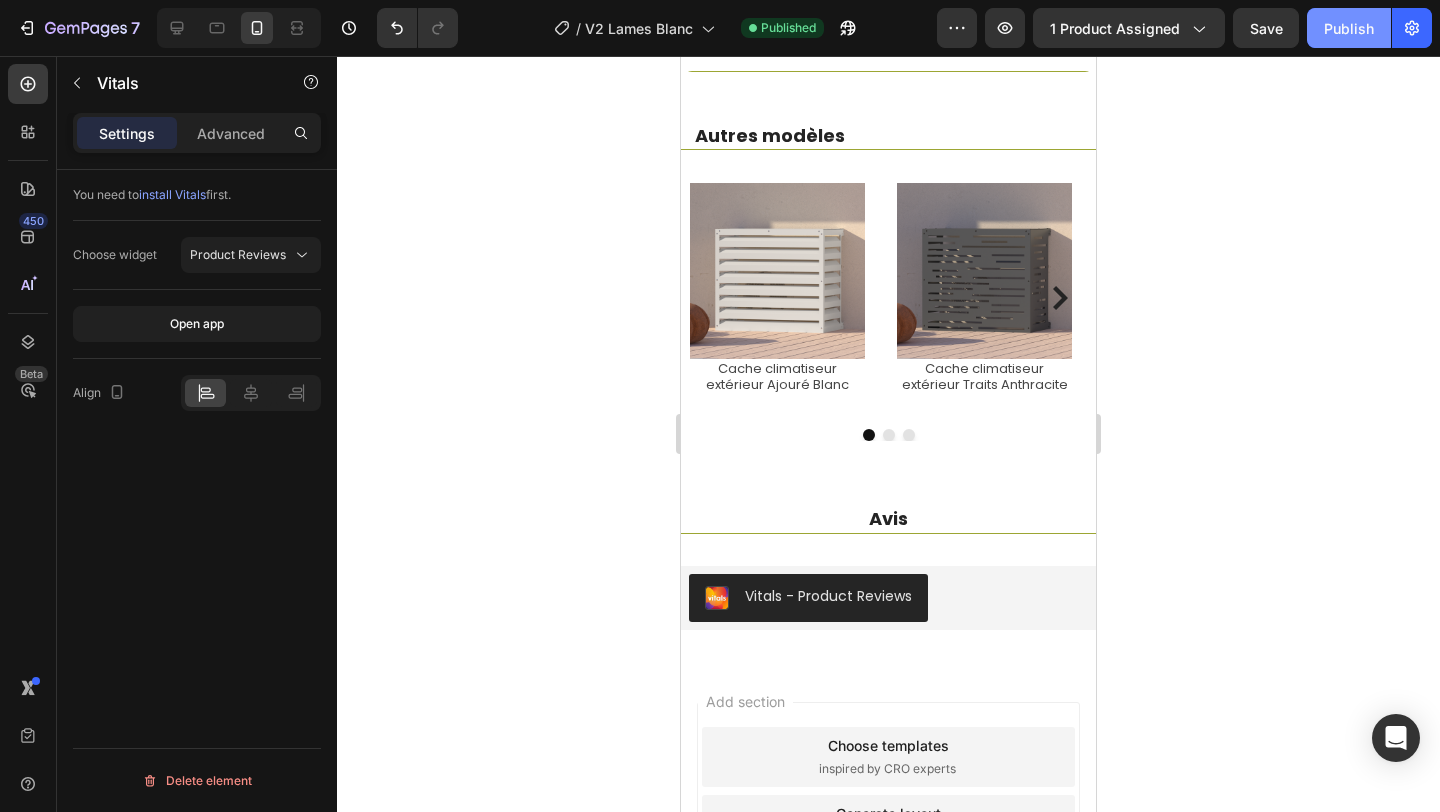 click on "Publish" 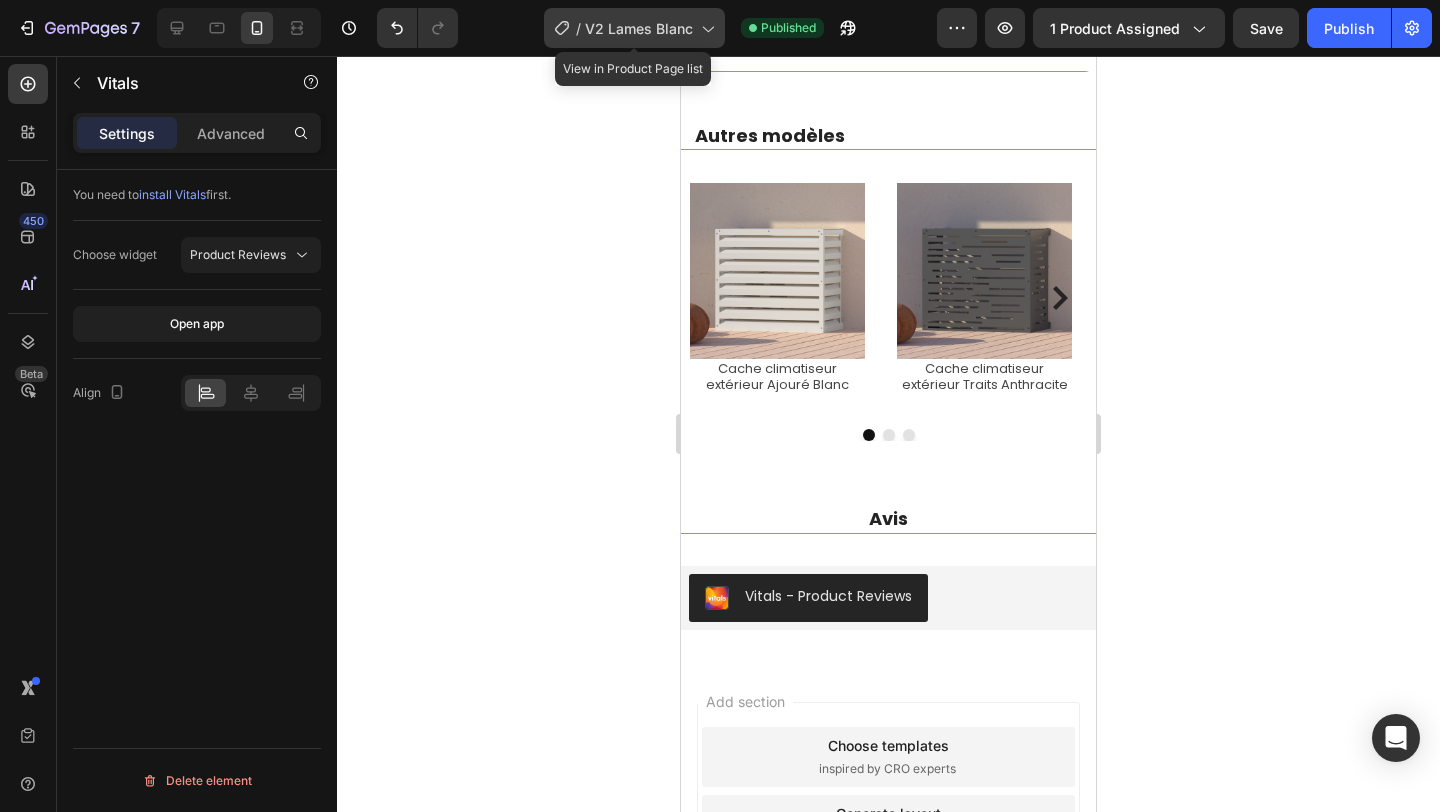 click on "V2 Lames Blanc" at bounding box center (639, 28) 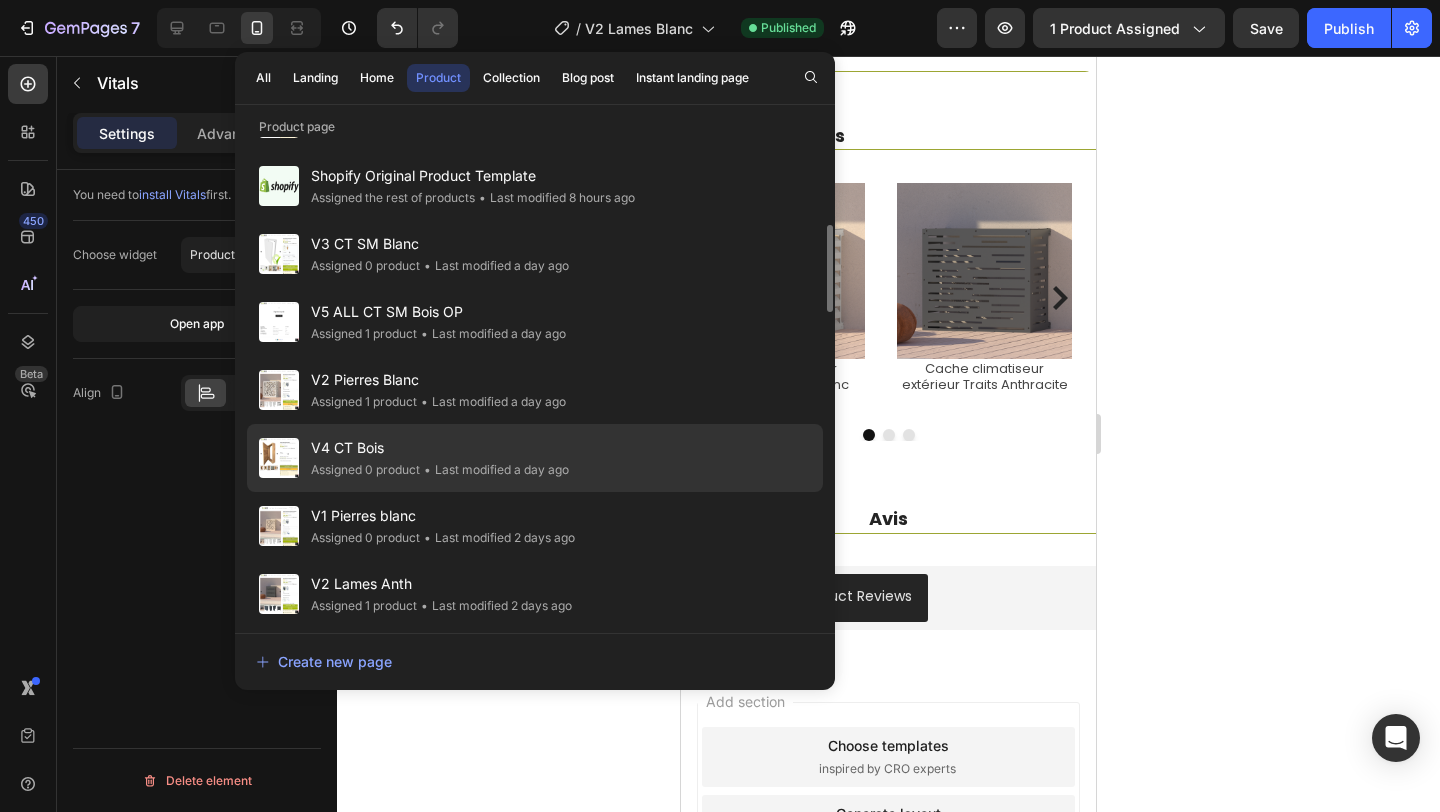 scroll, scrollTop: 478, scrollLeft: 0, axis: vertical 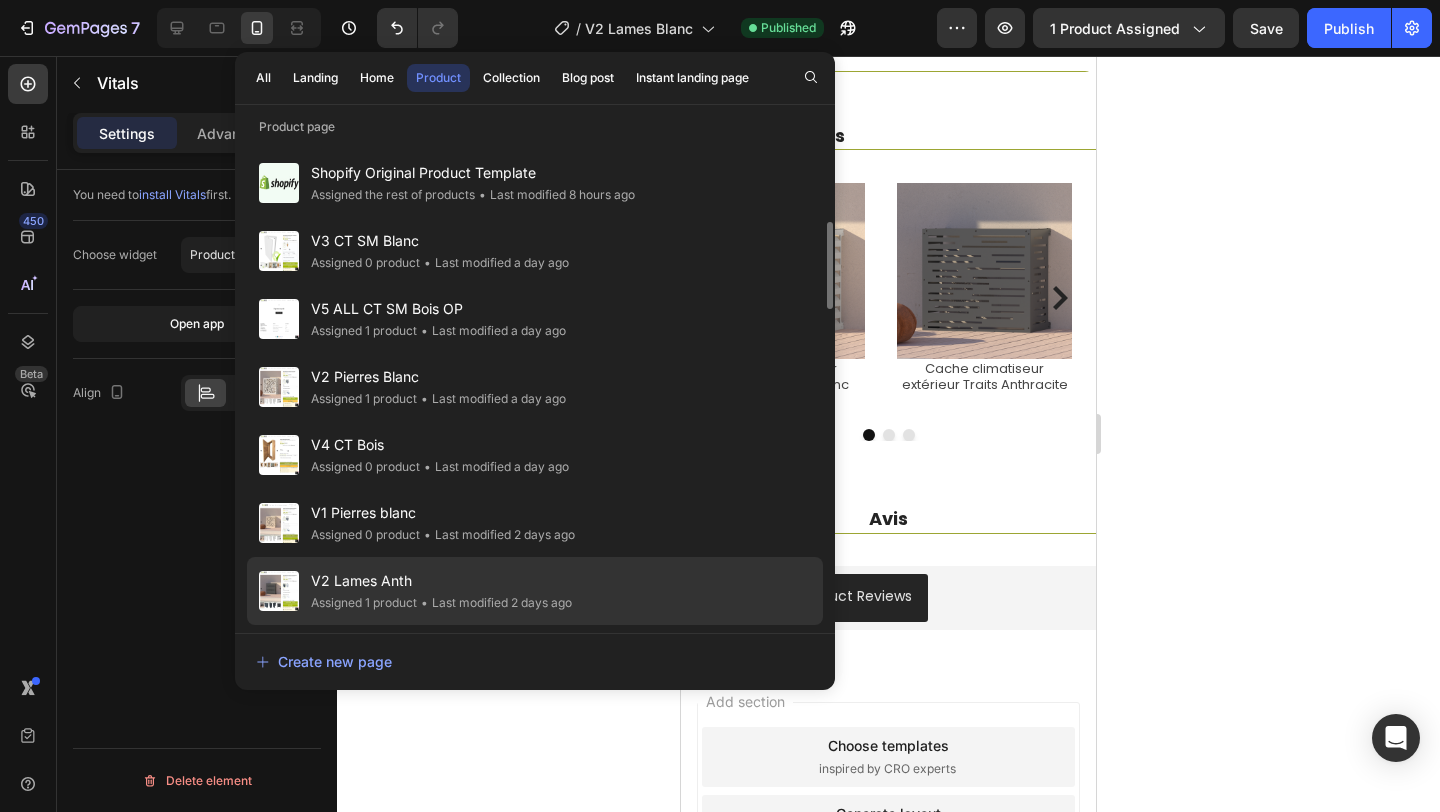 click on "V2 Lames Anth Assigned 1 product • Last modified 2 days ago" 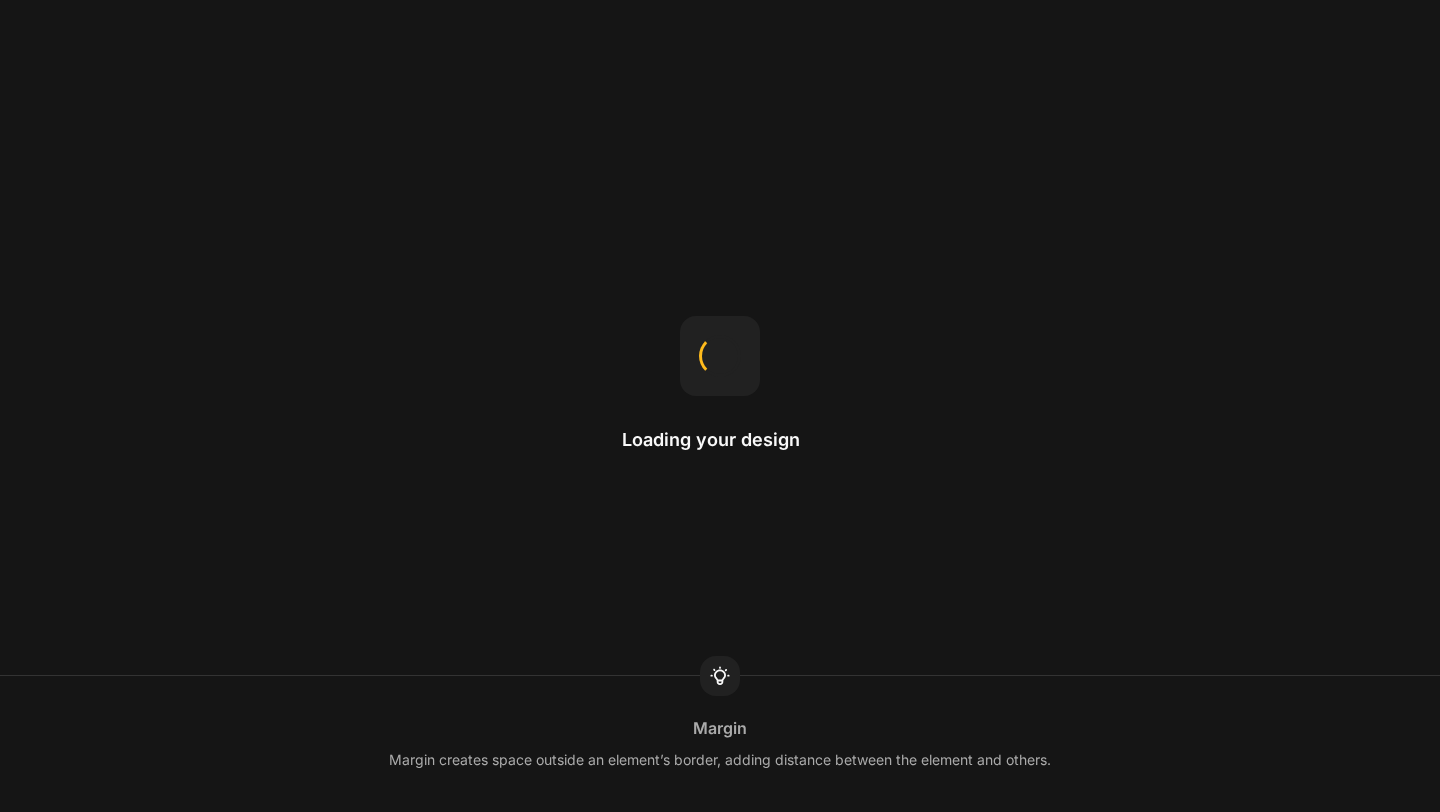 scroll, scrollTop: 0, scrollLeft: 0, axis: both 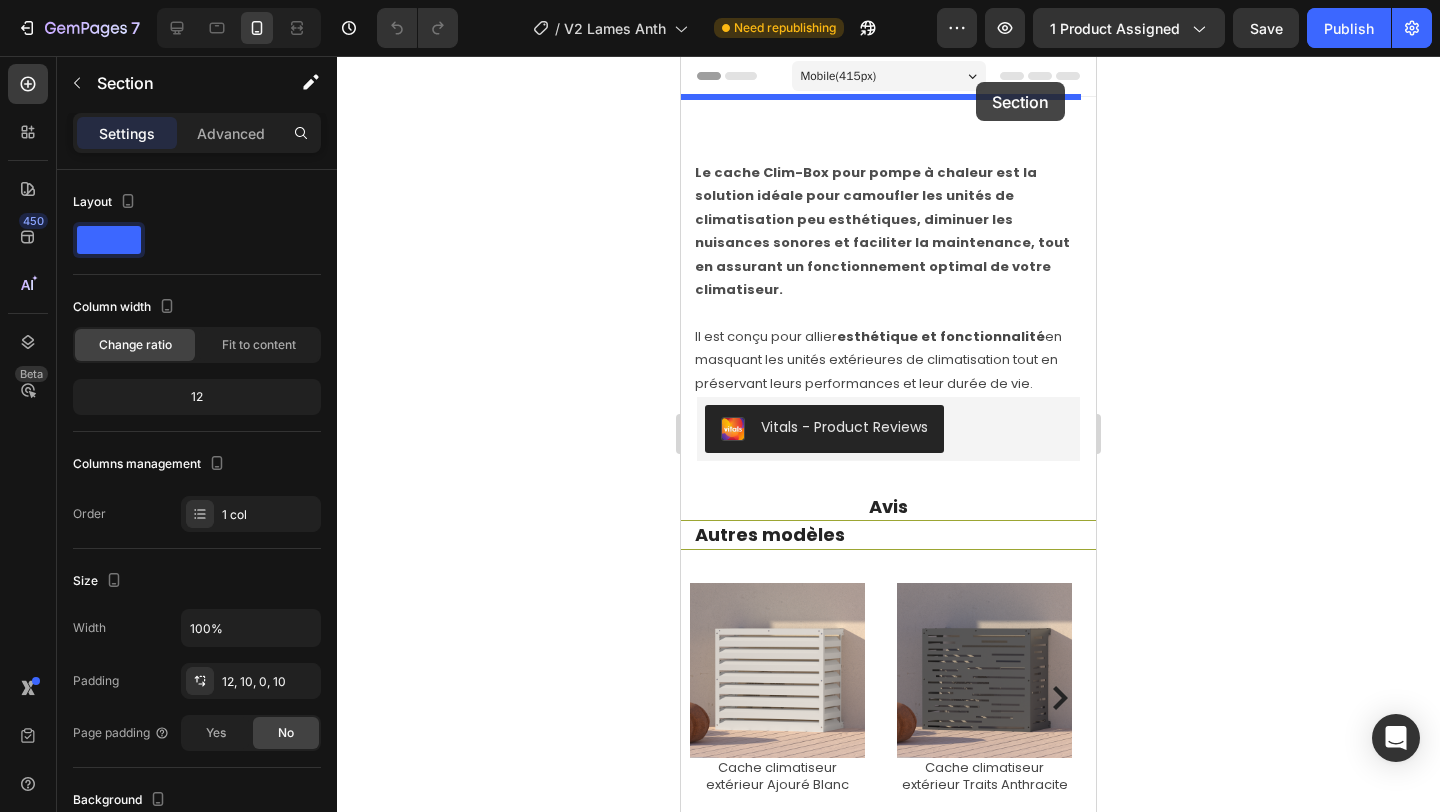 drag, startPoint x: 1039, startPoint y: 405, endPoint x: 976, endPoint y: 82, distance: 329.0866 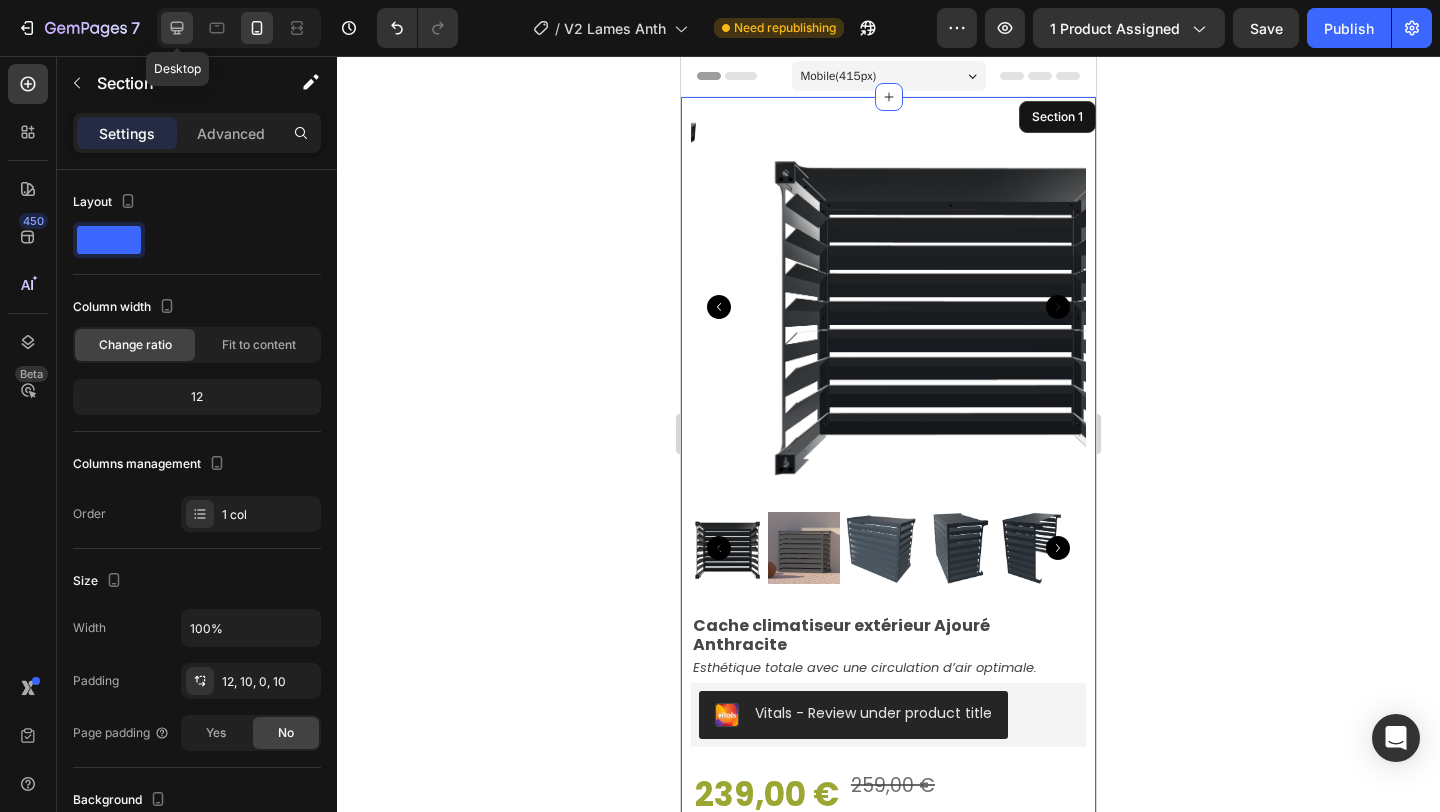 click 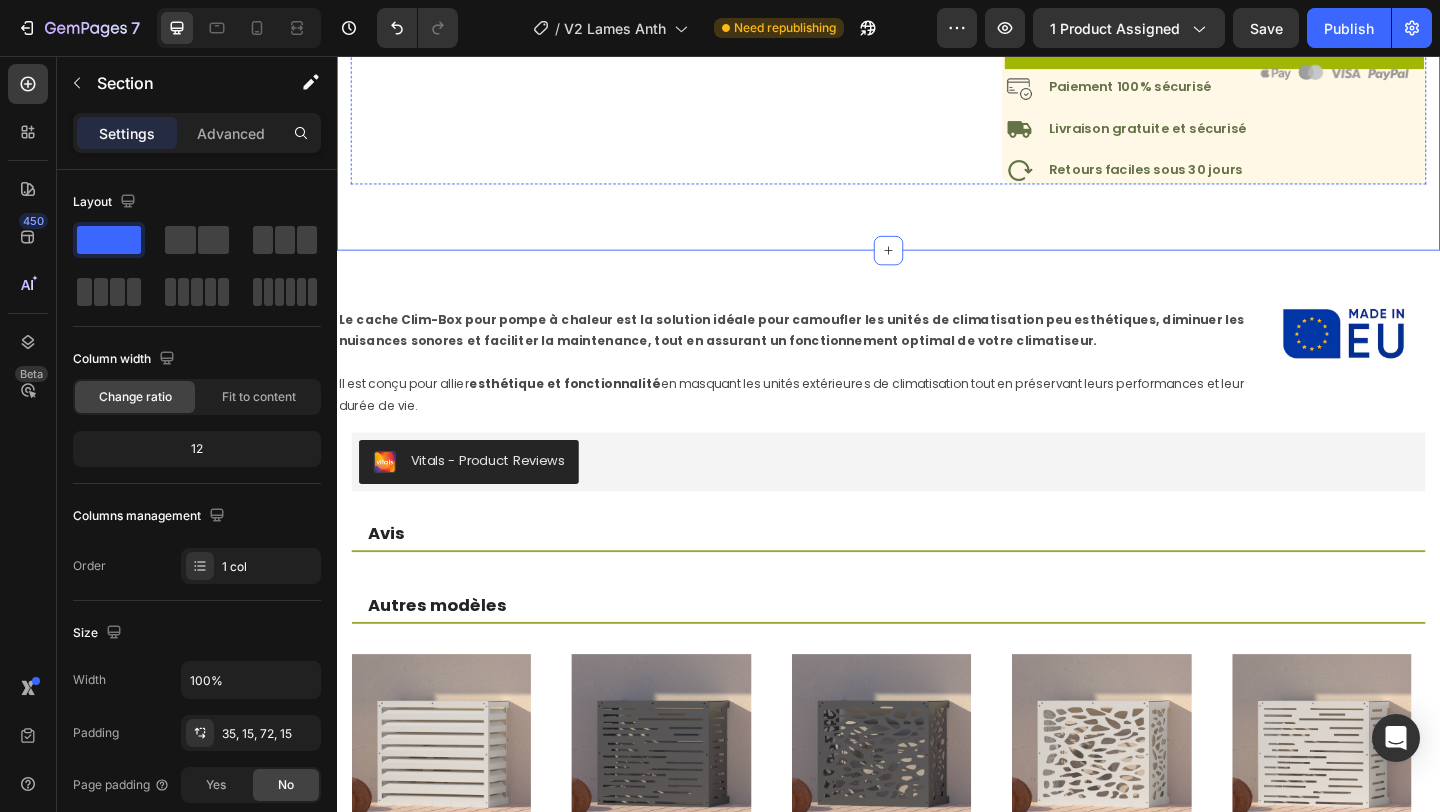 scroll, scrollTop: 971, scrollLeft: 0, axis: vertical 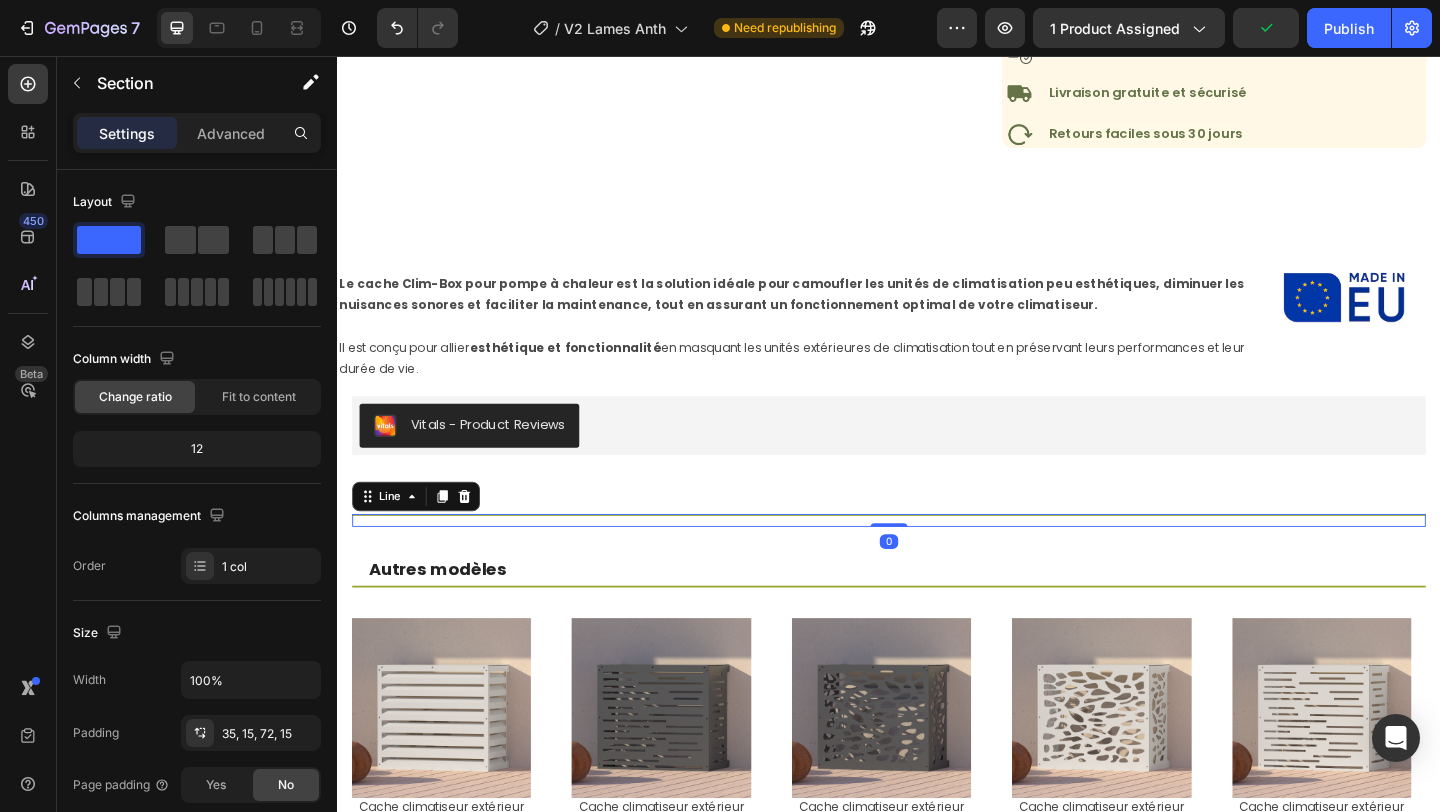 click on "Title Line   0" at bounding box center [937, 561] 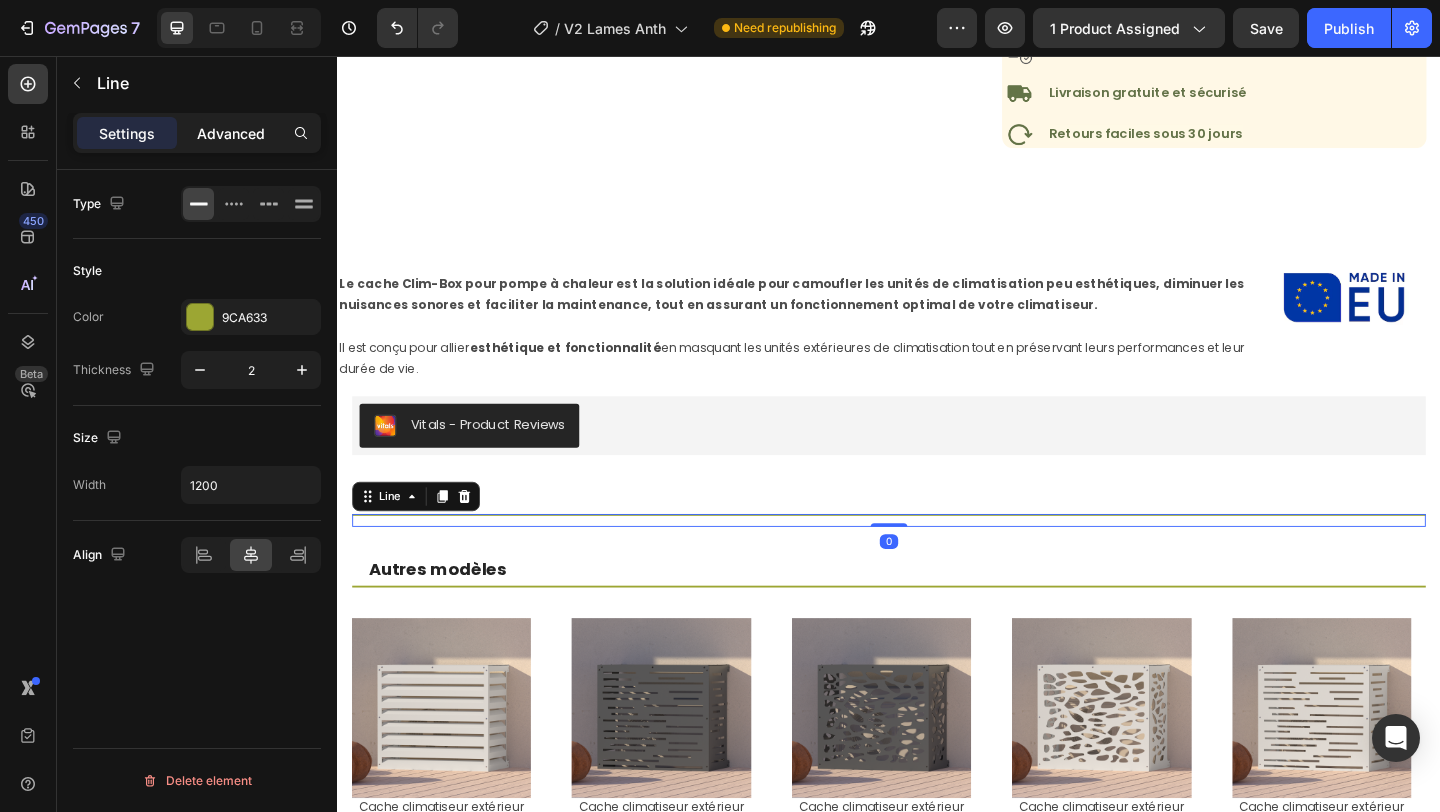 click on "Advanced" at bounding box center [231, 133] 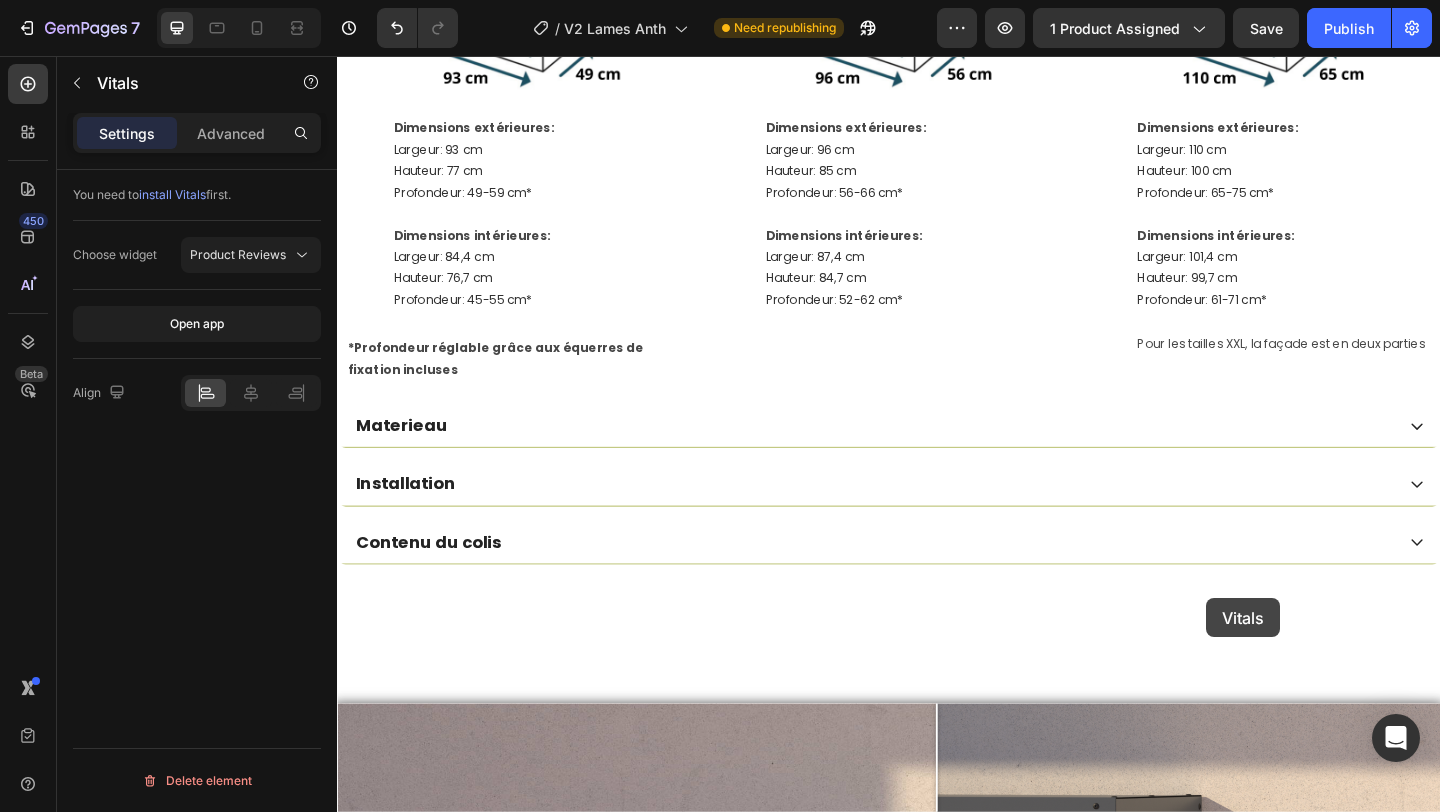 scroll, scrollTop: 3200, scrollLeft: 0, axis: vertical 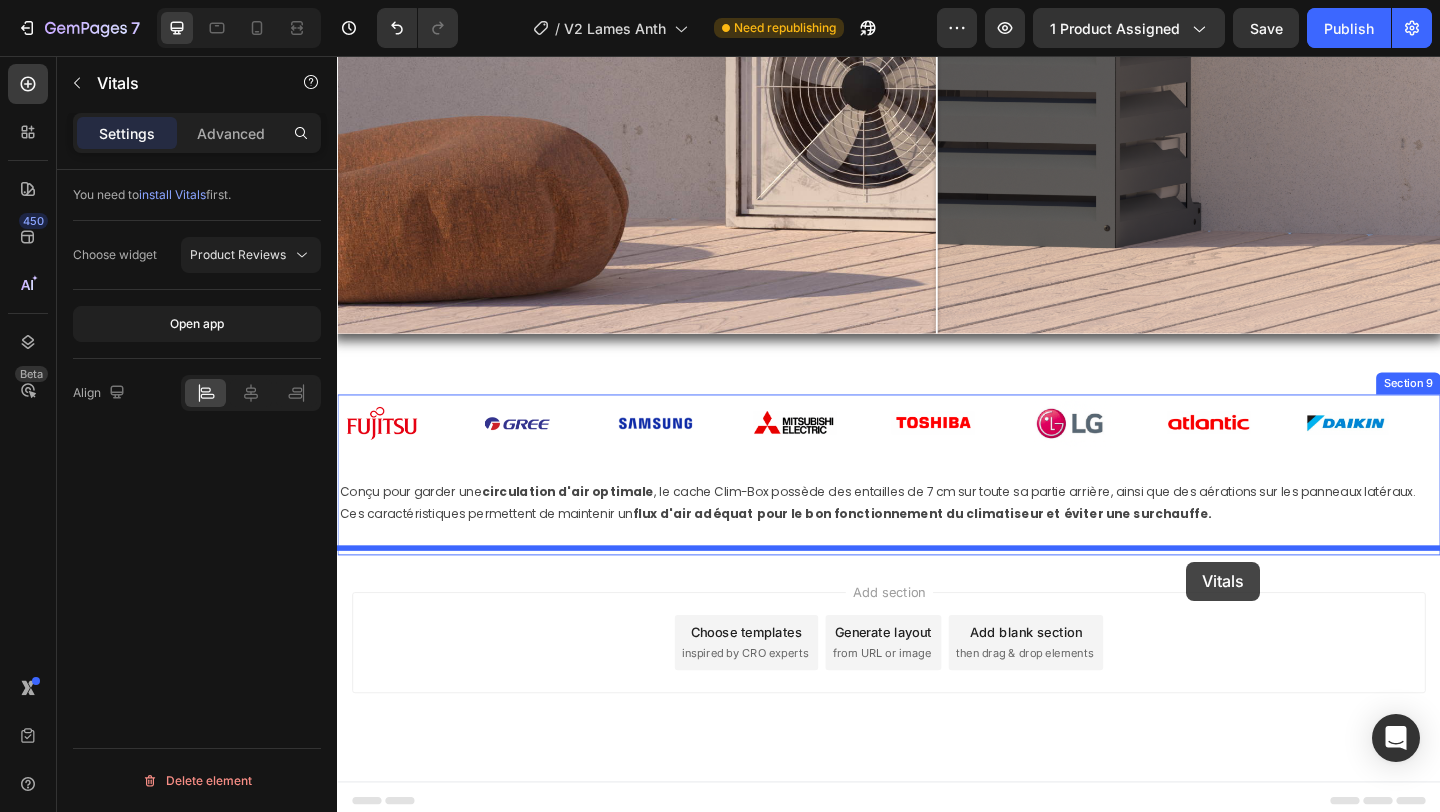 drag, startPoint x: 1295, startPoint y: 452, endPoint x: 1262, endPoint y: 608, distance: 159.4522 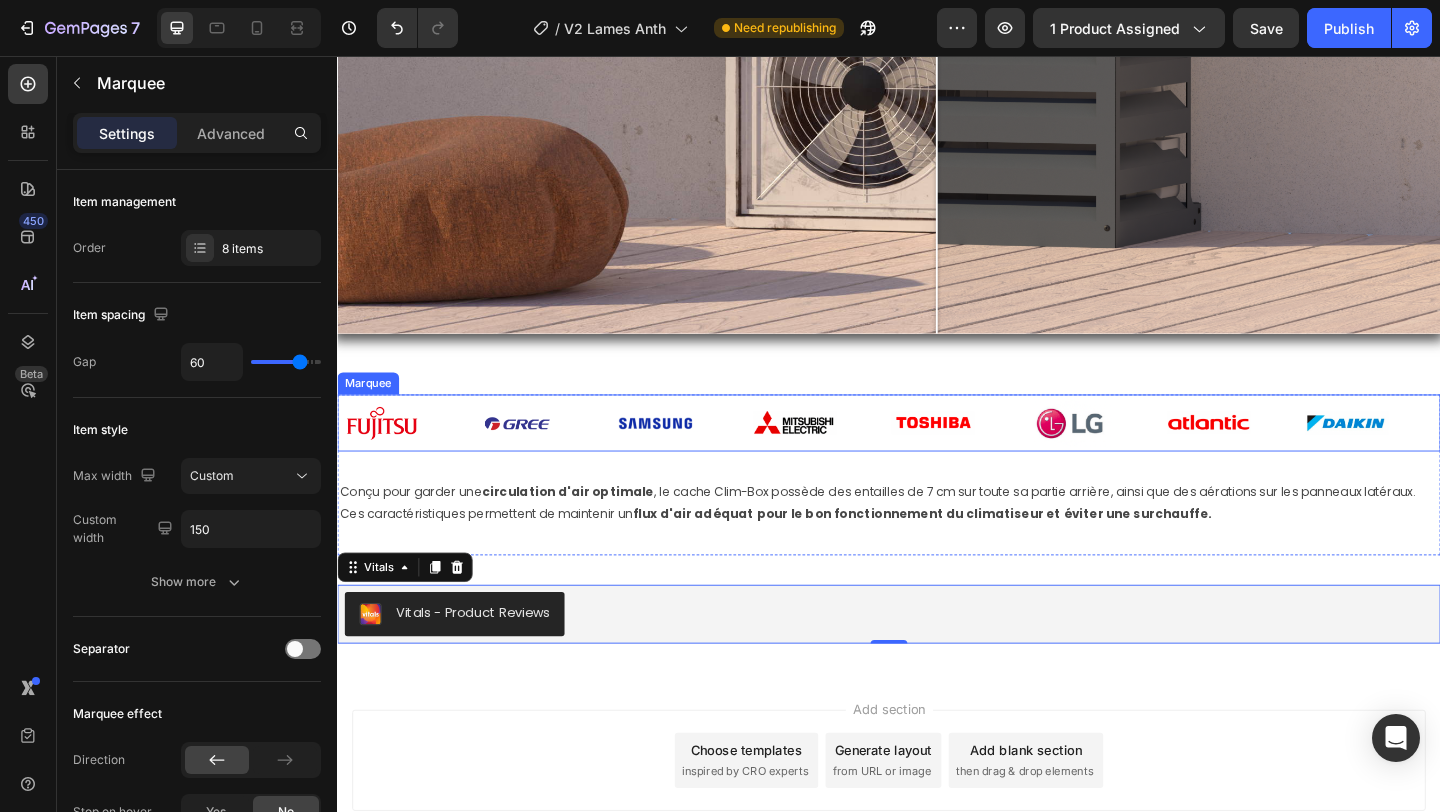 click on "Image" at bounding box center [1465, 455] 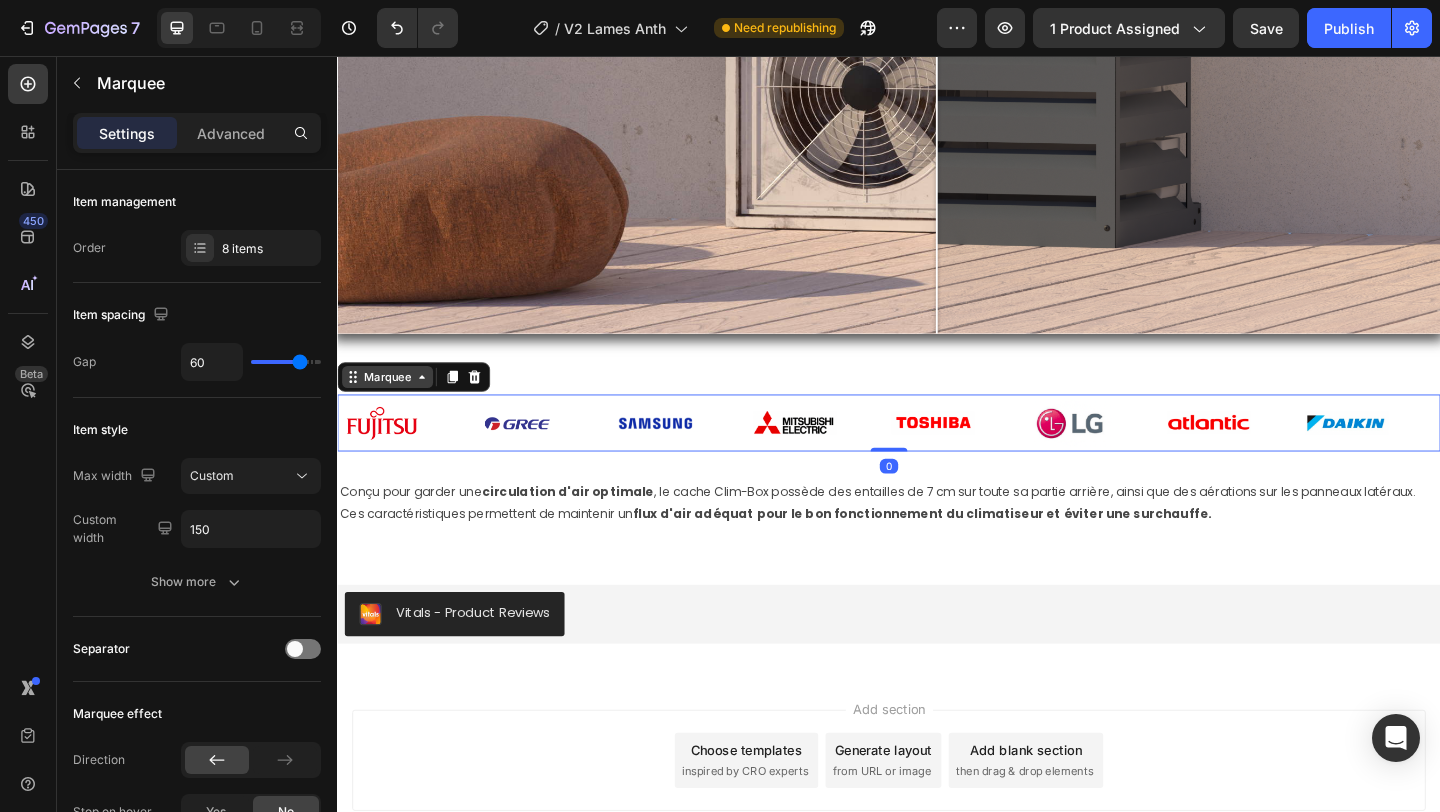 click on "Marquee" at bounding box center (391, 405) 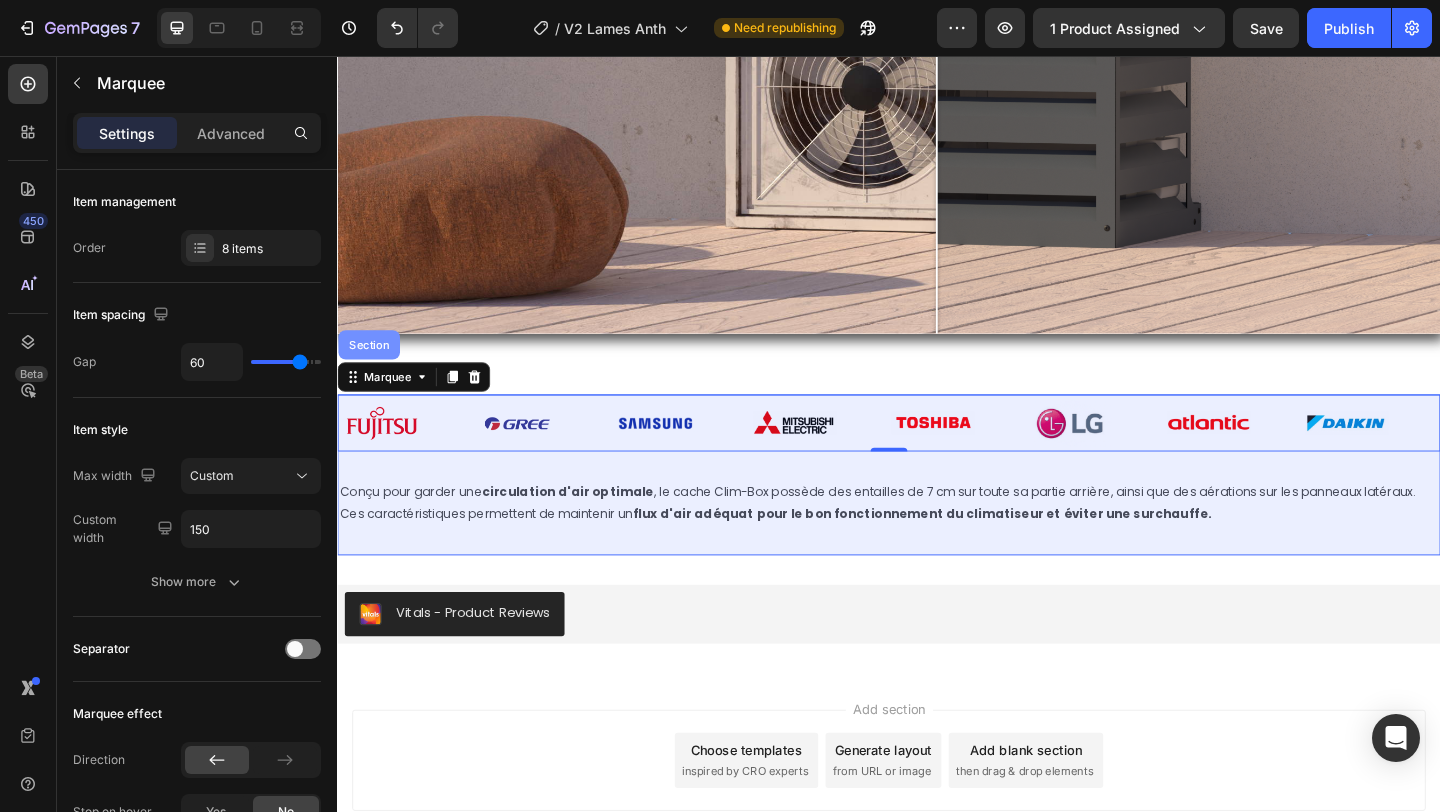 click on "Section" at bounding box center (371, 370) 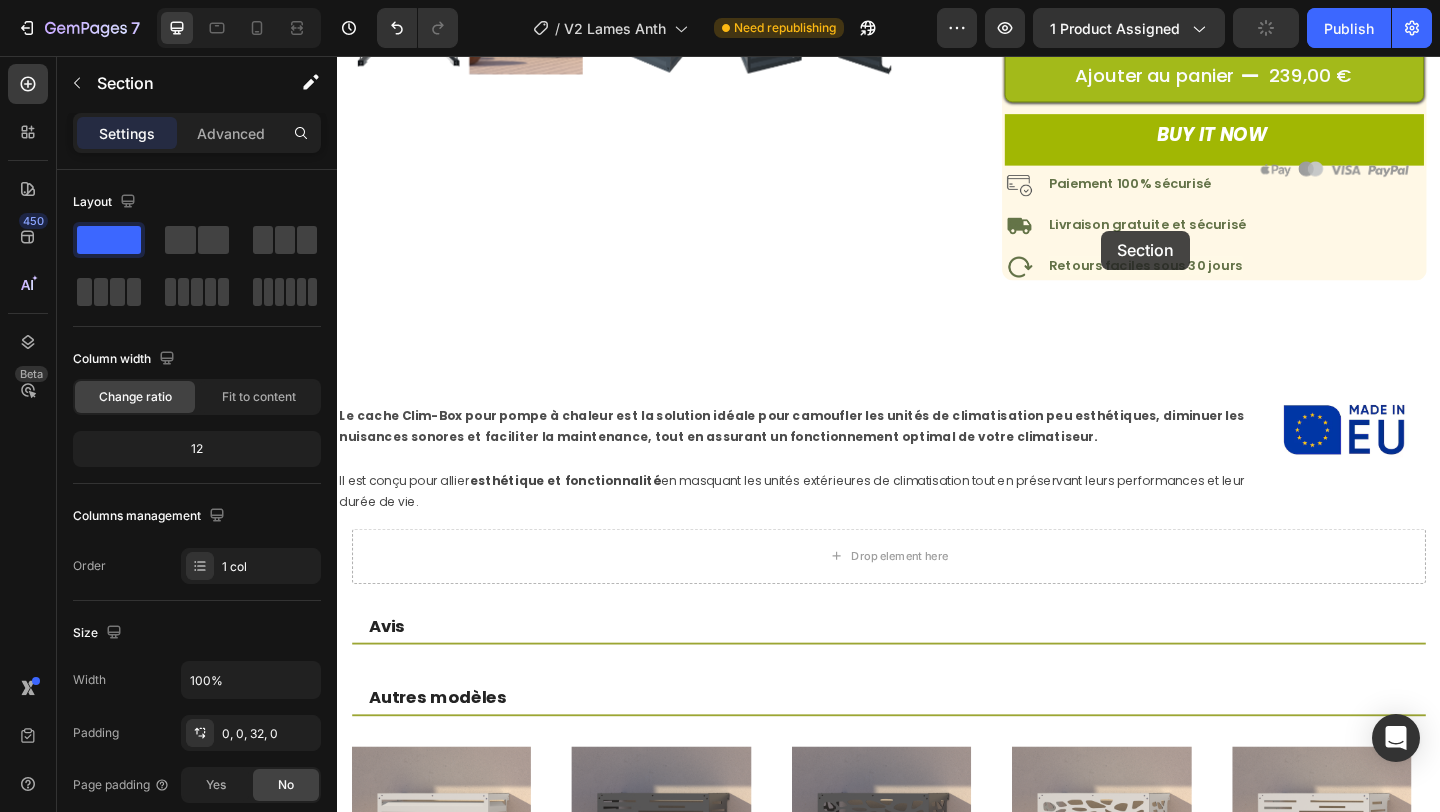 scroll, scrollTop: 892, scrollLeft: 0, axis: vertical 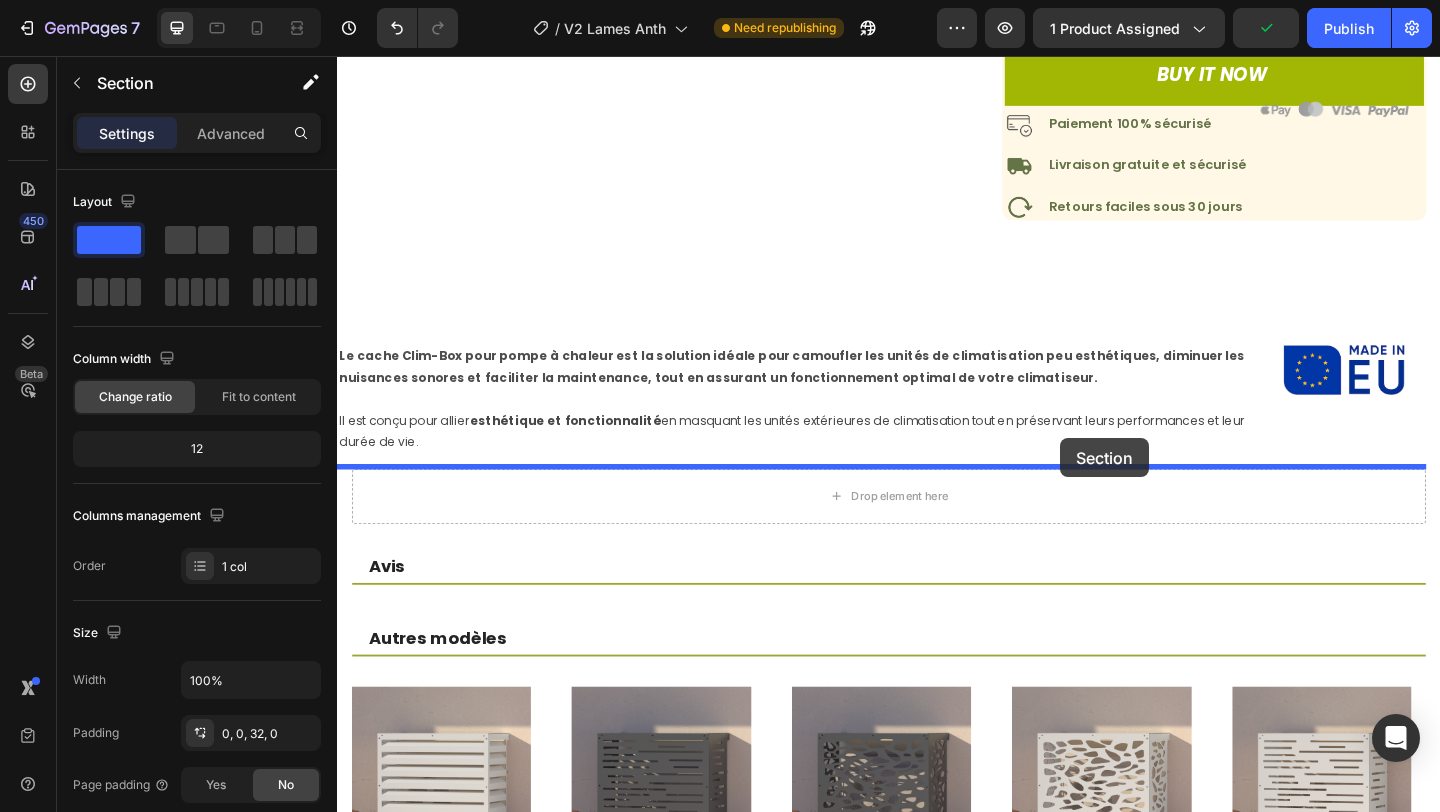 drag, startPoint x: 1156, startPoint y: 396, endPoint x: 1124, endPoint y: 472, distance: 82.46211 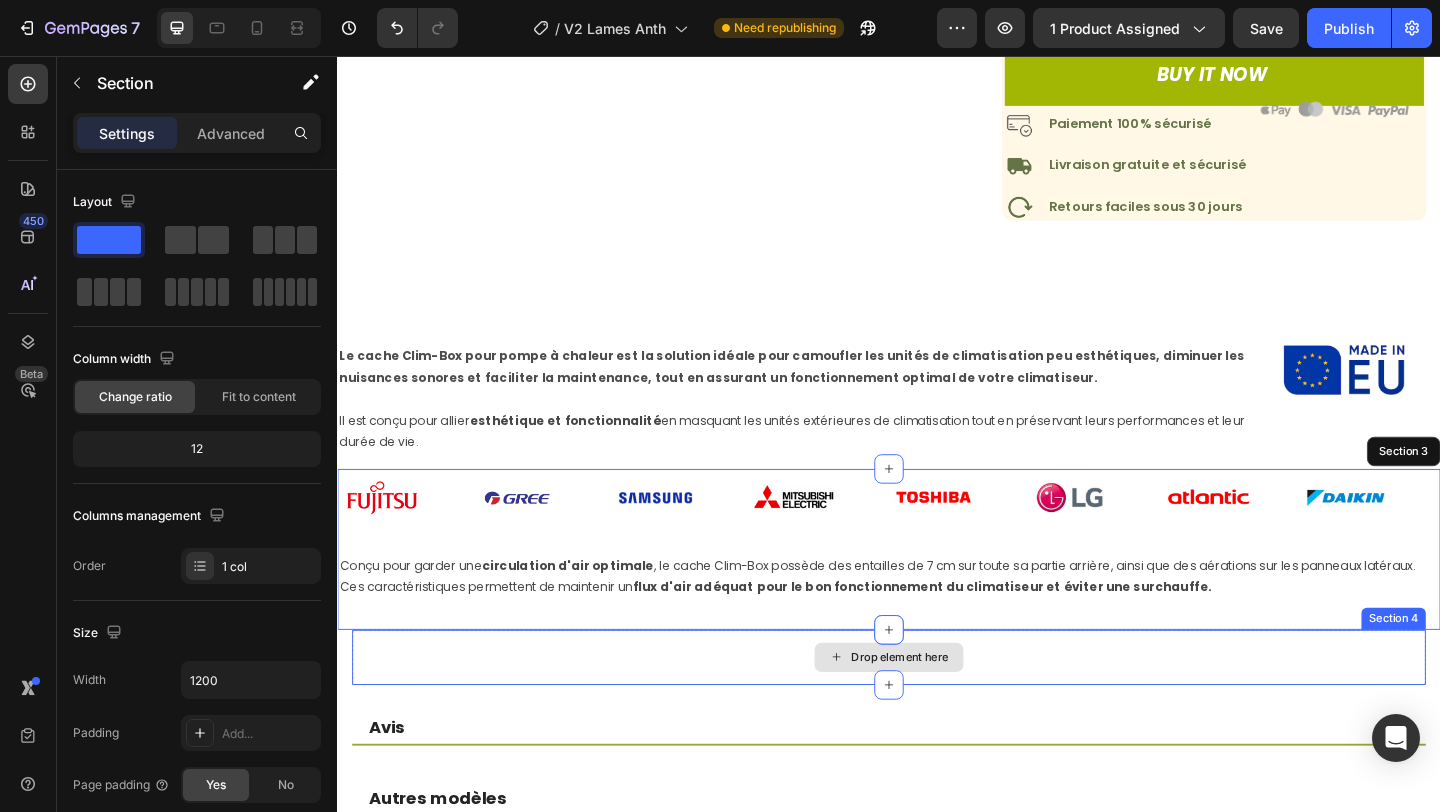 click on "Drop element here" at bounding box center (937, 710) 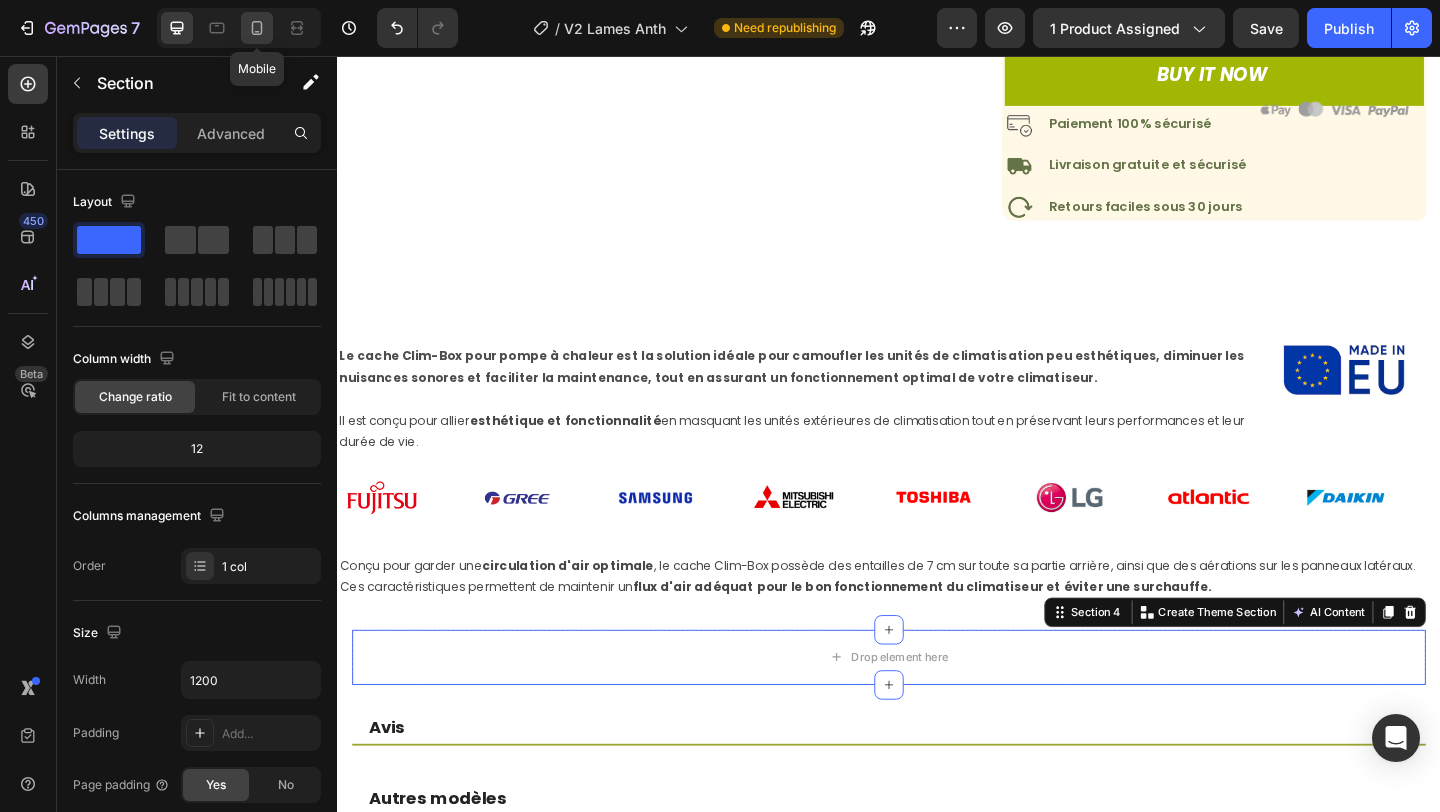 click 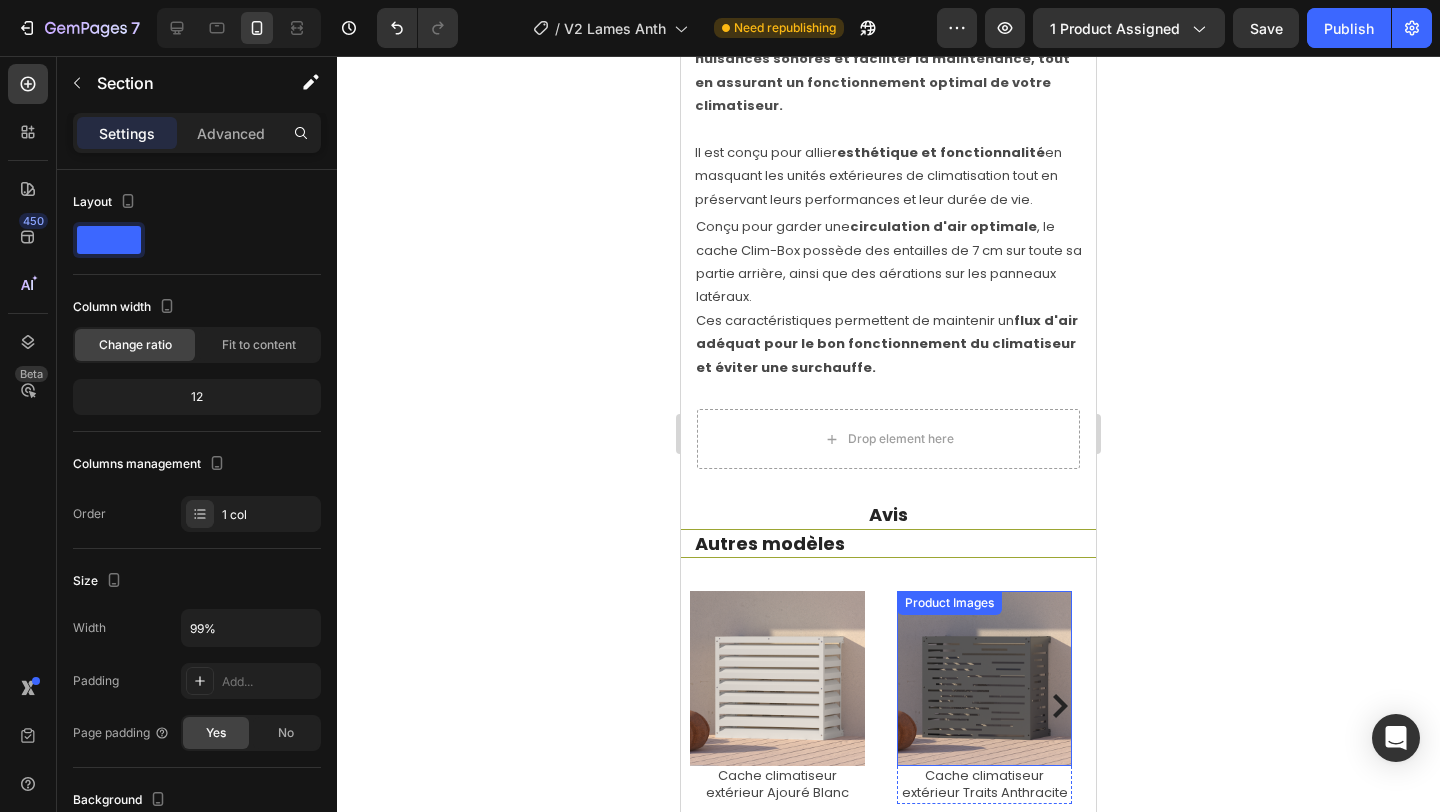 scroll, scrollTop: 1701, scrollLeft: 0, axis: vertical 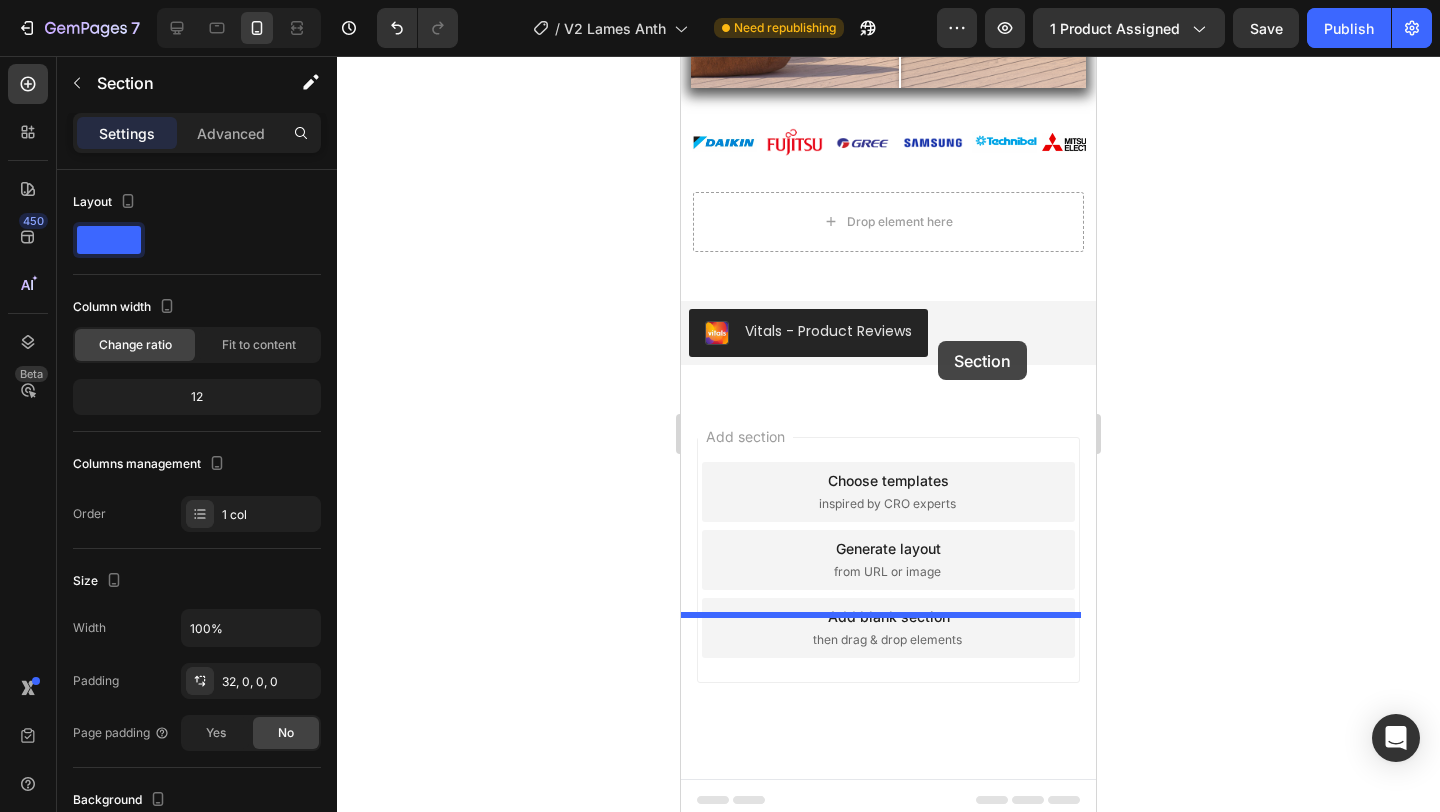 drag, startPoint x: 916, startPoint y: 449, endPoint x: 927, endPoint y: 262, distance: 187.32326 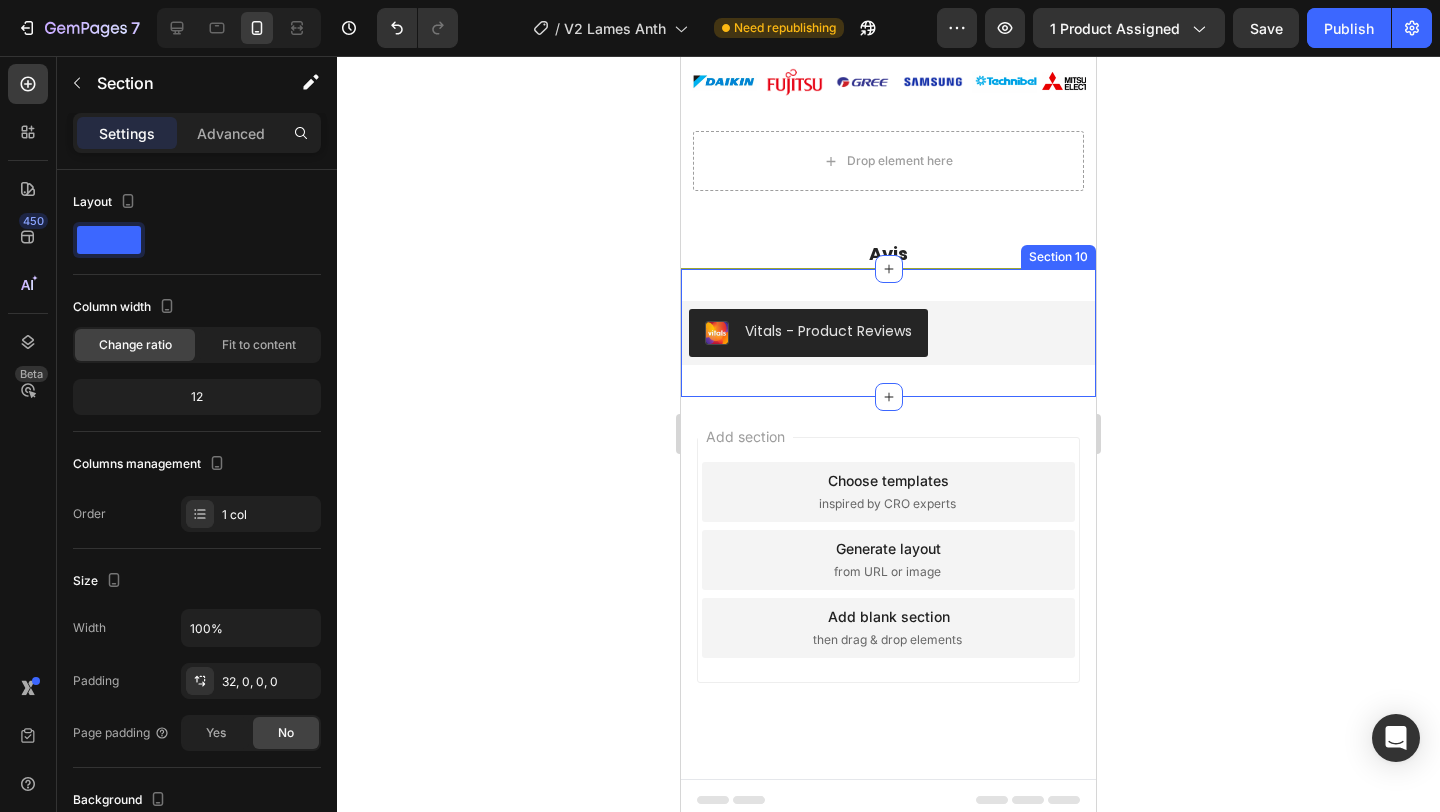 scroll, scrollTop: 3929, scrollLeft: 0, axis: vertical 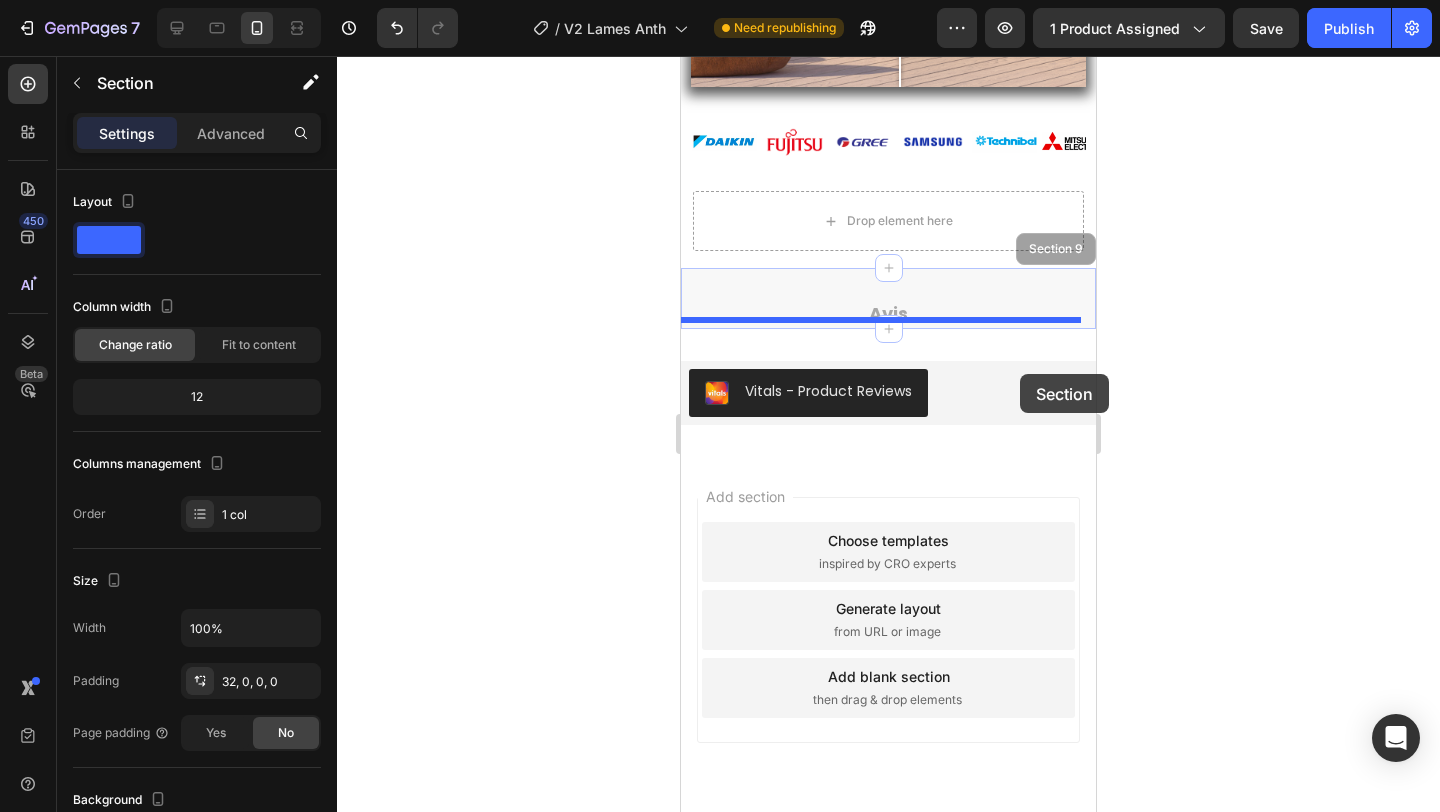 drag, startPoint x: 1027, startPoint y: 231, endPoint x: 1020, endPoint y: 374, distance: 143.17122 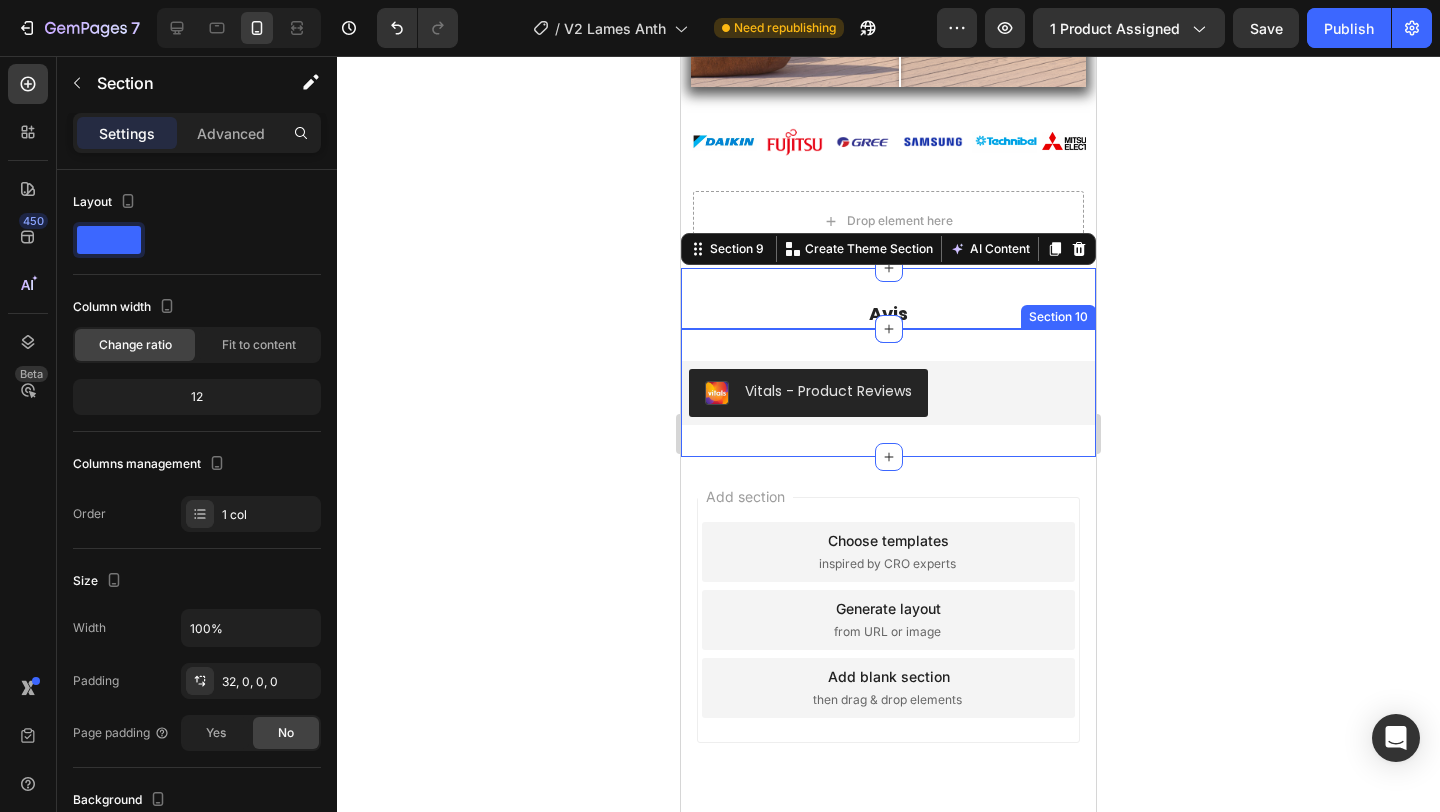 click on "Vitals - Product Reviews Vitals Section 10" at bounding box center (888, 393) 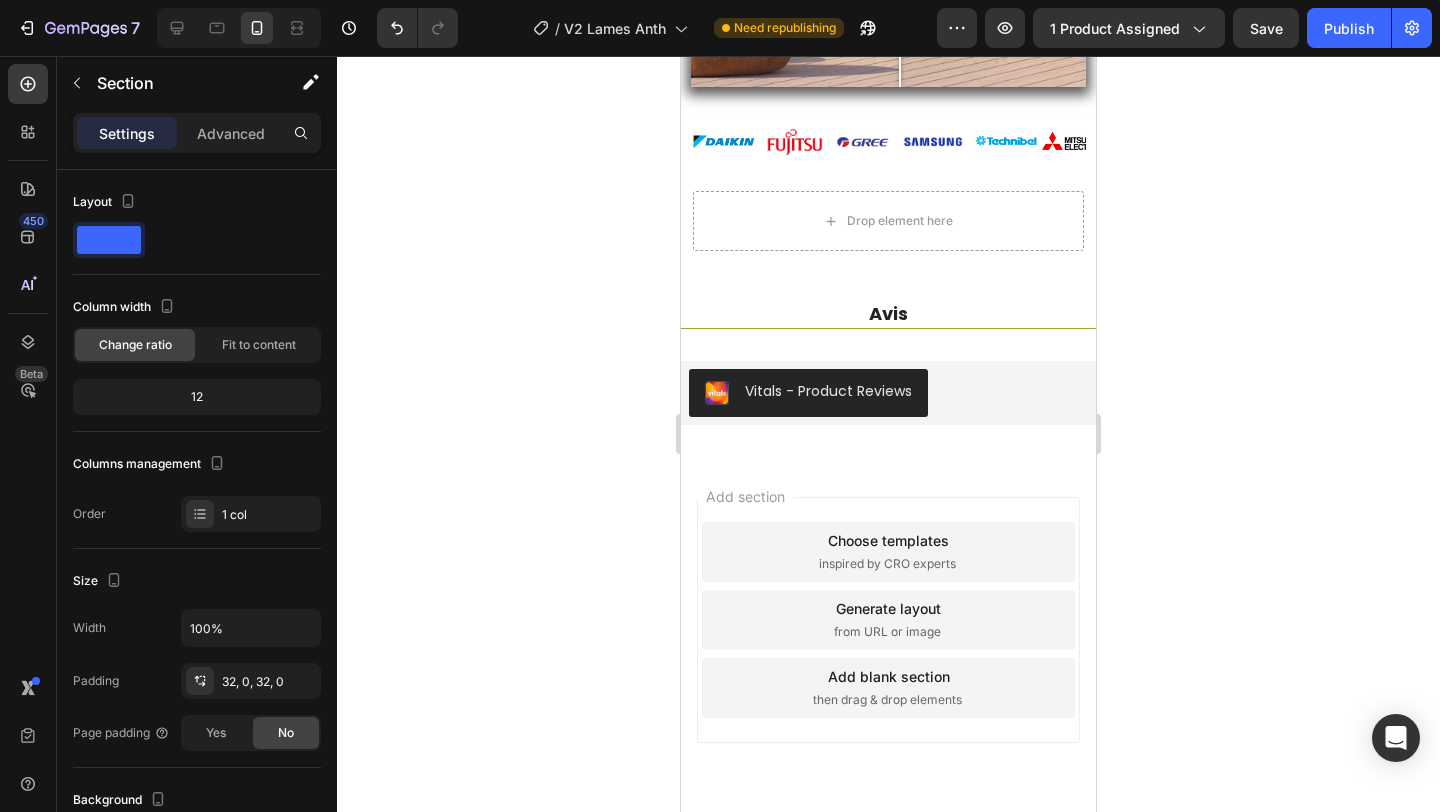 click on "Add section Choose templates inspired by CRO experts Generate layout from URL or image Add blank section then drag & drop elements" at bounding box center [888, 648] 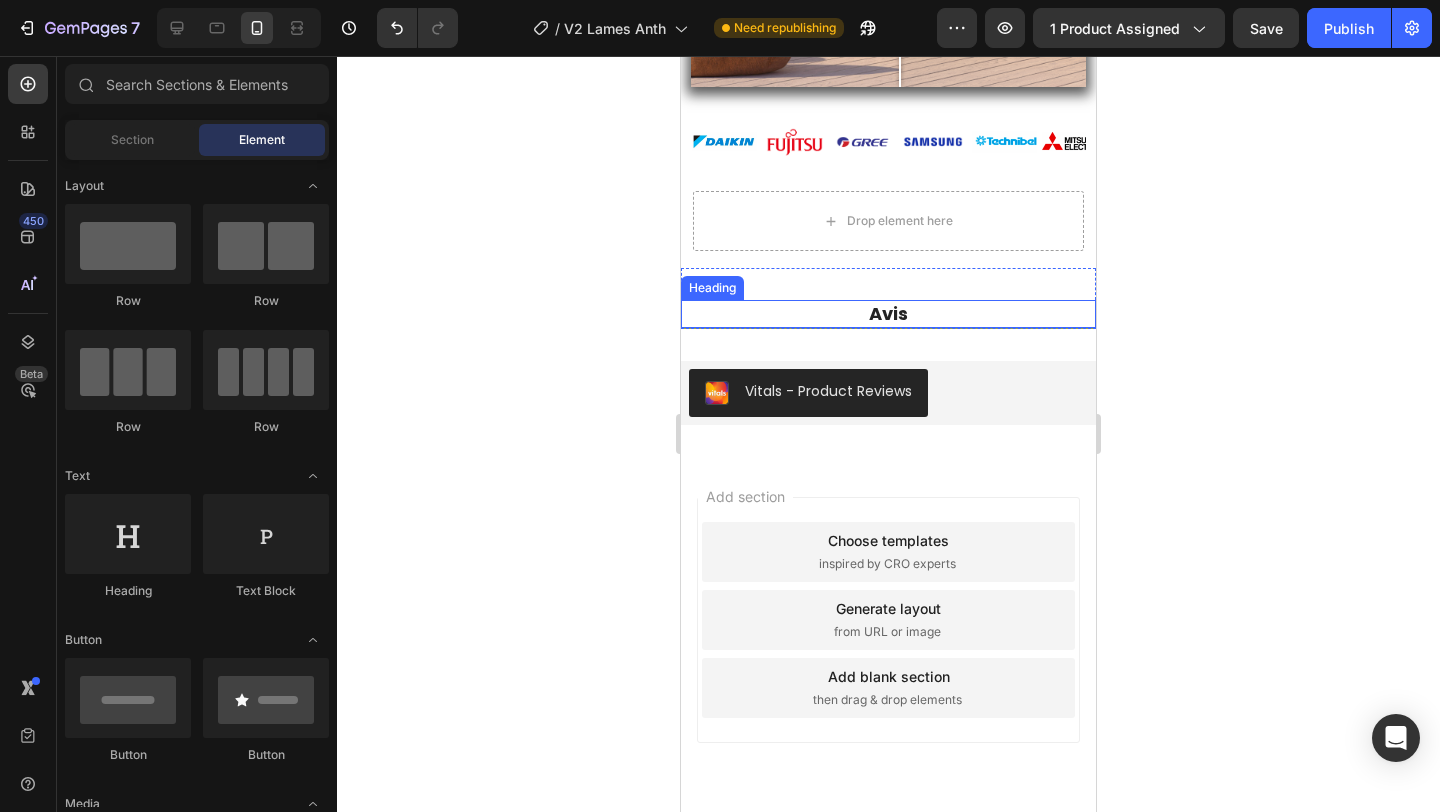 click on "Avis" at bounding box center [888, 313] 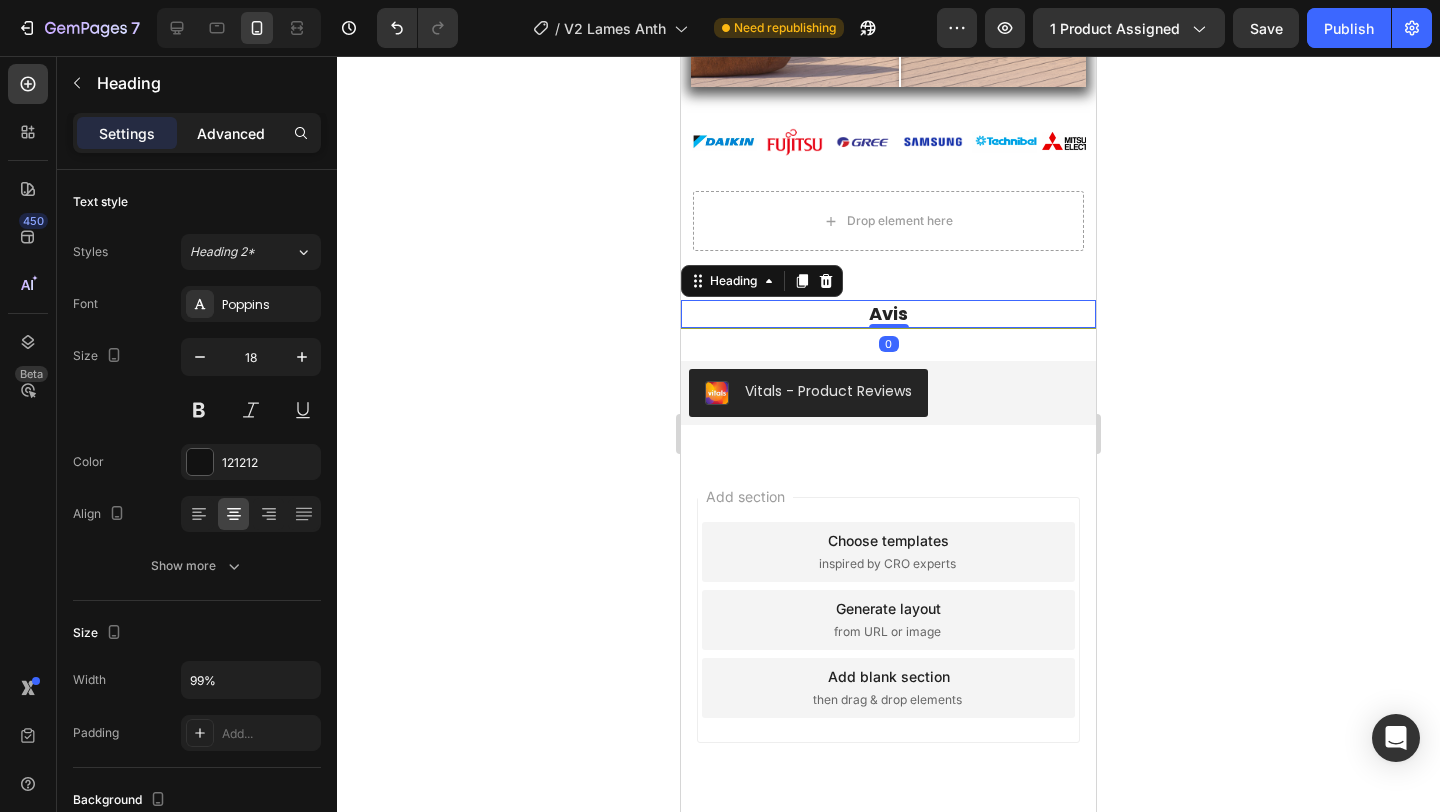 click on "Advanced" at bounding box center (231, 133) 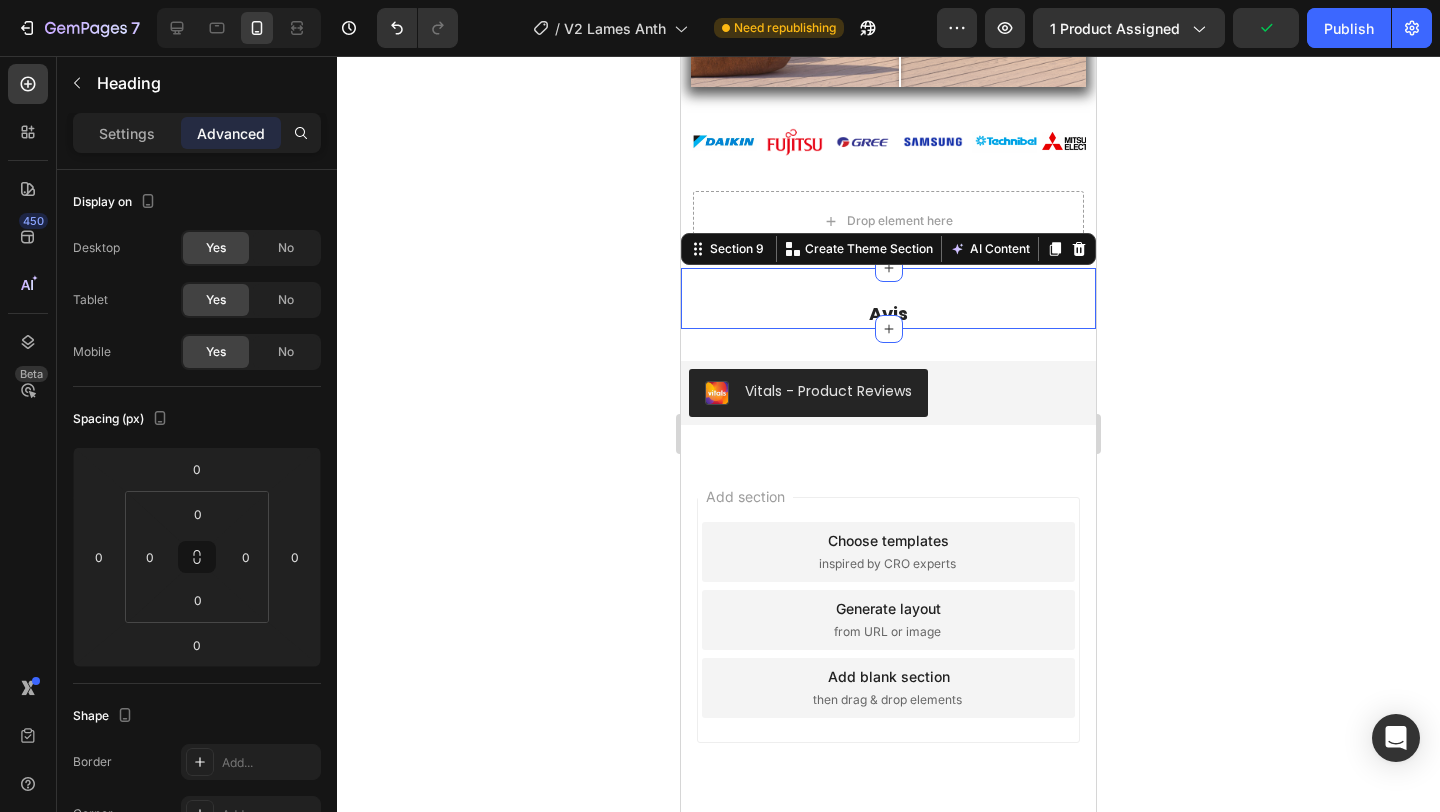 click on "Avis Heading                Title Line Section 9   Create Theme Section AI Content Write with GemAI What would you like to describe here? Tone and Voice Persuasive Product Sicherungskasten-Abdeckung in Holzoptik – Maßgefertigt individuell individuelles Angebot Show more Generate" at bounding box center [888, 298] 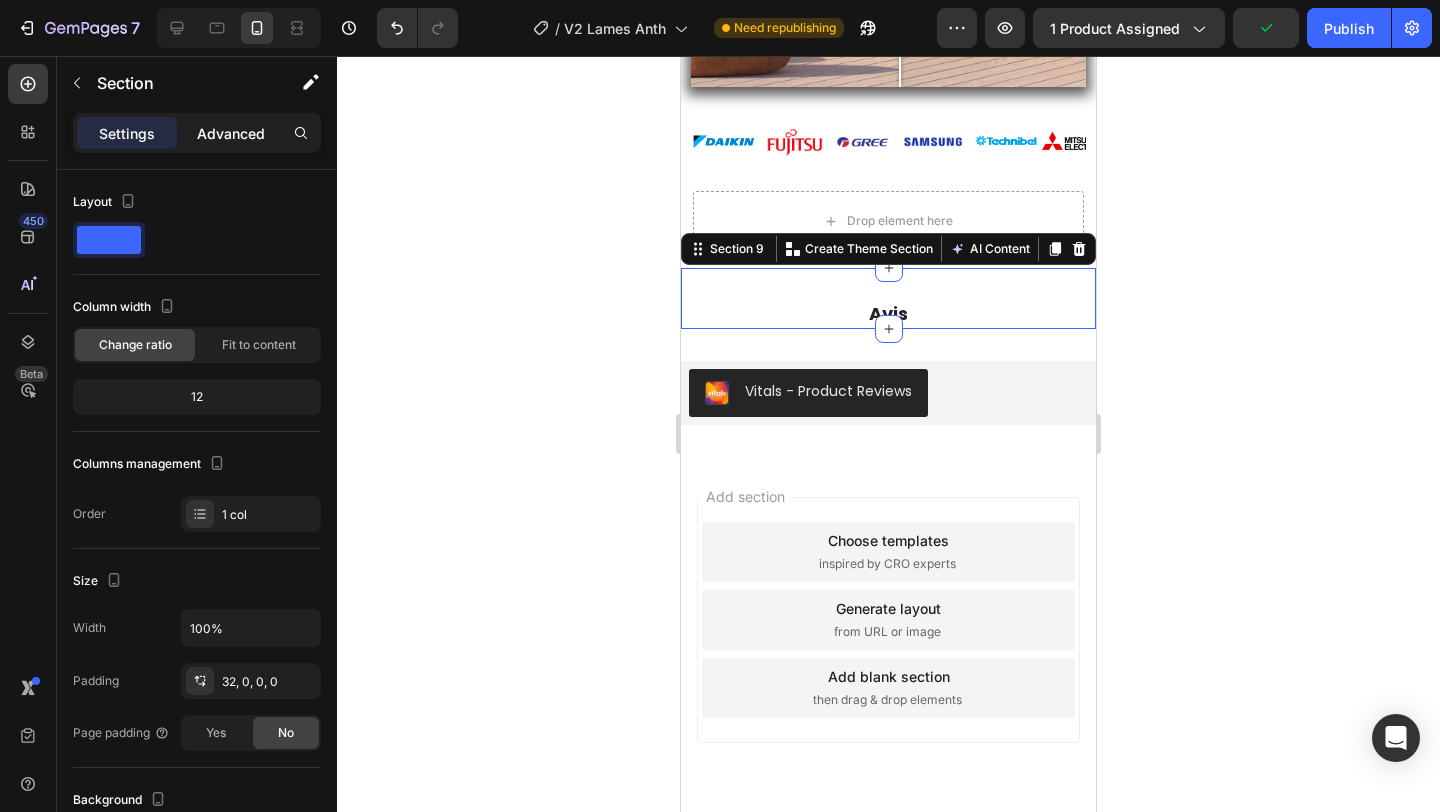 click on "Advanced" 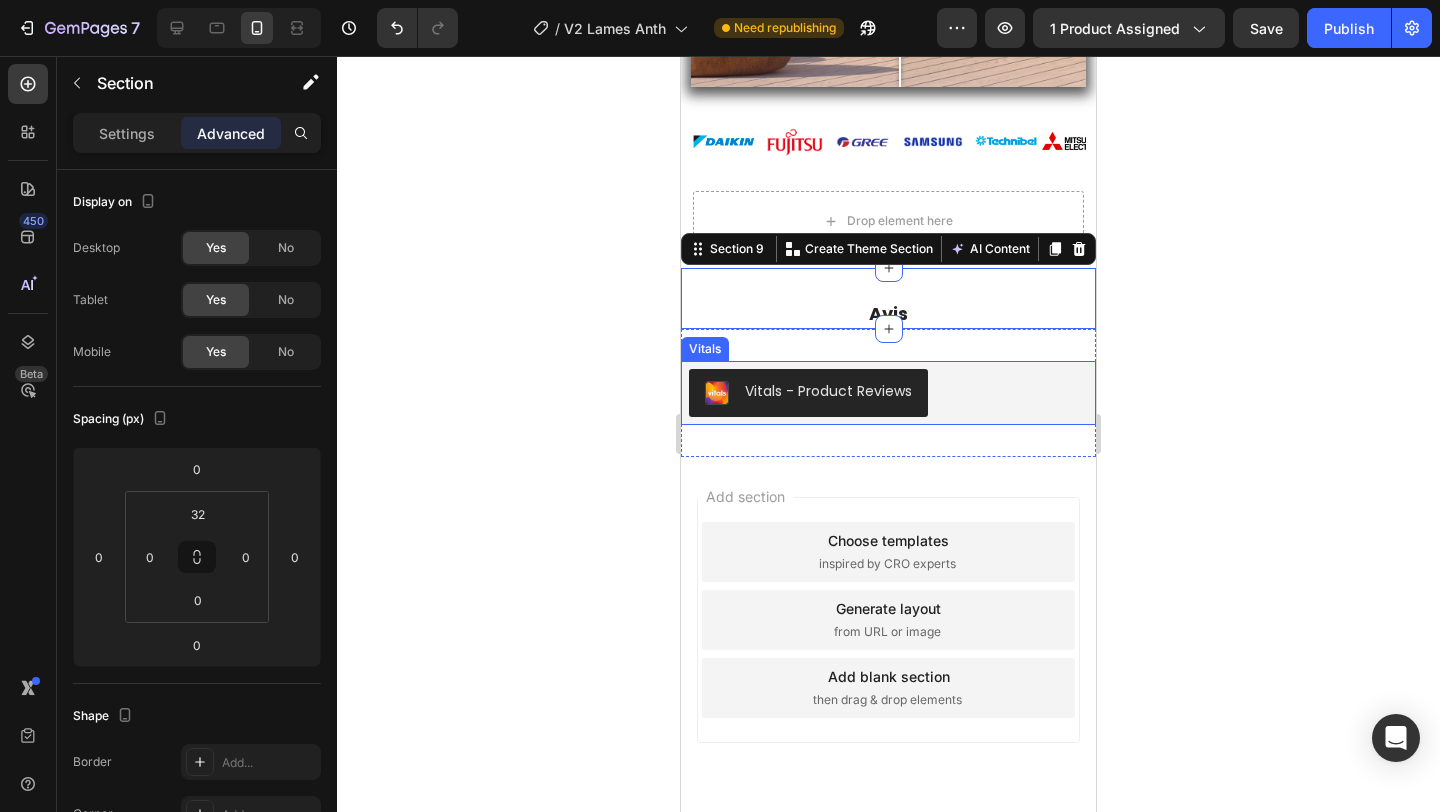 click on "Vitals - Product Reviews" at bounding box center (888, 393) 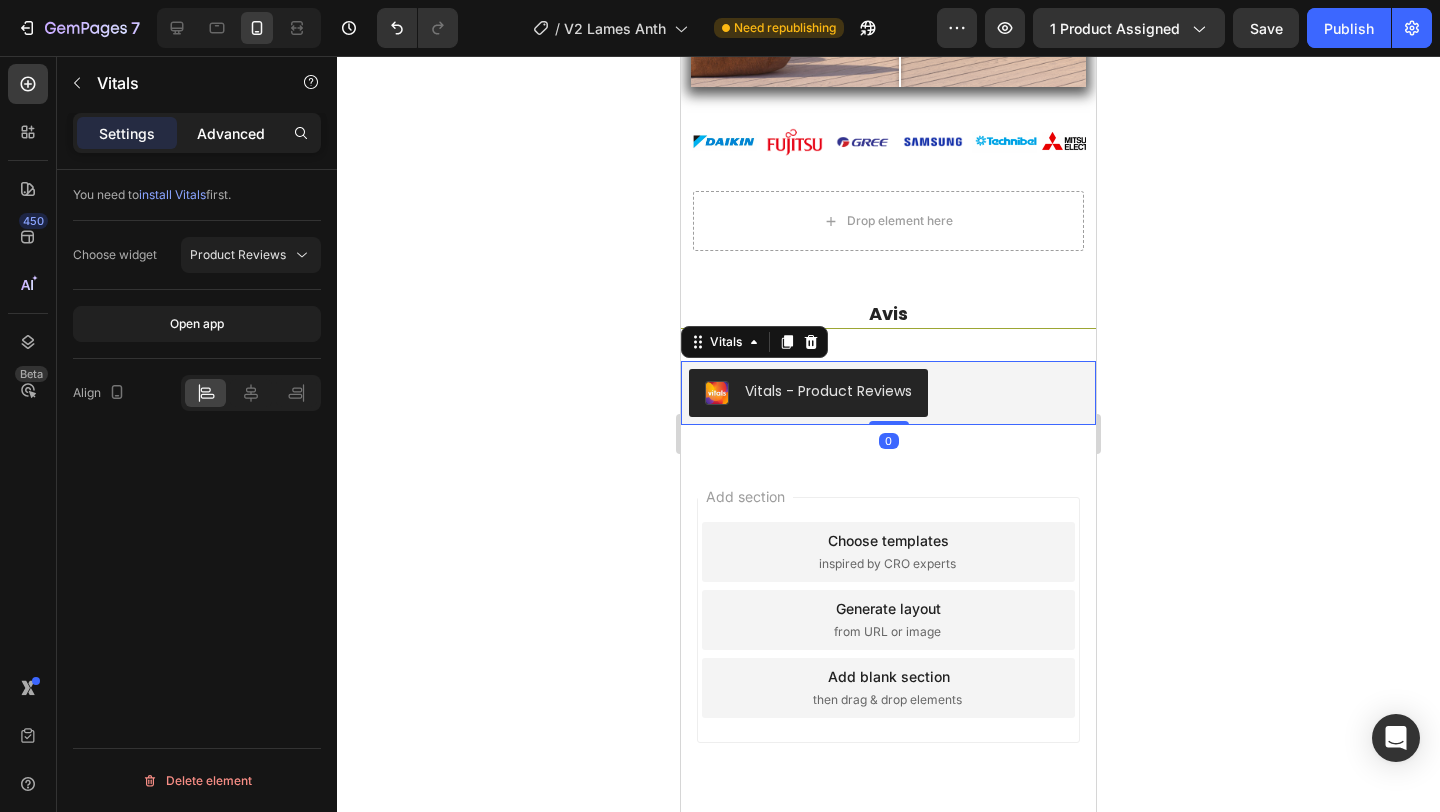 click on "Advanced" at bounding box center [231, 133] 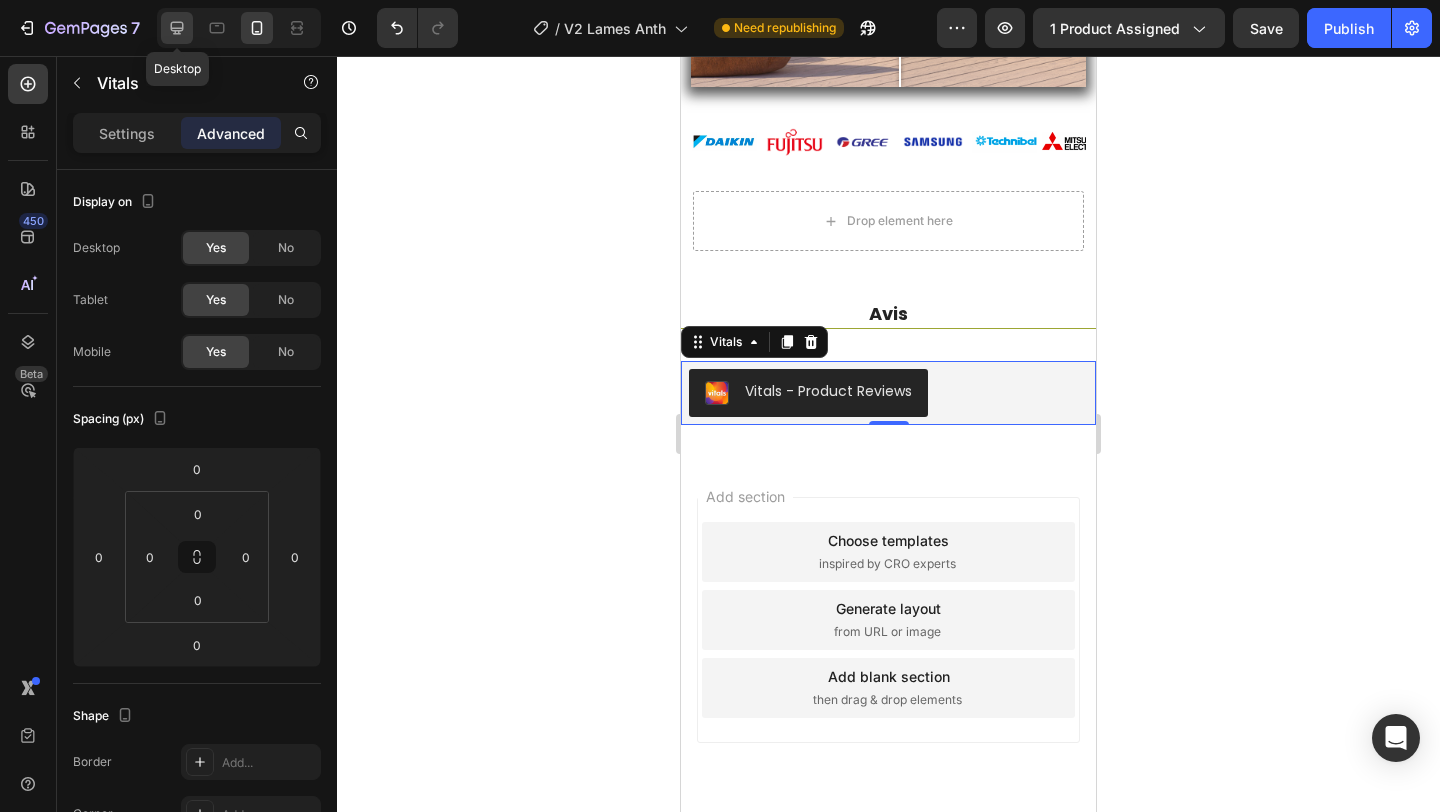 click 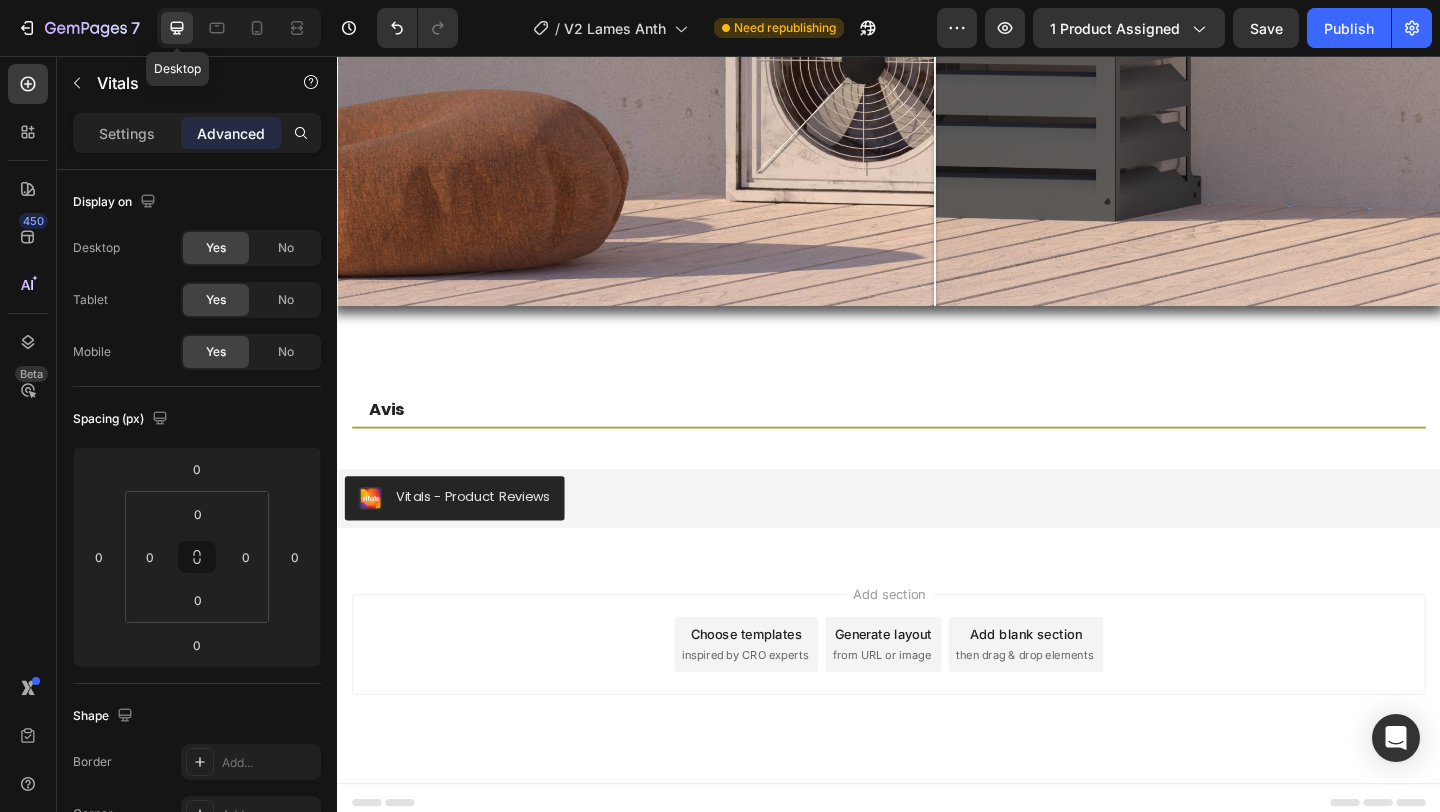 scroll, scrollTop: 3422, scrollLeft: 0, axis: vertical 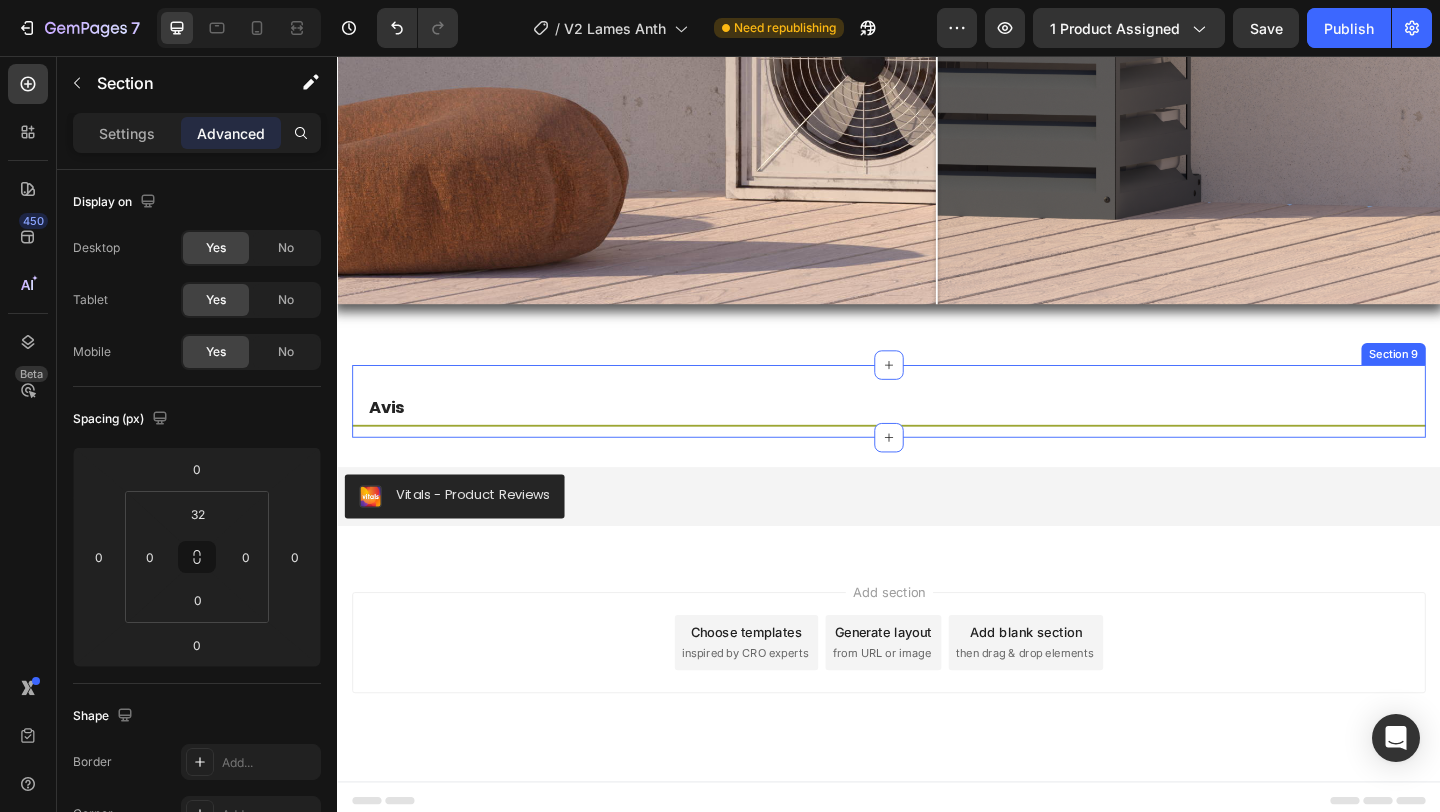 click on "Avis Heading                Title Line" at bounding box center (937, 447) 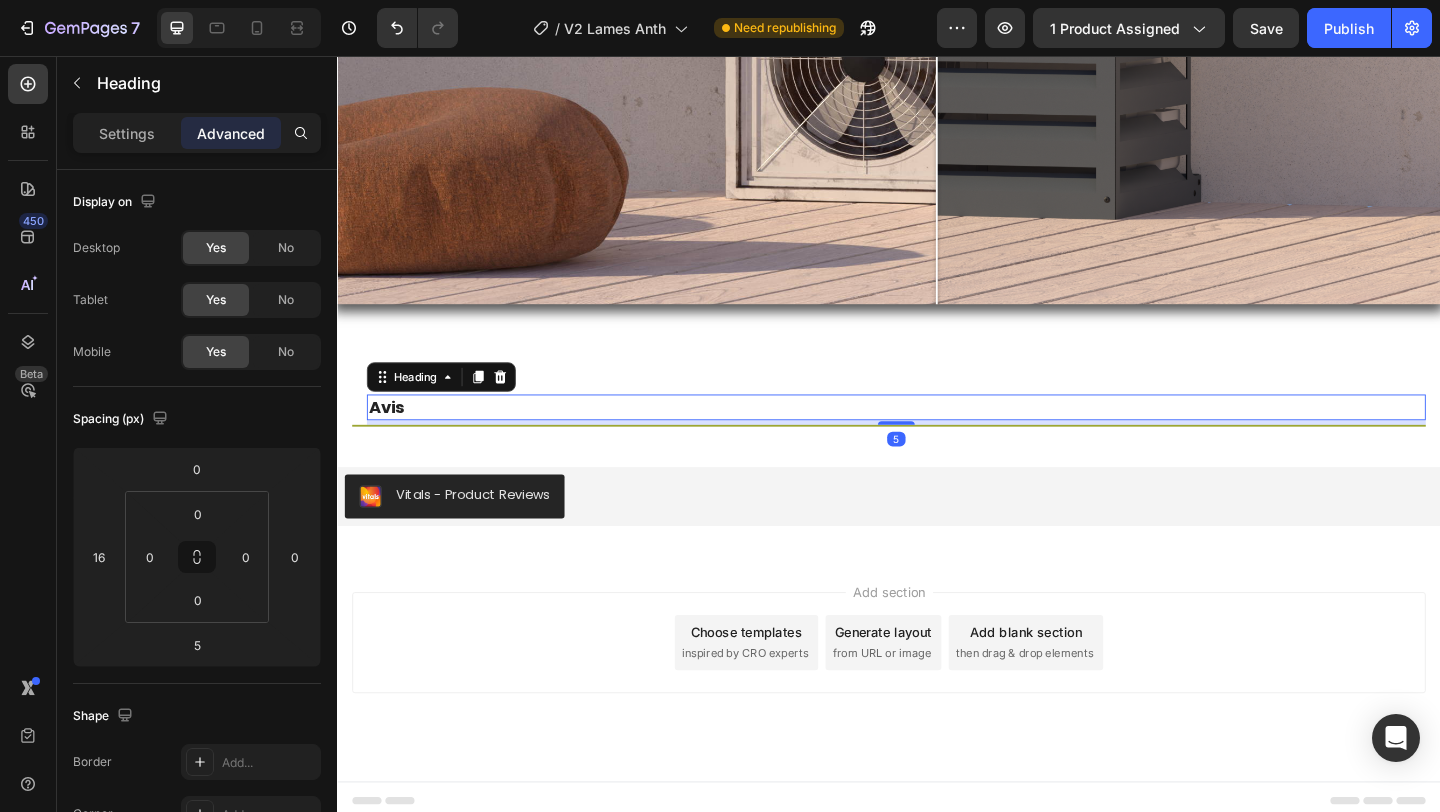 click on "Avis" at bounding box center (945, 437) 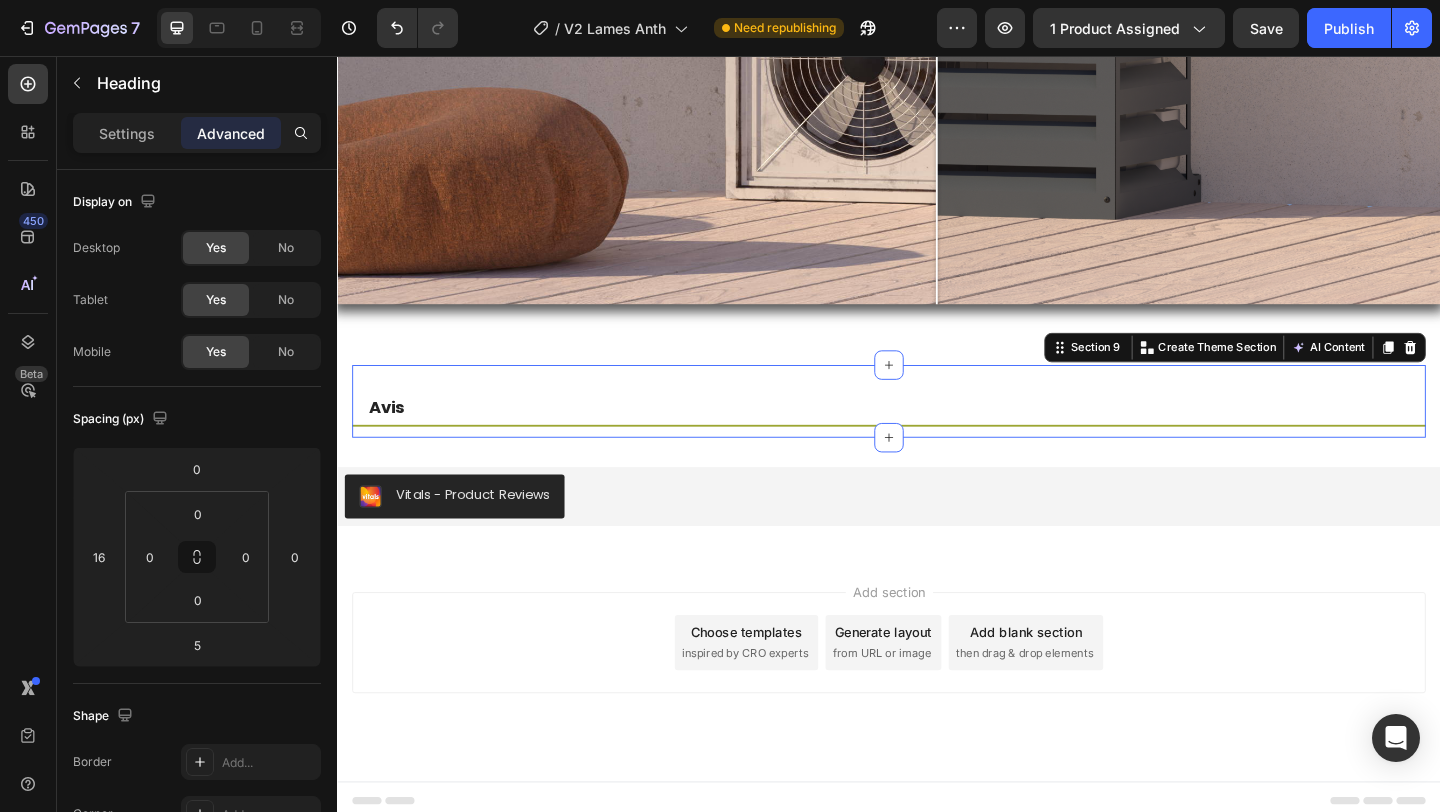 click on "Avis Heading                Title Line Section 9   Create Theme Section AI Content Write with GemAI What would you like to describe here? Tone and Voice Persuasive Product Sicherungskasten-Abdeckung in Holzoptik – Maßgefertigt individuell individuelles Angebot Show more Generate" at bounding box center [937, 431] 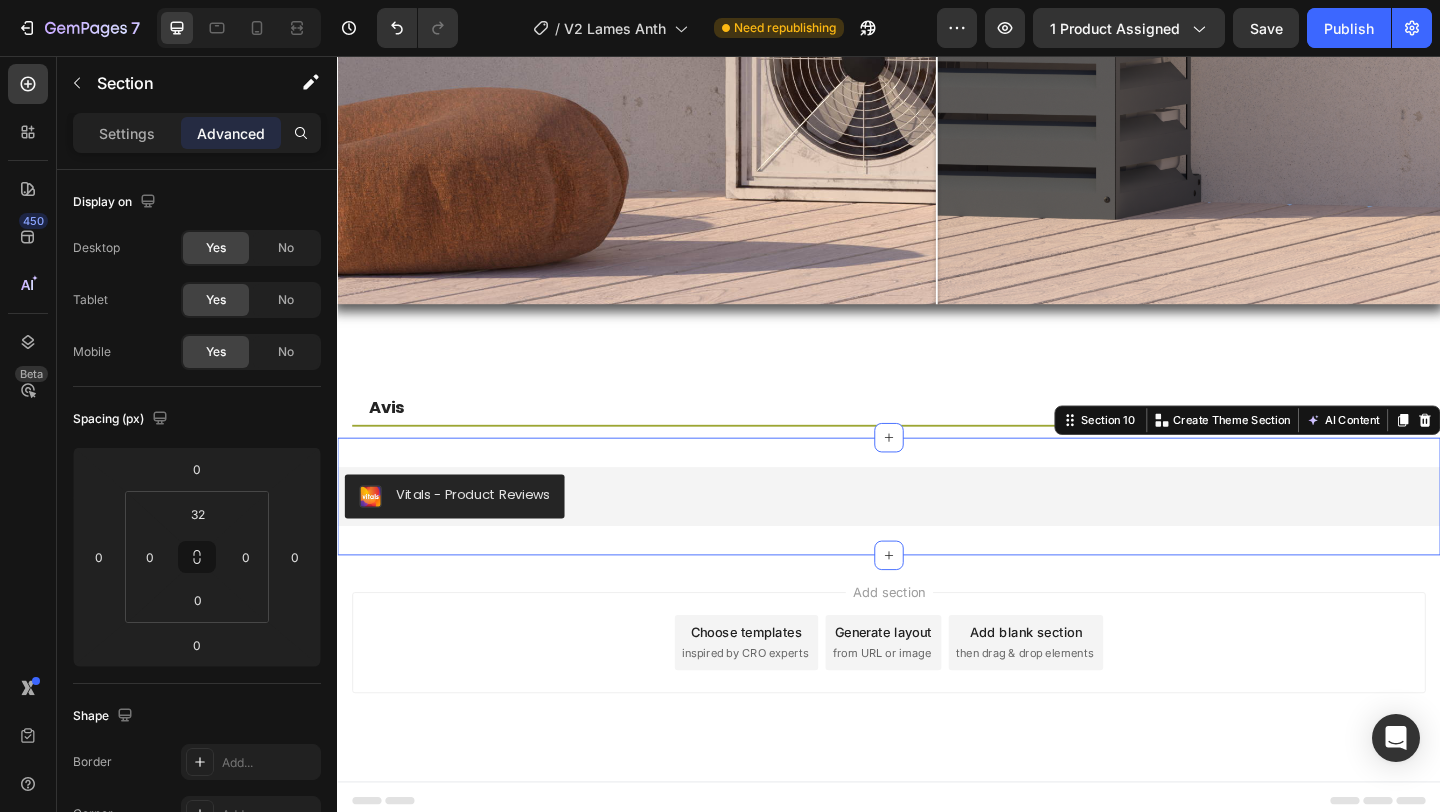 click on "Vitals - Product Reviews Vitals Section 10   Create Theme Section AI Content Write with GemAI What would you like to describe here? Tone and Voice Persuasive Product Show more Generate" at bounding box center [937, 535] 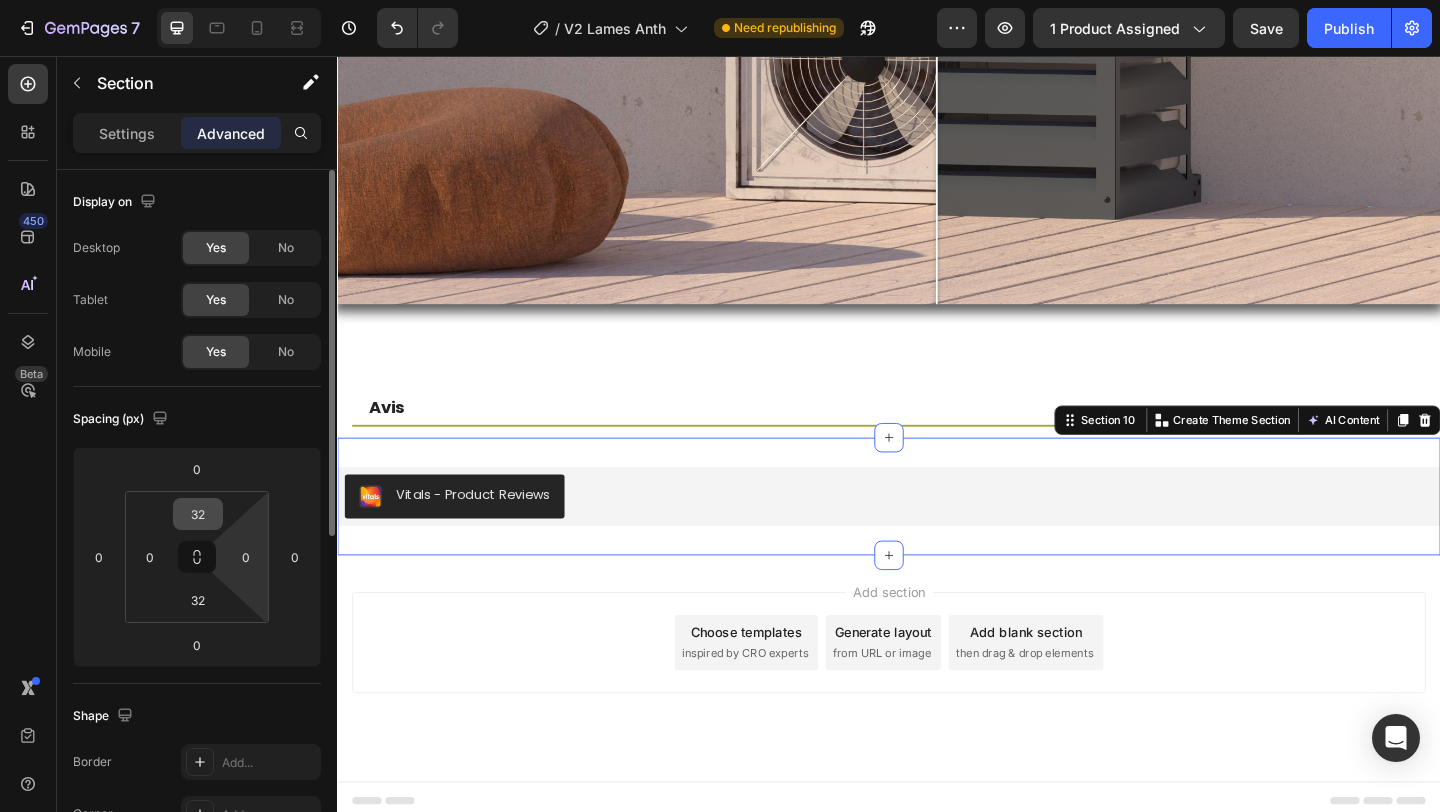 click on "32" at bounding box center (198, 514) 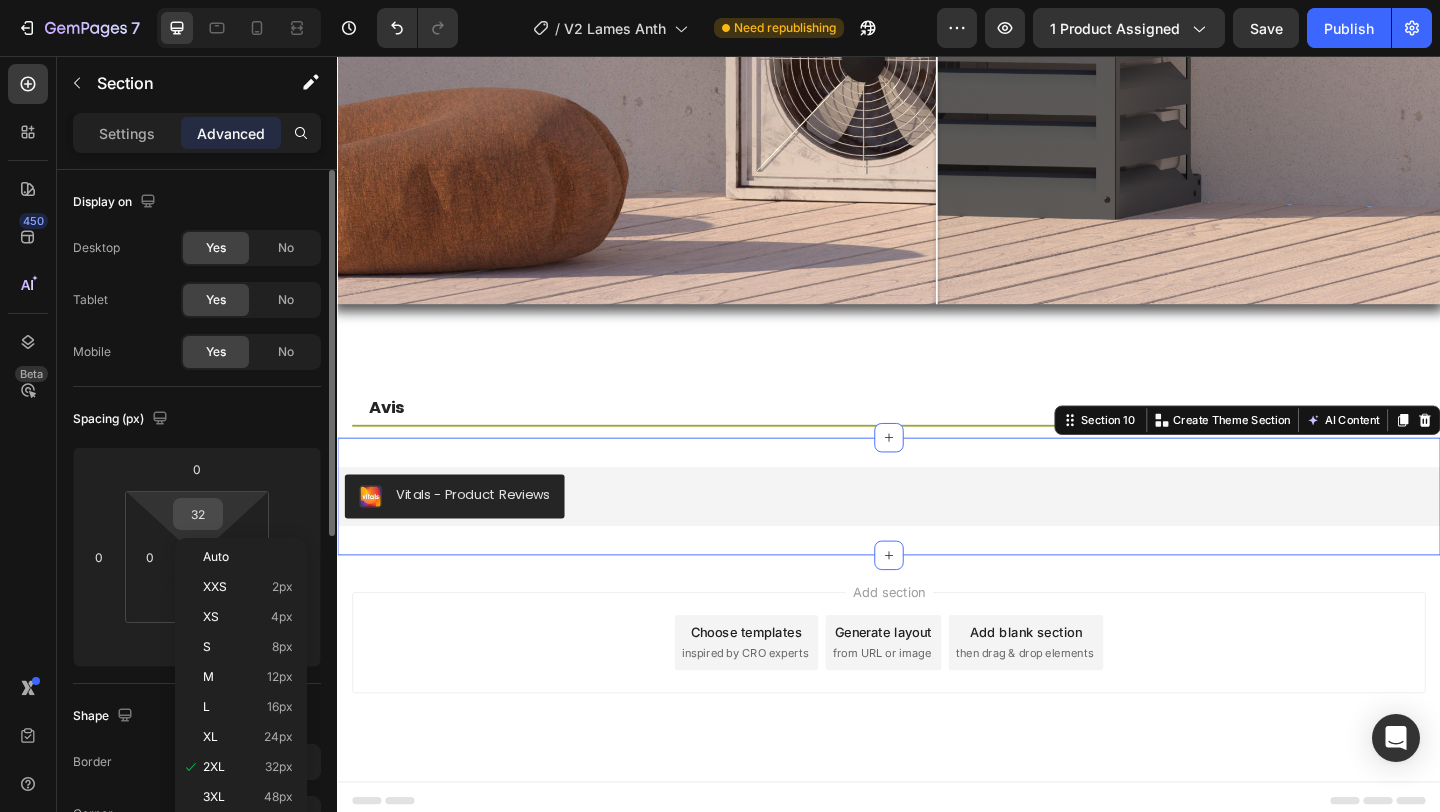 click on "32" at bounding box center [198, 514] 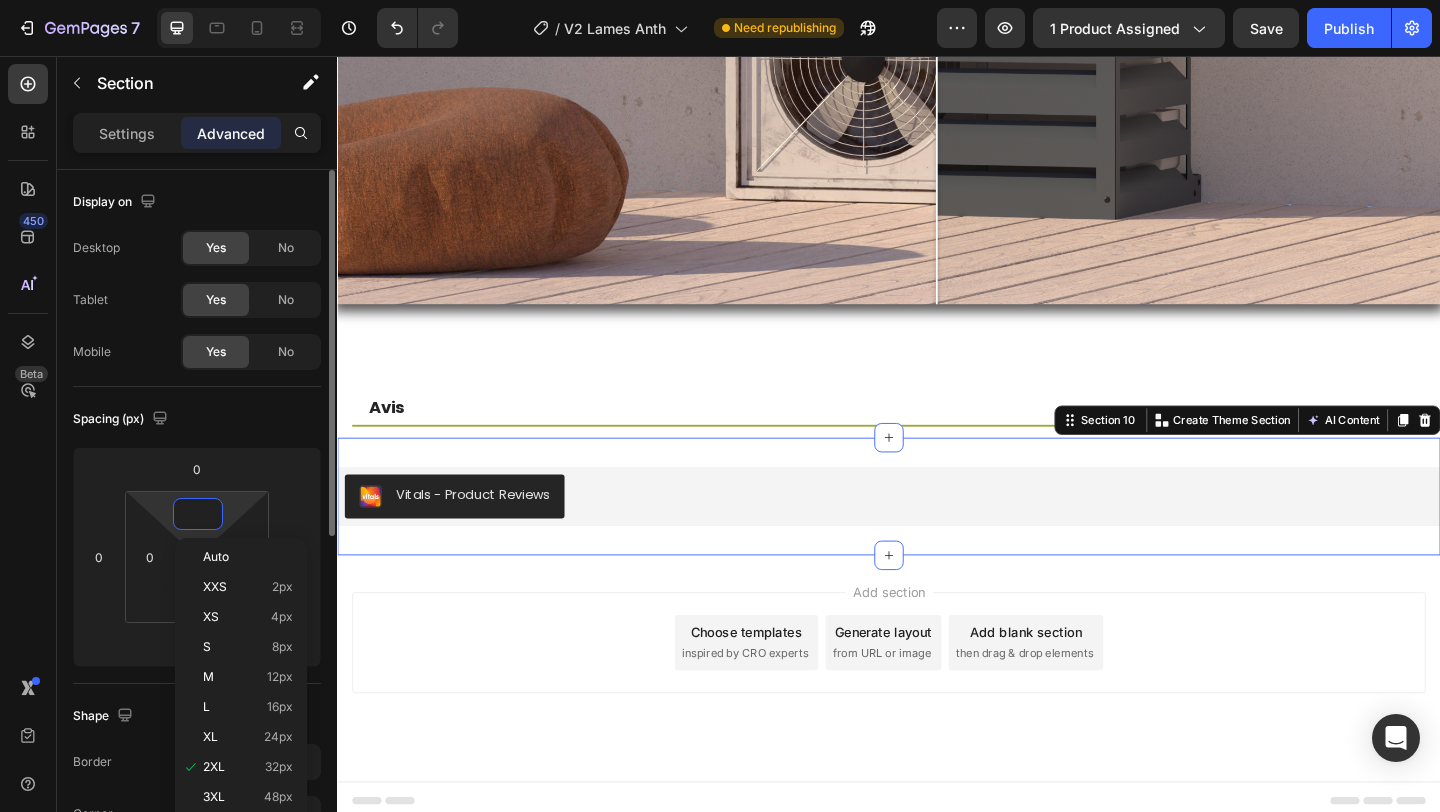 scroll, scrollTop: 3390, scrollLeft: 0, axis: vertical 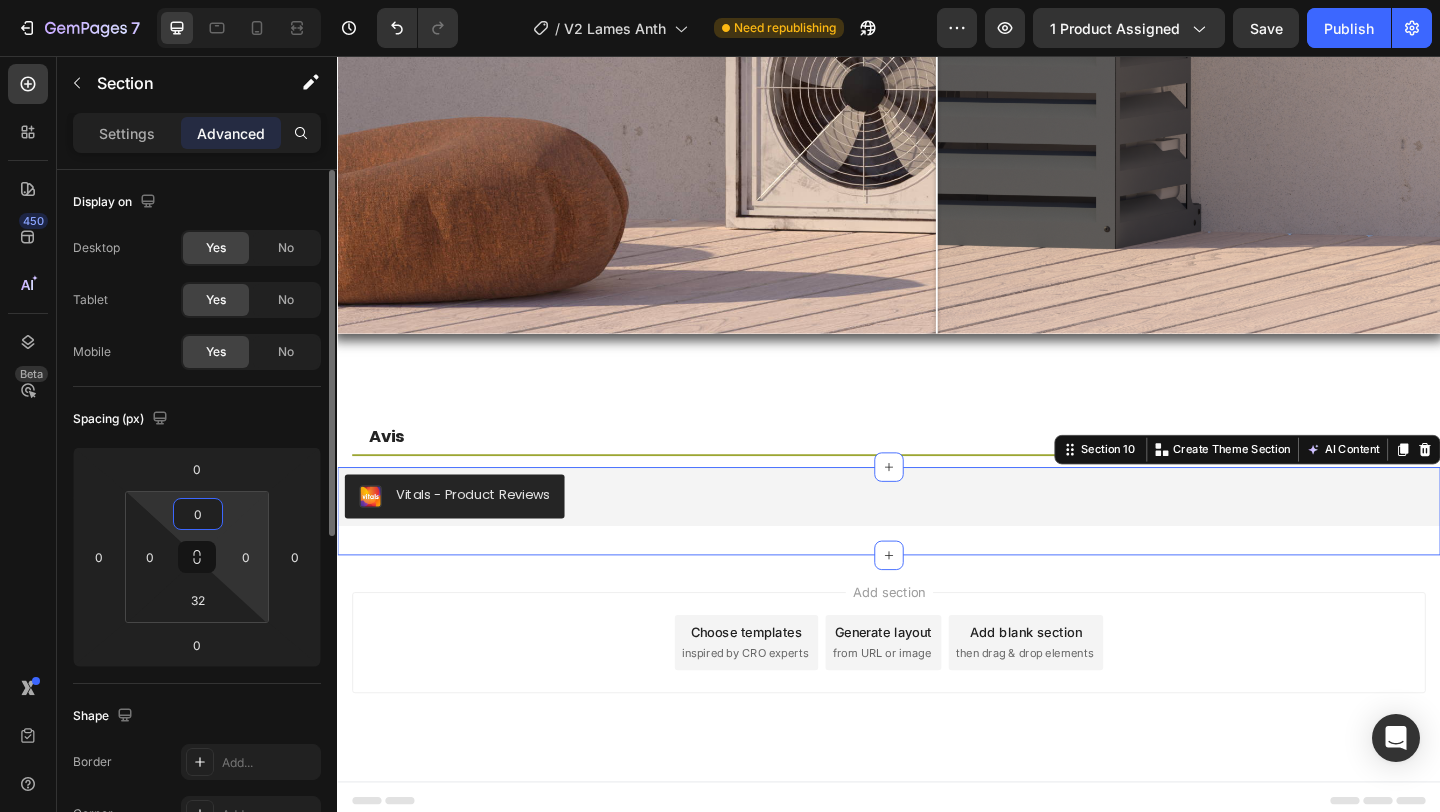 type on "0" 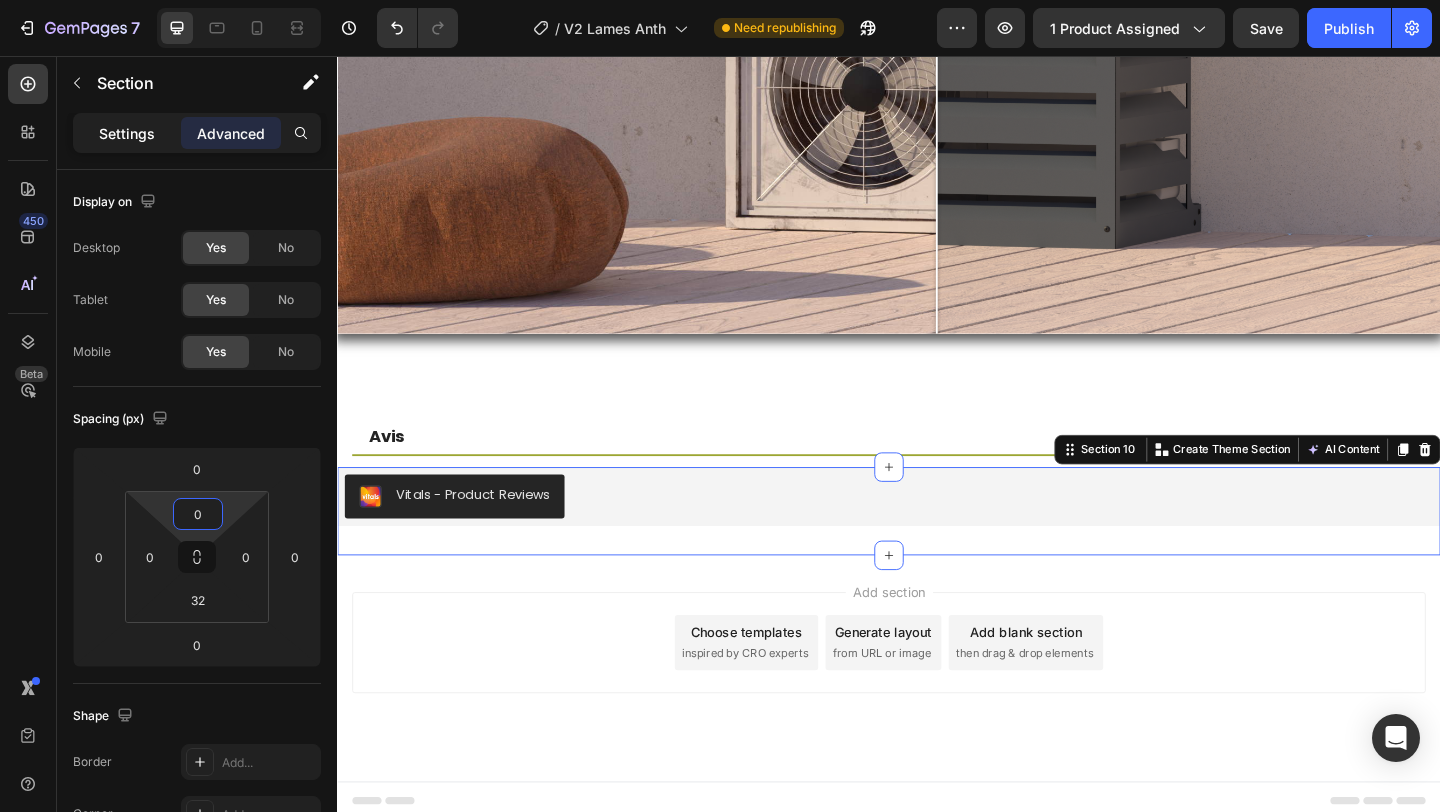 click on "Settings" 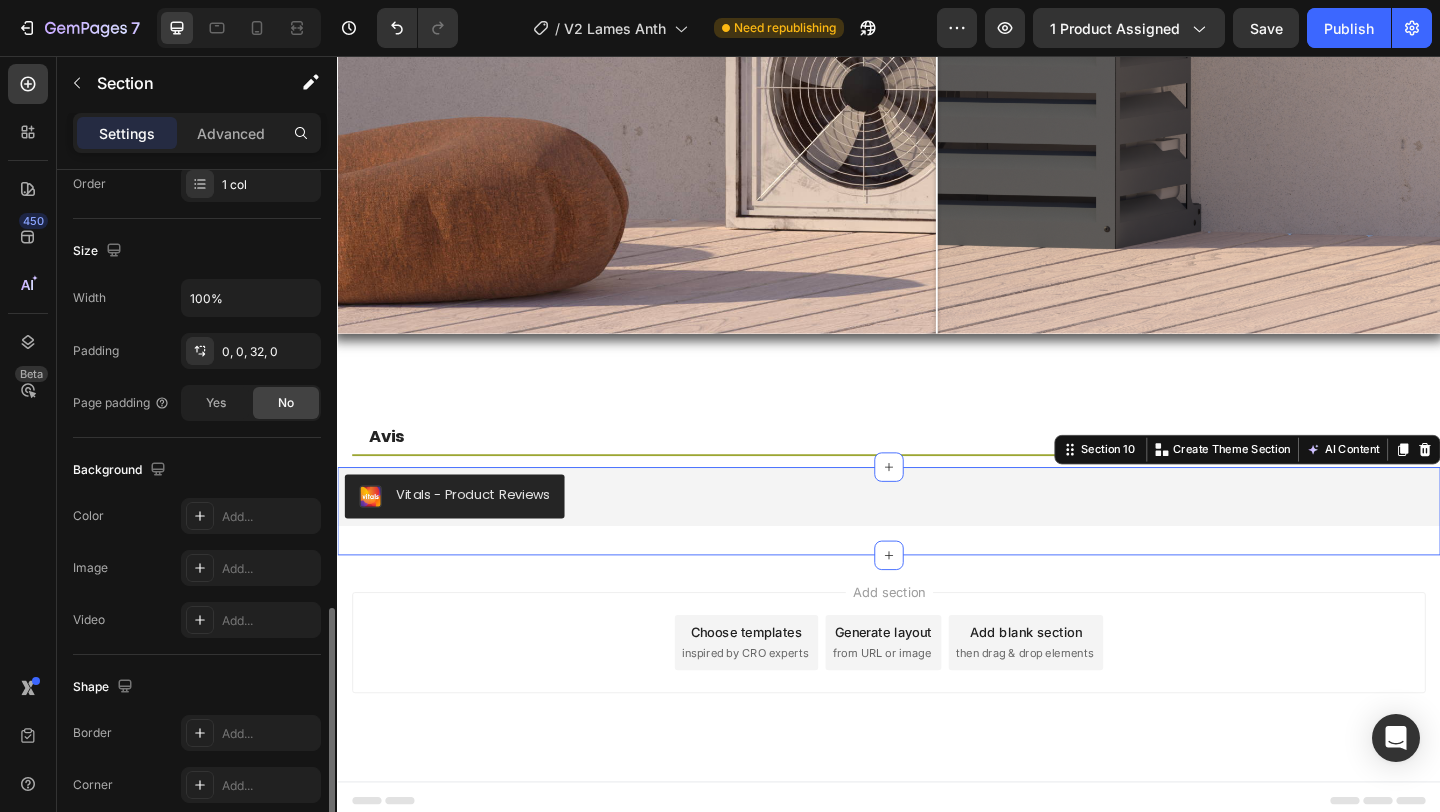scroll, scrollTop: 521, scrollLeft: 0, axis: vertical 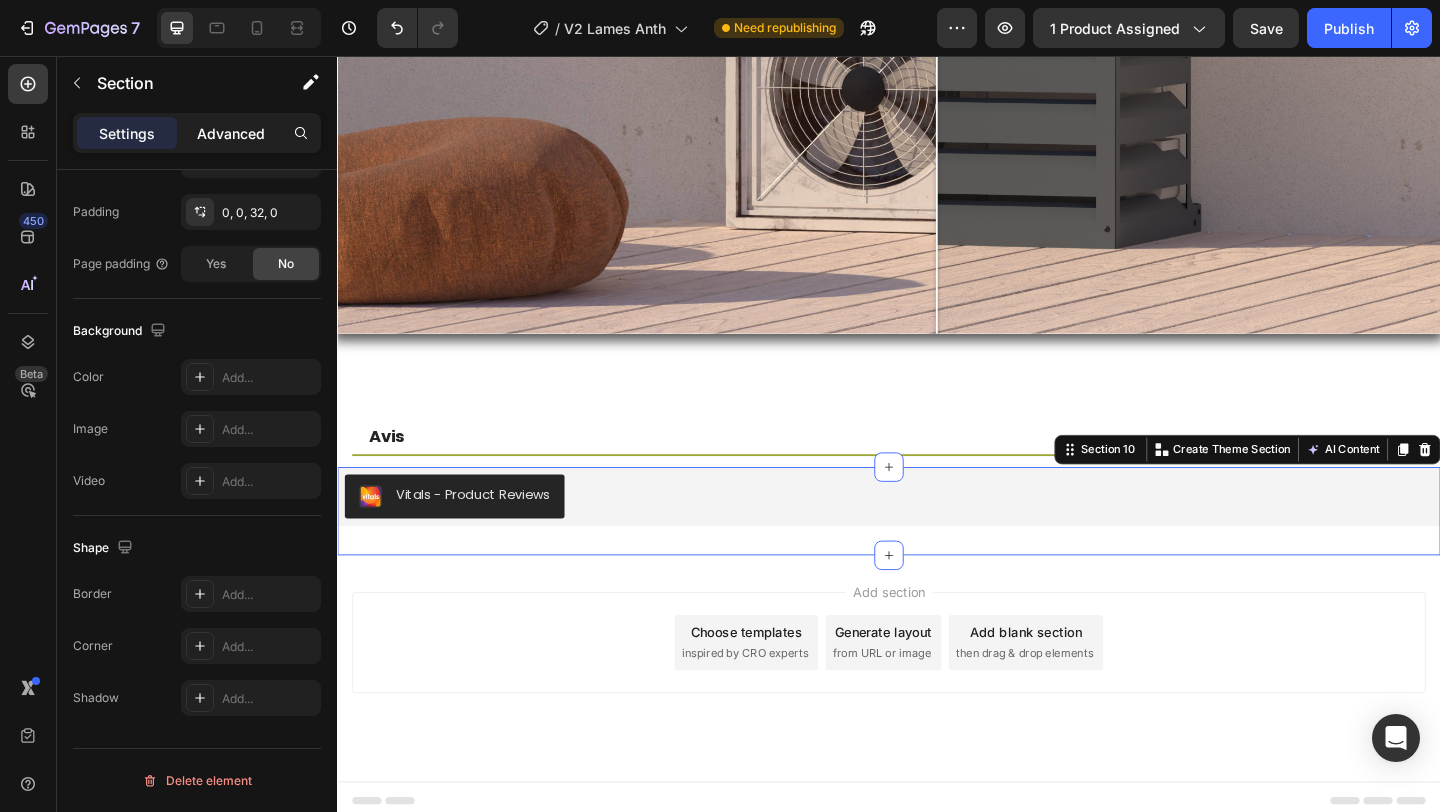 click on "Advanced" at bounding box center (231, 133) 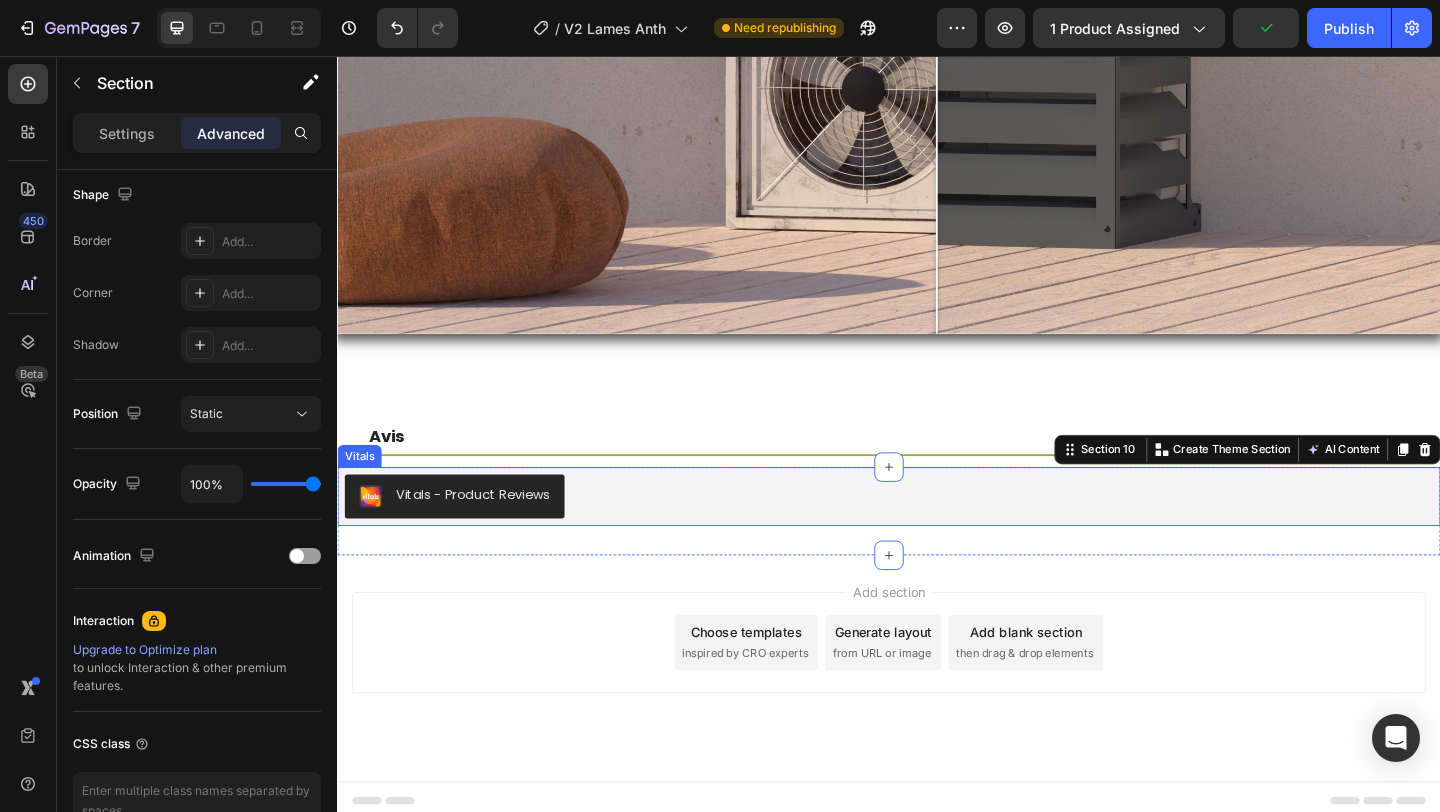 click on "Vitals - Product Reviews" at bounding box center (464, 535) 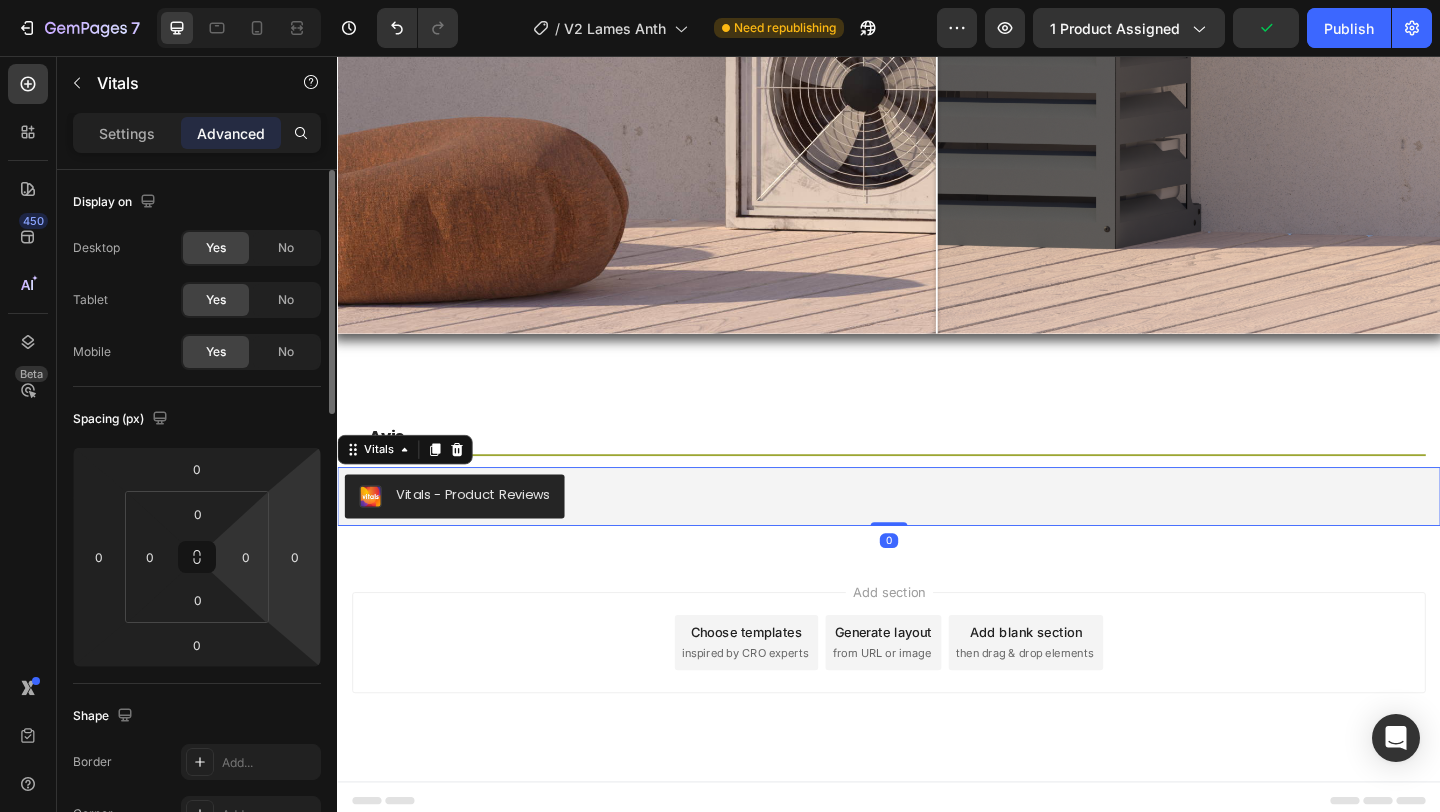 scroll, scrollTop: 1297, scrollLeft: 0, axis: vertical 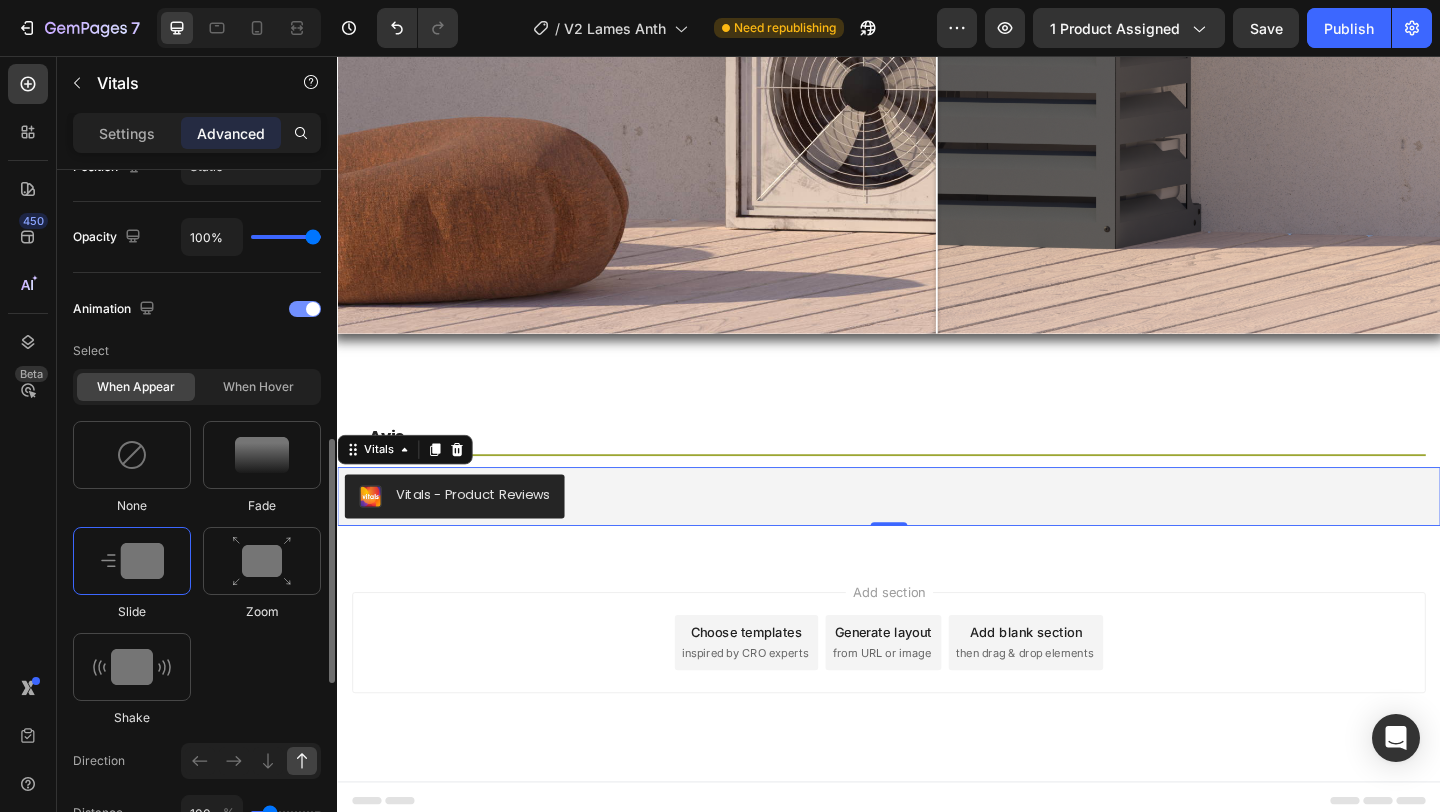 click at bounding box center [305, 309] 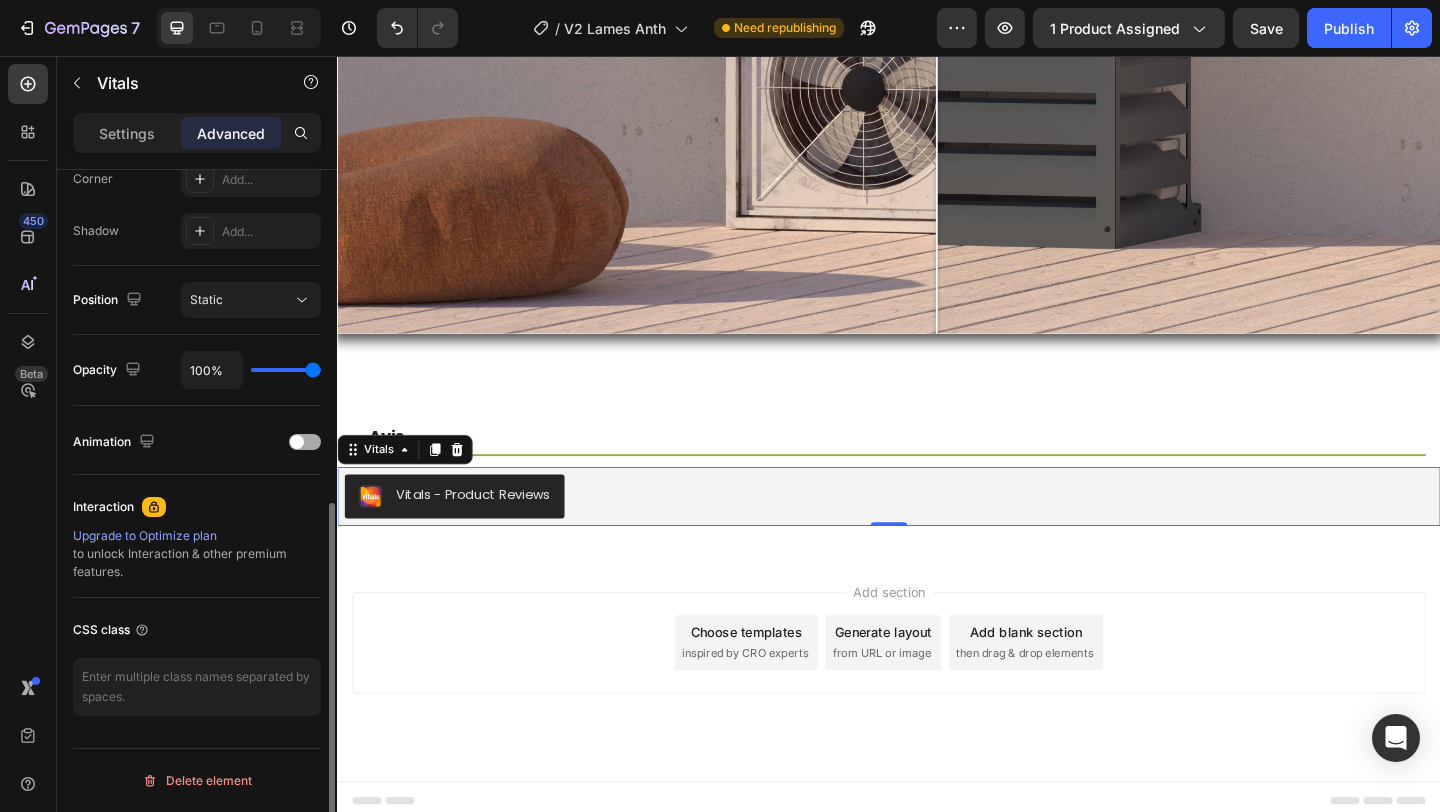 scroll, scrollTop: 635, scrollLeft: 0, axis: vertical 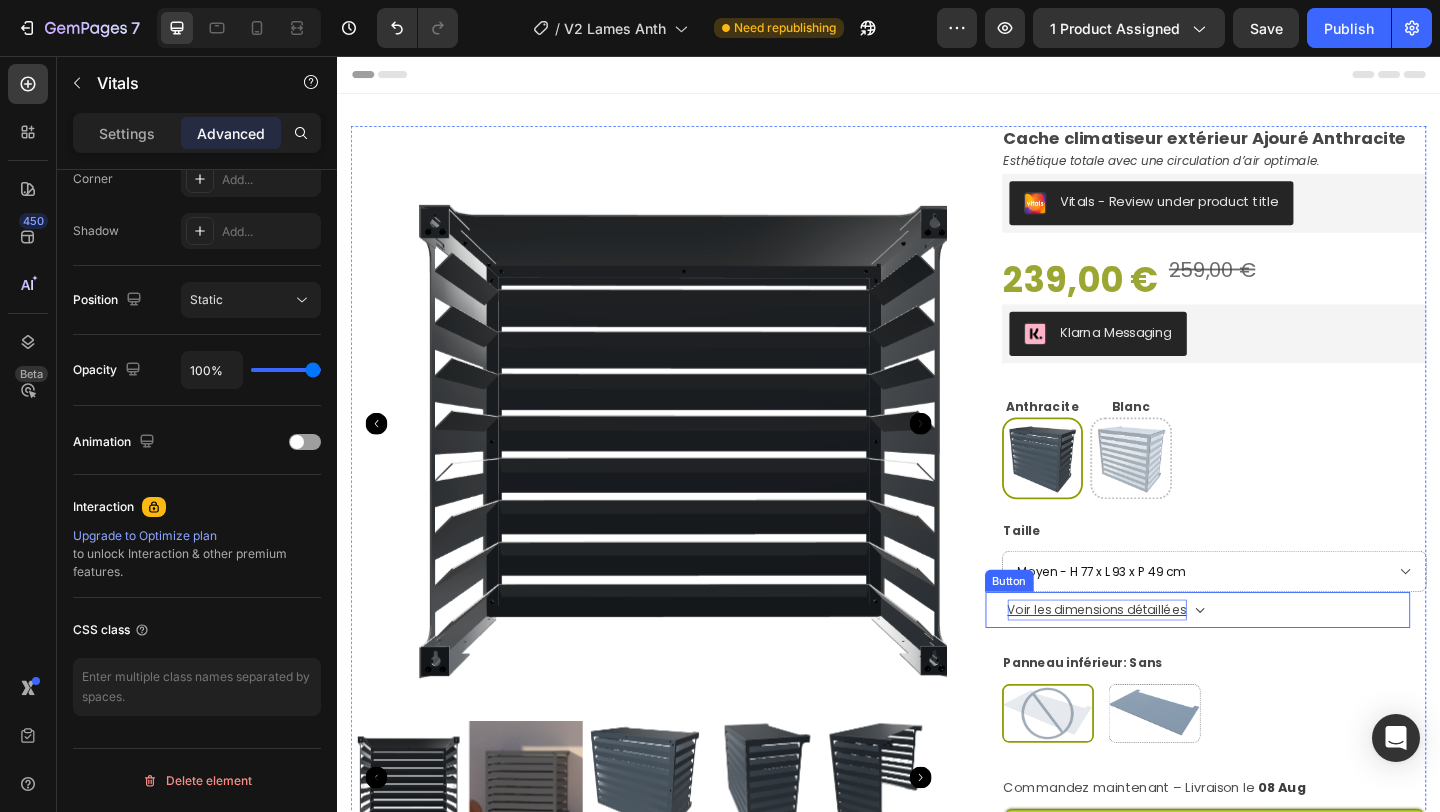 click on "Voir les dimensions détaillées" at bounding box center [1163, 658] 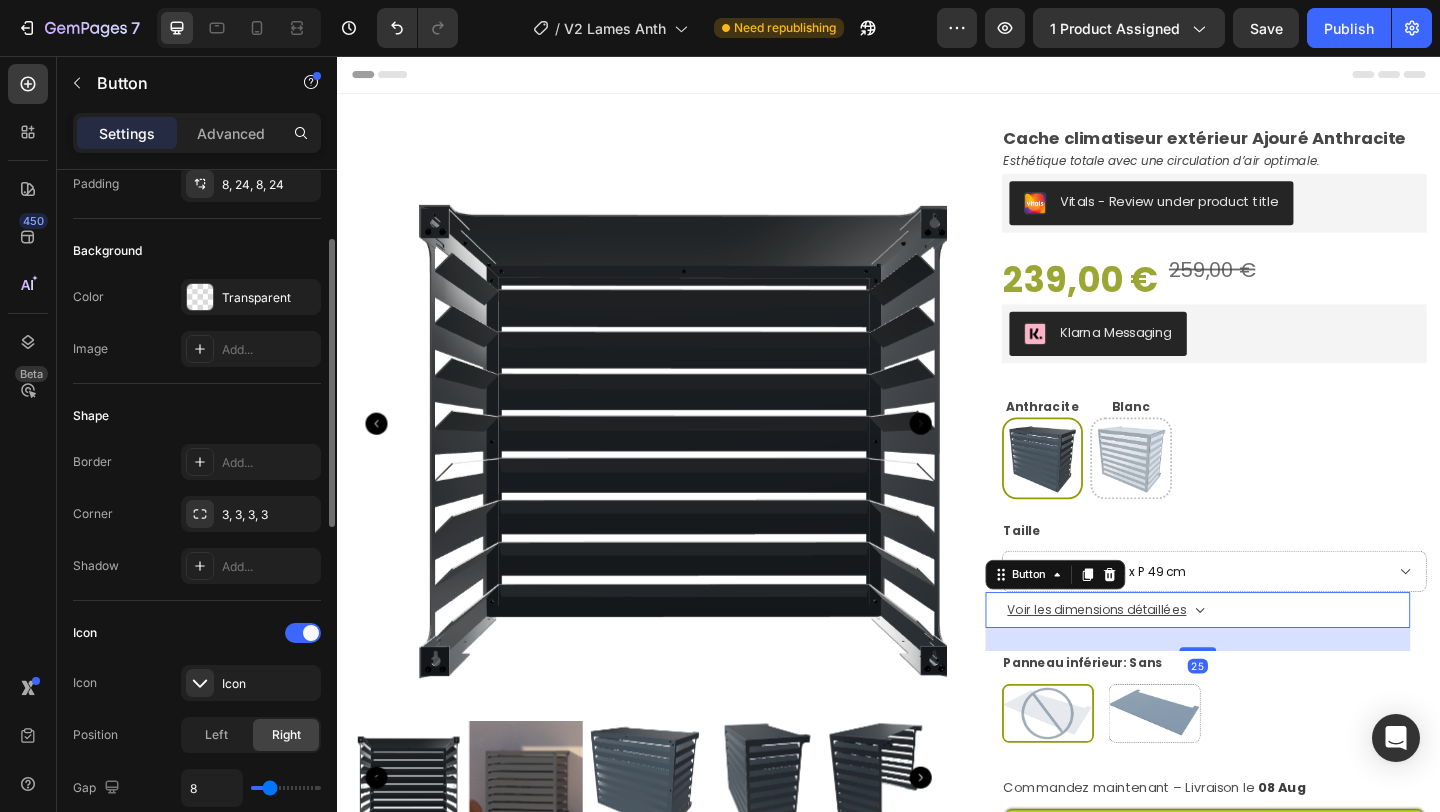 scroll, scrollTop: 172, scrollLeft: 0, axis: vertical 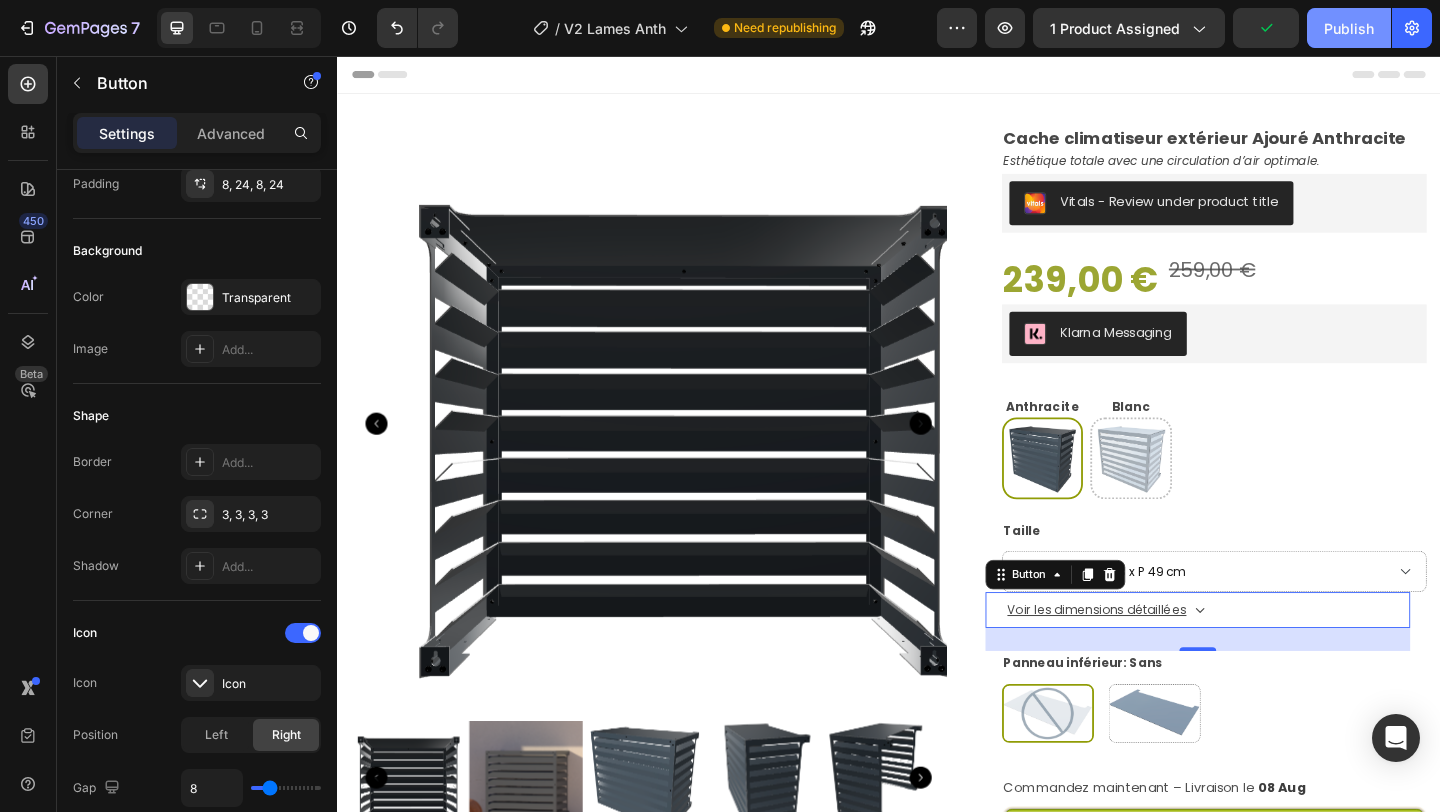 click on "Publish" at bounding box center [1349, 28] 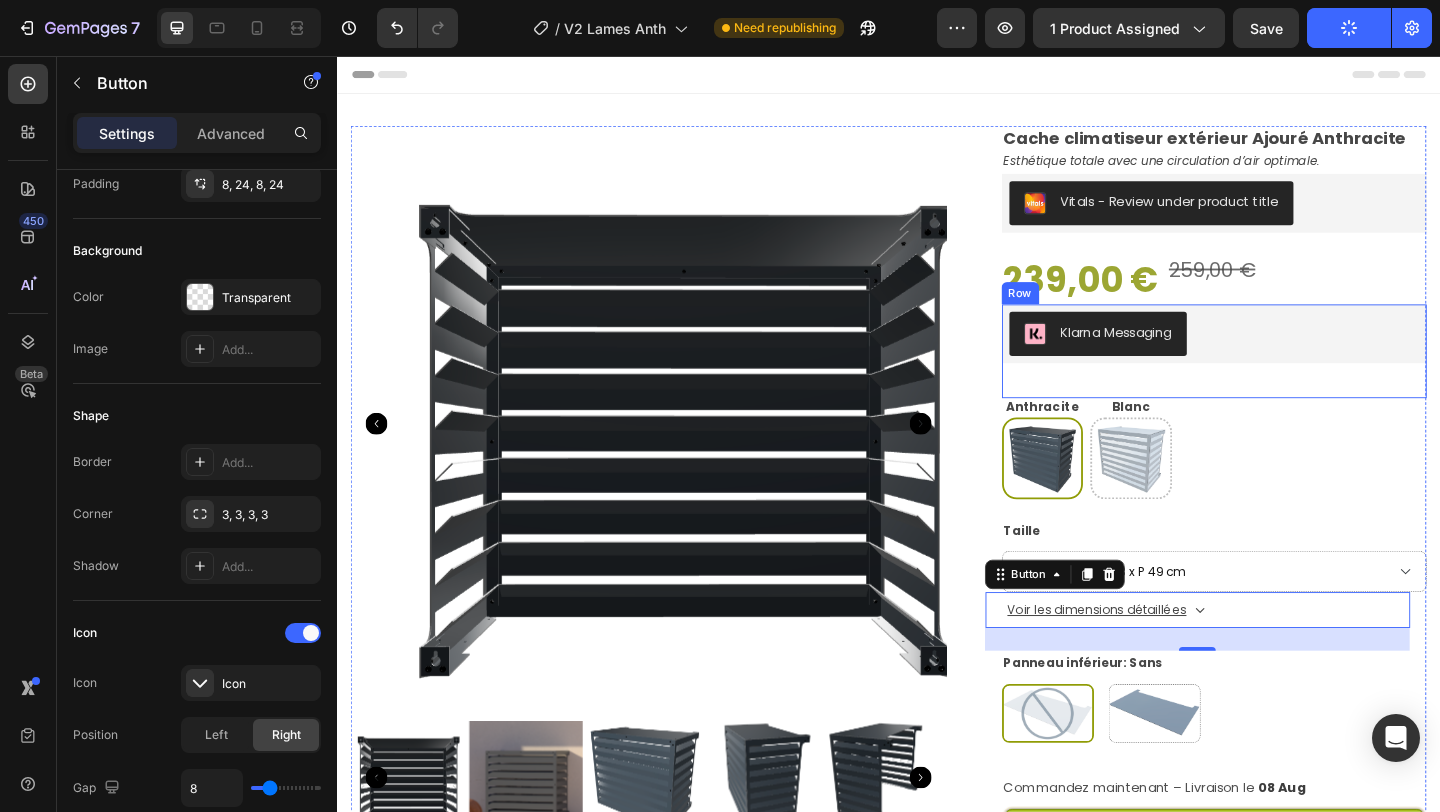 click on "Klarna Messaging Klarna Messaging" at bounding box center (1291, 377) 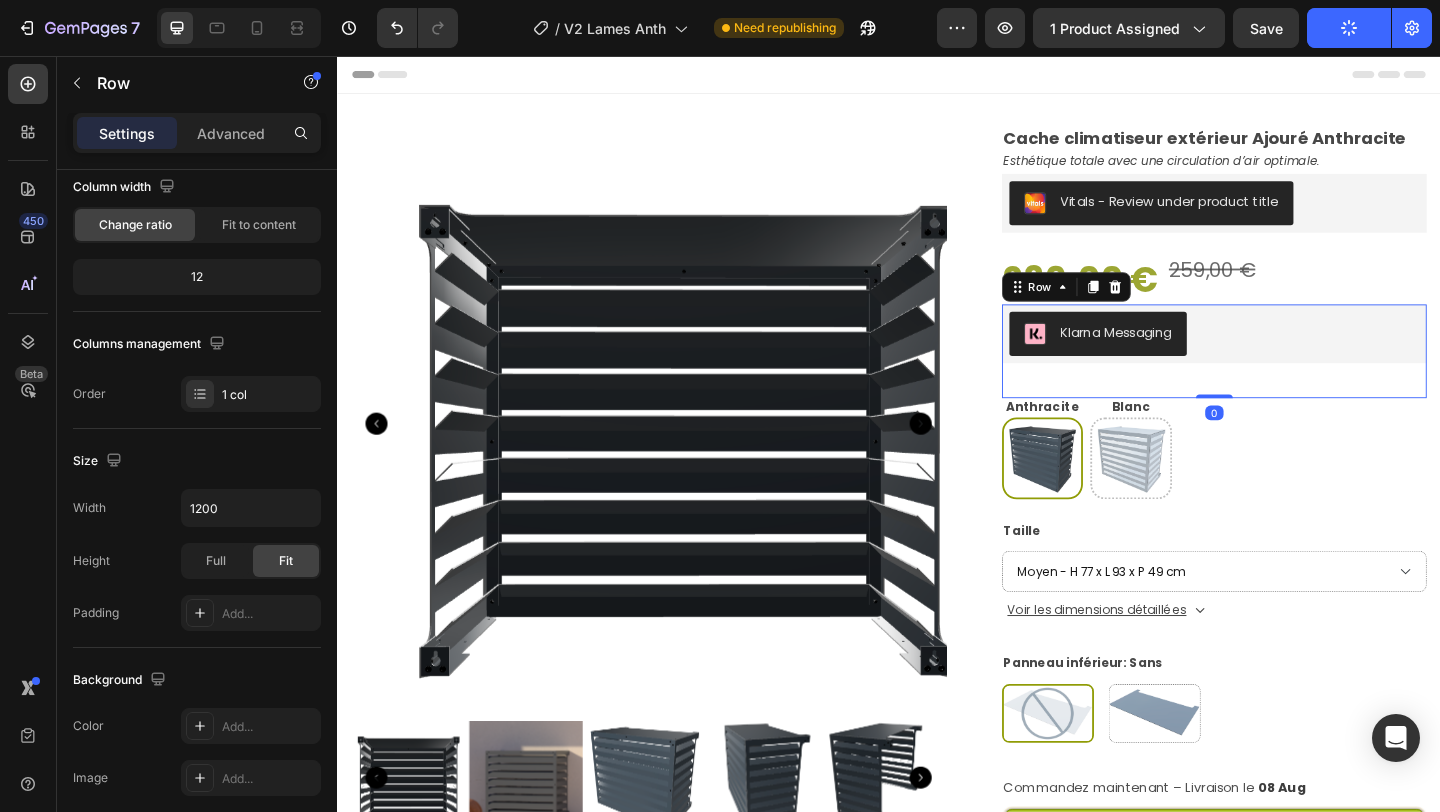 scroll, scrollTop: 0, scrollLeft: 0, axis: both 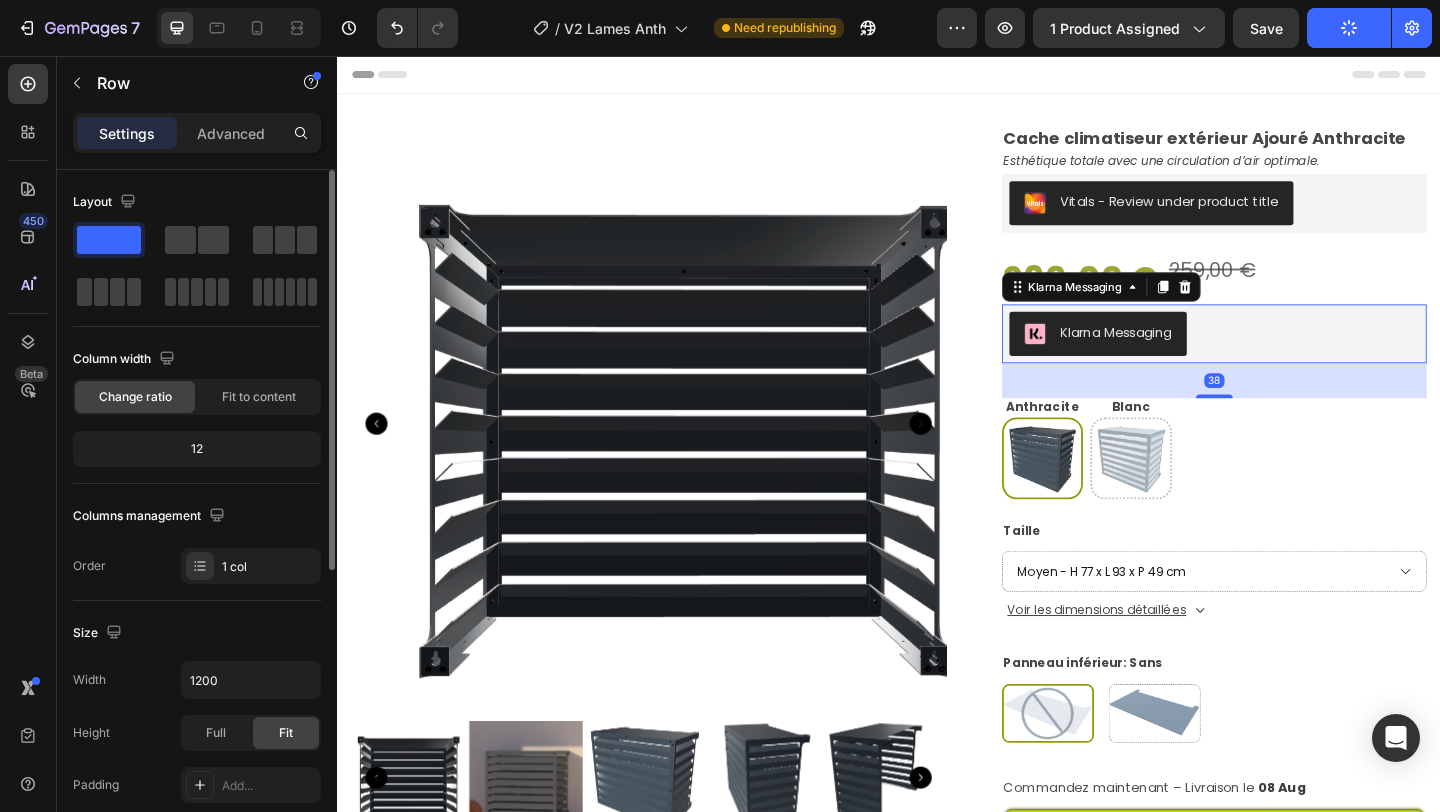 click on "Klarna Messaging" at bounding box center [1291, 358] 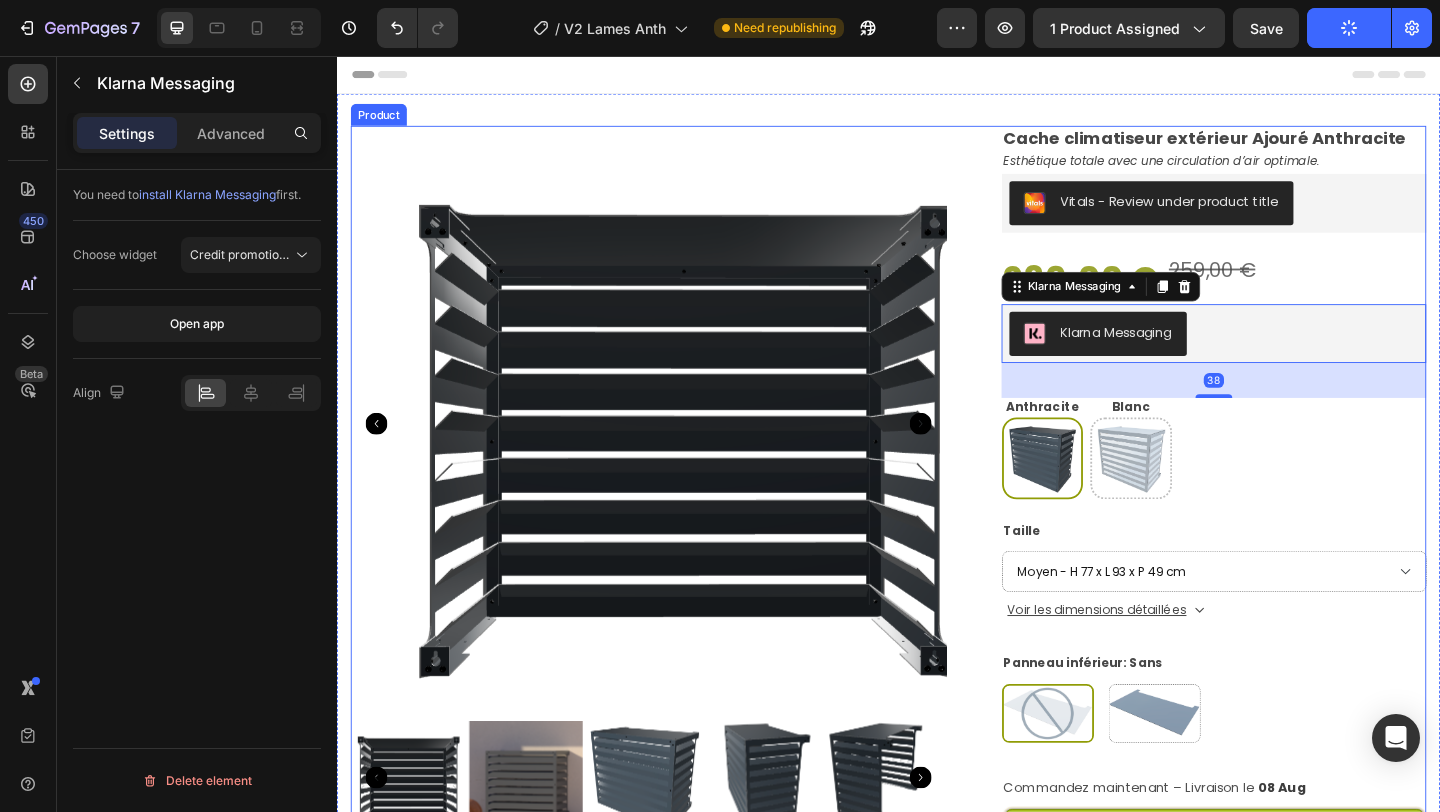 click on "Cache climatiseur extérieur Ajouré Anthracite (P) Title Esthétique totale avec une circulation d’air optimale. Heading Vitals - Review under product title Vitals 239,00 € (P) Price (P) Price 259,00 € (P) Price (P) Price Row Klarna Messaging Klarna Messaging   38 Row Anthracite Heading Image Blanc Heading Image Row Taille   Moyen - H 77 x L 93 x P 49 cm Grand - H 85 x L 96 x P 56 cm XXL - H 100 x L 110 x P 65 cm Product Variants & Swatches Taille   Moyen - H 77 x L 93 x P 49 cm Grand - H 85 x L 96 x P 56 cm XXL - H 100 x L 110 x P 65 cm Product Variants & Swatches
Voir les dimensions détaillées Button Panneau inférieur: Sans Sans Sans   Avec – Cacher le dessous de l’unité extérieure Avec – Cacher le dessous de l’unité extérieure   Product Variants & Swatches
Commandez maintenant – Livraison le
08 Aug
Delivery Date Ajouter au panier
239,00 € (P) Cart Button Buy it now Dynamic Checkout Image Text Block" at bounding box center [1291, 629] 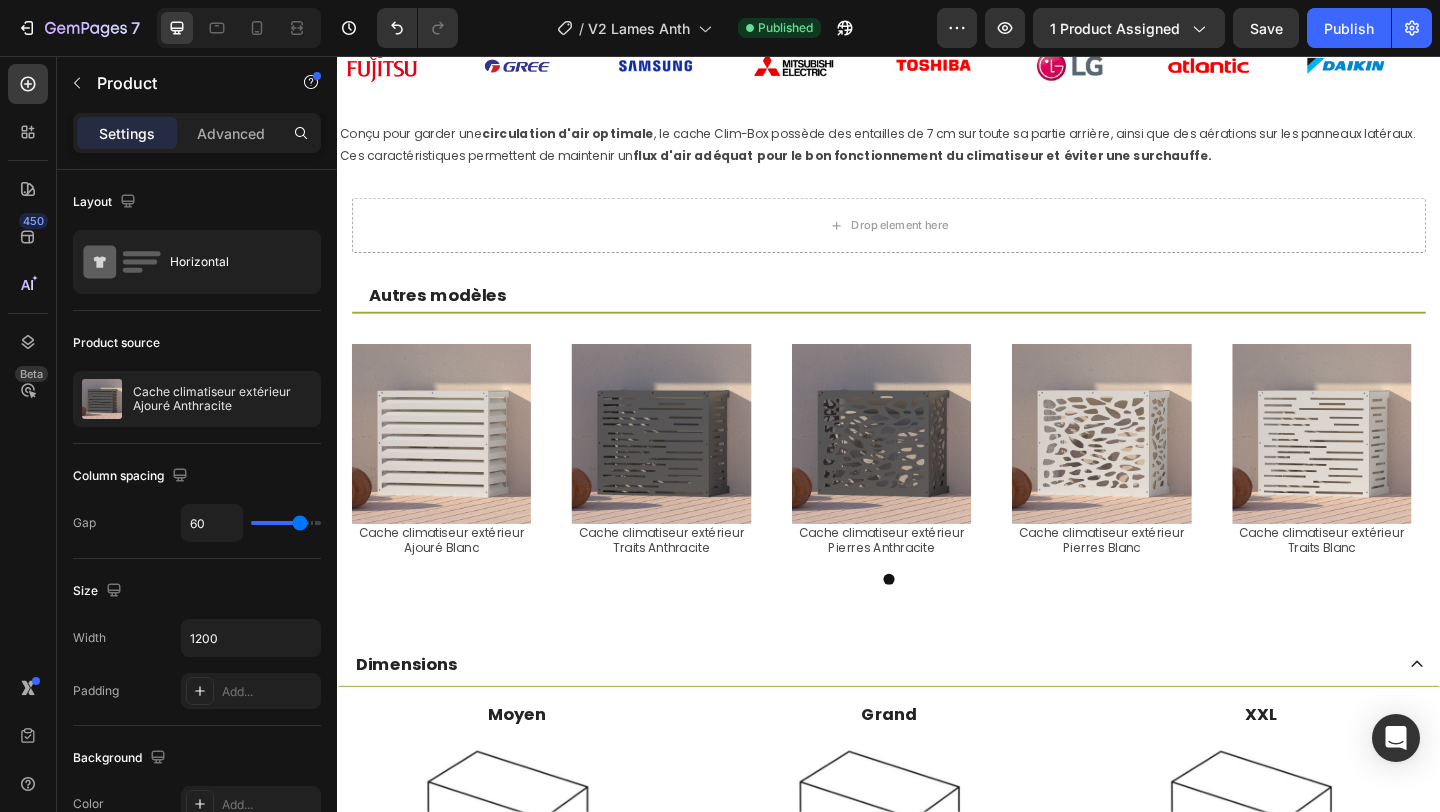 scroll, scrollTop: 1399, scrollLeft: 0, axis: vertical 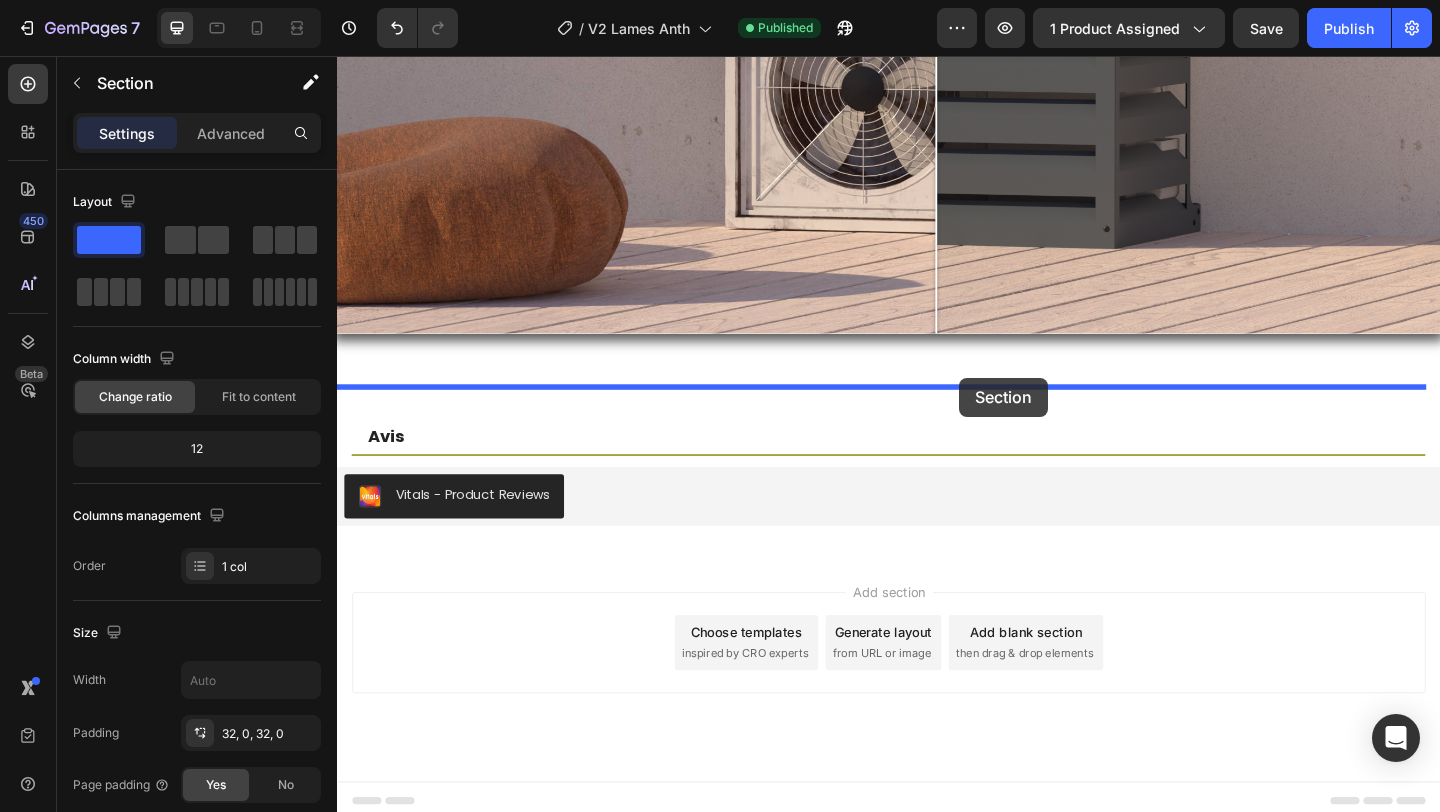drag, startPoint x: 1134, startPoint y: 242, endPoint x: 1014, endPoint y: 406, distance: 203.21417 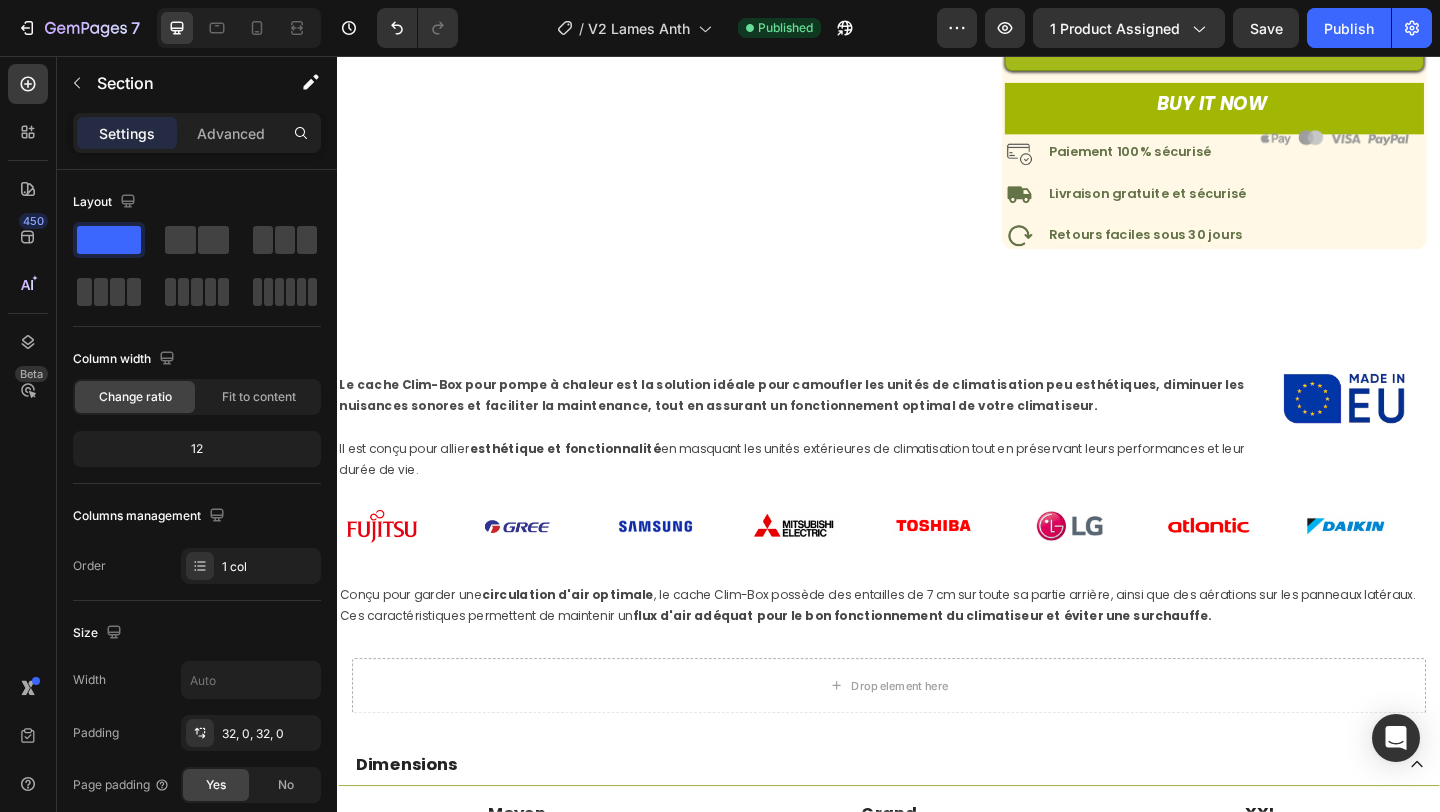 scroll, scrollTop: 868, scrollLeft: 0, axis: vertical 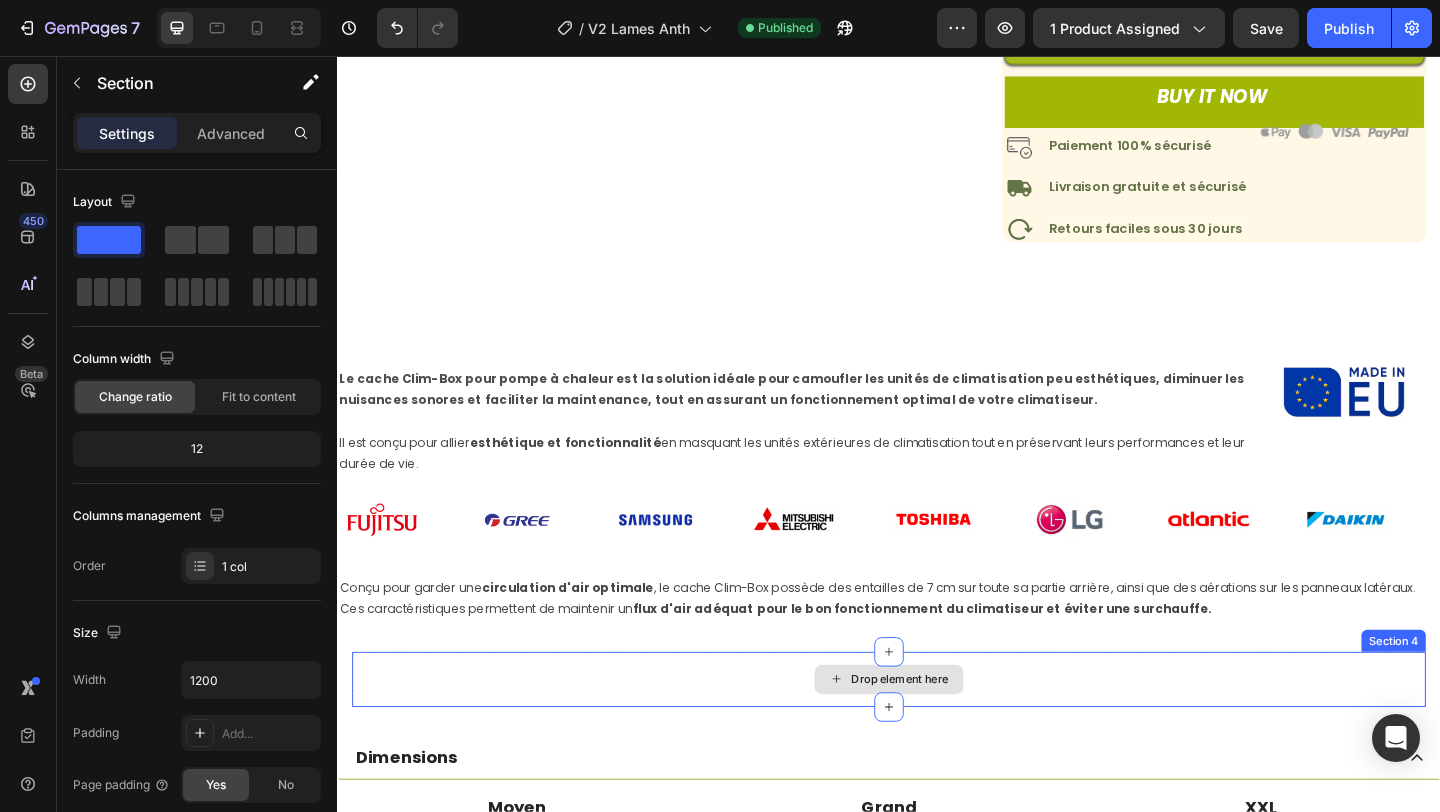 click on "Drop element here" at bounding box center (937, 734) 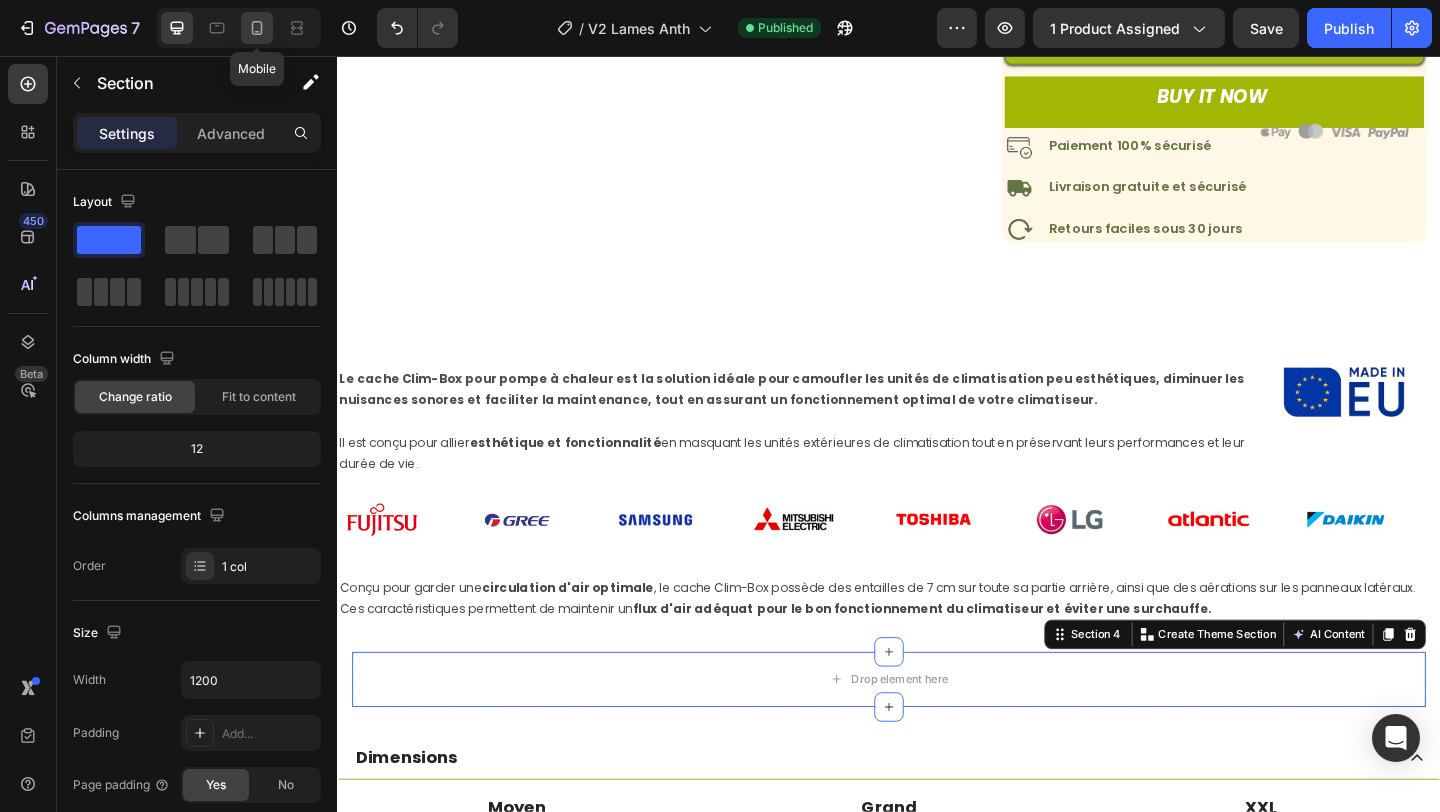 click 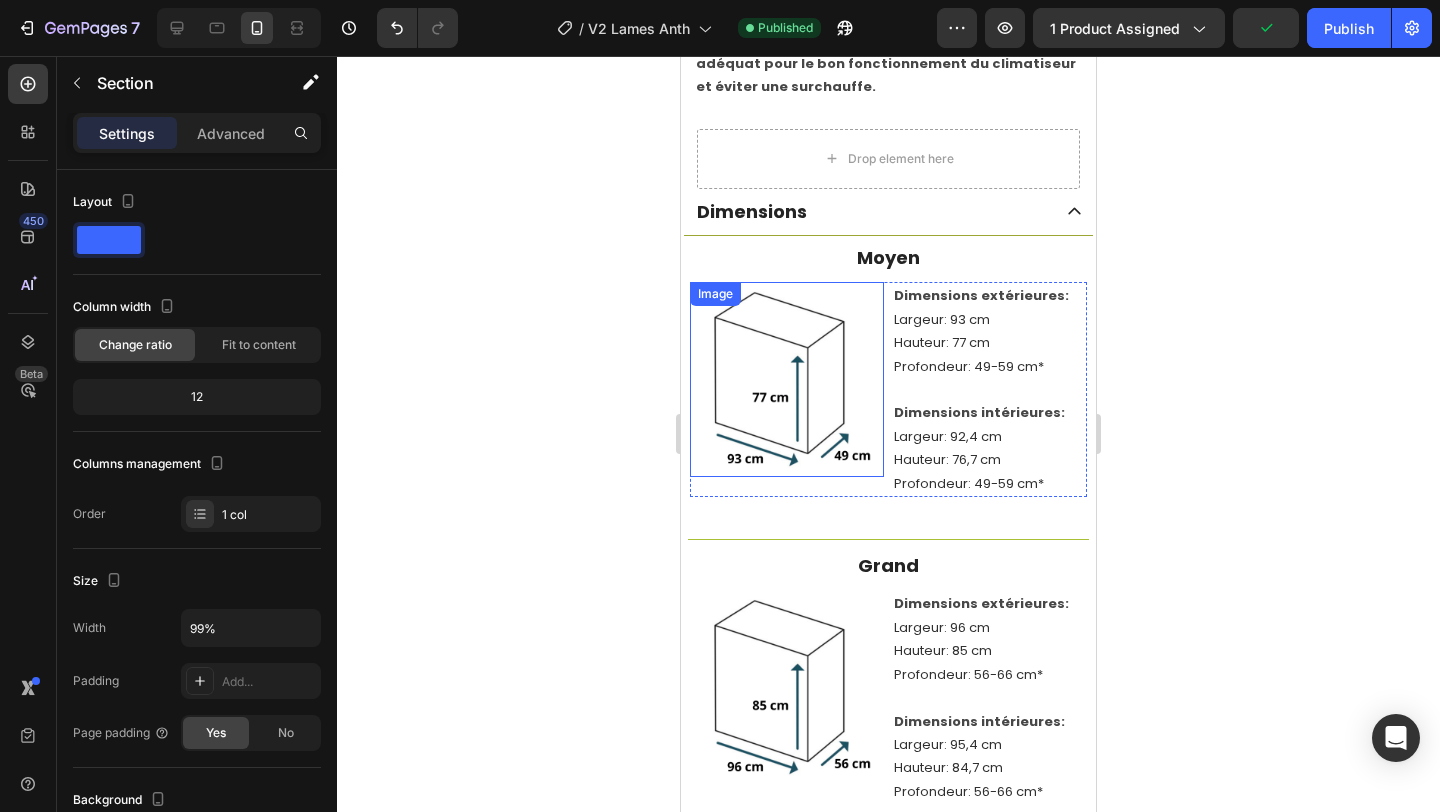 scroll, scrollTop: 1938, scrollLeft: 0, axis: vertical 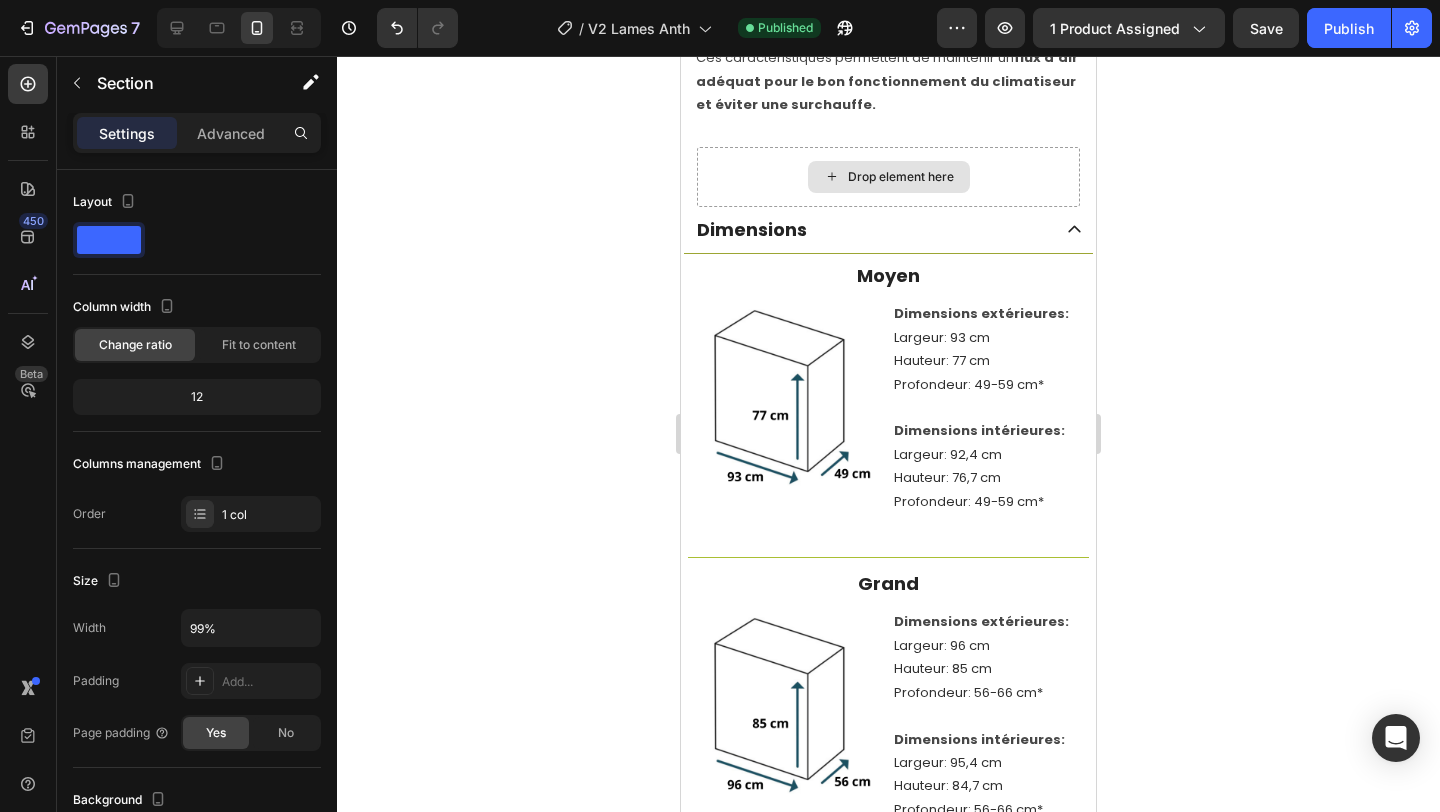 click on "Drop element here" at bounding box center [888, 177] 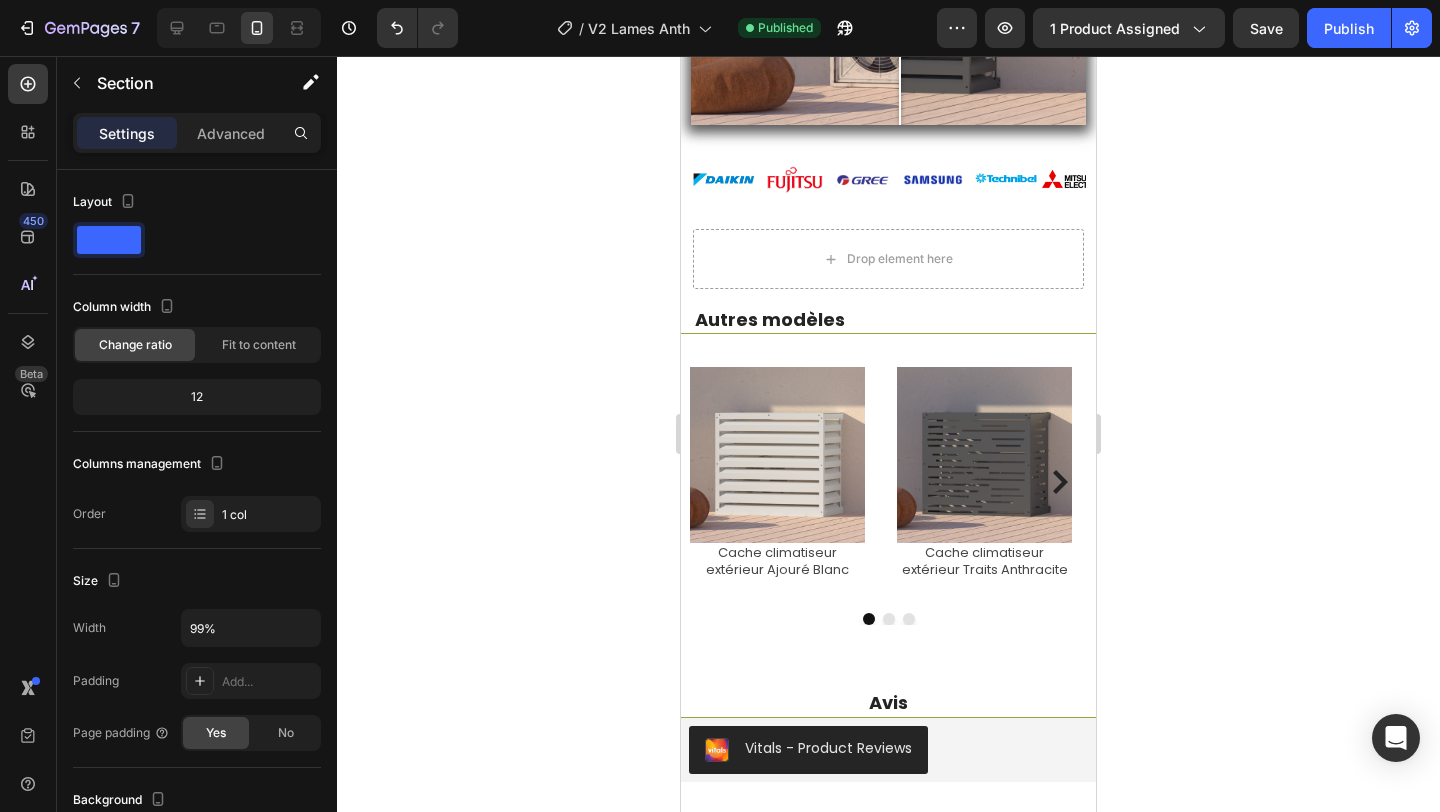 scroll, scrollTop: 3528, scrollLeft: 0, axis: vertical 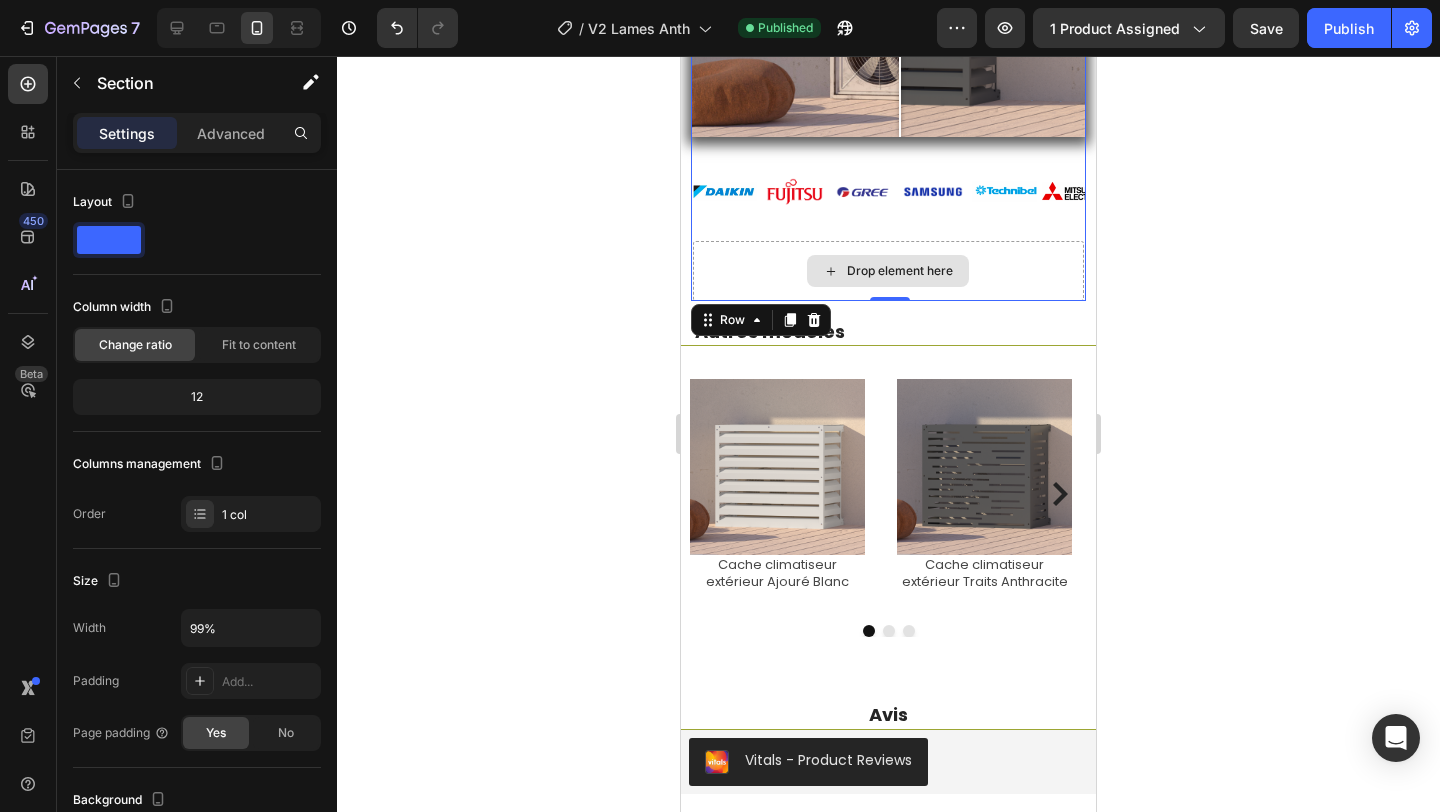 click on "Drop element here" at bounding box center (888, 271) 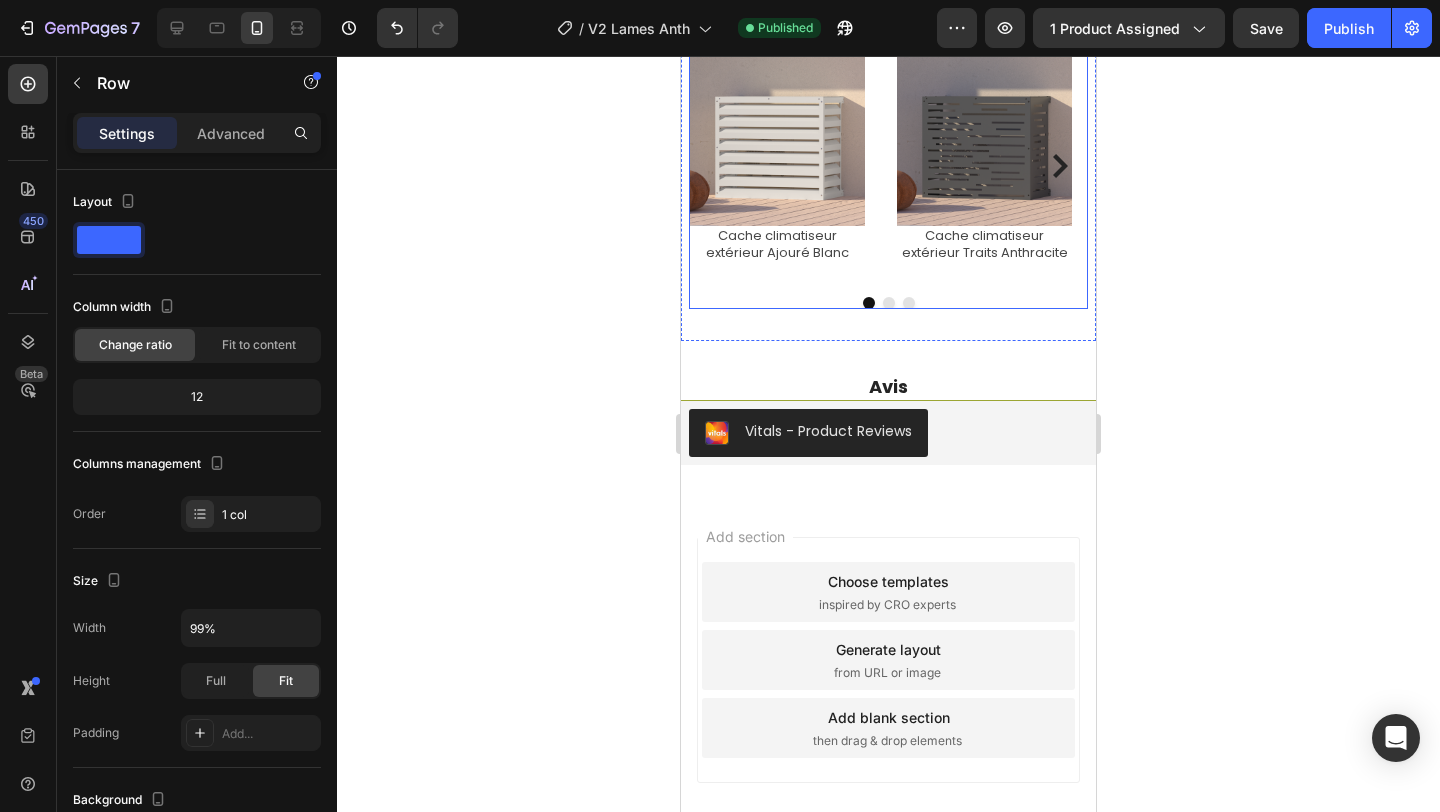 scroll, scrollTop: 3957, scrollLeft: 0, axis: vertical 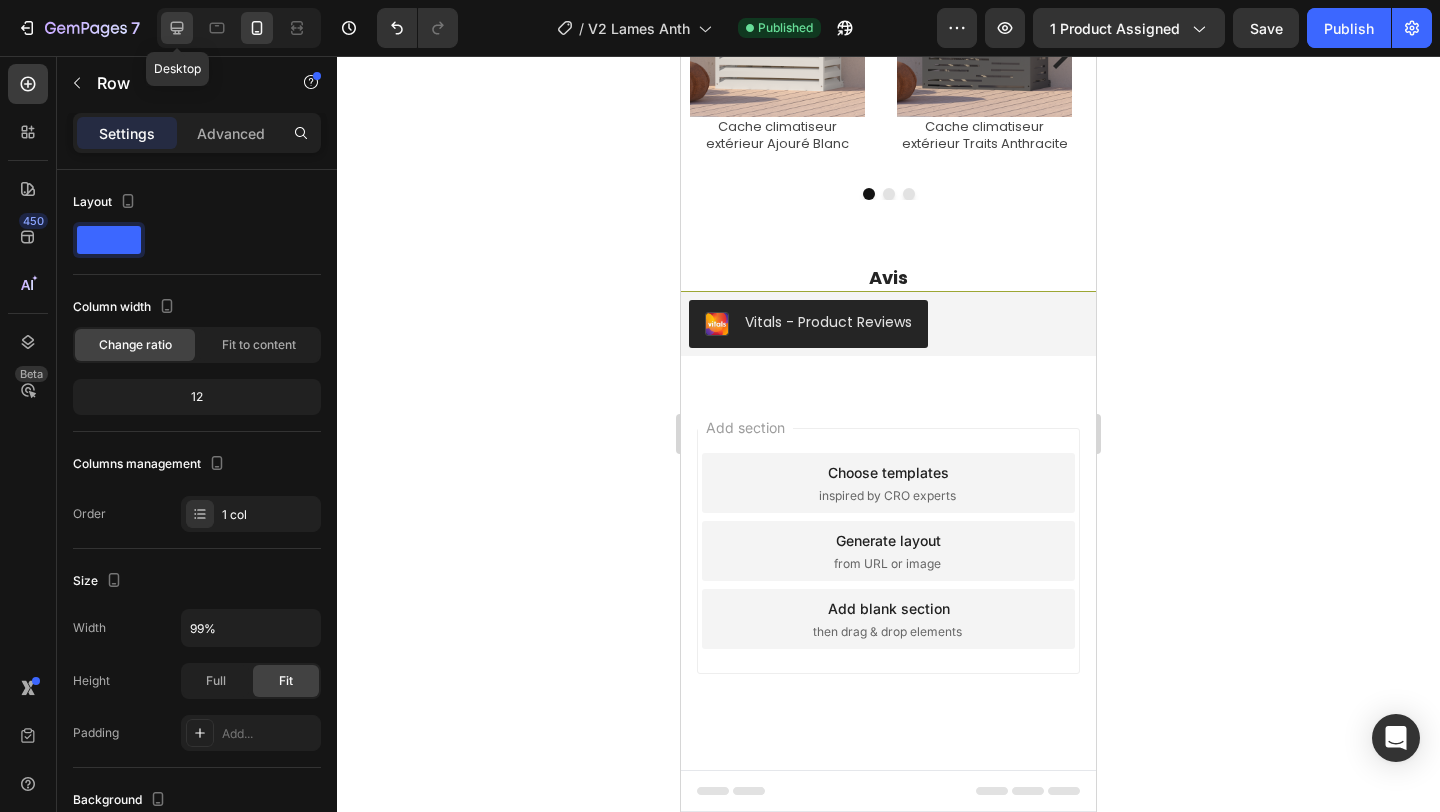 click 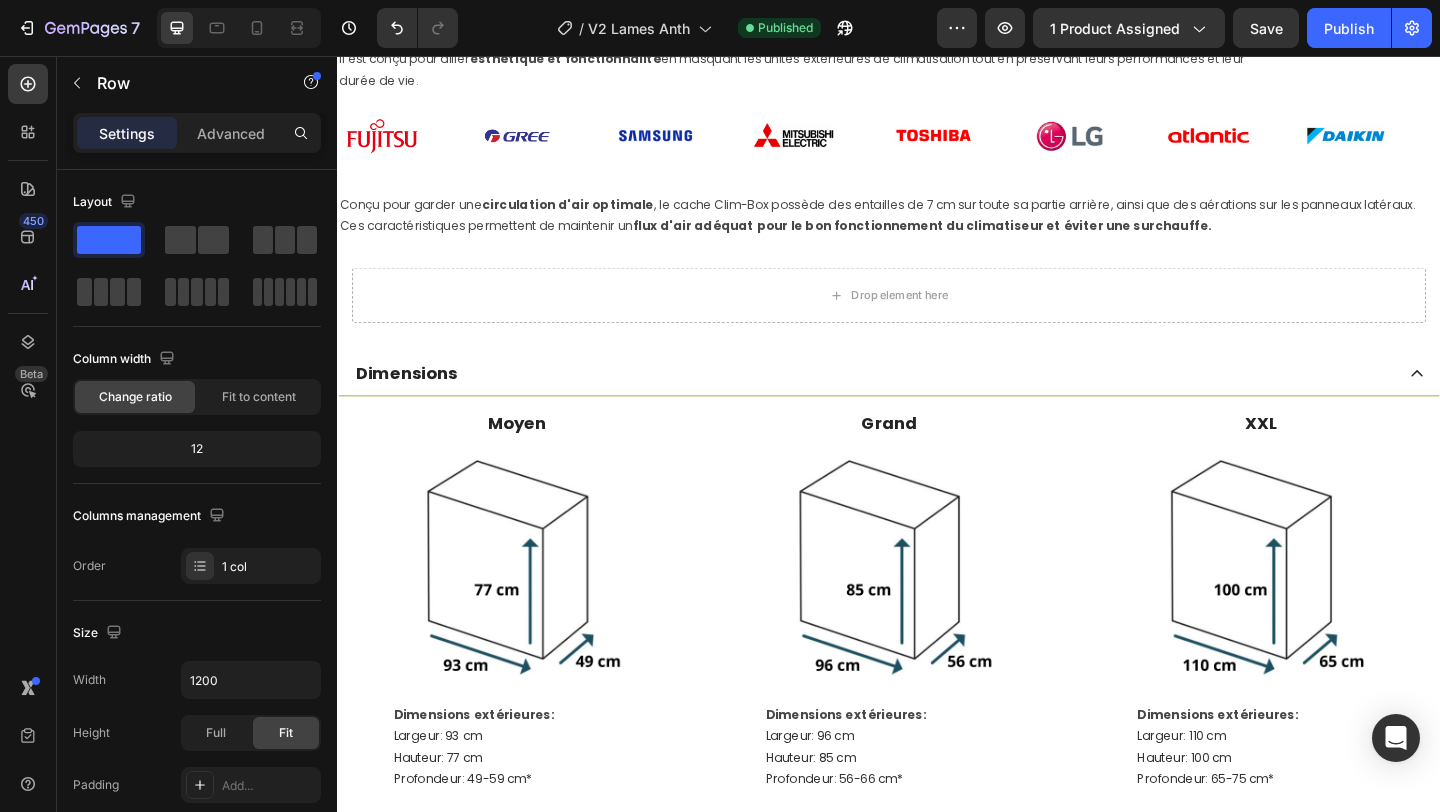 scroll, scrollTop: 1785, scrollLeft: 0, axis: vertical 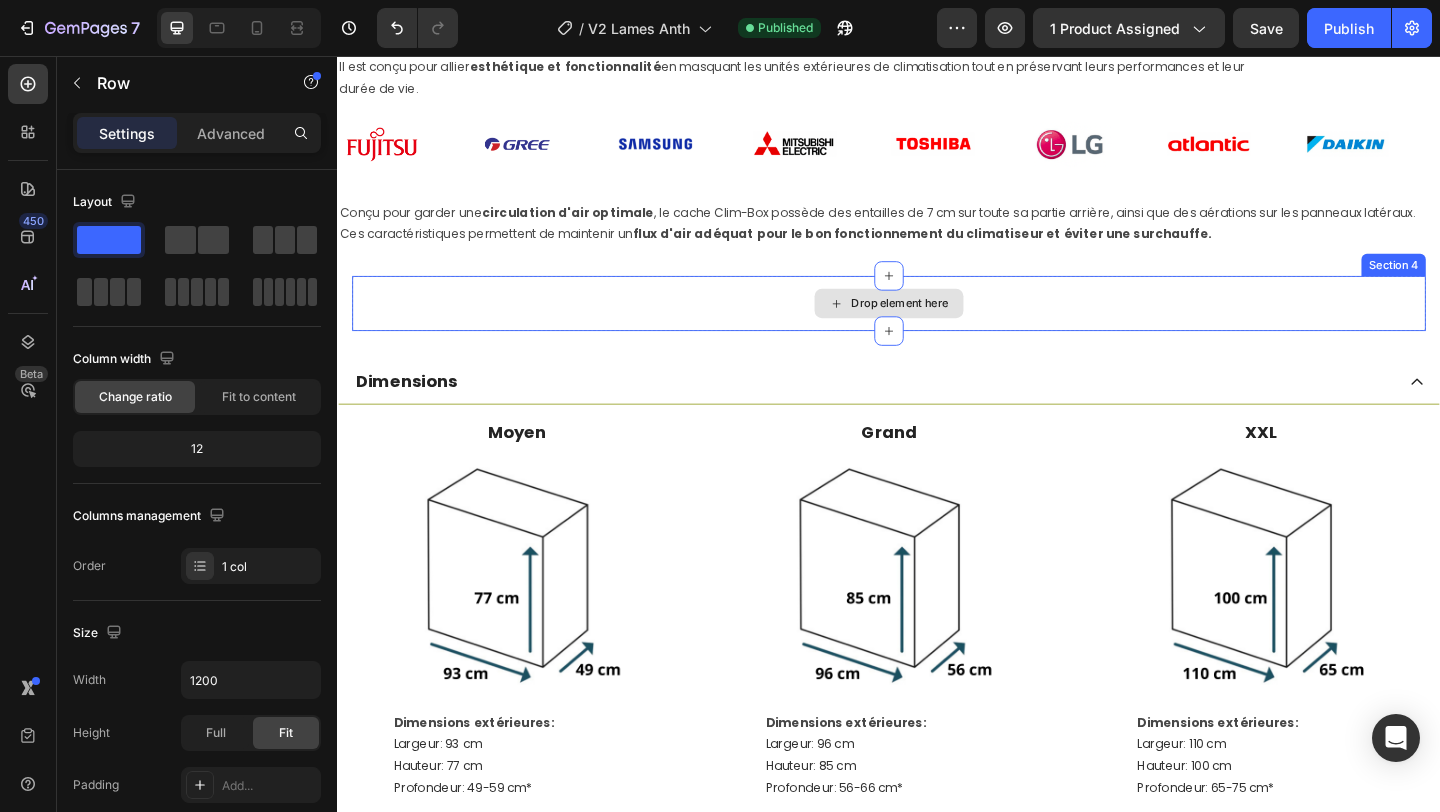 click on "Drop element here" at bounding box center [937, 325] 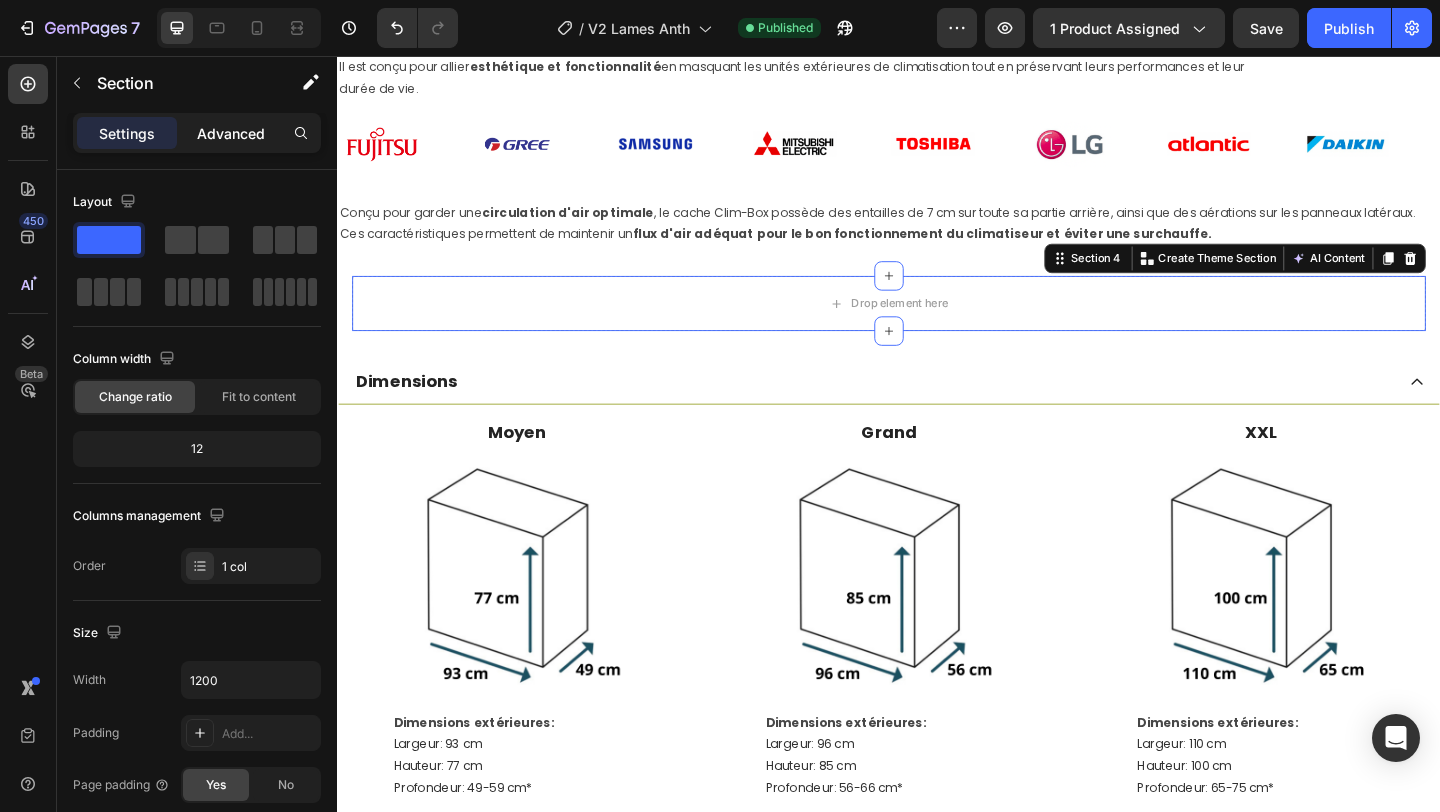 click on "Advanced" at bounding box center [231, 133] 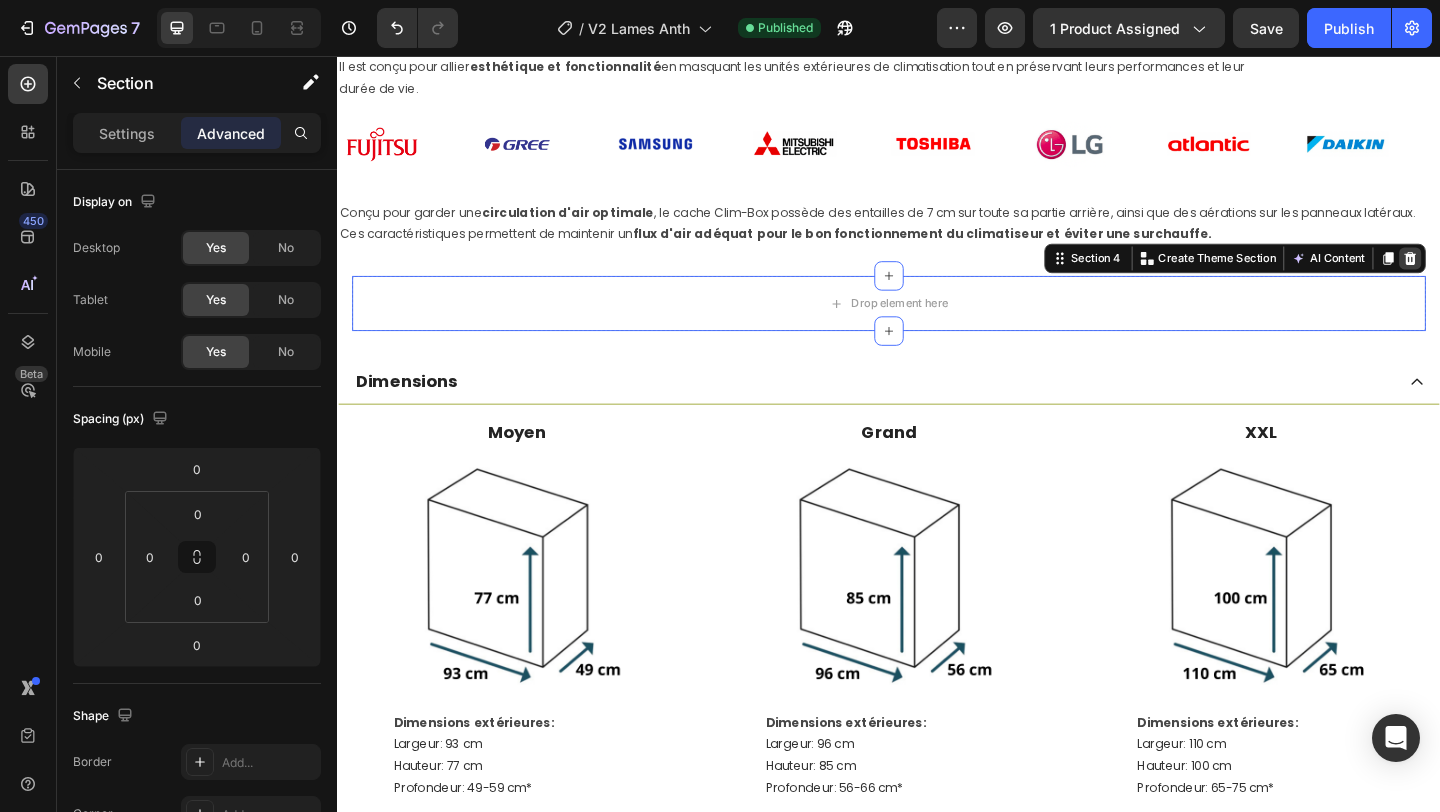 click 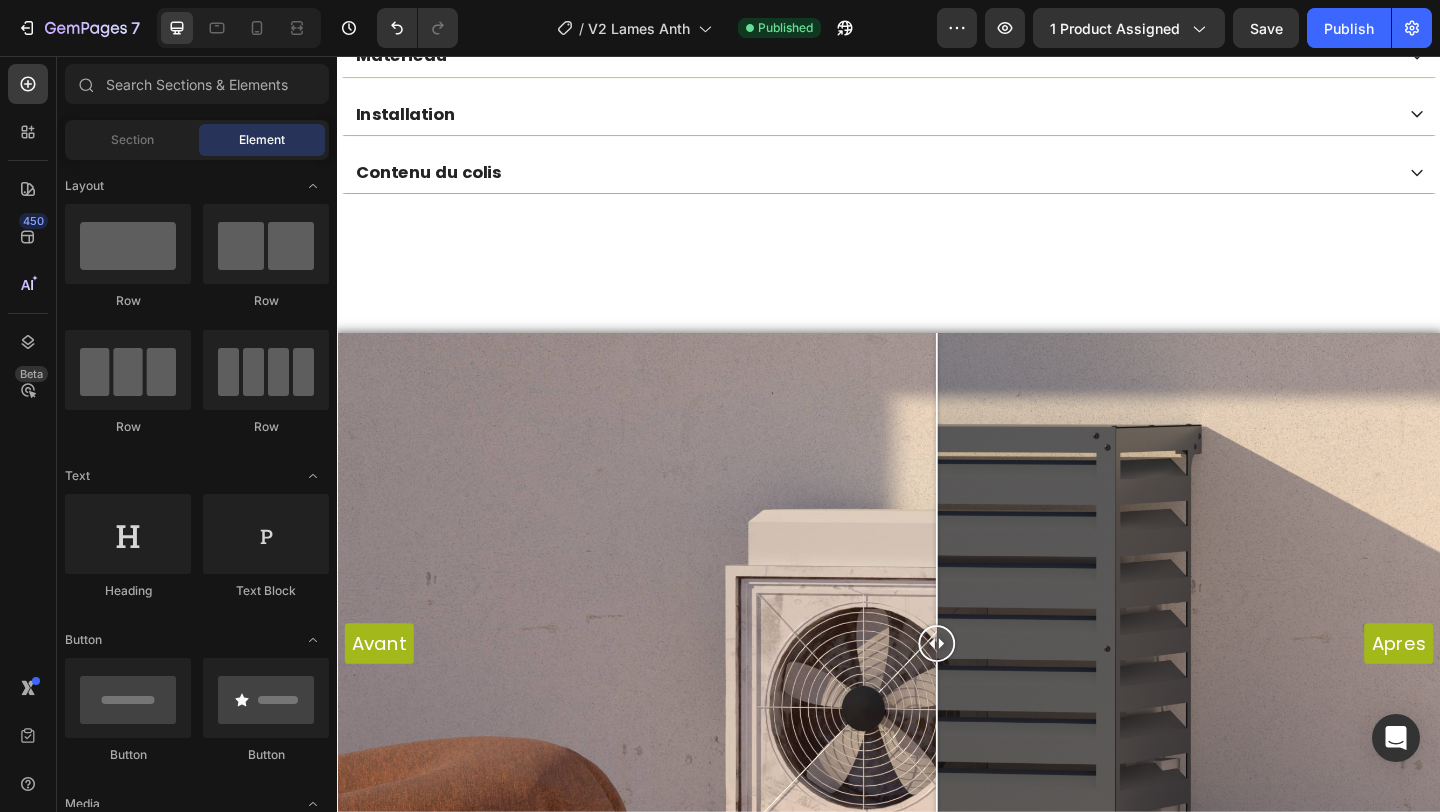 scroll, scrollTop: 2253, scrollLeft: 0, axis: vertical 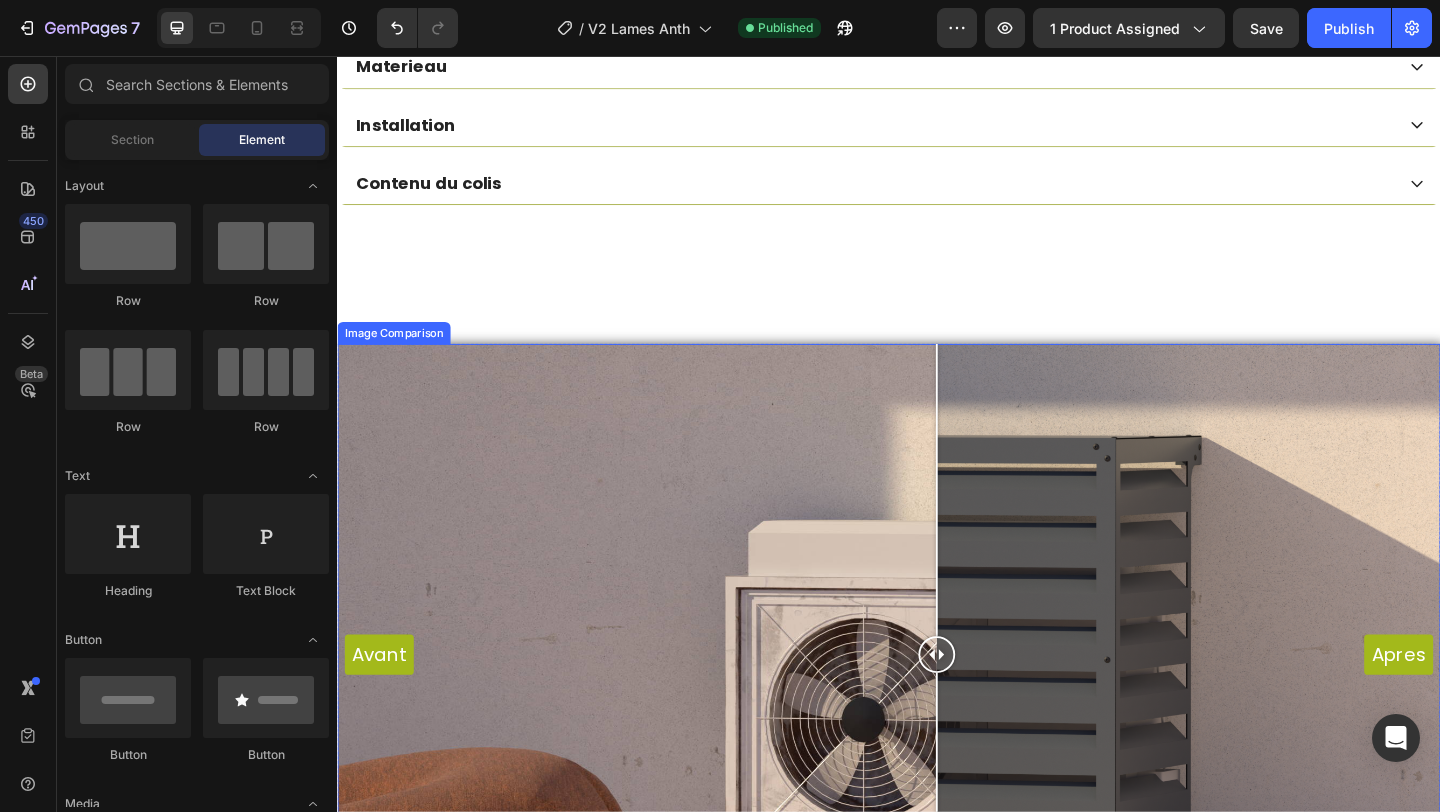 click at bounding box center (989, 706) 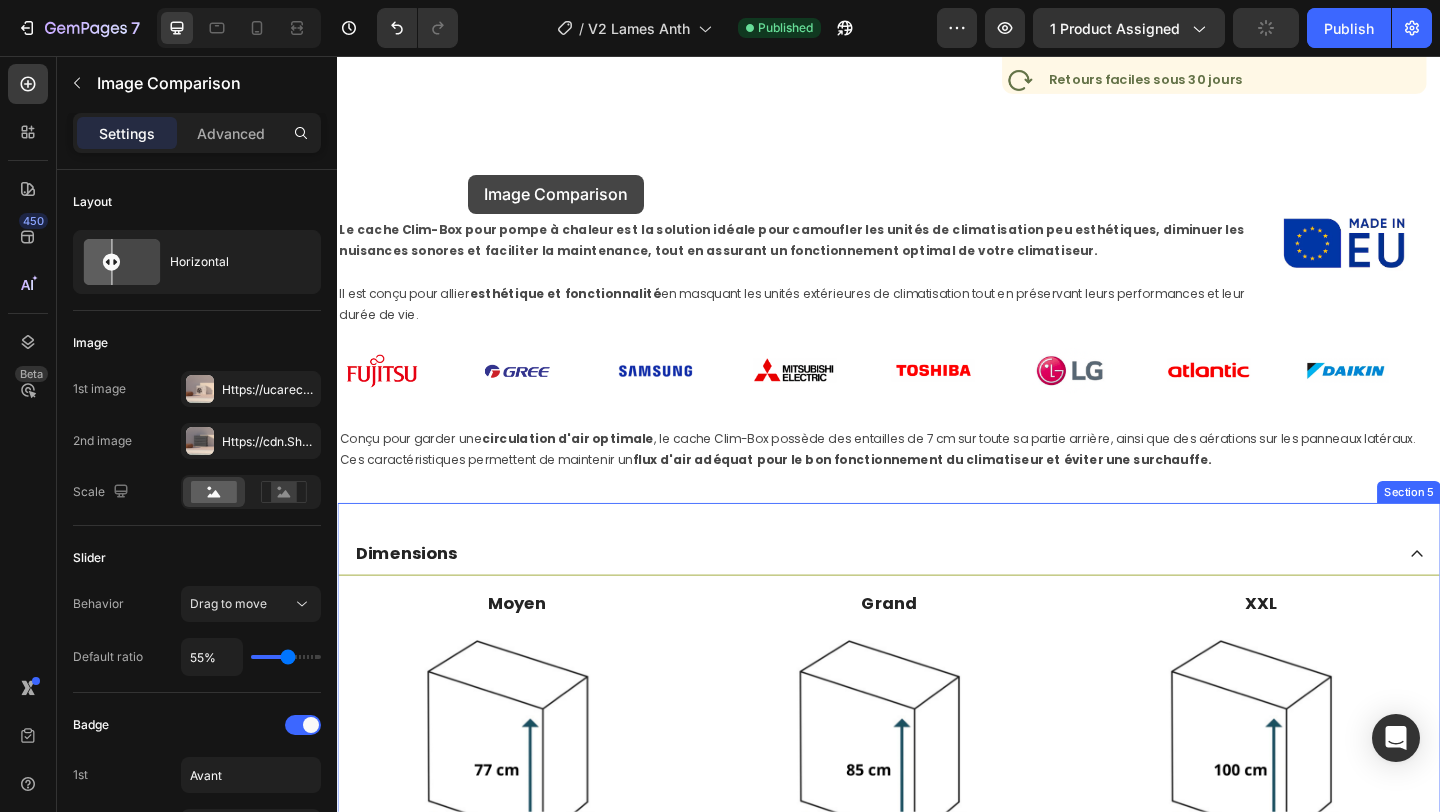 scroll, scrollTop: 1022, scrollLeft: 0, axis: vertical 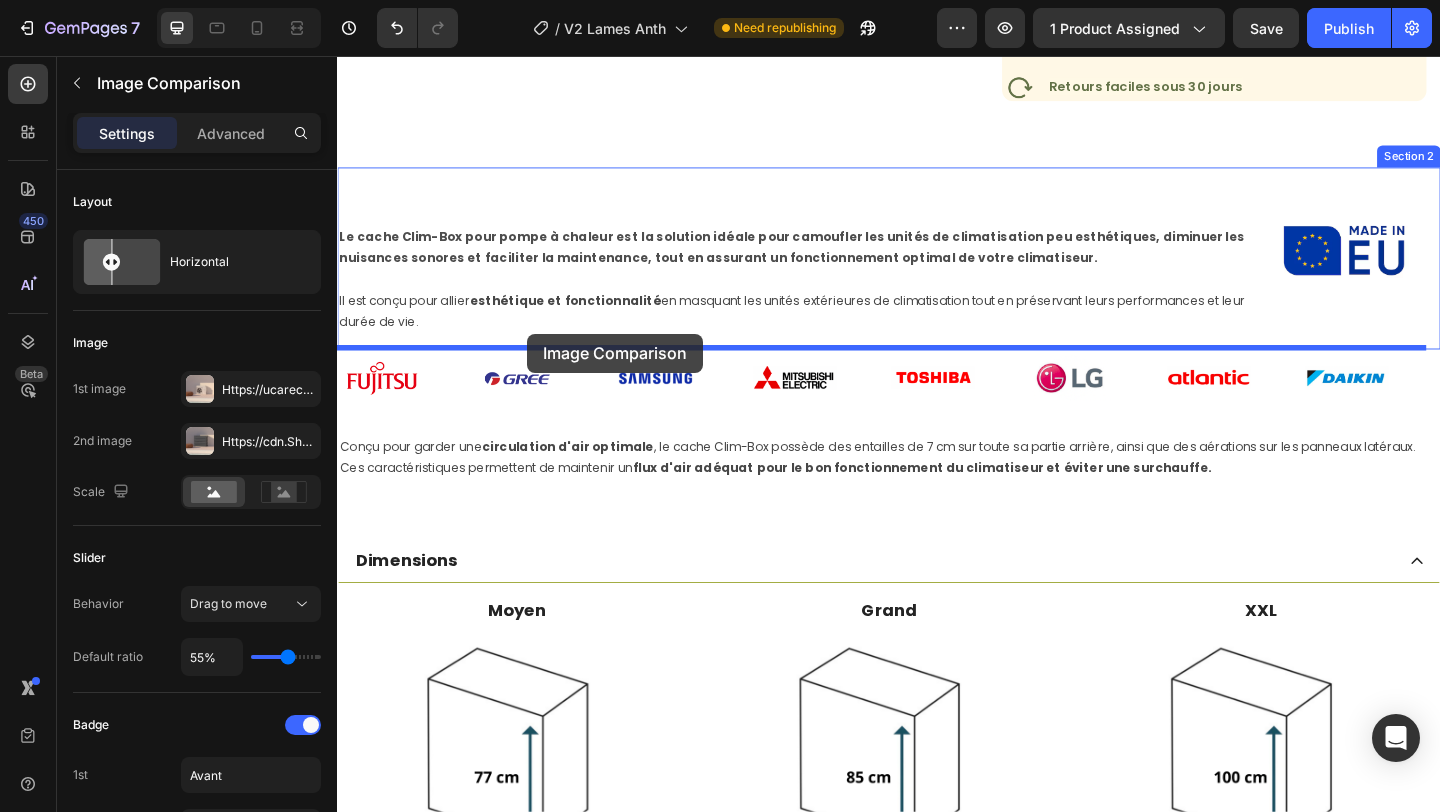 drag, startPoint x: 380, startPoint y: 348, endPoint x: 544, endPoint y: 358, distance: 164.3046 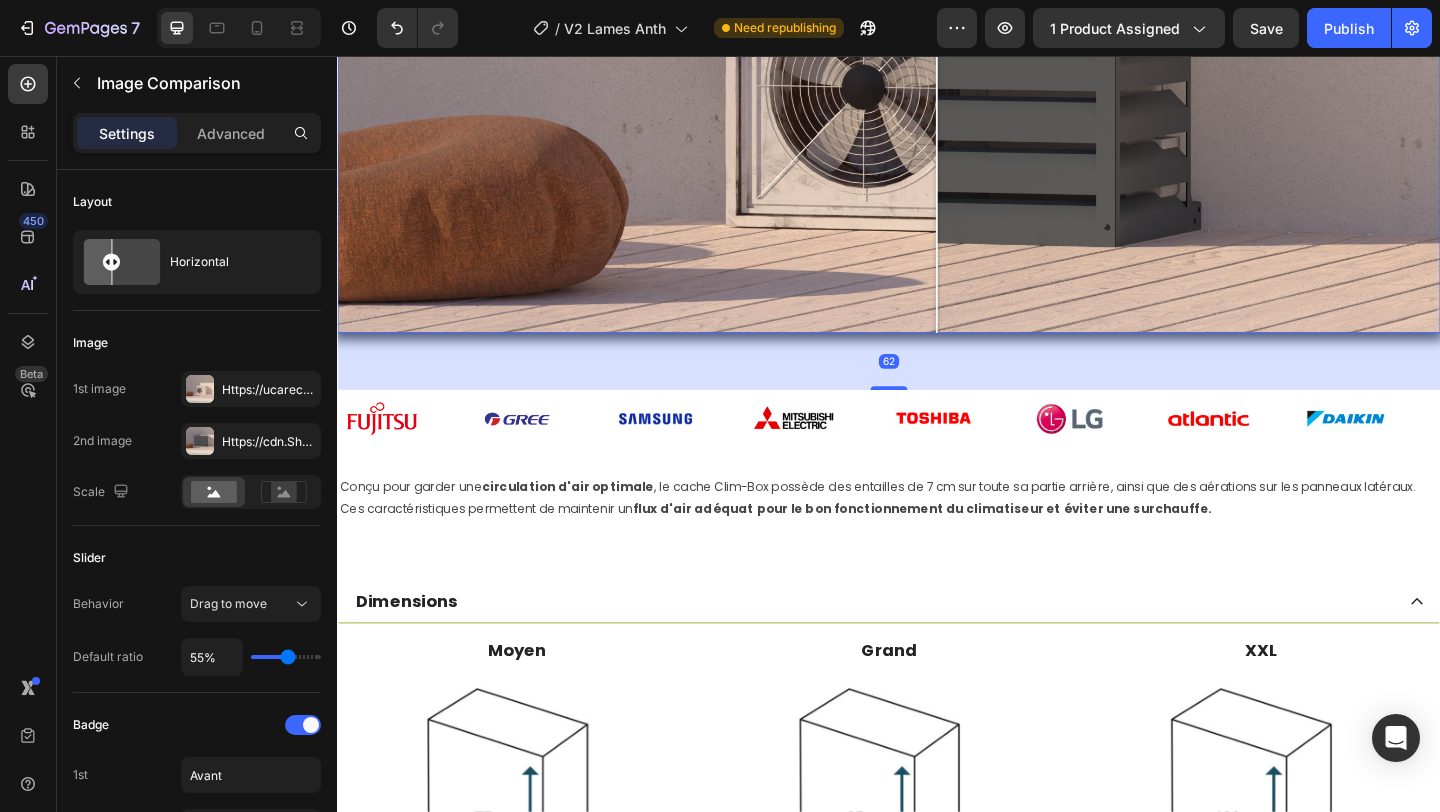 scroll, scrollTop: 1714, scrollLeft: 0, axis: vertical 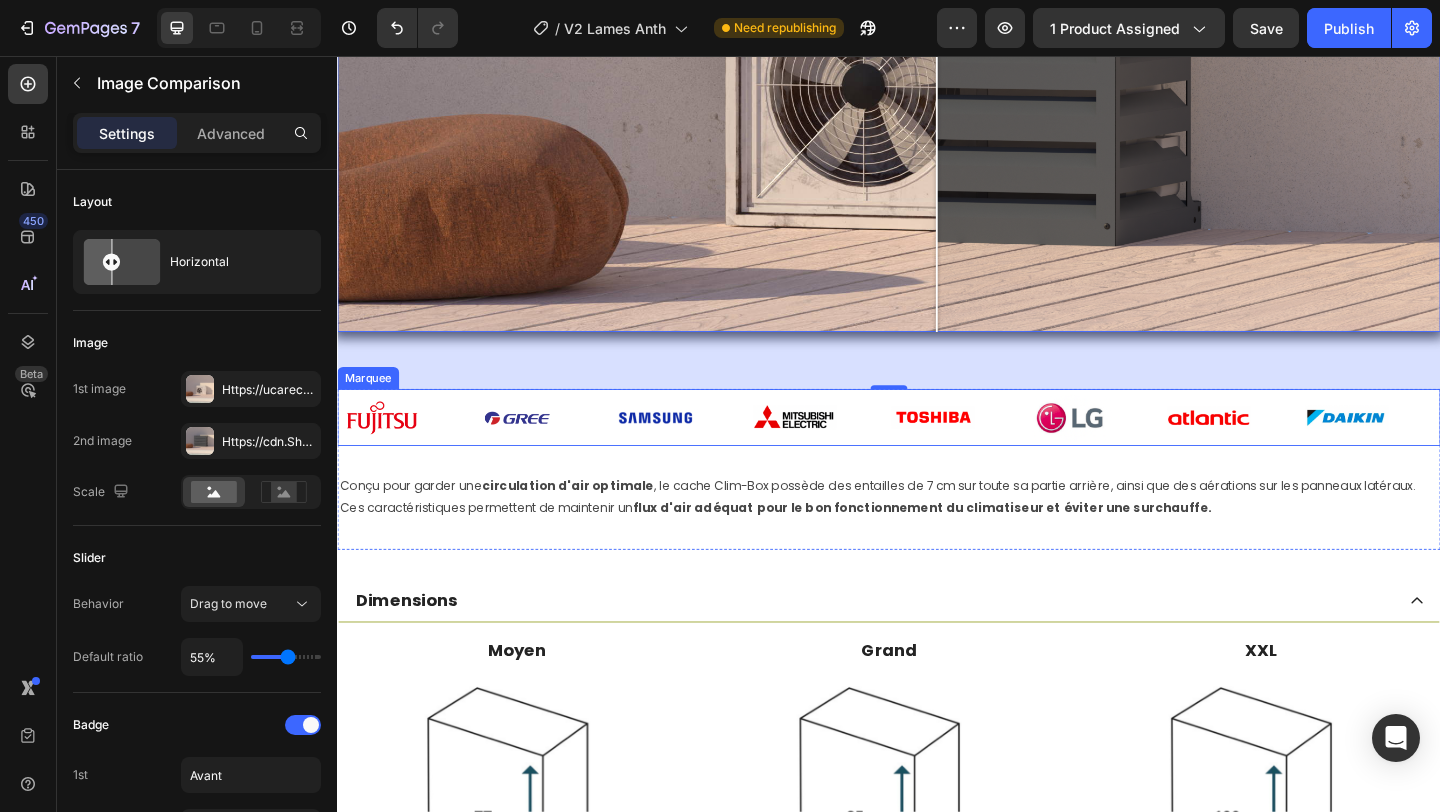 click on "Image" at bounding box center (865, 449) 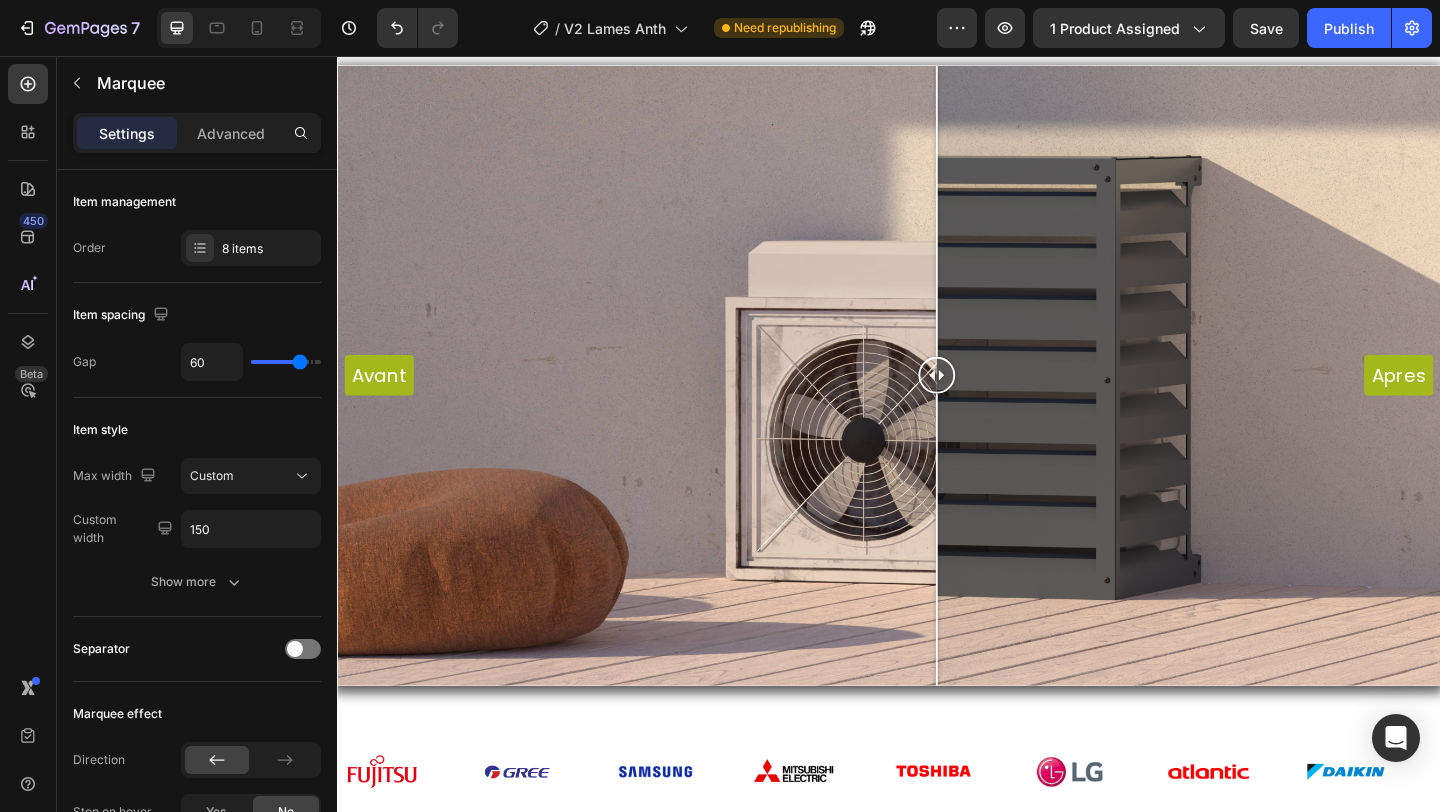 scroll, scrollTop: 1340, scrollLeft: 0, axis: vertical 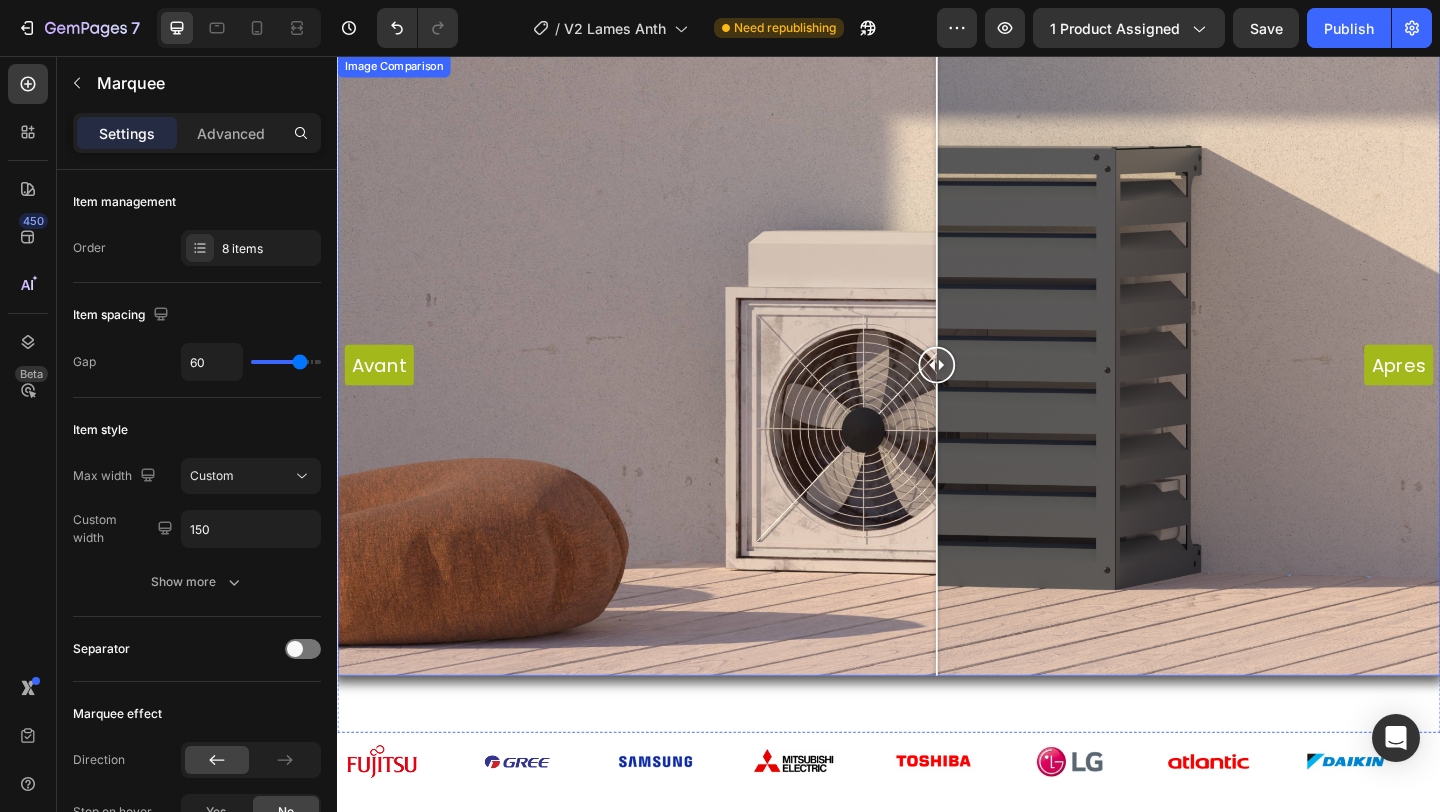 click on "Avant Apres" at bounding box center (937, 392) 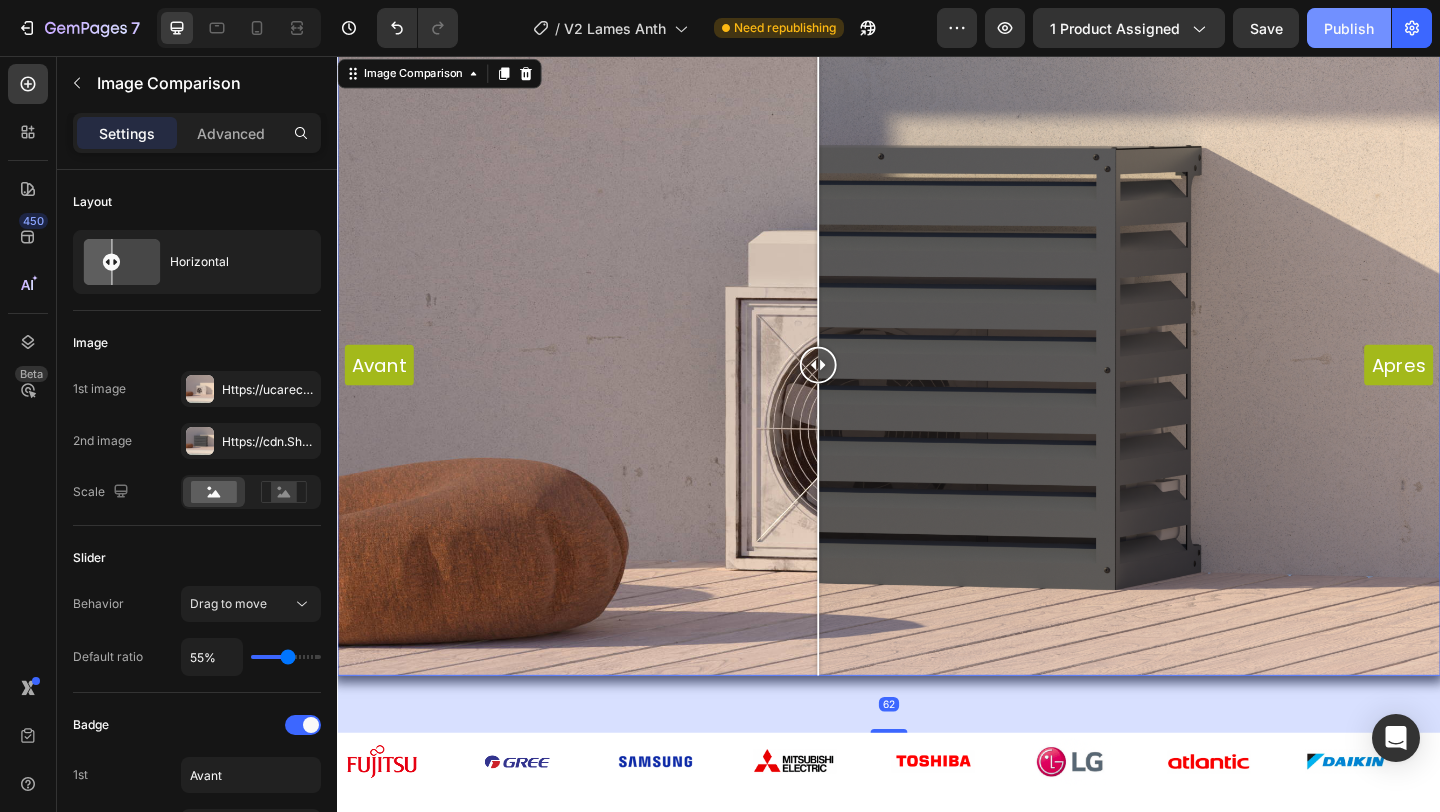 click on "Publish" at bounding box center [1349, 28] 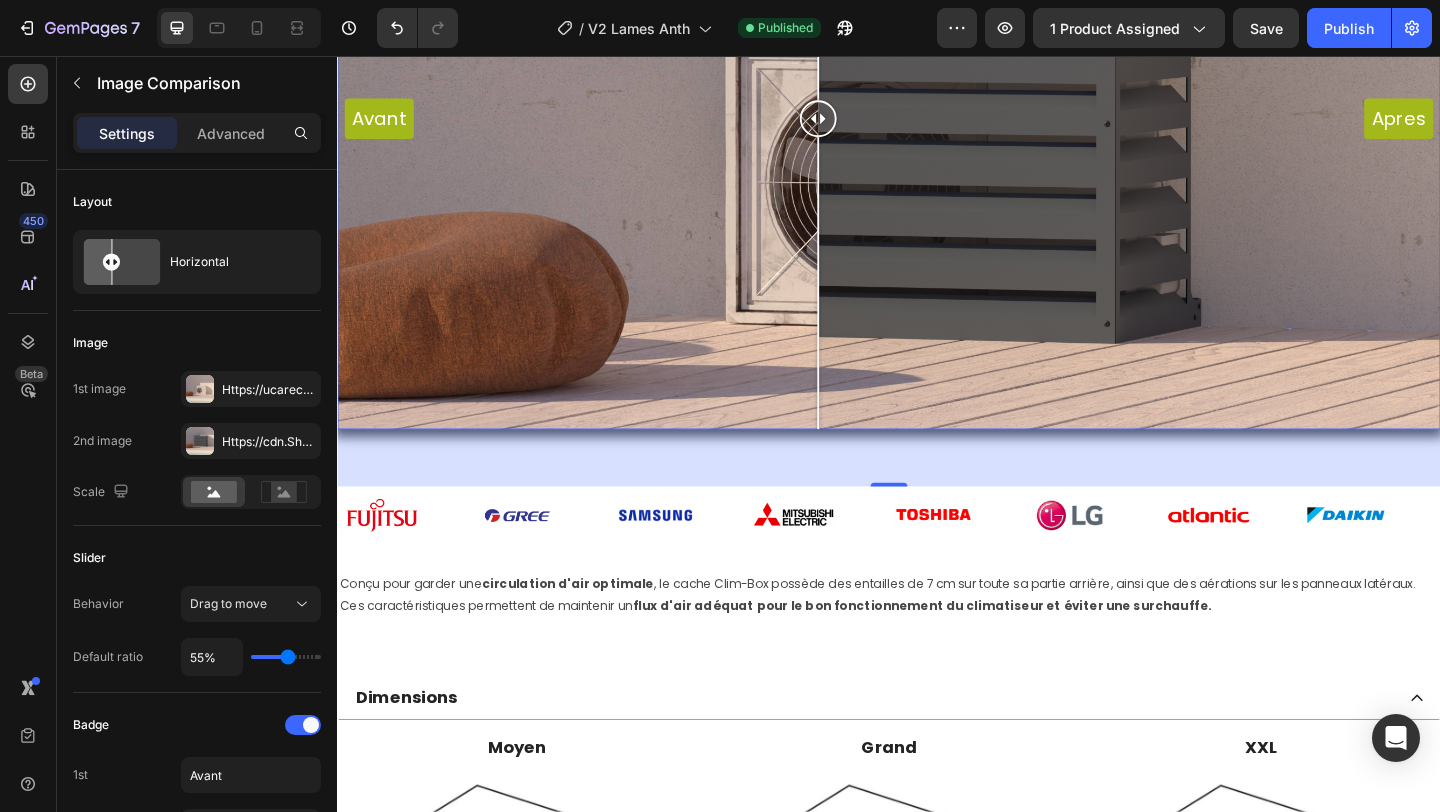 scroll, scrollTop: 1611, scrollLeft: 0, axis: vertical 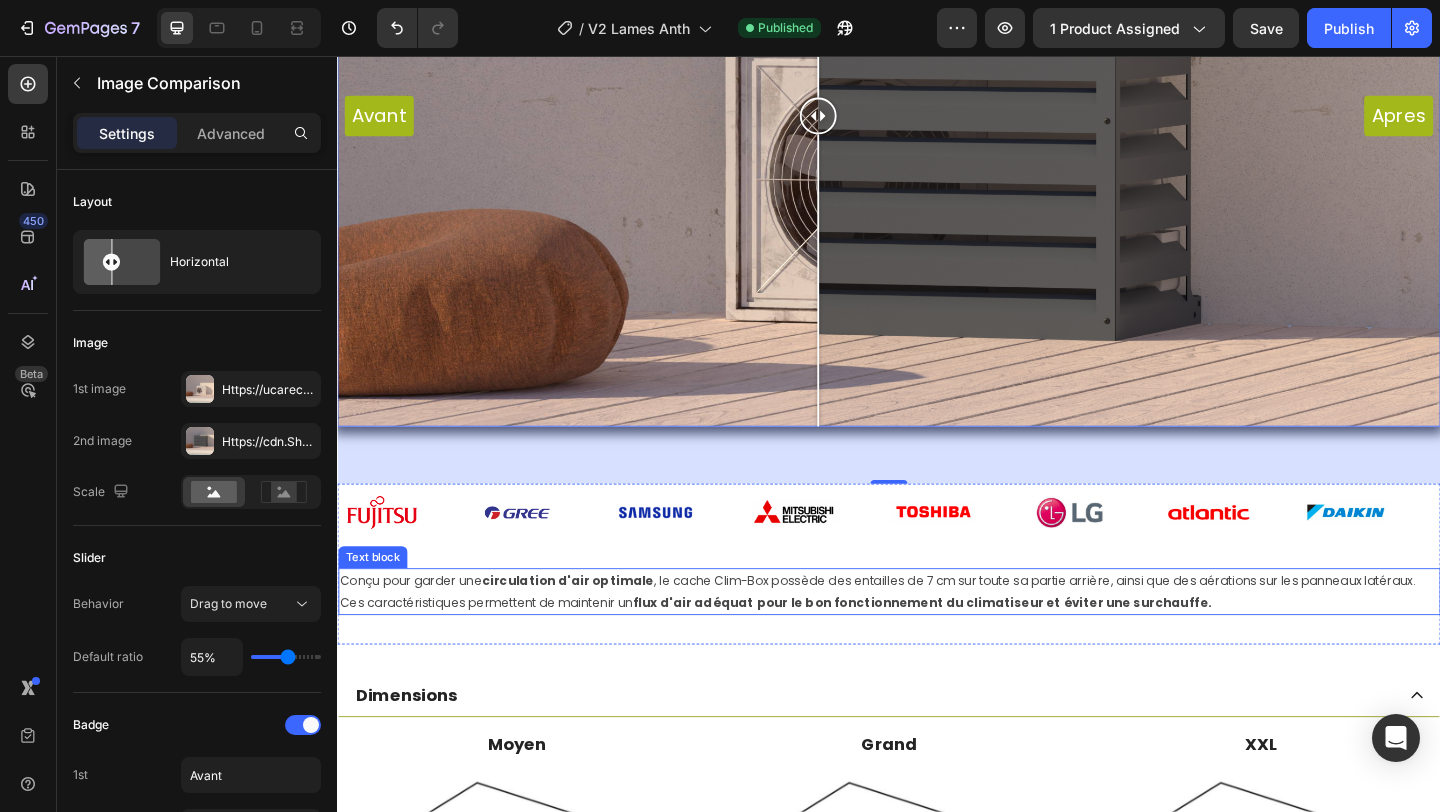 click on "Image Image Image Image Image Image Image Image Image Image Image Image Image Image Image Image Marquee Conçu pour garder une  circulation d'air optimale , le cache Clim-Box possède des entailles de 7 cm sur toute sa partie arrière, ainsi que des aérations sur les panneaux latéraux. Ces caractéristiques permettent de maintenir un  flux d'air adéquat   pour le bon fonctionnement du climatiseur et éviter une surchauffe. Text block Section 3" at bounding box center [937, 608] 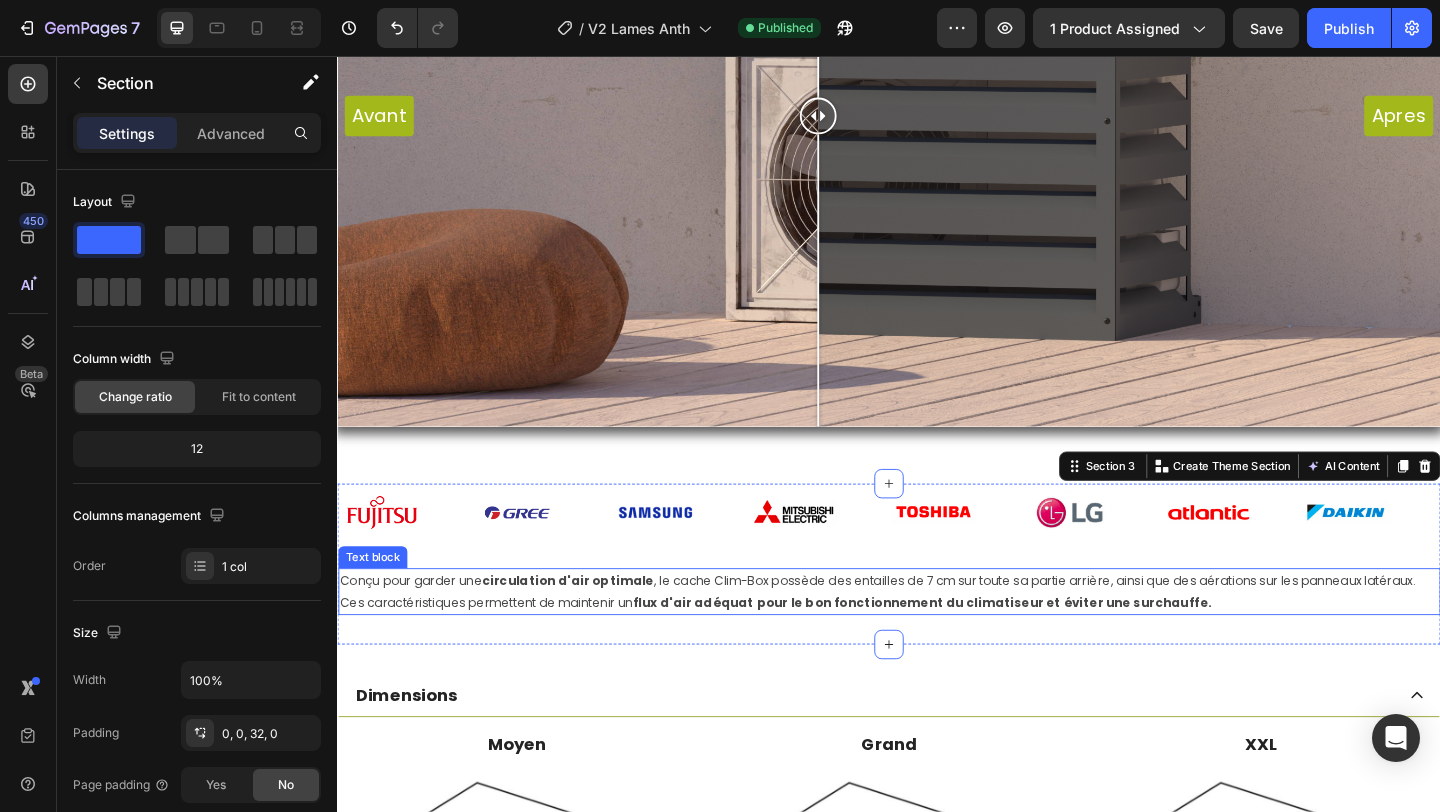 click on "pour le bon fonctionnement du climatiseur et éviter une surchauffe." at bounding box center (1040, 650) 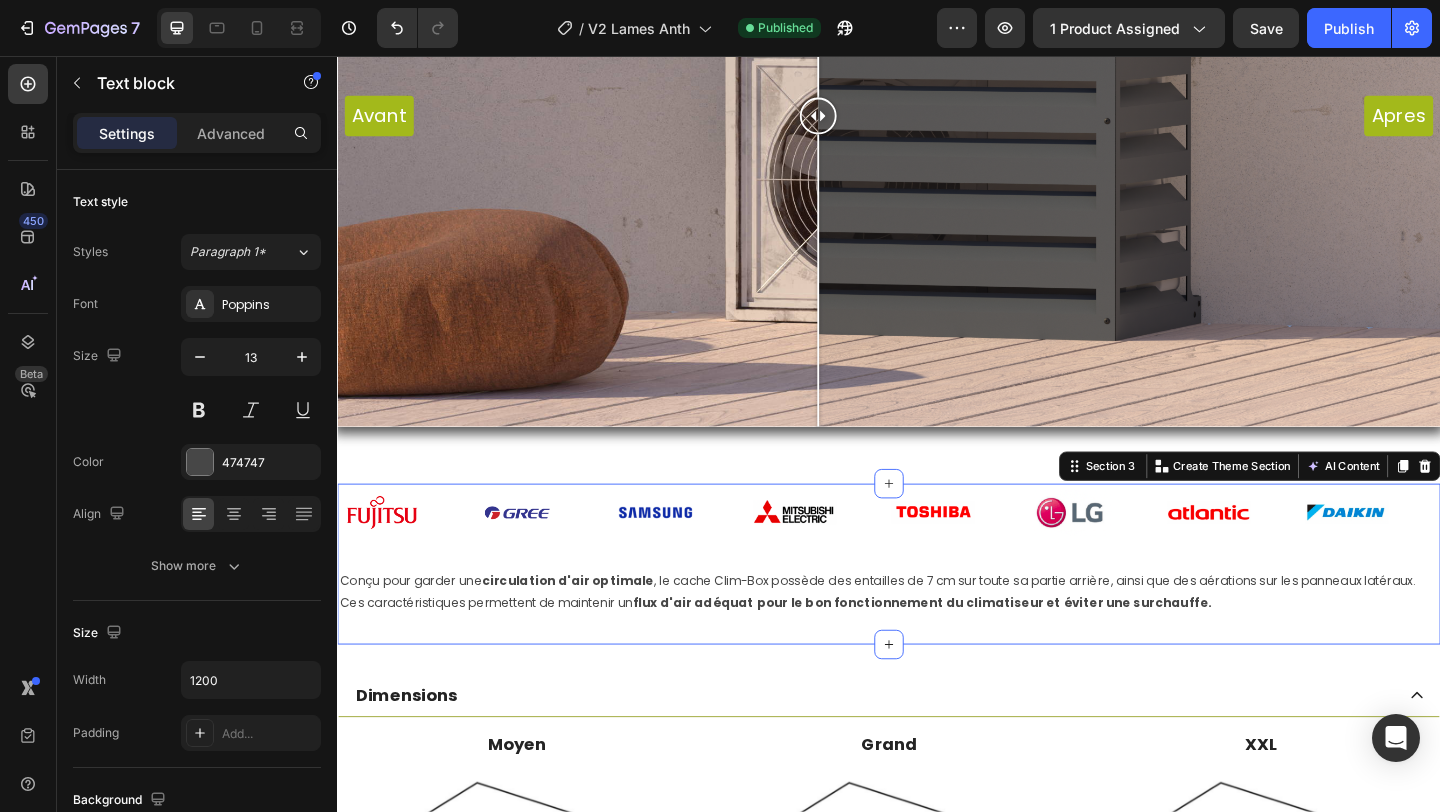 click on "Image Image Image Image Image Image Image Image Image Image Image Image Image Image Image Image Marquee Conçu pour garder une  circulation d'air optimale , le cache Clim-Box possède des entailles de 7 cm sur toute sa partie arrière, ainsi que des aérations sur les panneaux latéraux. Ces caractéristiques permettent de maintenir un  flux d'air adéquat   pour le bon fonctionnement du climatiseur et éviter une surchauffe. Text block Section 3   Create Theme Section AI Content Write with GemAI What would you like to describe here? Tone and Voice Persuasive Product Sicherungskasten-Abdeckung in Holzoptik – Maßgefertigt individuell individuelles Angebot Show more Generate" at bounding box center (937, 608) 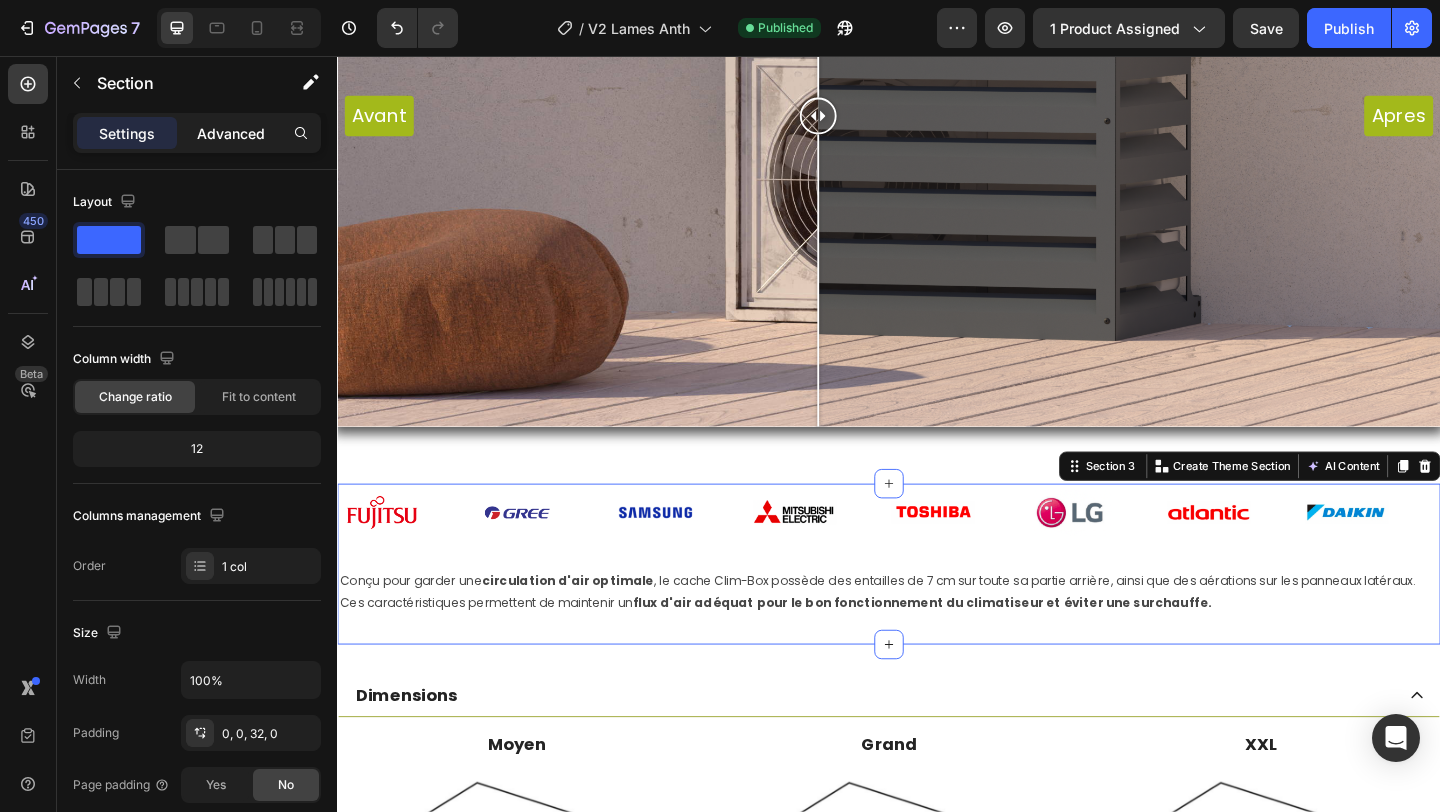 click on "Advanced" at bounding box center [231, 133] 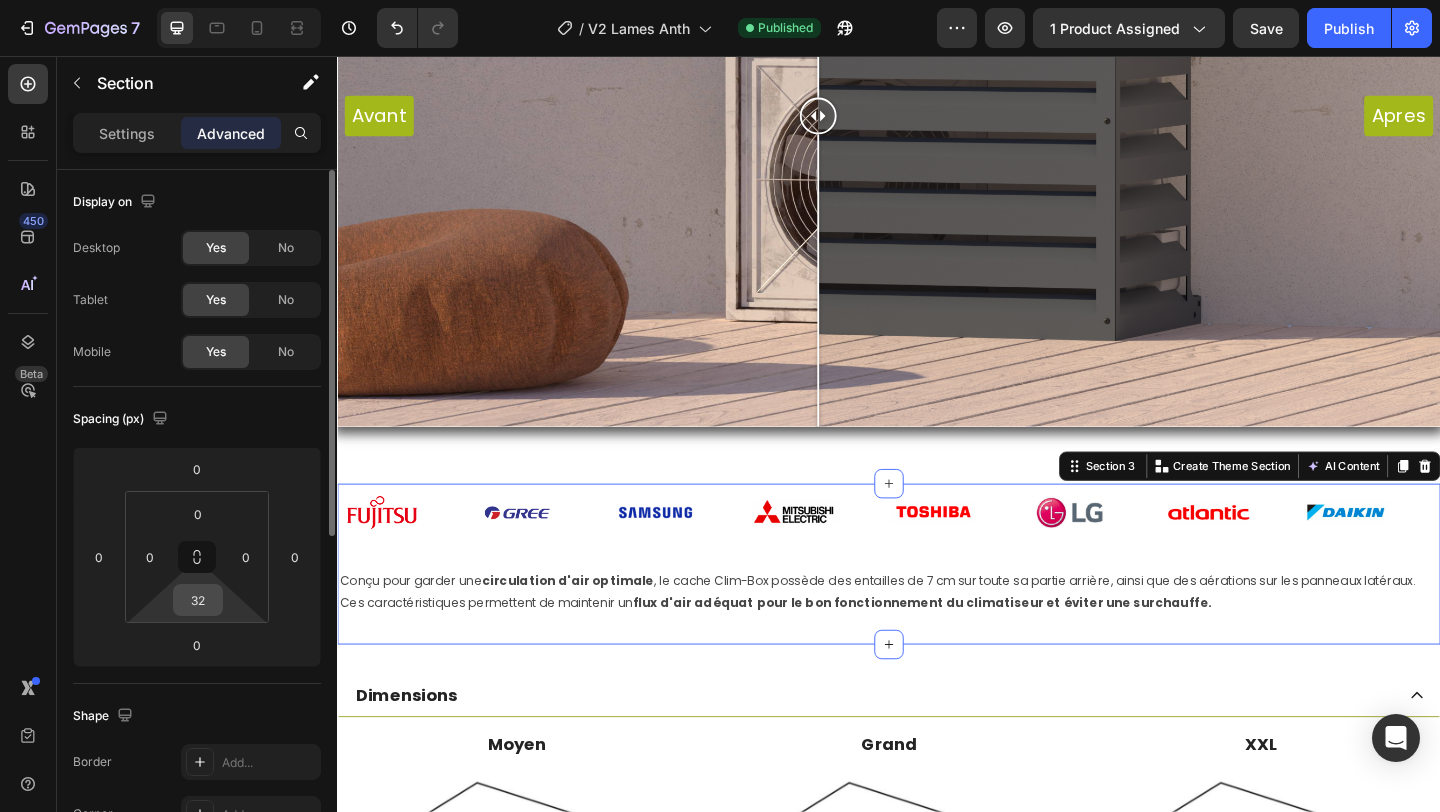 click on "32" at bounding box center (198, 600) 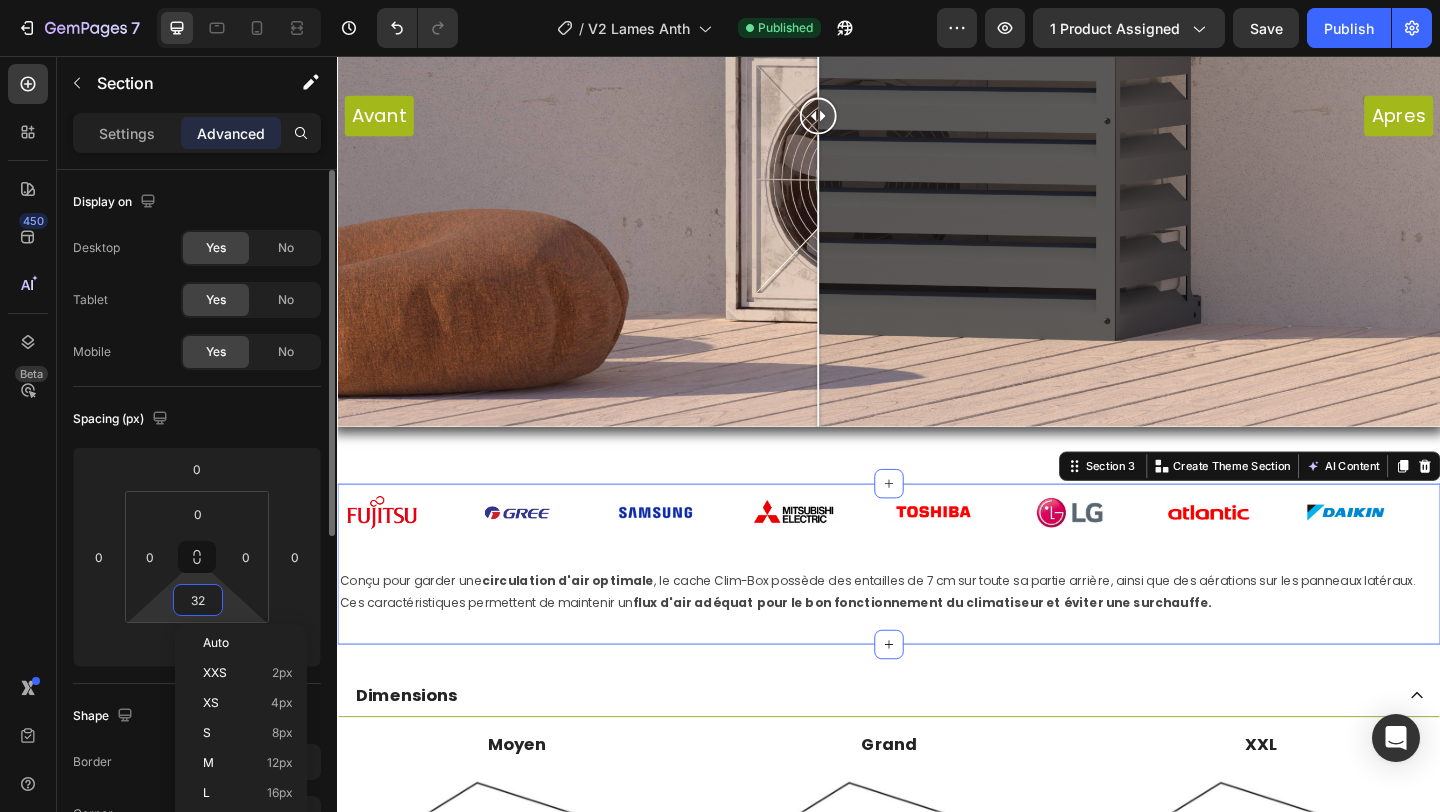 type 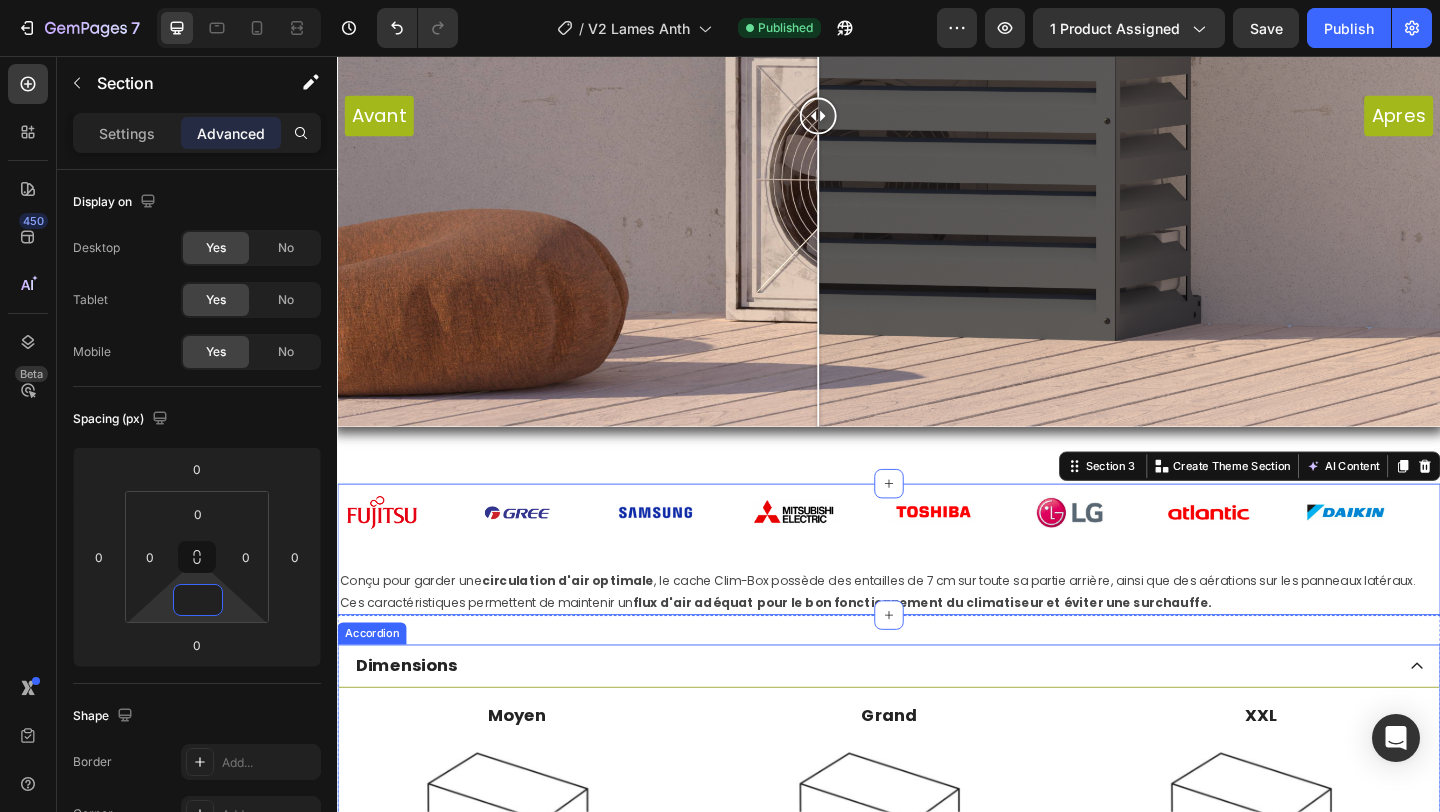 click on "Dimensions" at bounding box center (920, 719) 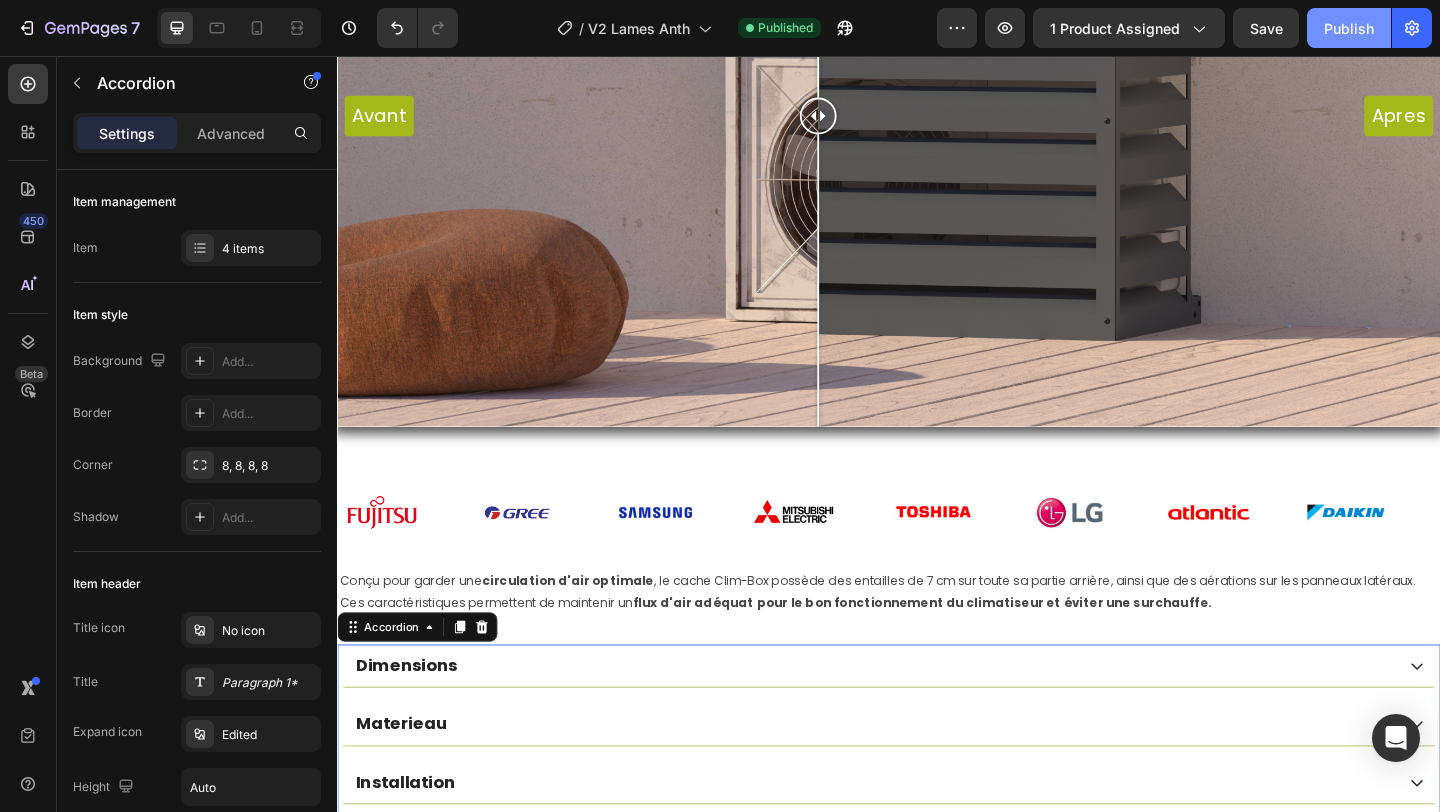 click on "Publish" at bounding box center (1349, 28) 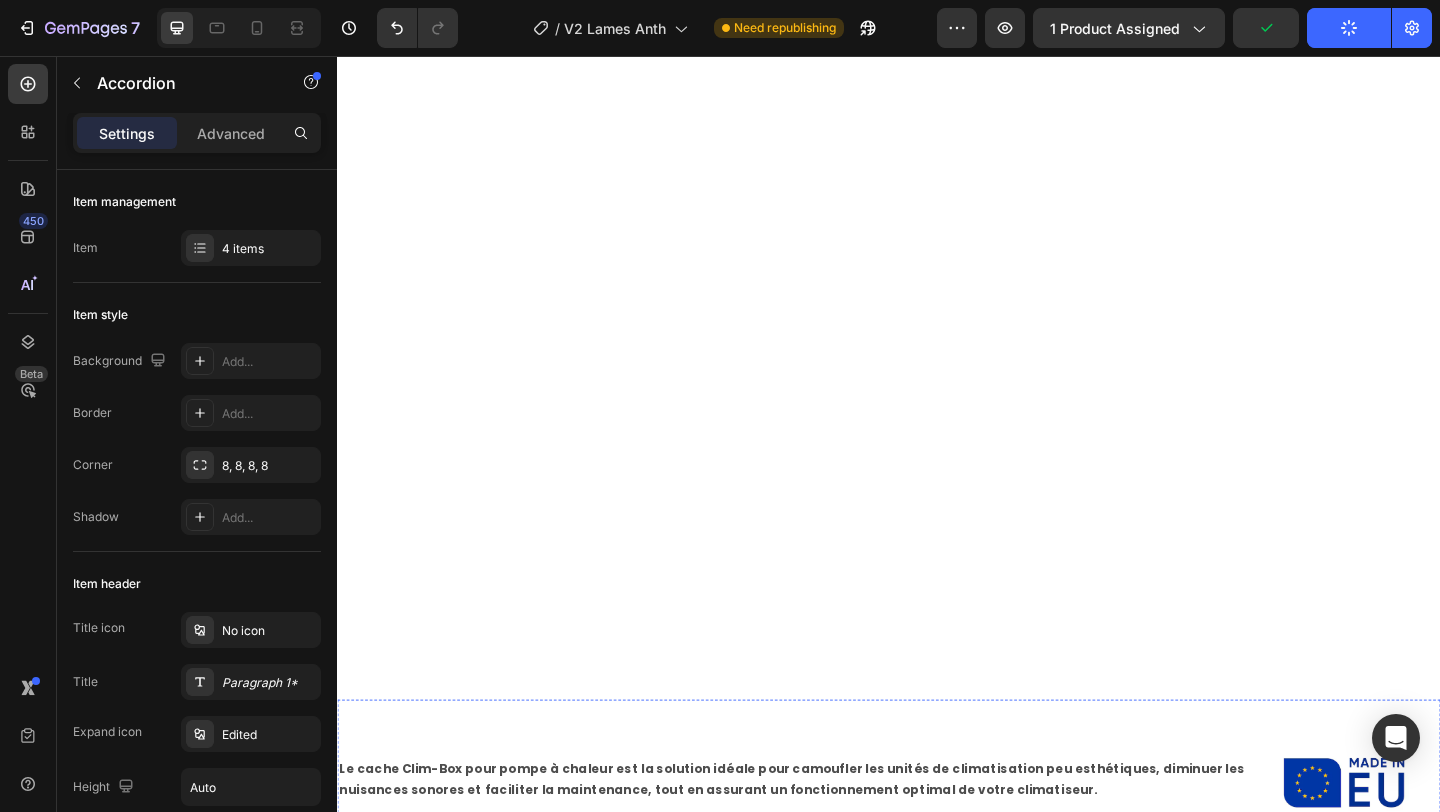 scroll, scrollTop: 0, scrollLeft: 0, axis: both 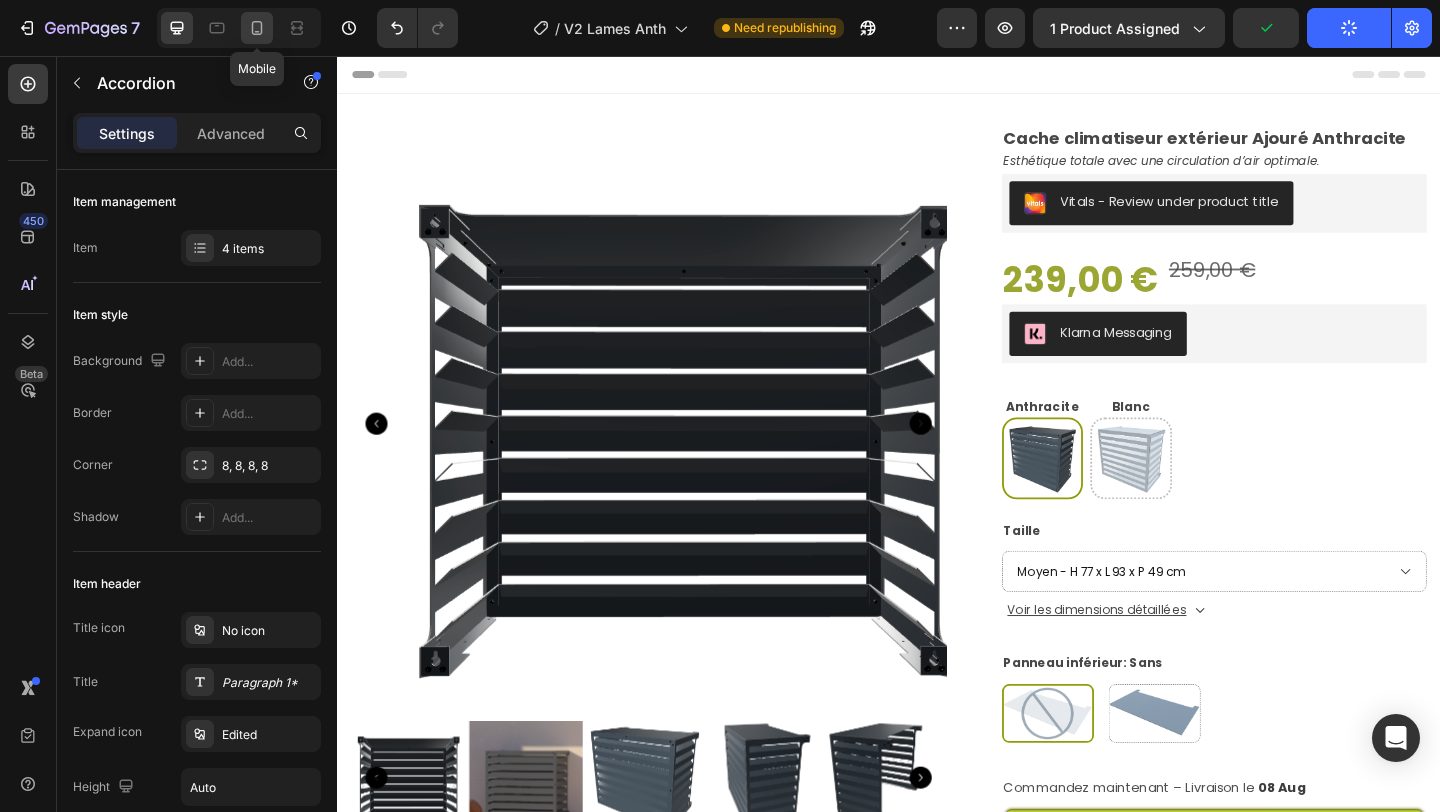 click 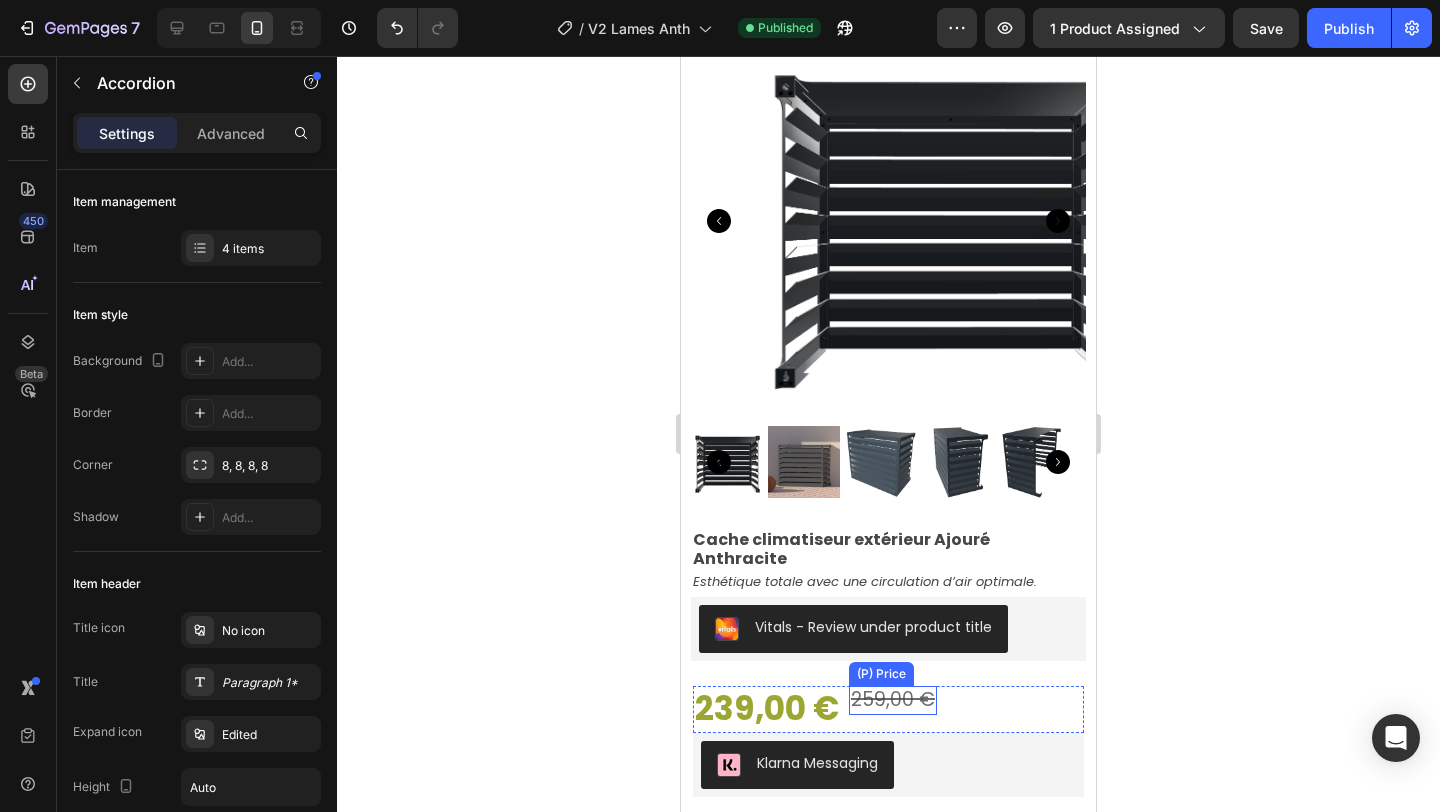 scroll, scrollTop: 82, scrollLeft: 0, axis: vertical 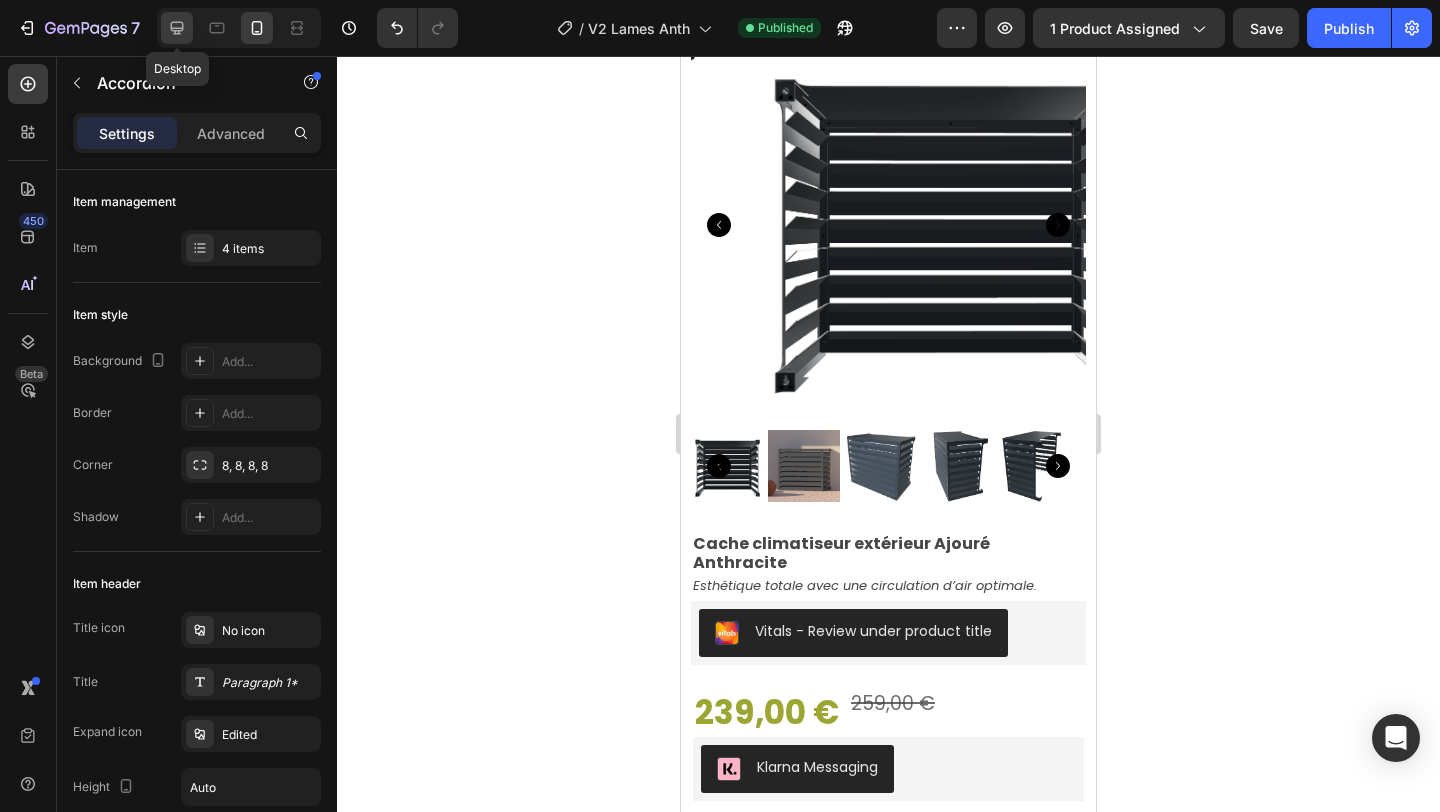 click 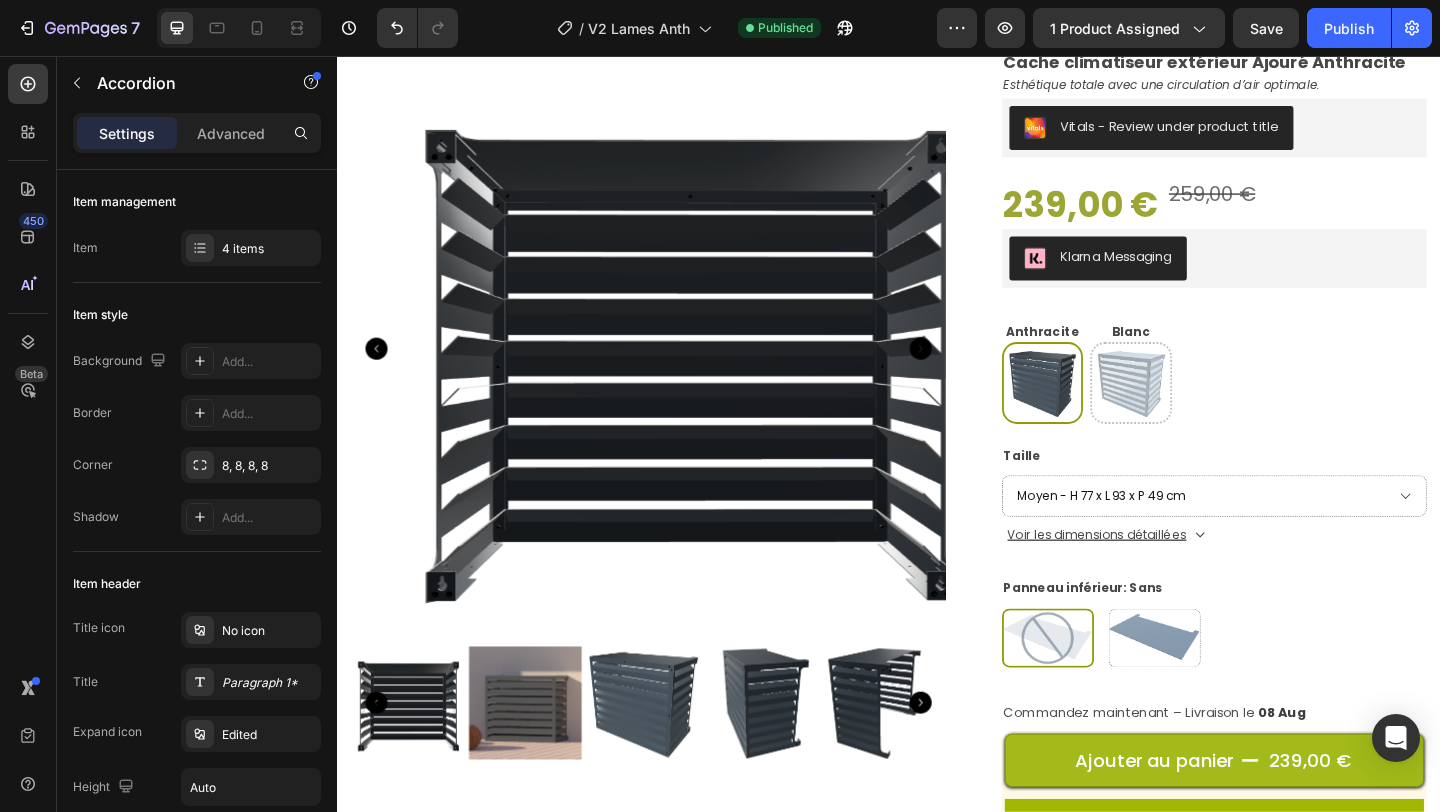scroll, scrollTop: 177, scrollLeft: 0, axis: vertical 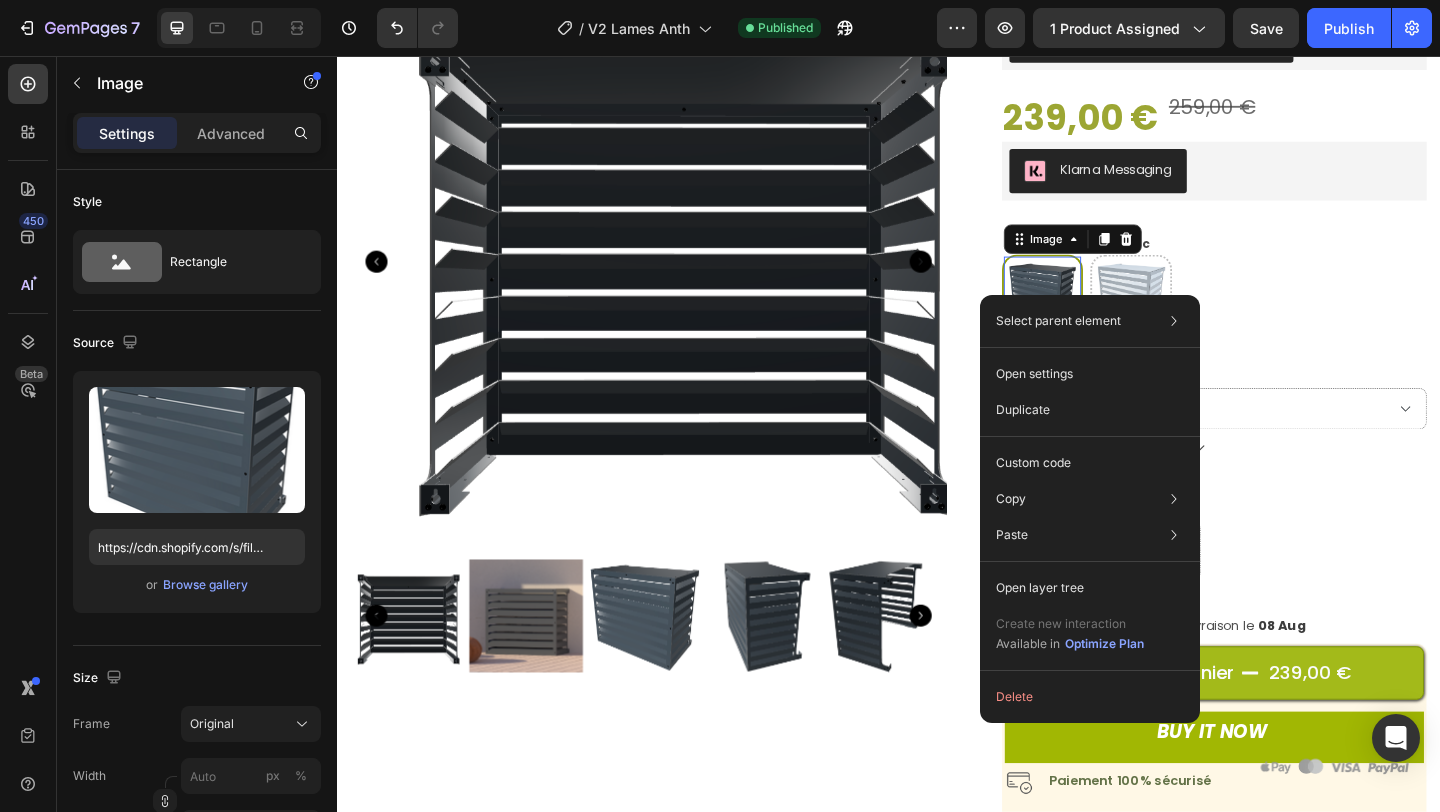 click at bounding box center (1104, 316) 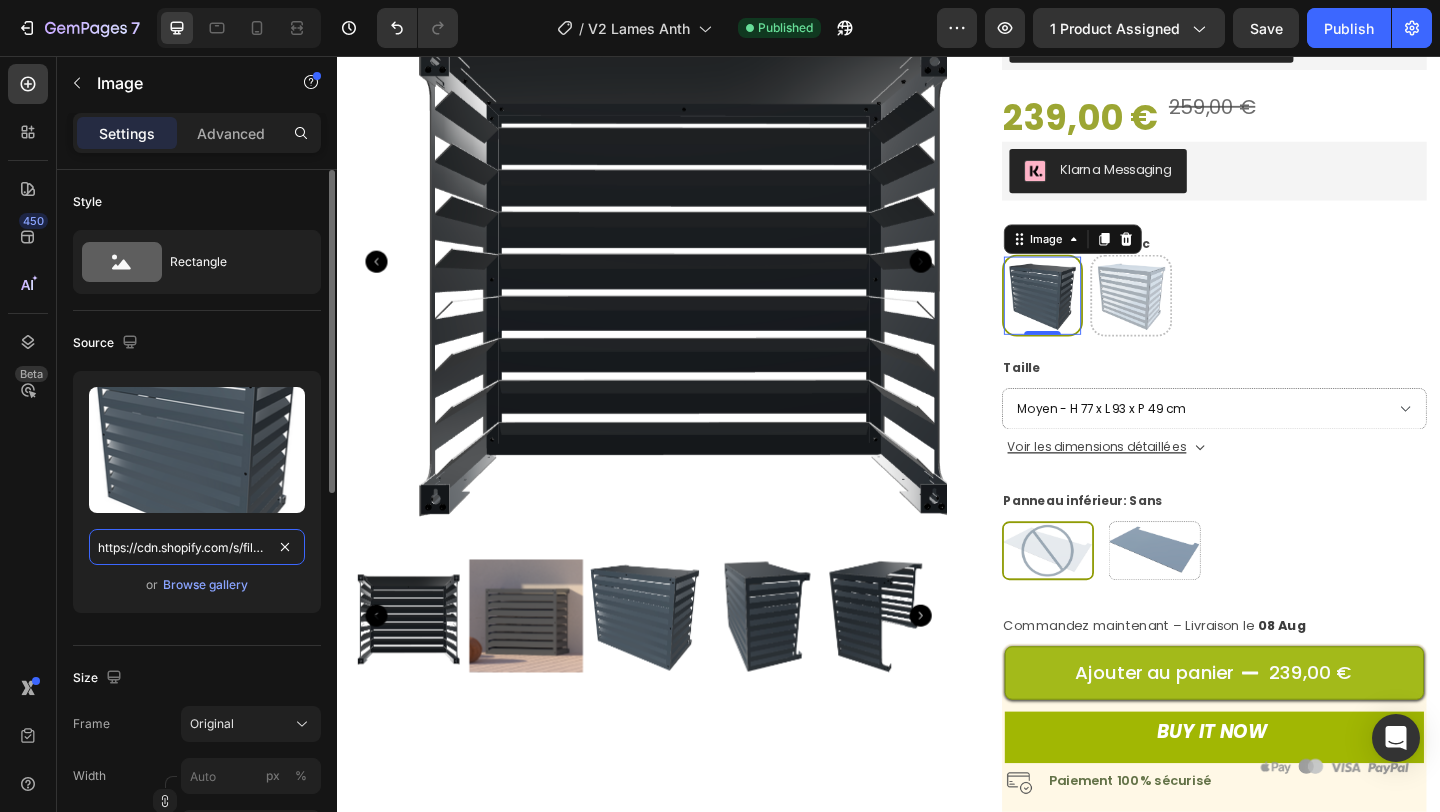 click on "https://cdn.shopify.com/s/files/1/0567/3867/6922/files/Capture_d_ecran_2025-07-26_a_14.10.06.png?v=1753531911" at bounding box center (197, 547) 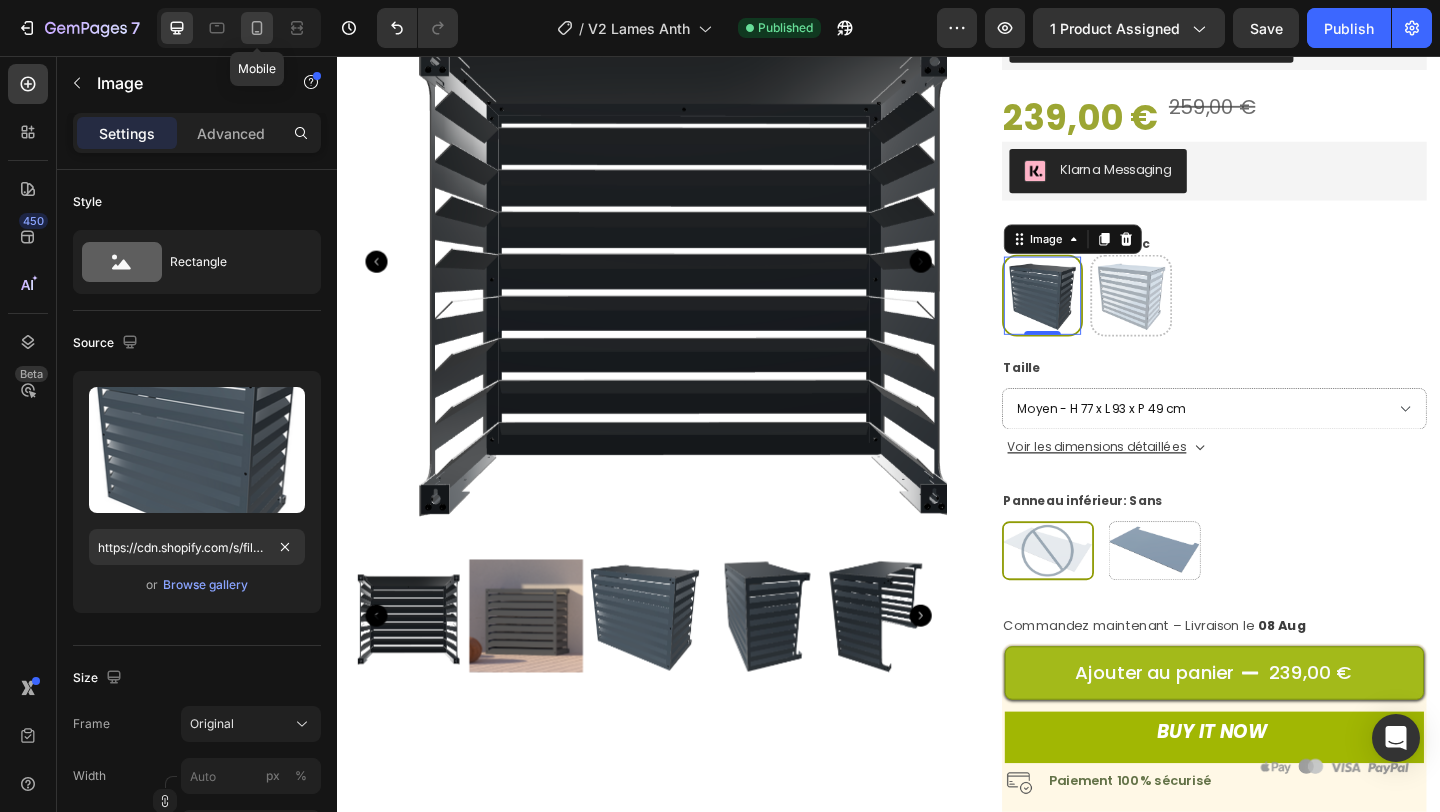click 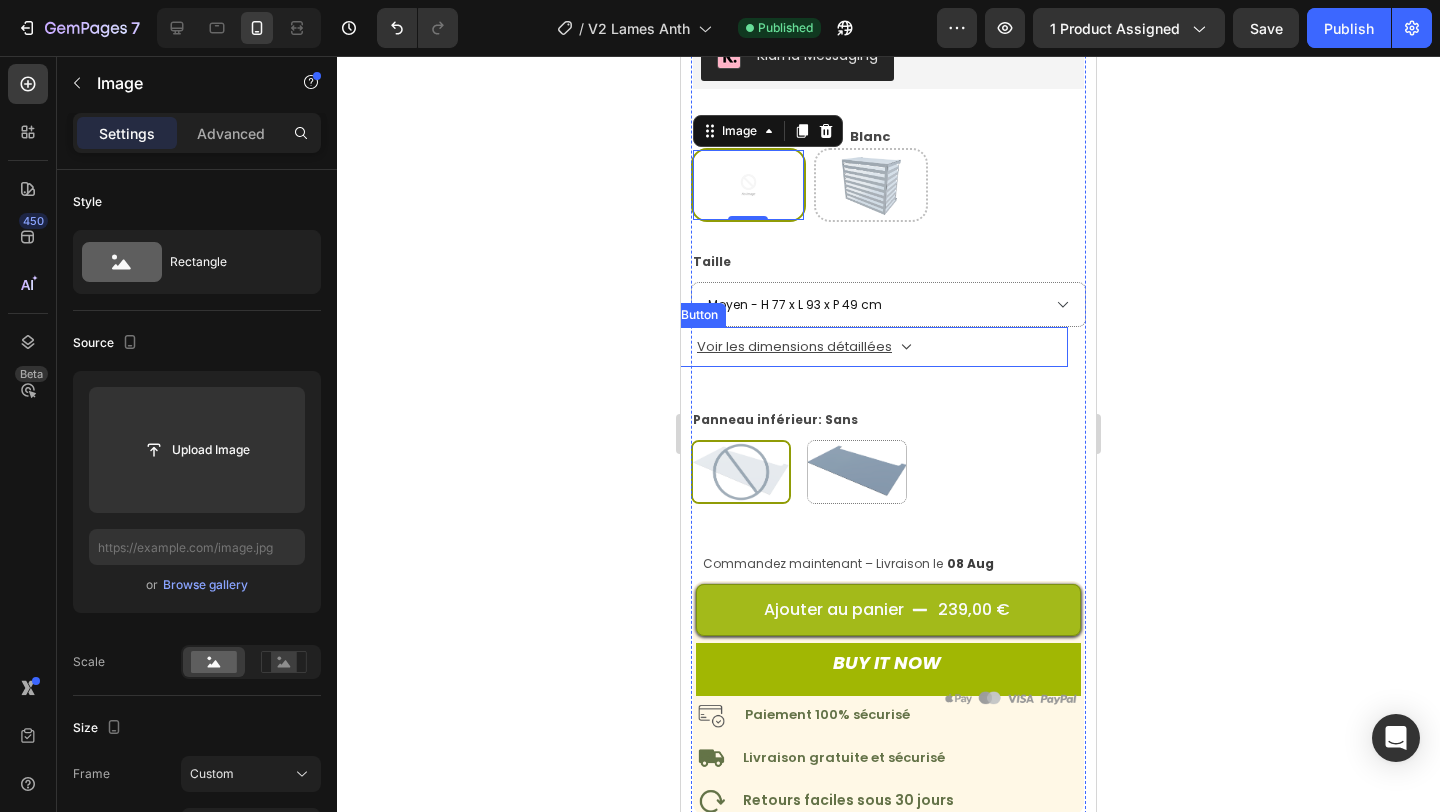 scroll, scrollTop: 801, scrollLeft: 0, axis: vertical 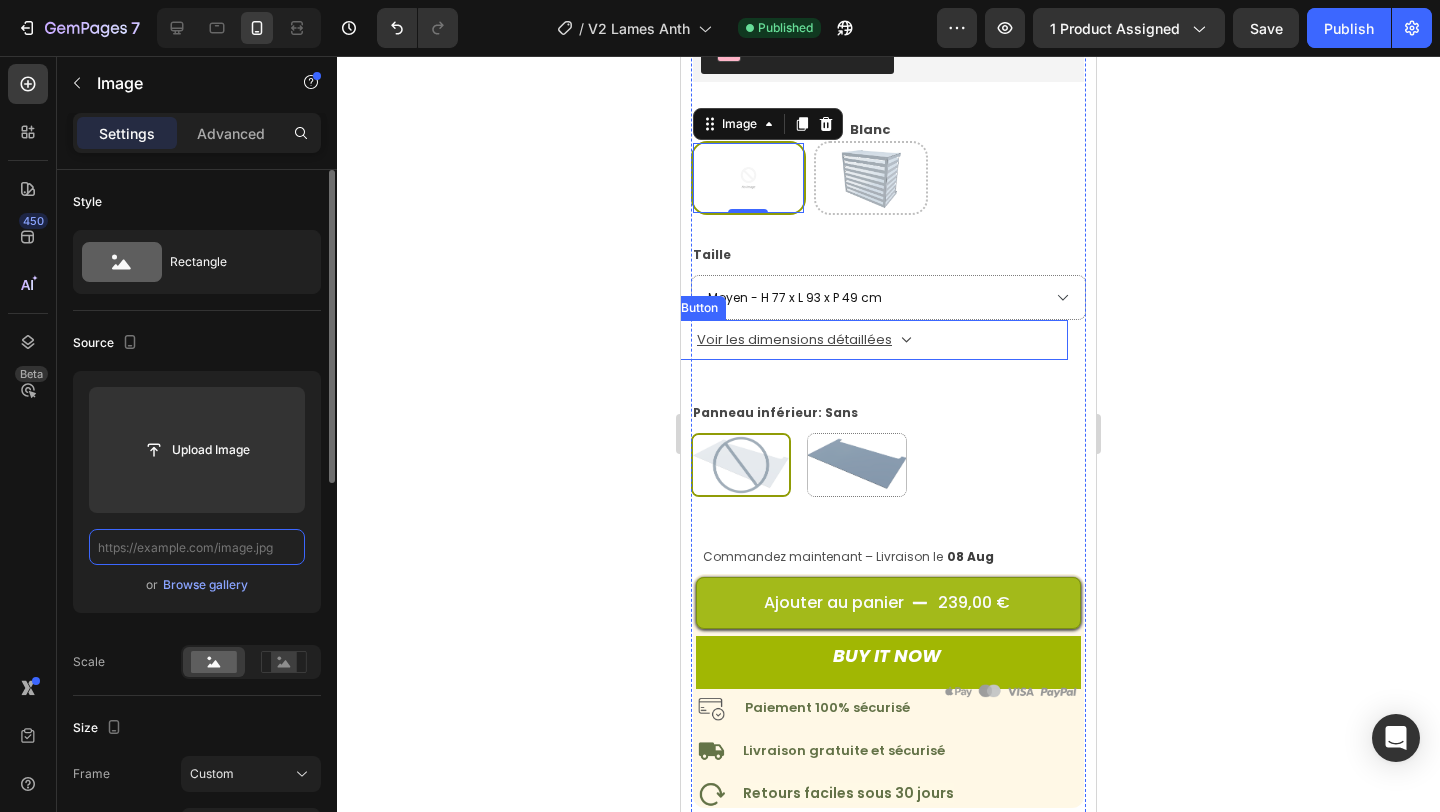 click at bounding box center (197, 547) 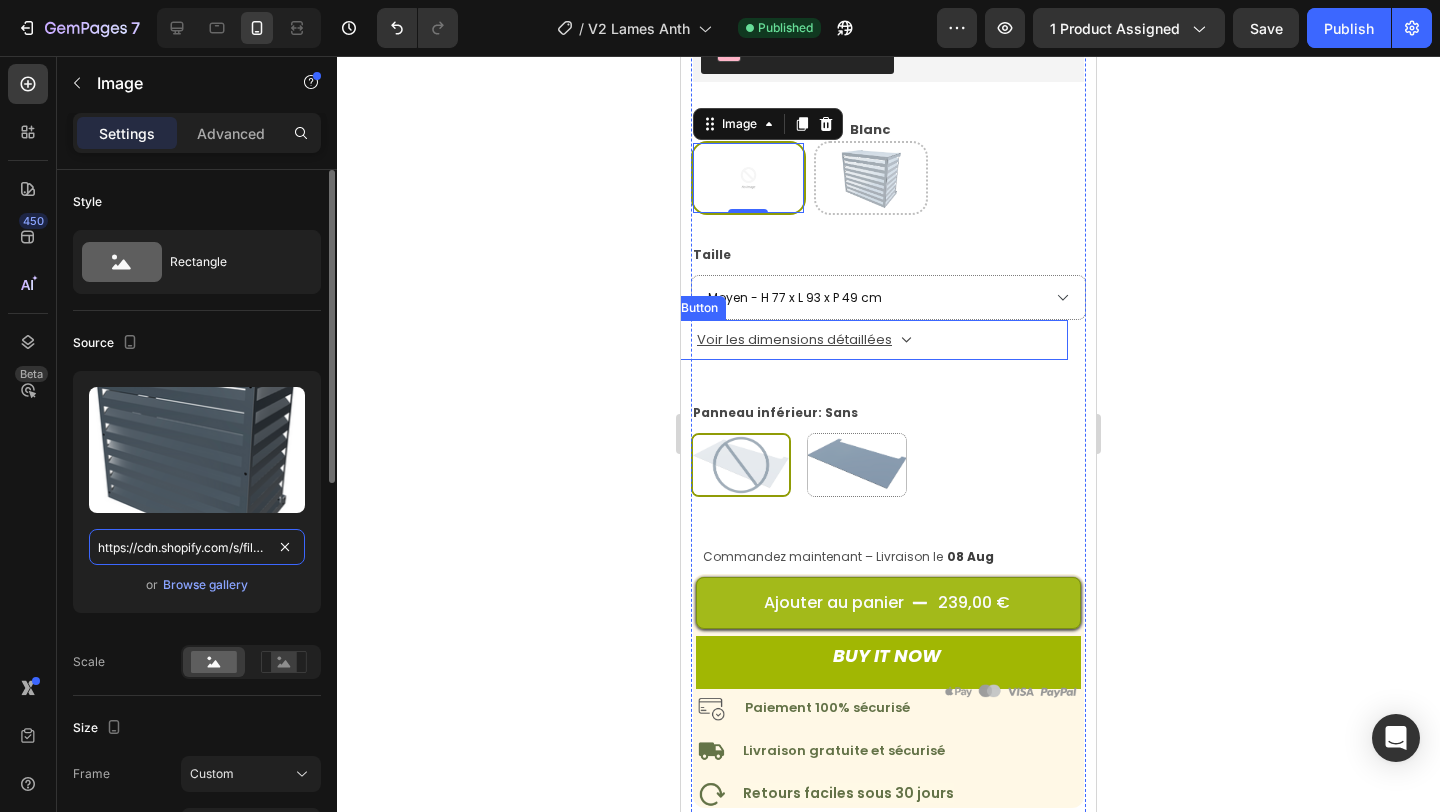 scroll, scrollTop: 0, scrollLeft: 488, axis: horizontal 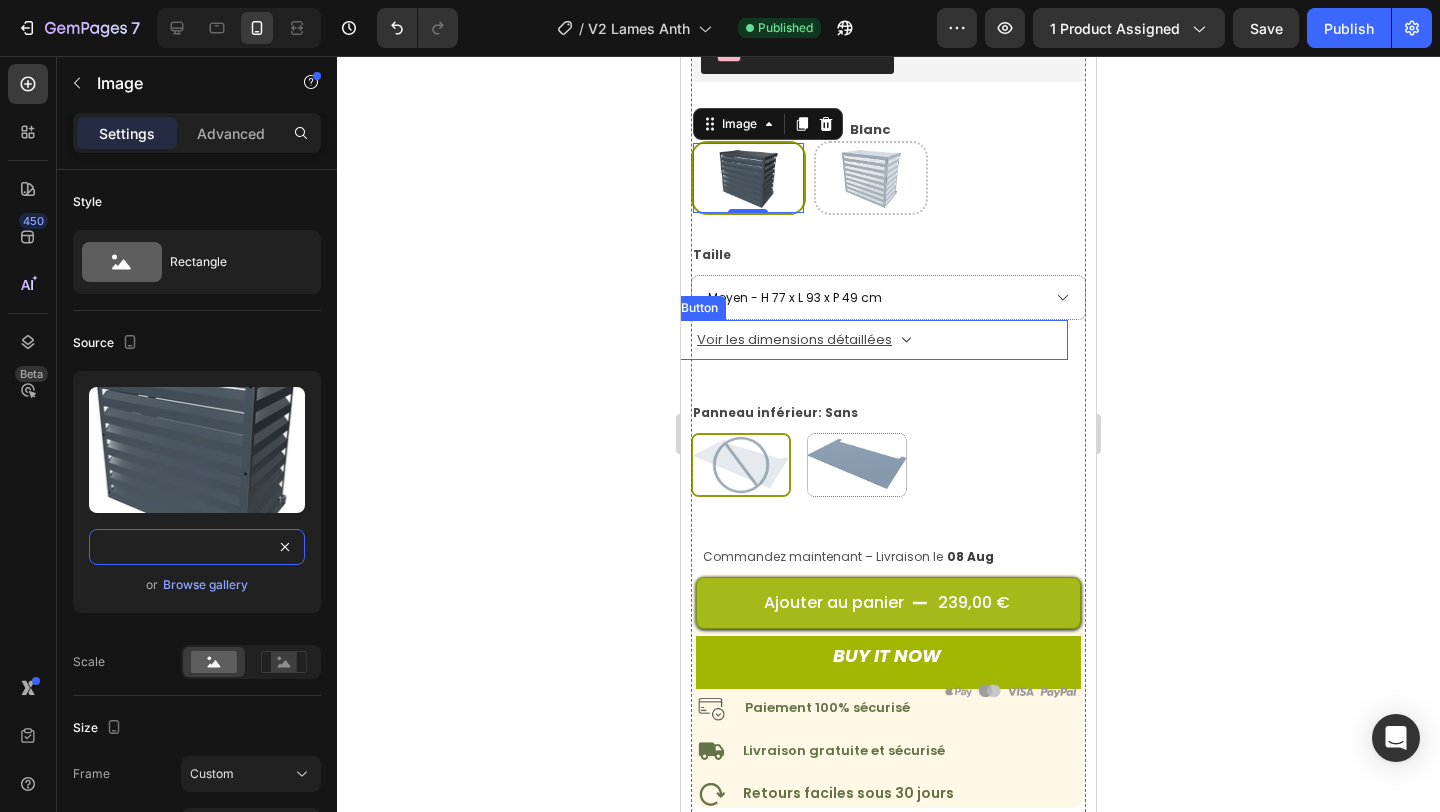type on "https://cdn.shopify.com/s/files/1/0567/3867/6922/files/Capture_d_ecran_2025-07-26_a_14.10.06.png?v=1753531911" 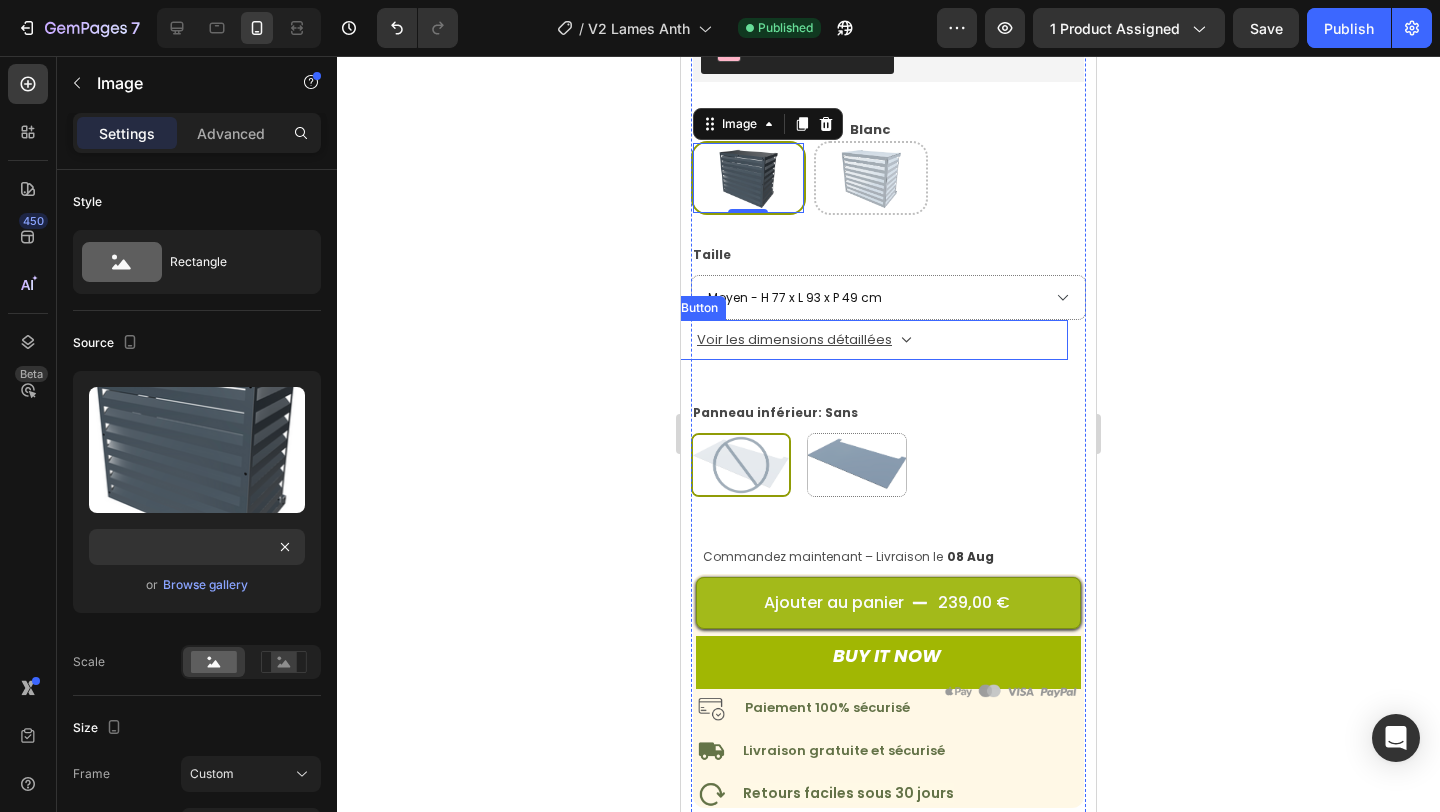 click 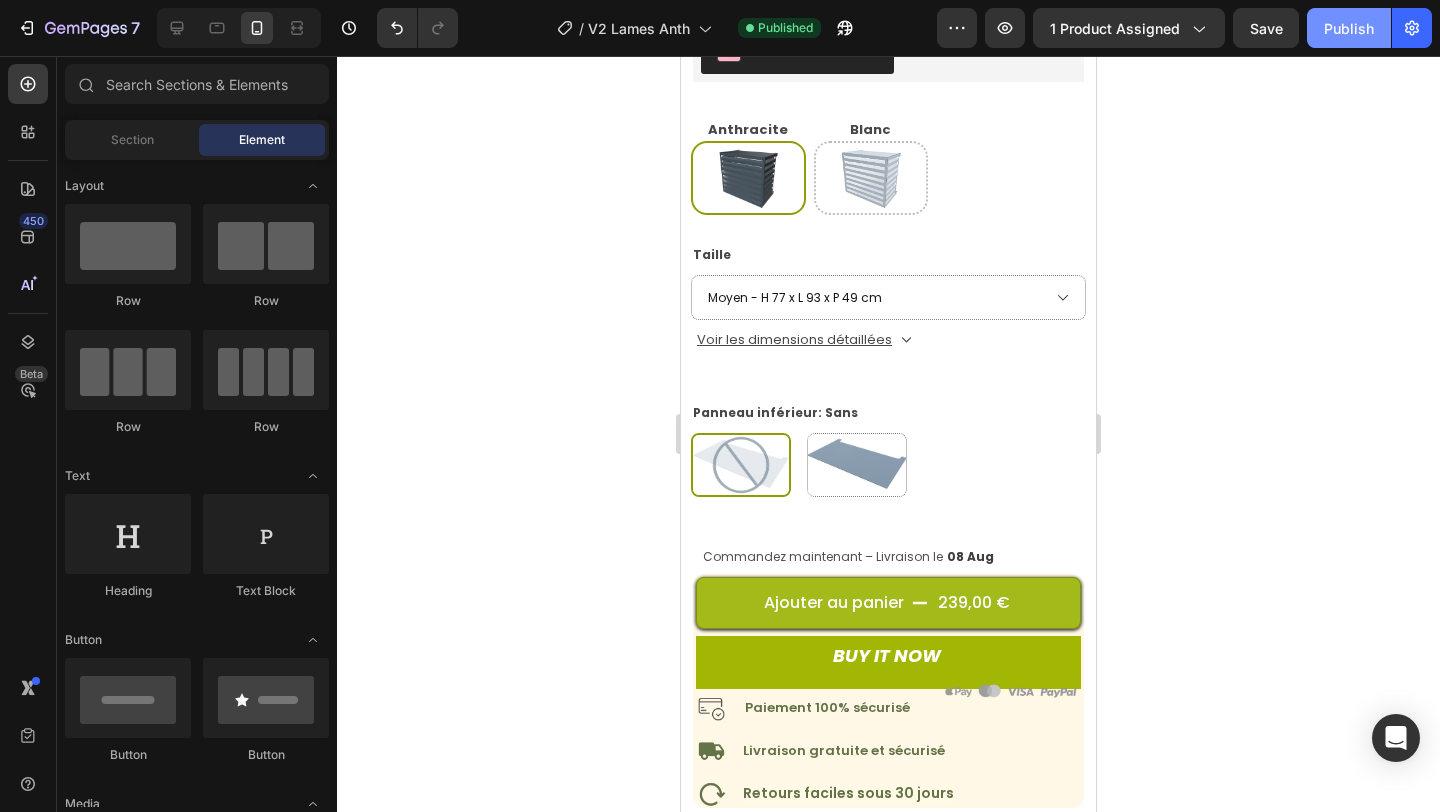 click on "Publish" at bounding box center [1349, 28] 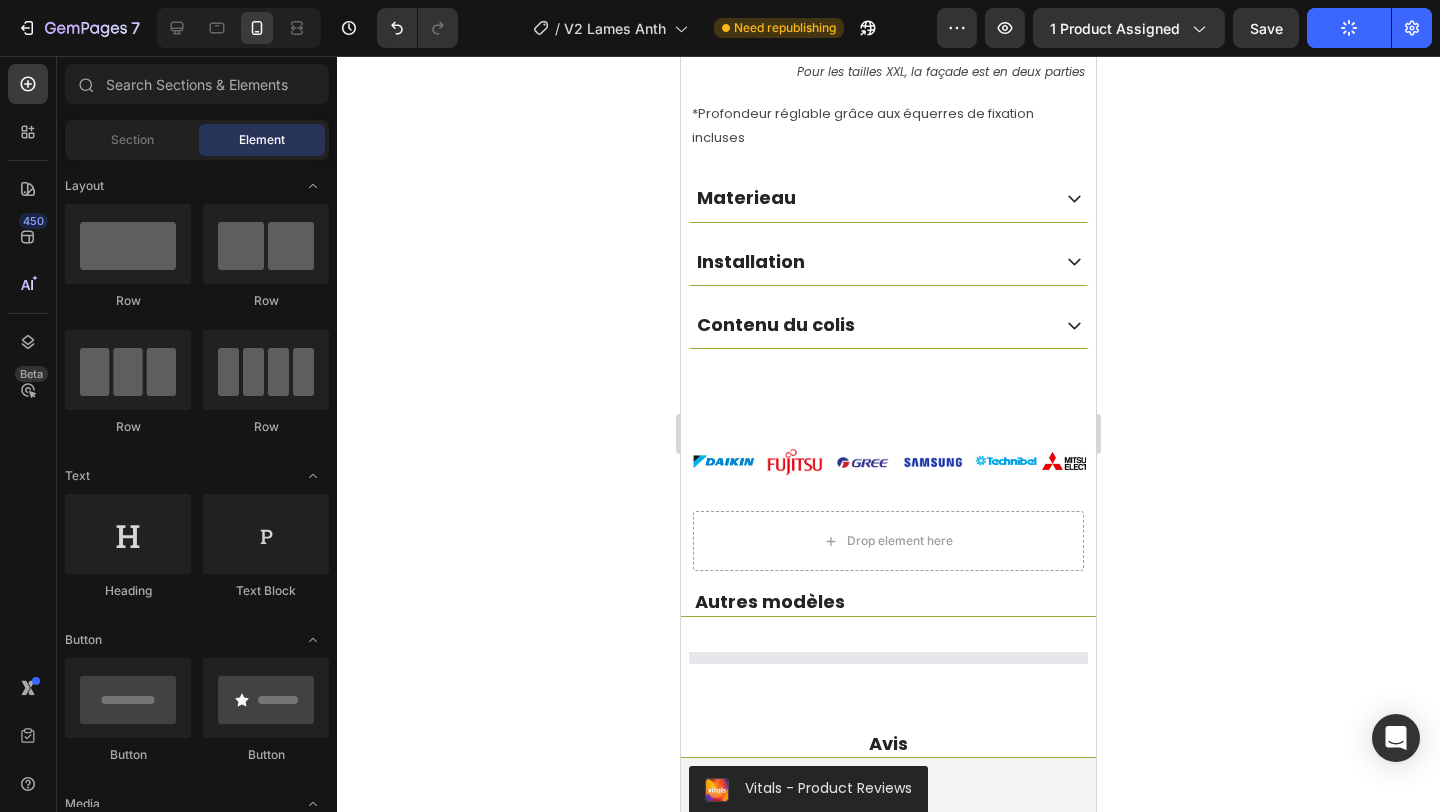 scroll, scrollTop: 3193, scrollLeft: 0, axis: vertical 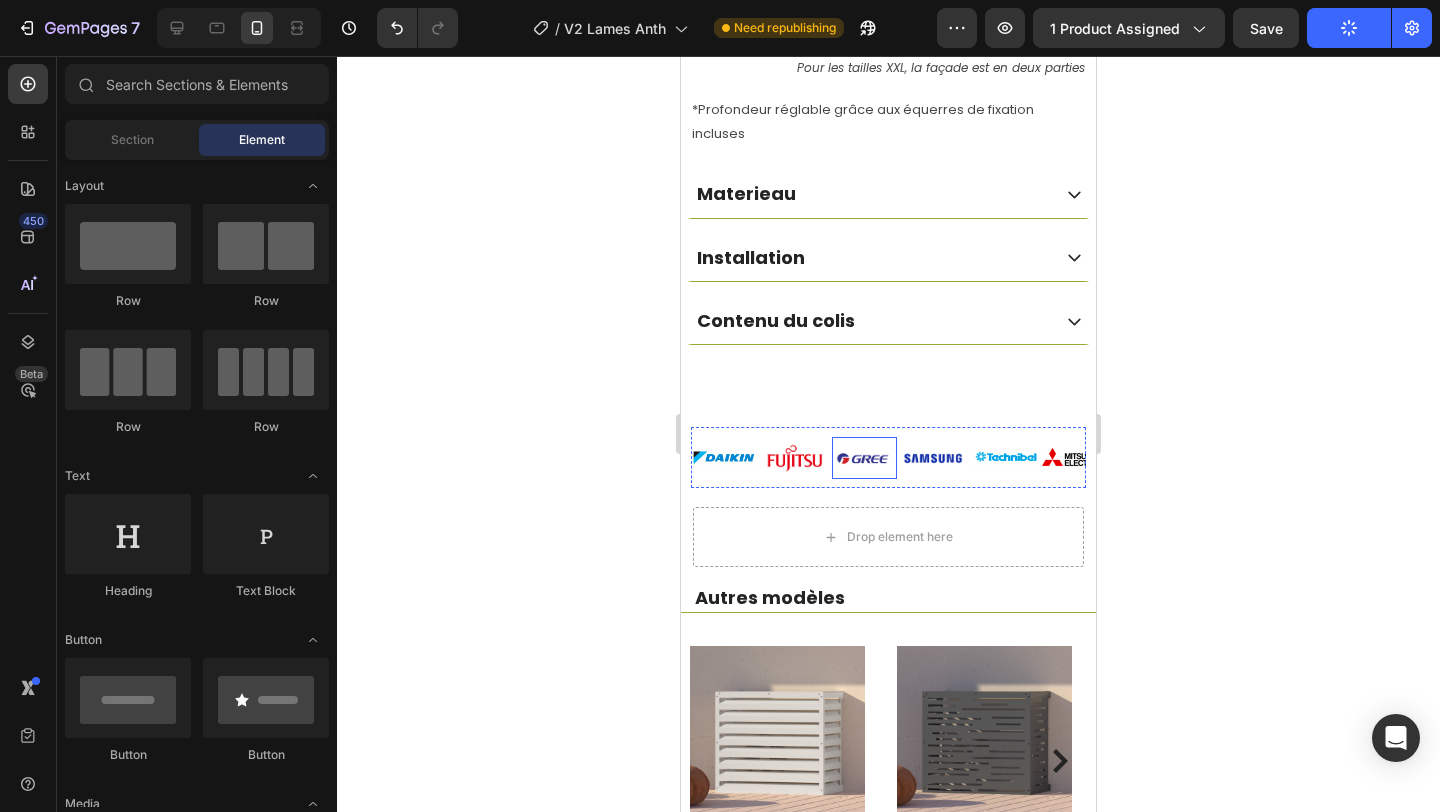 click on "Image" at bounding box center (864, 457) 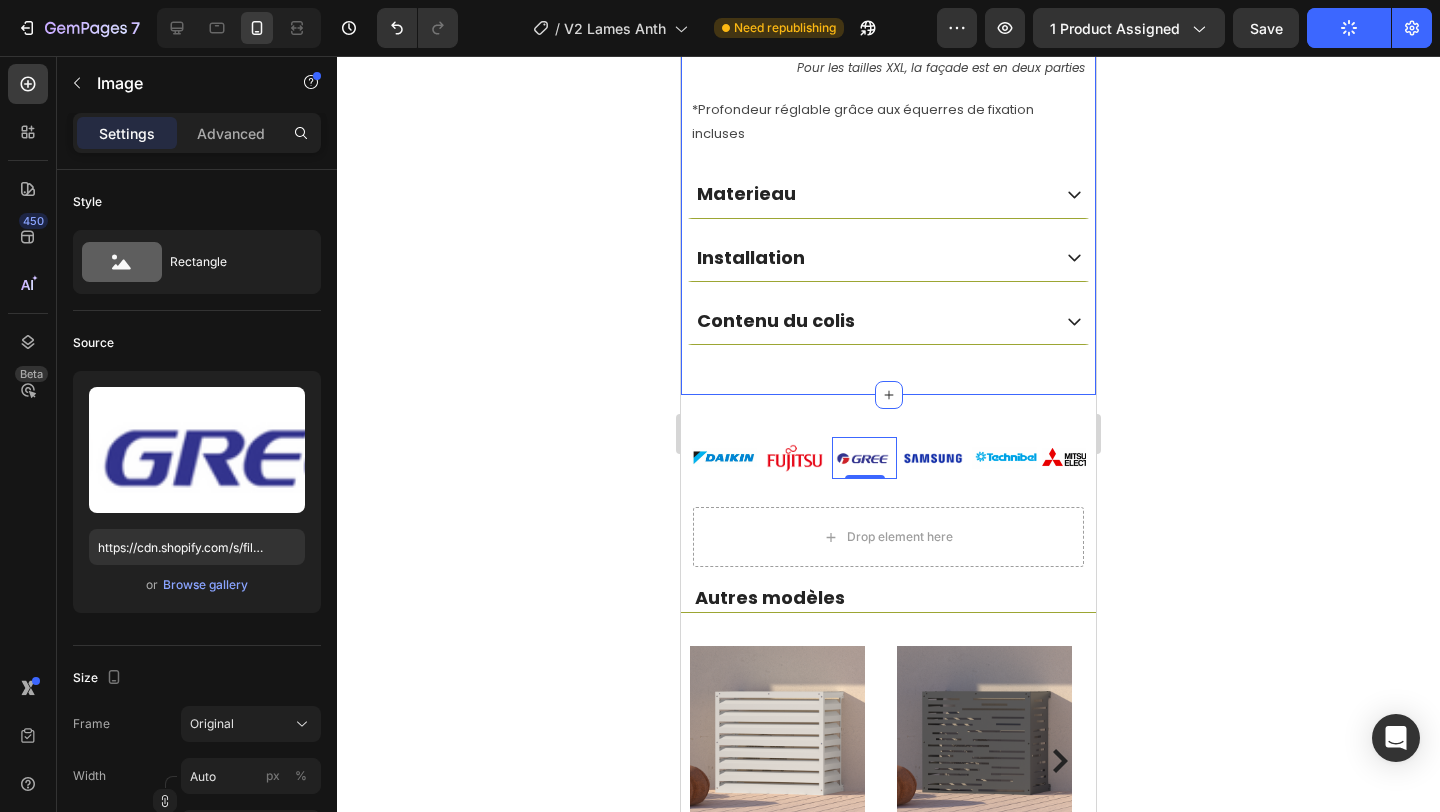 click on "Dimensions Moyen Heading Image Dimensions extérieures:   Largeur: 93 cm Hauteur: 77 cm Profondeur: 49-59 cm* Dimensions intérieures:   Largeur: 92,4 cm Hauteur: 76,7 cm Profondeur: 49-59 cm* Text block Row                Title Line Grand Heading Image Dimensions extérieures: Largeur: 96 cm Hauteur: 85 cm Profondeur: 56-66 cm* Dimensions intérieures:  Largeur: 95,4 cm Hauteur: 84,7 cm Profondeur: 56-66 cm* Text block Row                Title Line XXL Heading Image Dimensions extérieures: Largeur: 110 cm Hauteur: 100 cm Profondeur: 65-75 cm* Dimensions intérieures:   Largeur: 109,4 cm Hauteur: 99,7 cm Profondeur: 65-75 cm* Text block Row Pour les tailles XXL, la façade est en deux parties Text block *Profondeur réglable grâce aux équerres de fixation incluses Text block Row Row Moyen Heading Image Dimensions extérieures:   Largeur: 93 cm Hauteur: 77 cm Profondeur: 49-59 cm* Dimensions intérieures:   Largeur: 84,4 cm Hauteur: 76,7 cm Profondeur: 45-55 cm* Text block Text block" at bounding box center [888, -238] 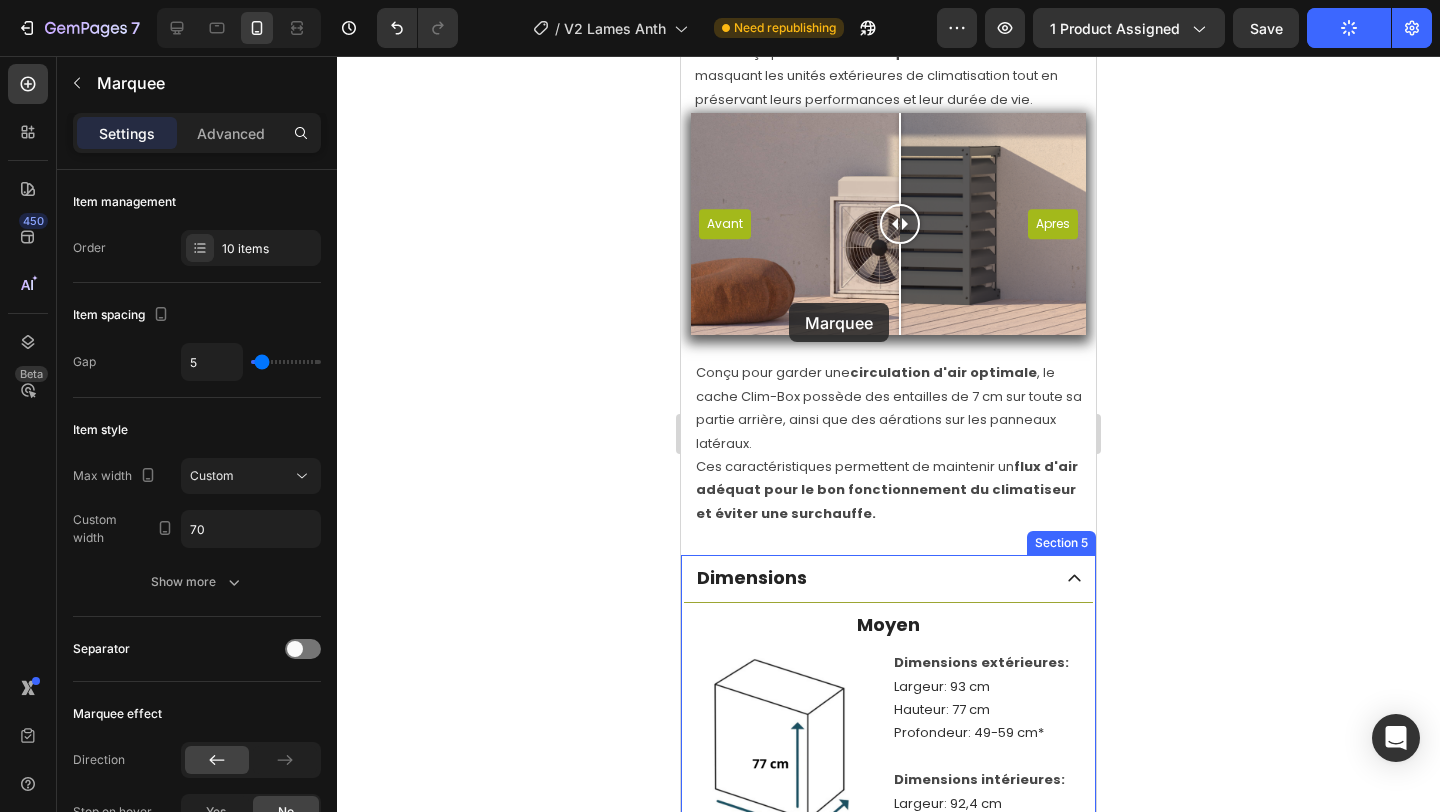 scroll, scrollTop: 1798, scrollLeft: 0, axis: vertical 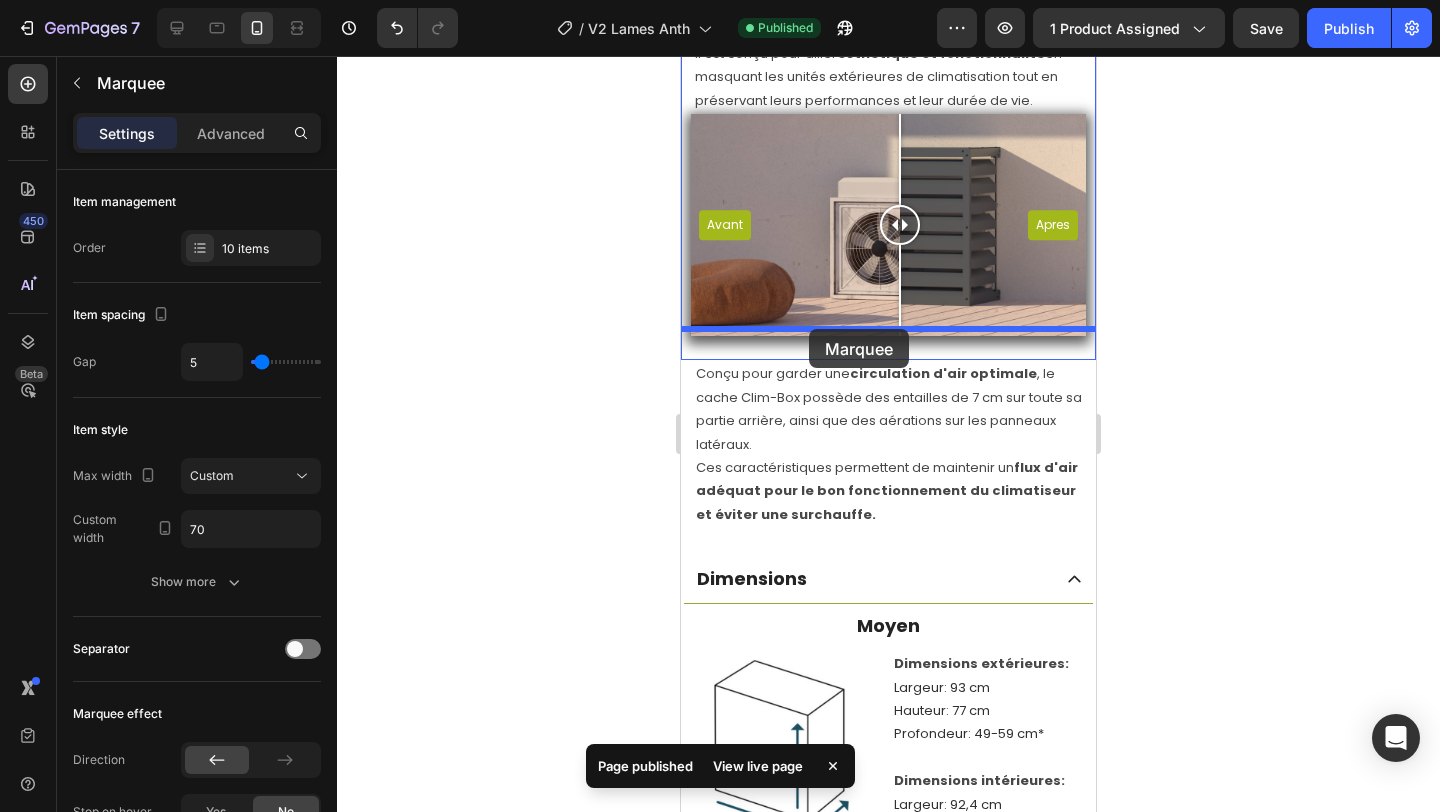 drag, startPoint x: 719, startPoint y: 420, endPoint x: 809, endPoint y: 329, distance: 127.98828 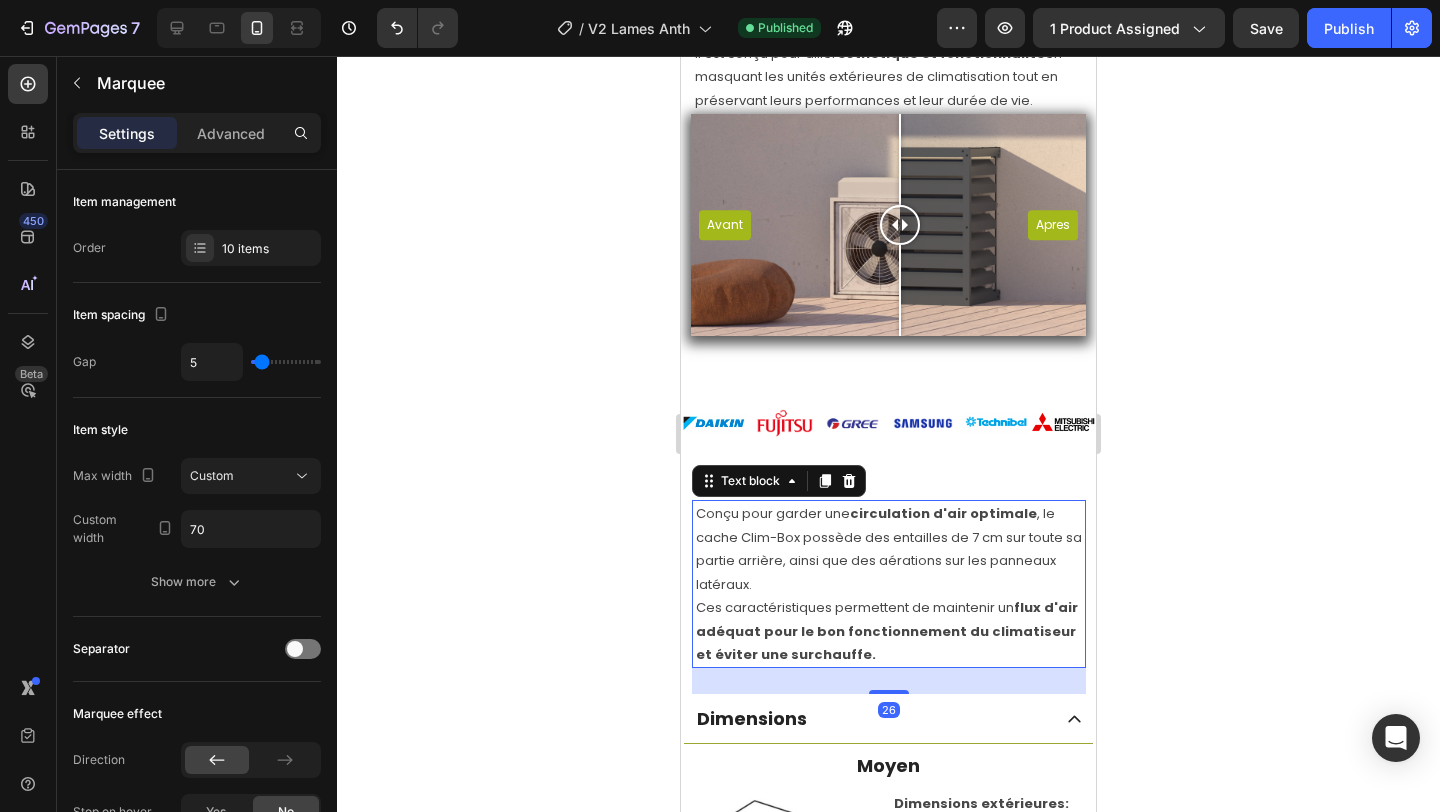 click on "Conçu pour garder une  circulation d'air optimale , le cache Clim-Box possède des entailles de 7 cm sur toute sa partie arrière, ainsi que des aérations sur les panneaux latéraux. Ces caractéristiques permettent de maintenir un  flux d'air adéquat   pour le bon fonctionnement du climatiseur et éviter une surchauffe." at bounding box center (889, 584) 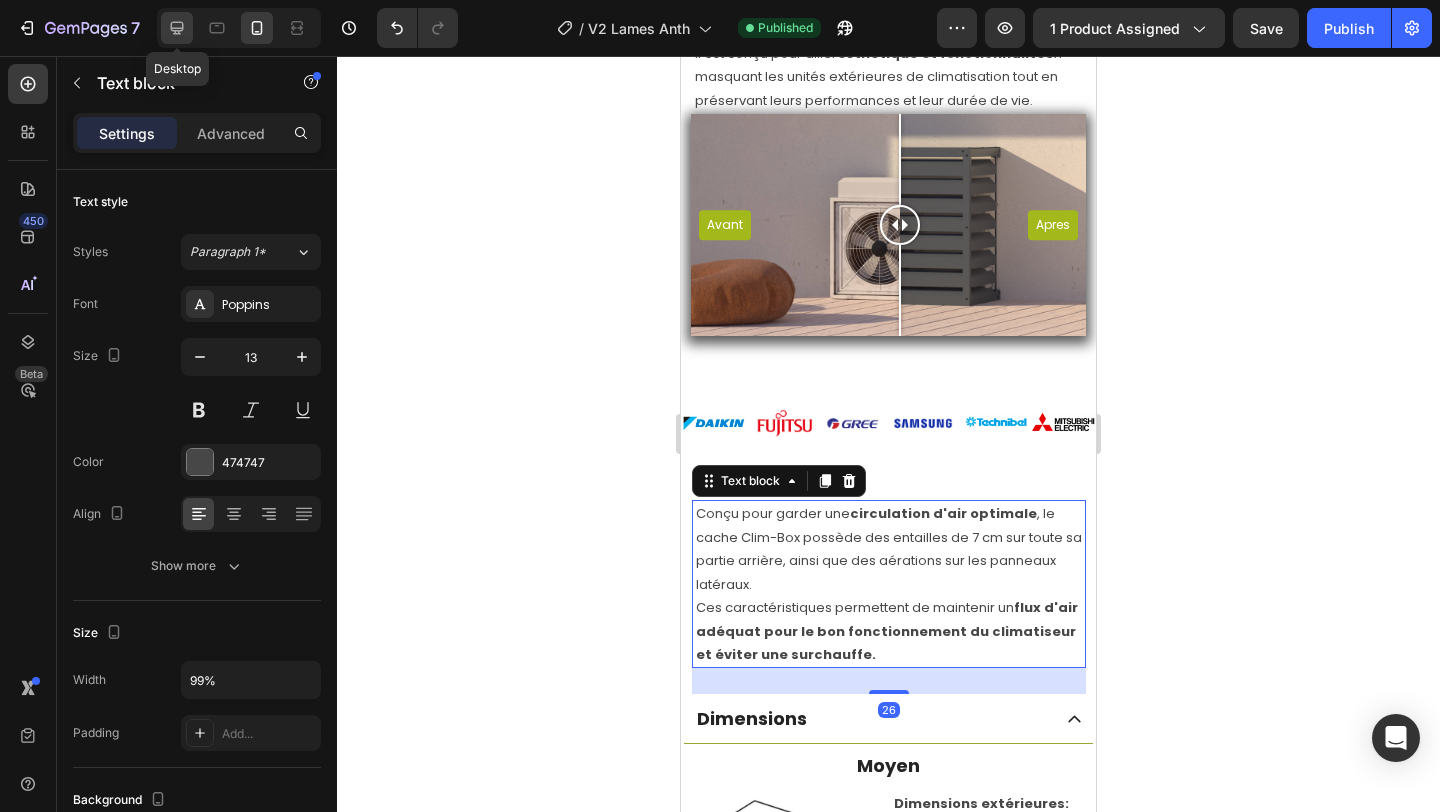 click 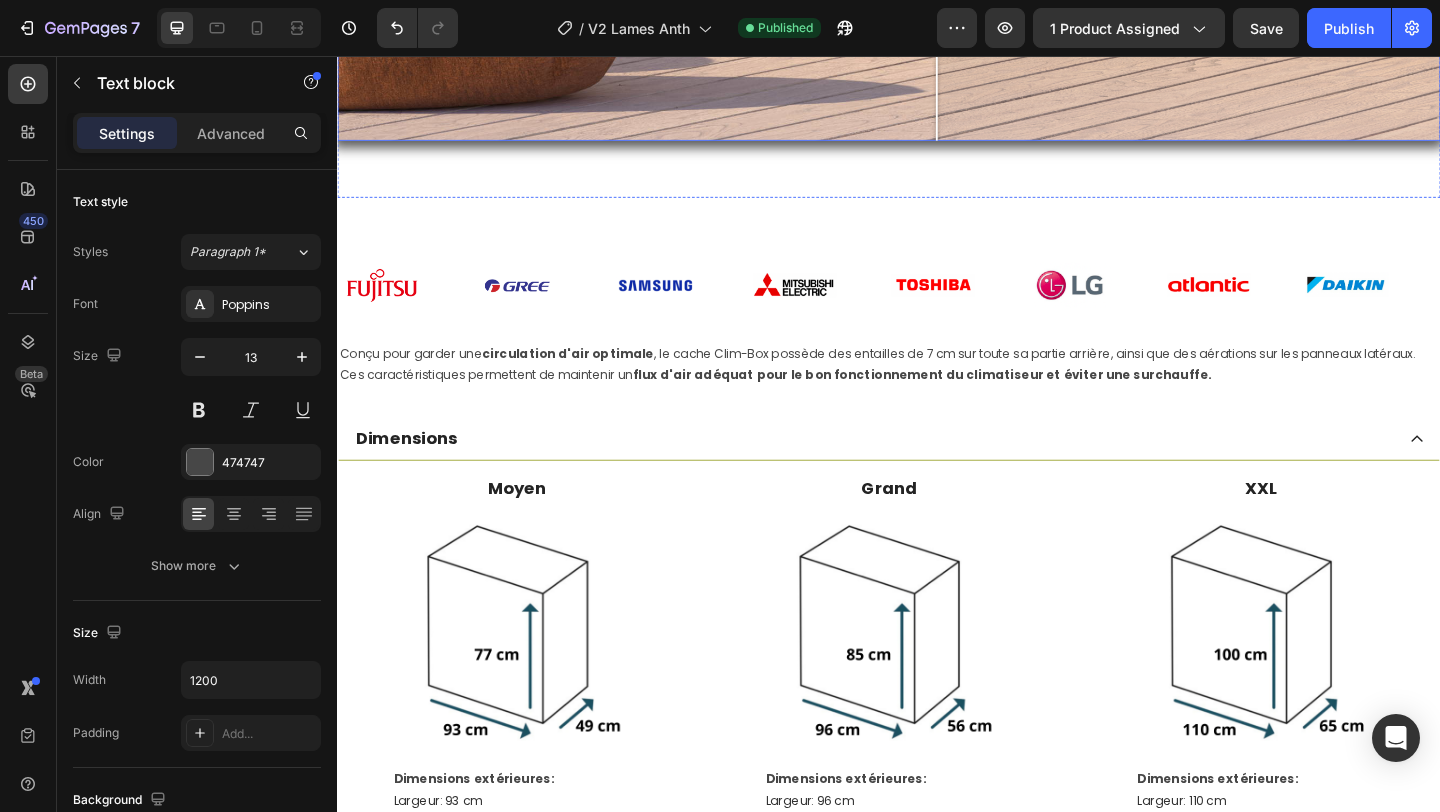 scroll, scrollTop: 1837, scrollLeft: 0, axis: vertical 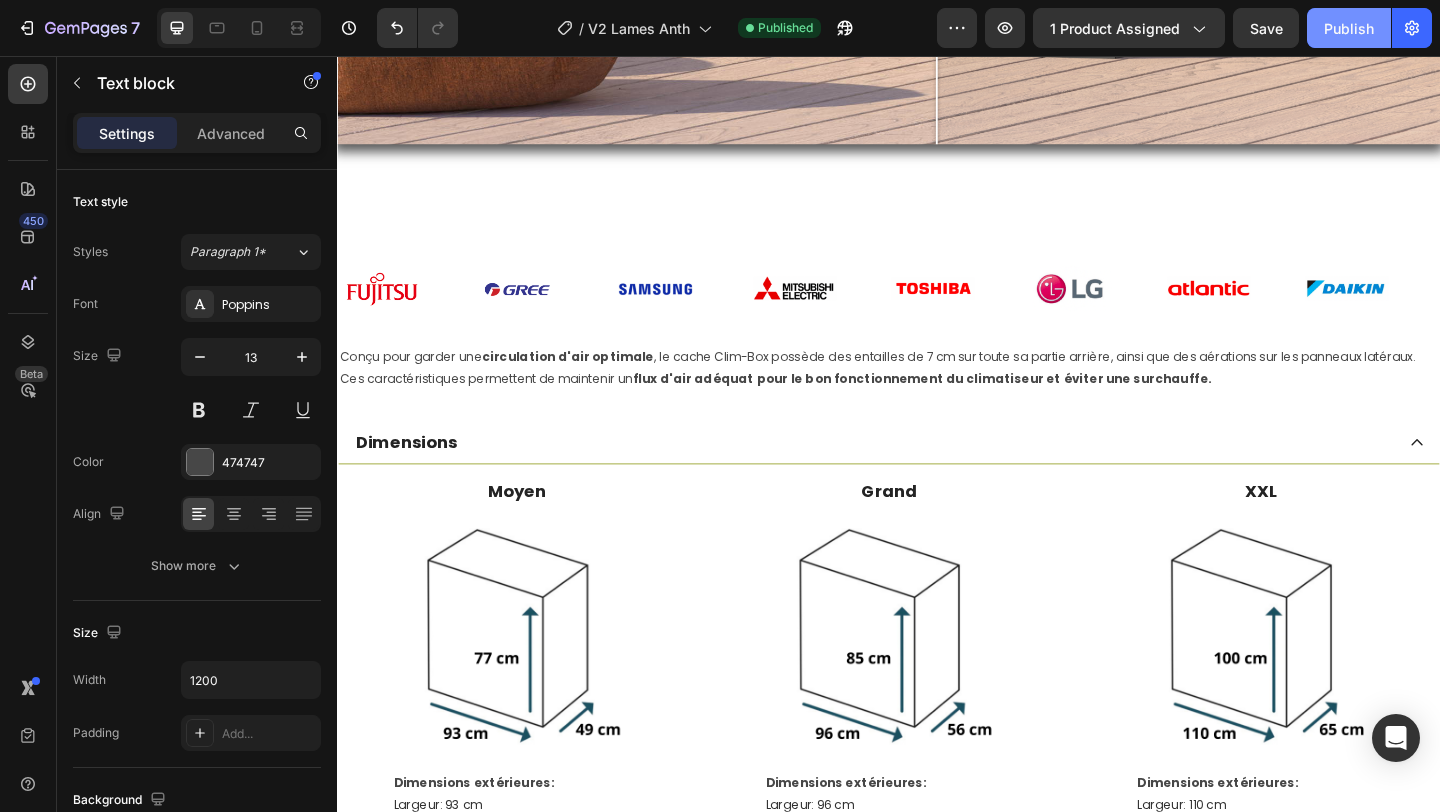 click on "Publish" at bounding box center (1349, 28) 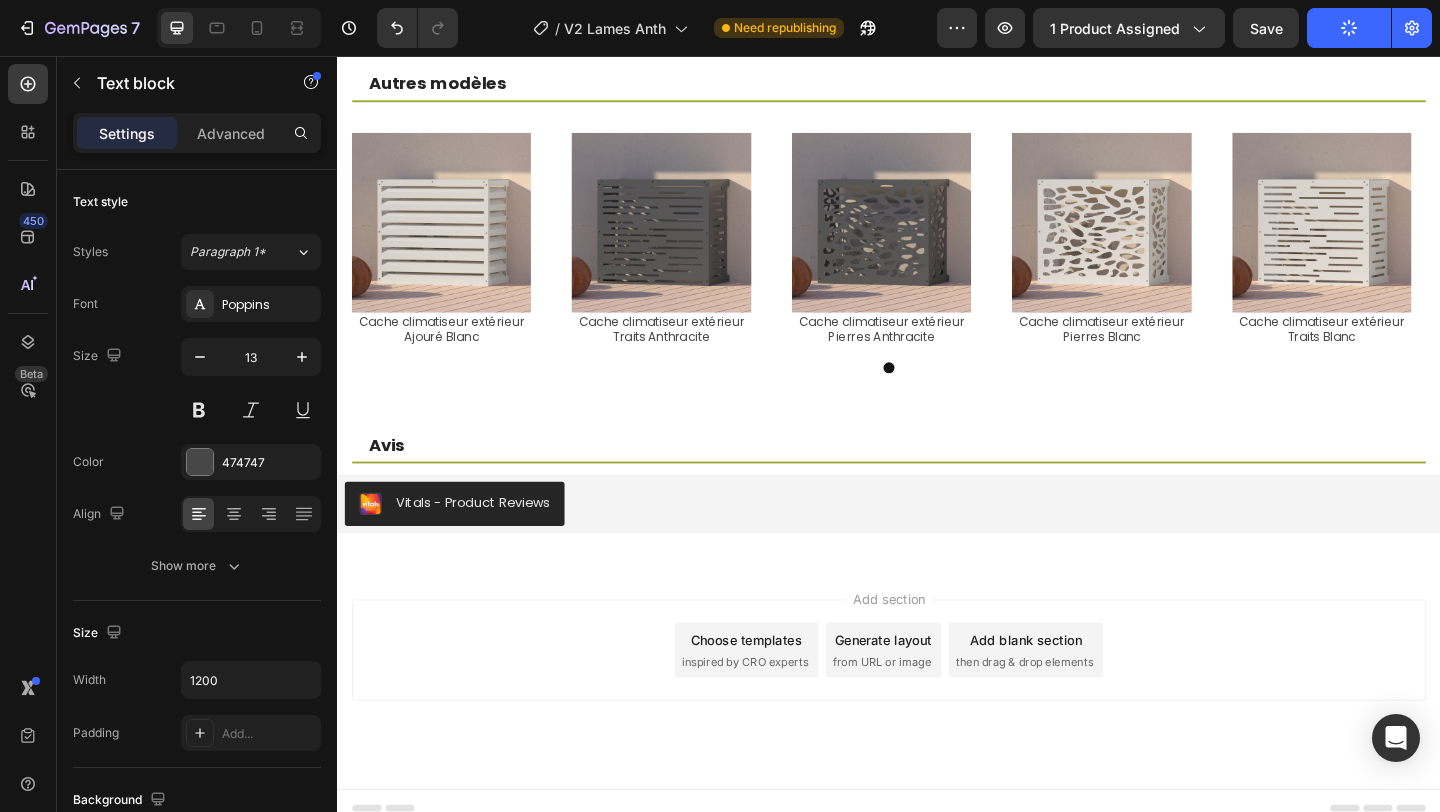 scroll, scrollTop: 3278, scrollLeft: 0, axis: vertical 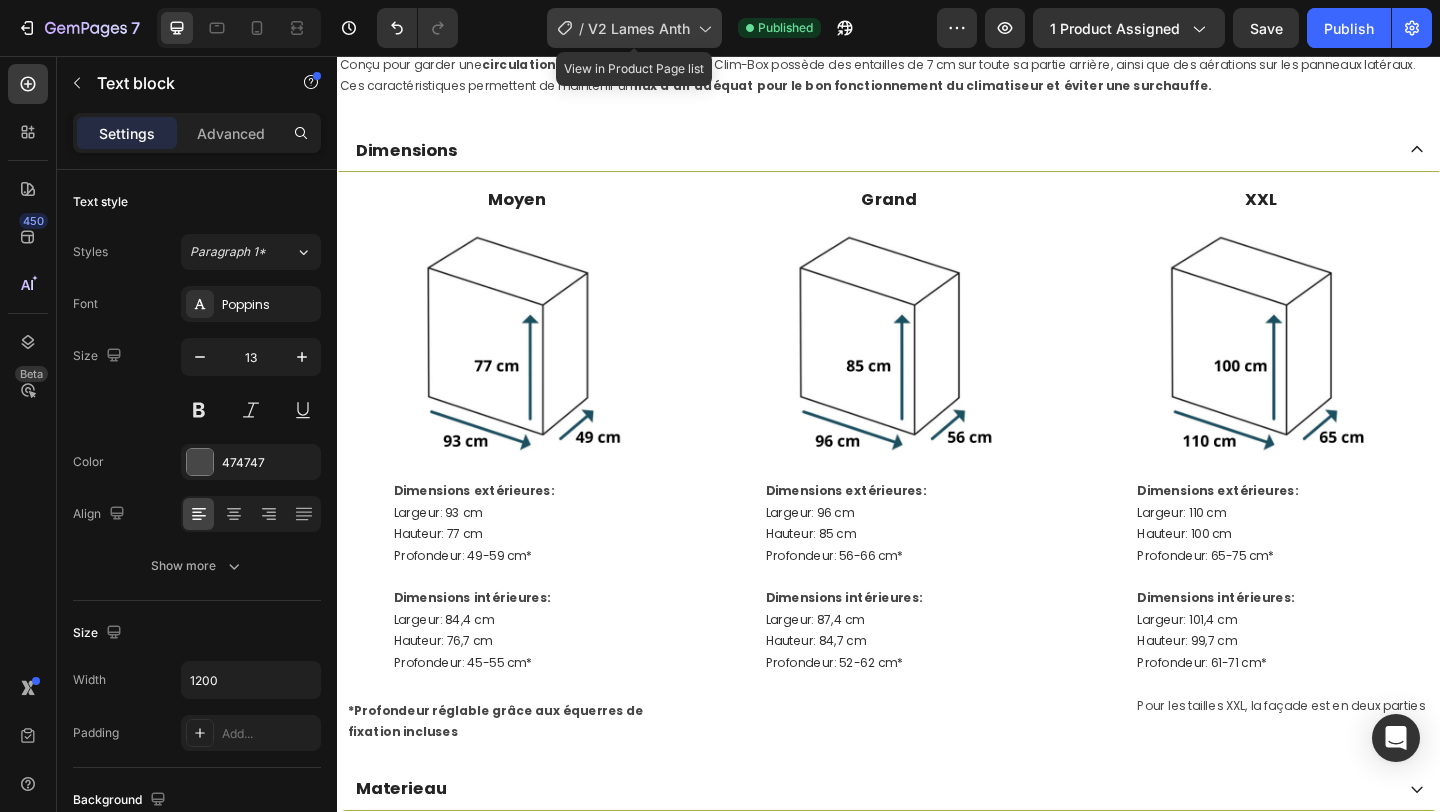 click on "V2 Lames Anth" at bounding box center [639, 28] 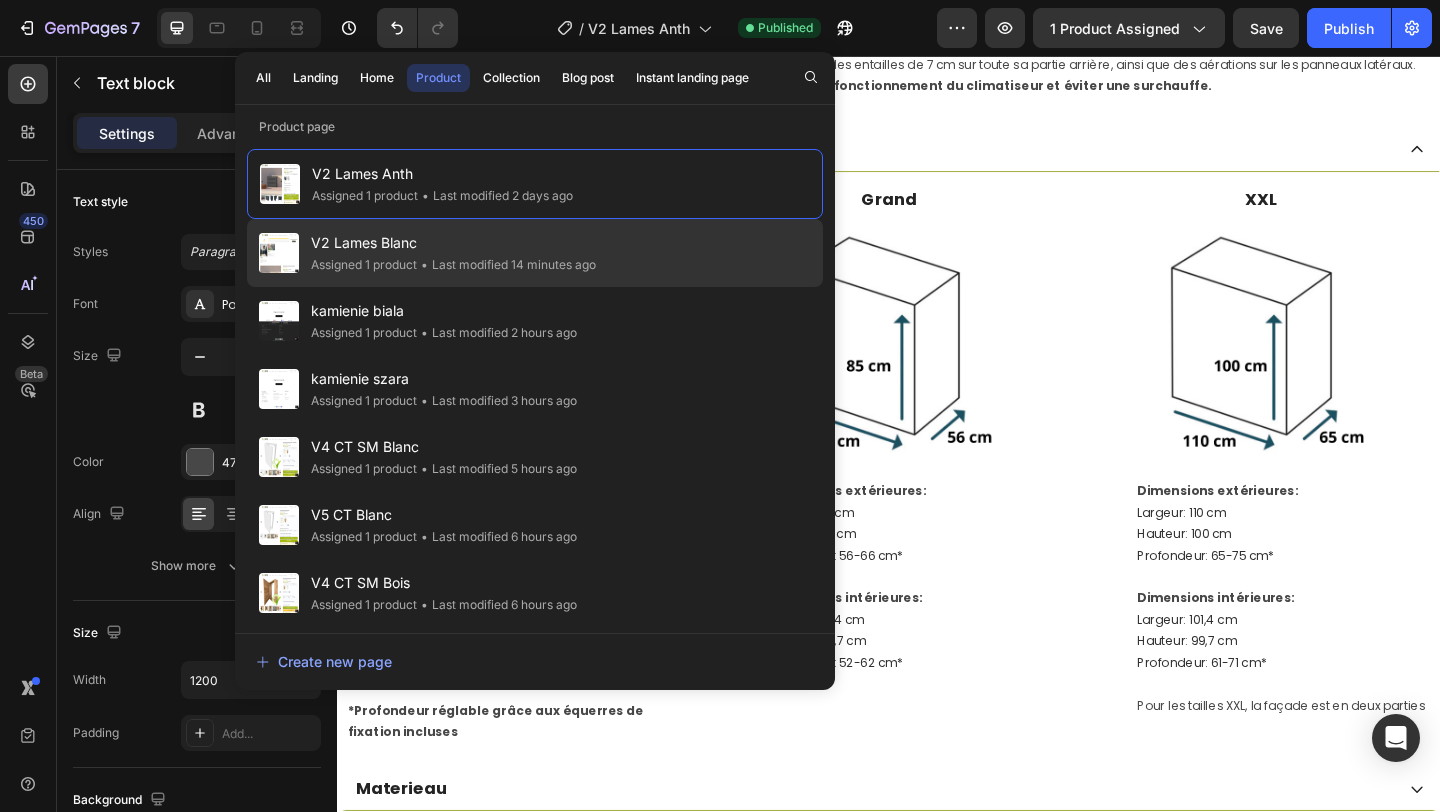 click on "V2 Lames Blanc" at bounding box center (453, 243) 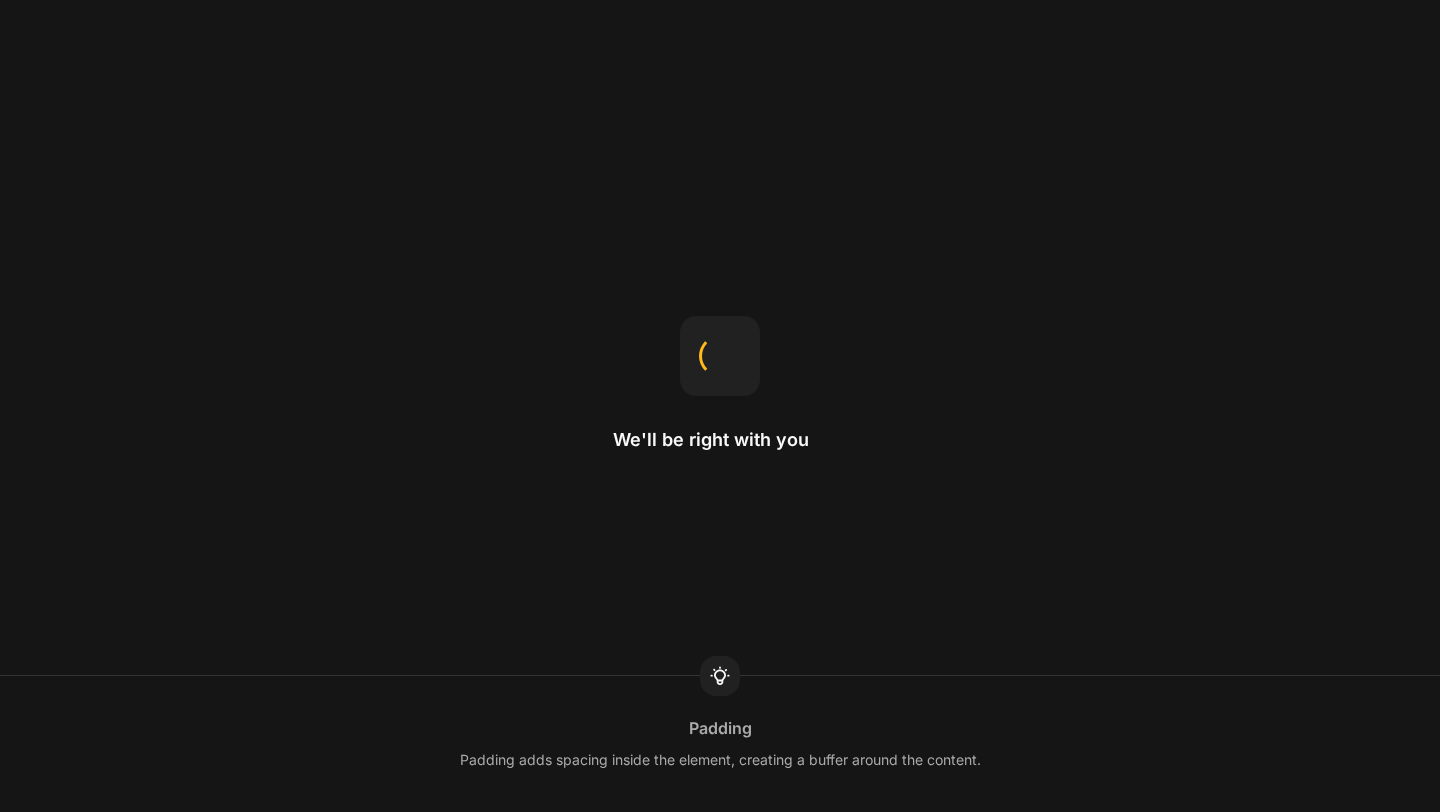 scroll, scrollTop: 0, scrollLeft: 0, axis: both 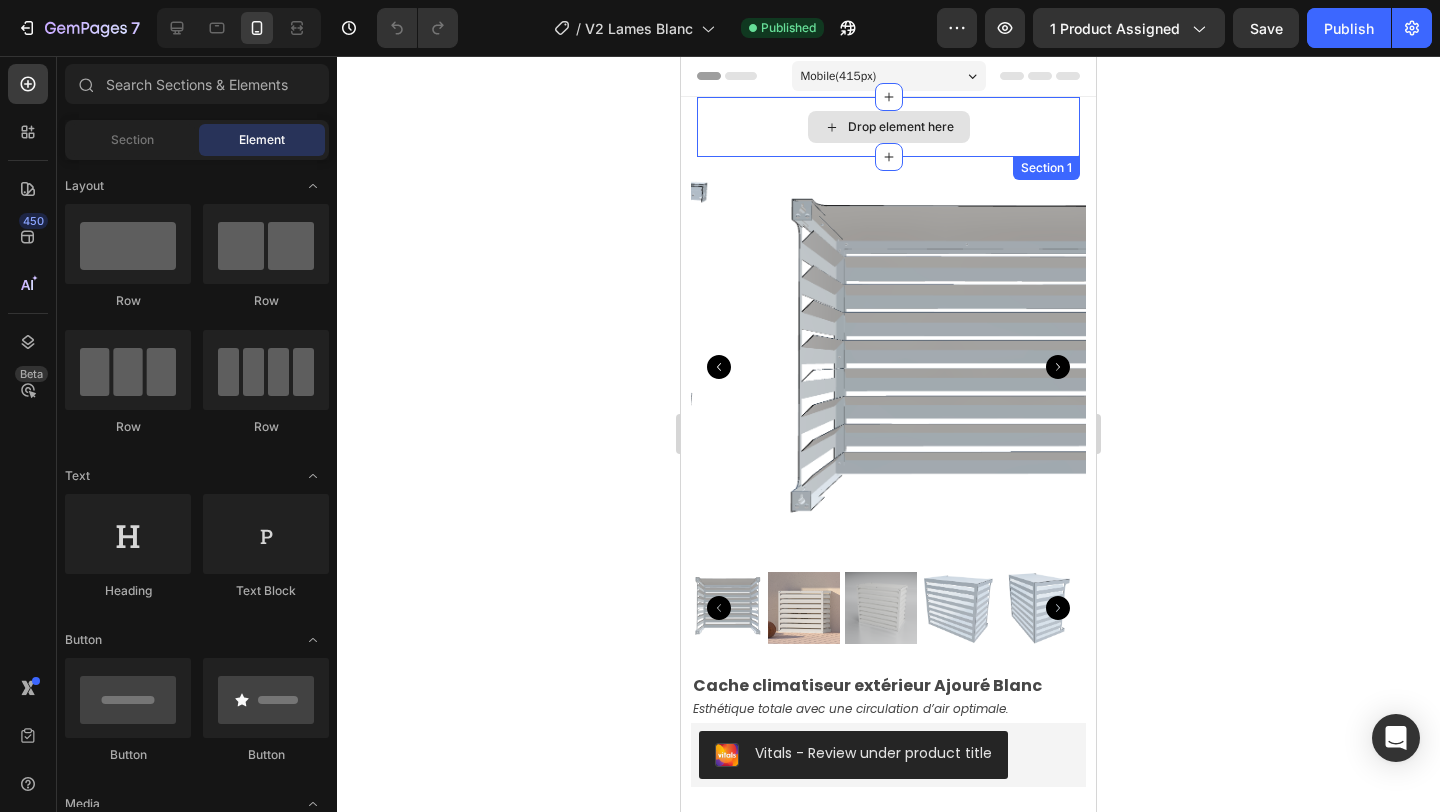 click on "Drop element here" at bounding box center (888, 127) 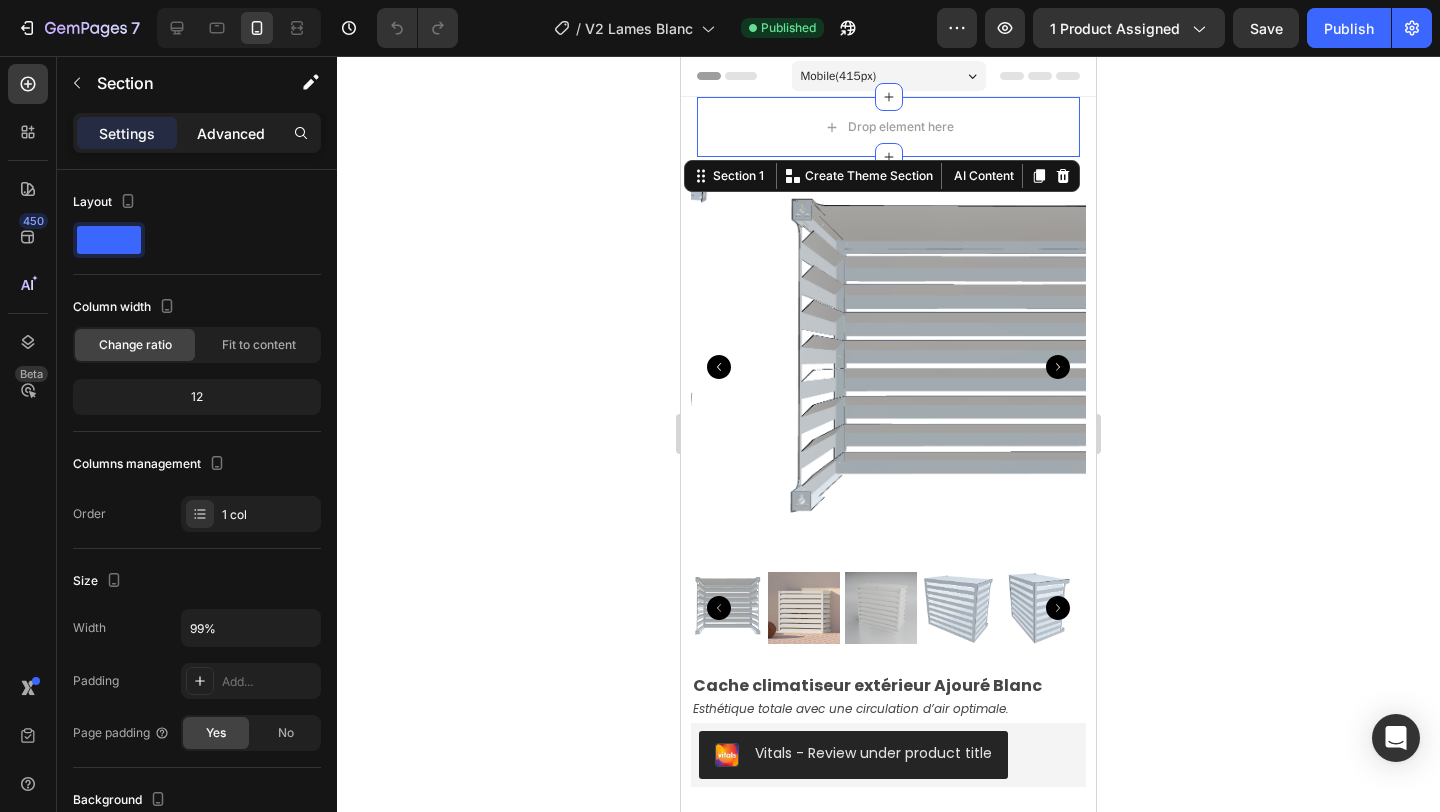 click on "Advanced" 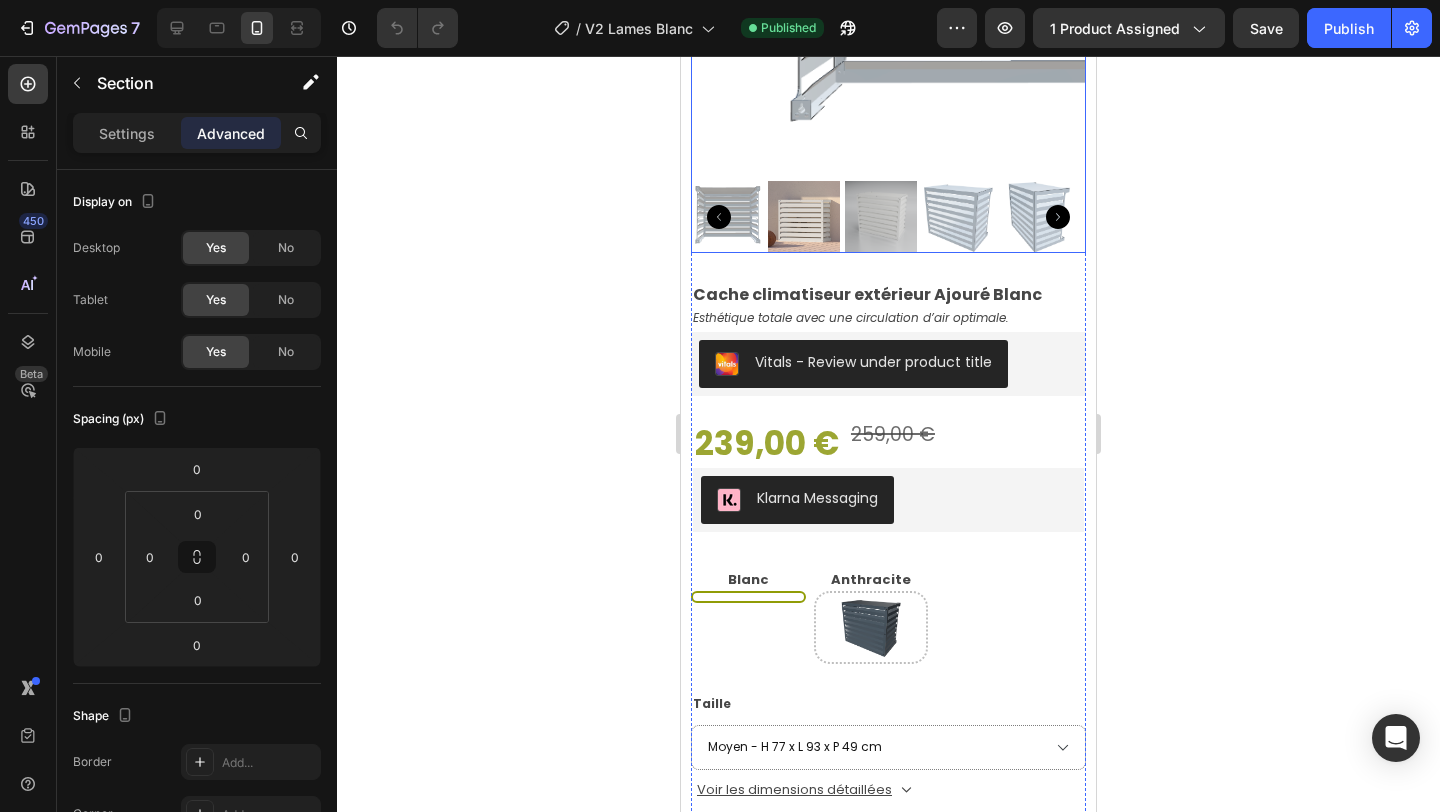 scroll, scrollTop: 0, scrollLeft: 0, axis: both 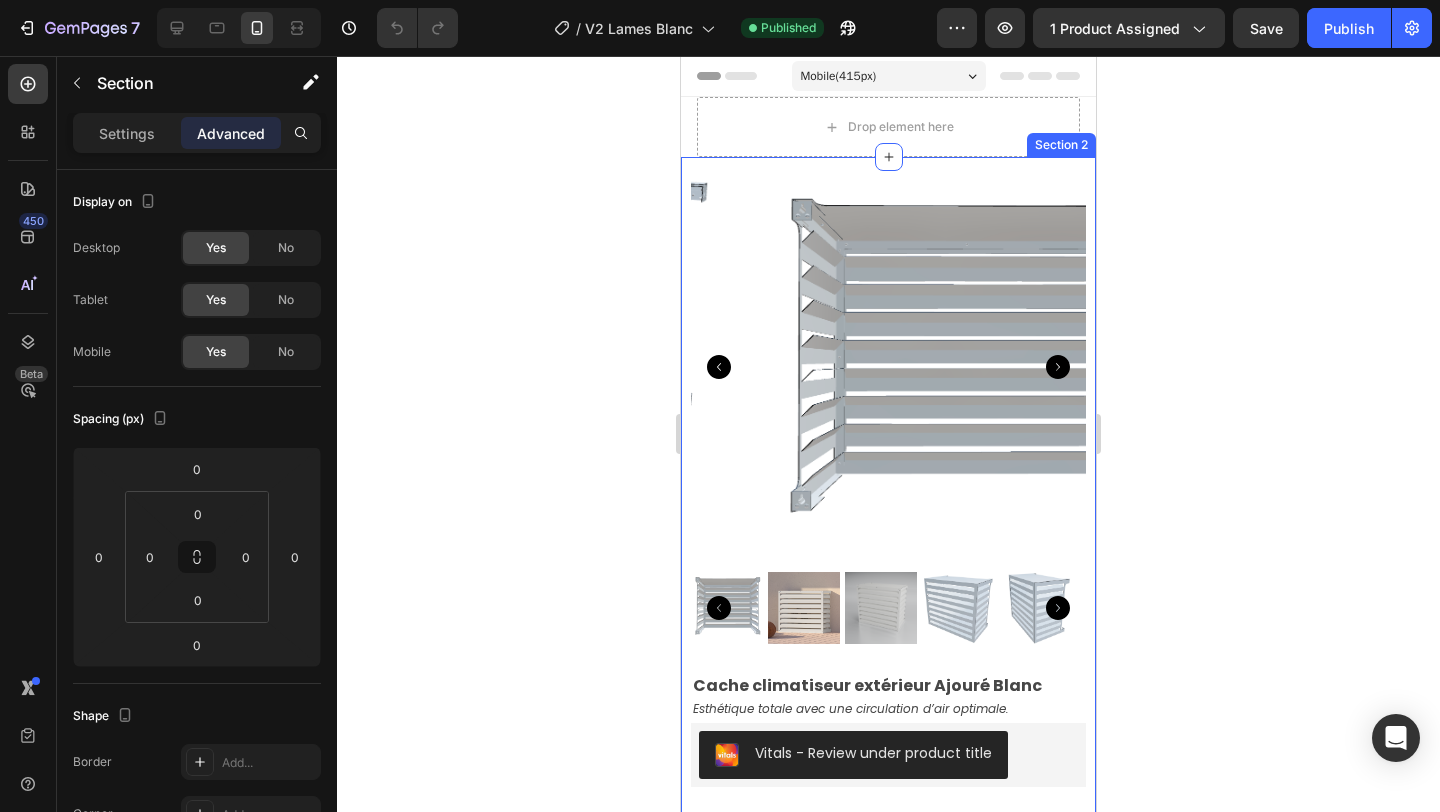 click on "Drop element here" at bounding box center (888, 127) 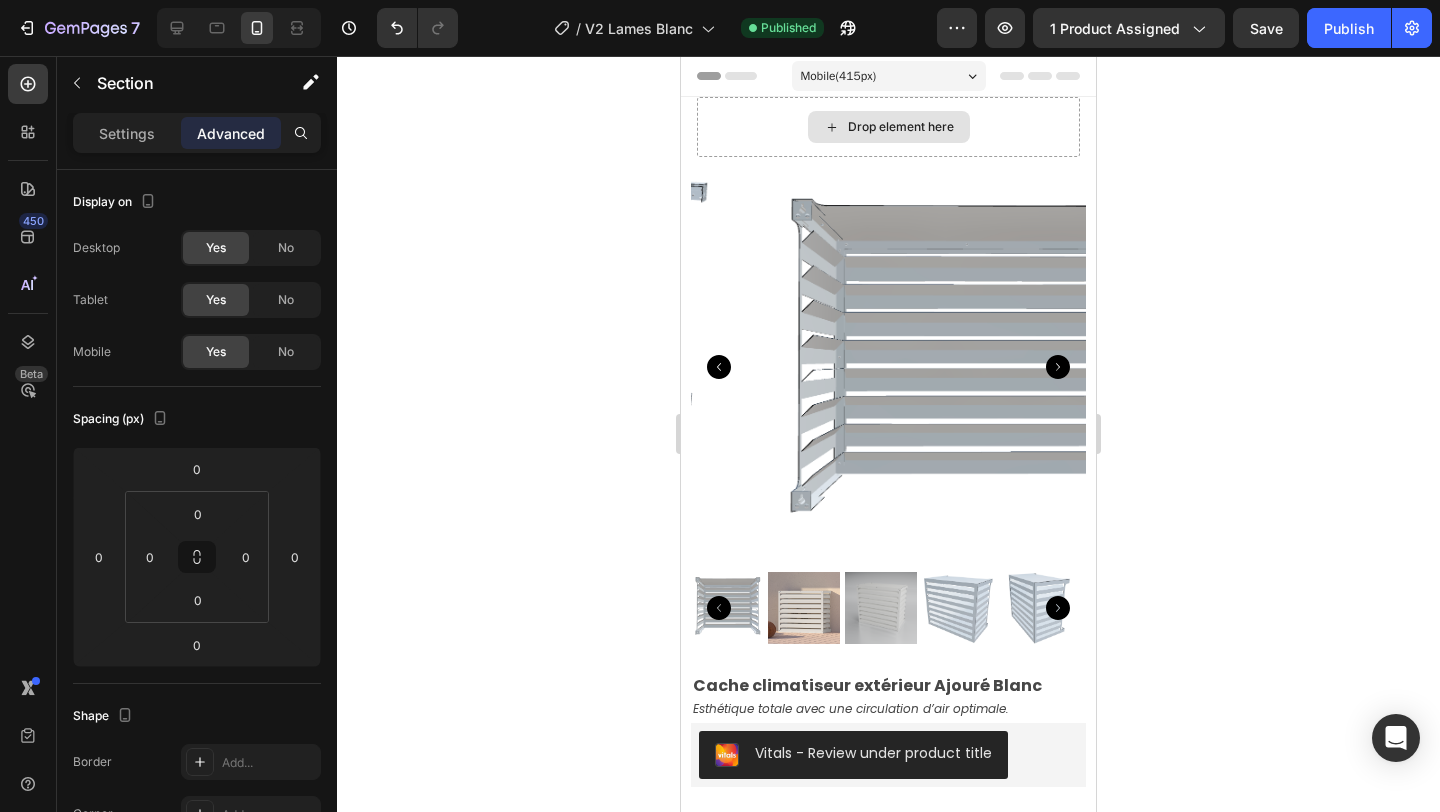 click on "Drop element here" at bounding box center (888, 127) 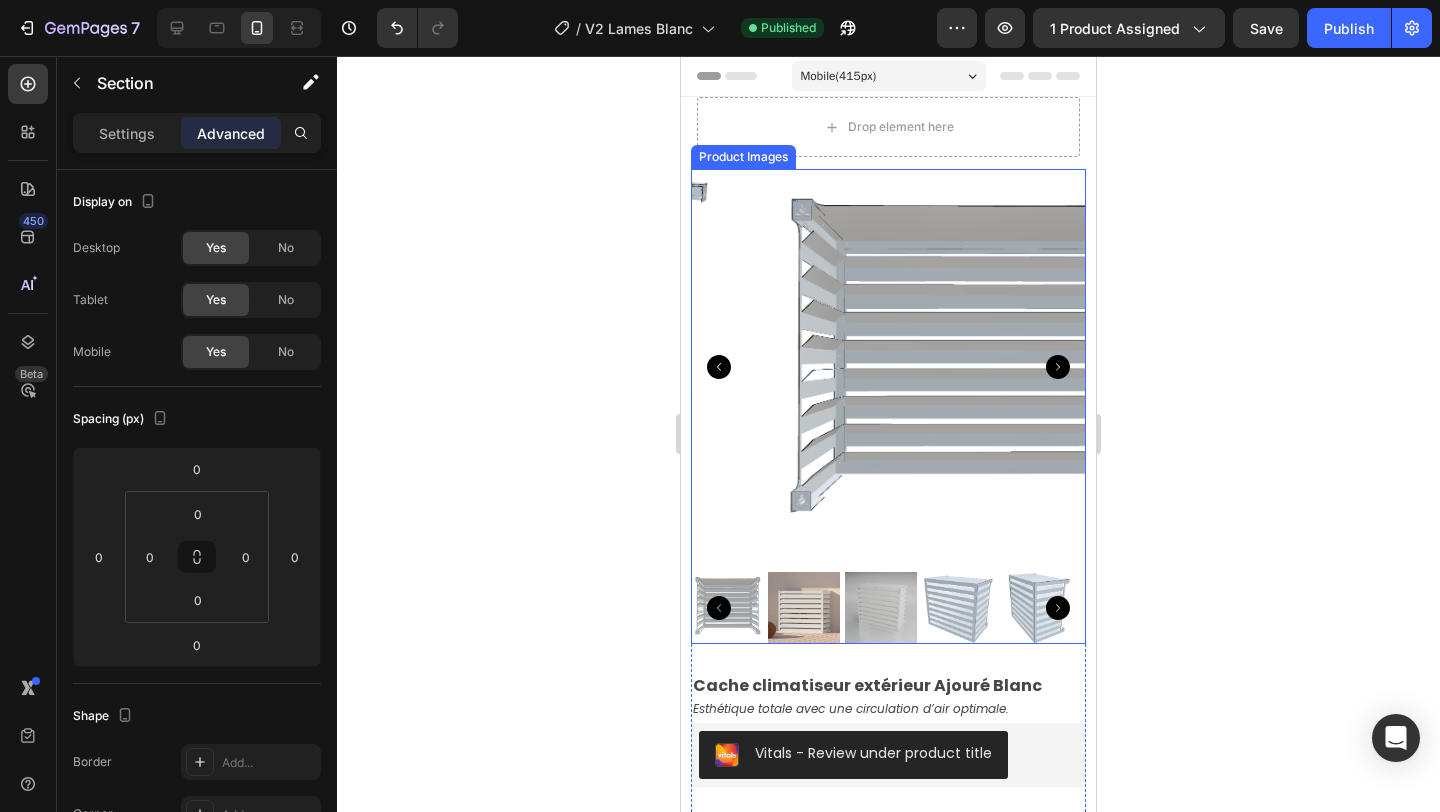 click at bounding box center (963, 366) 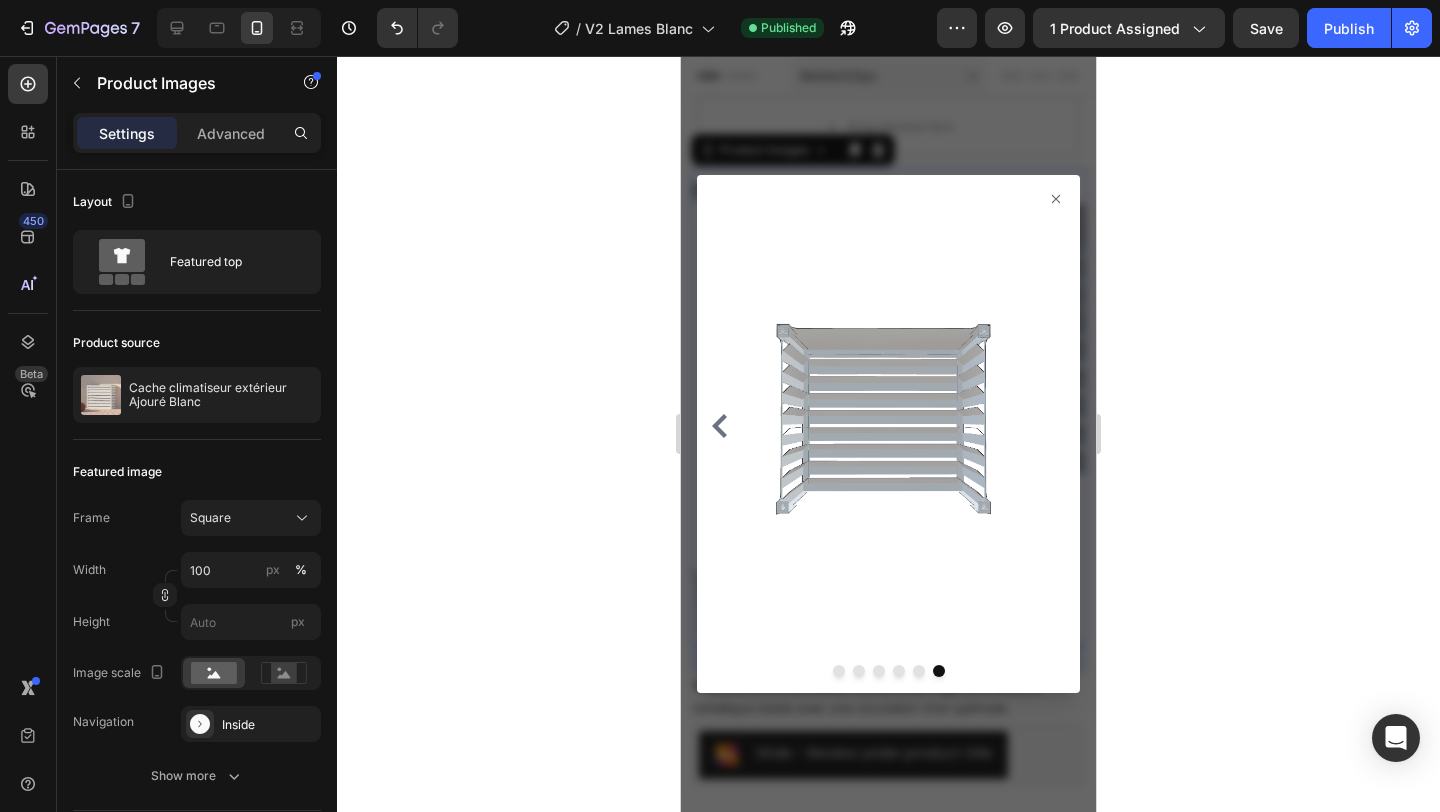 click 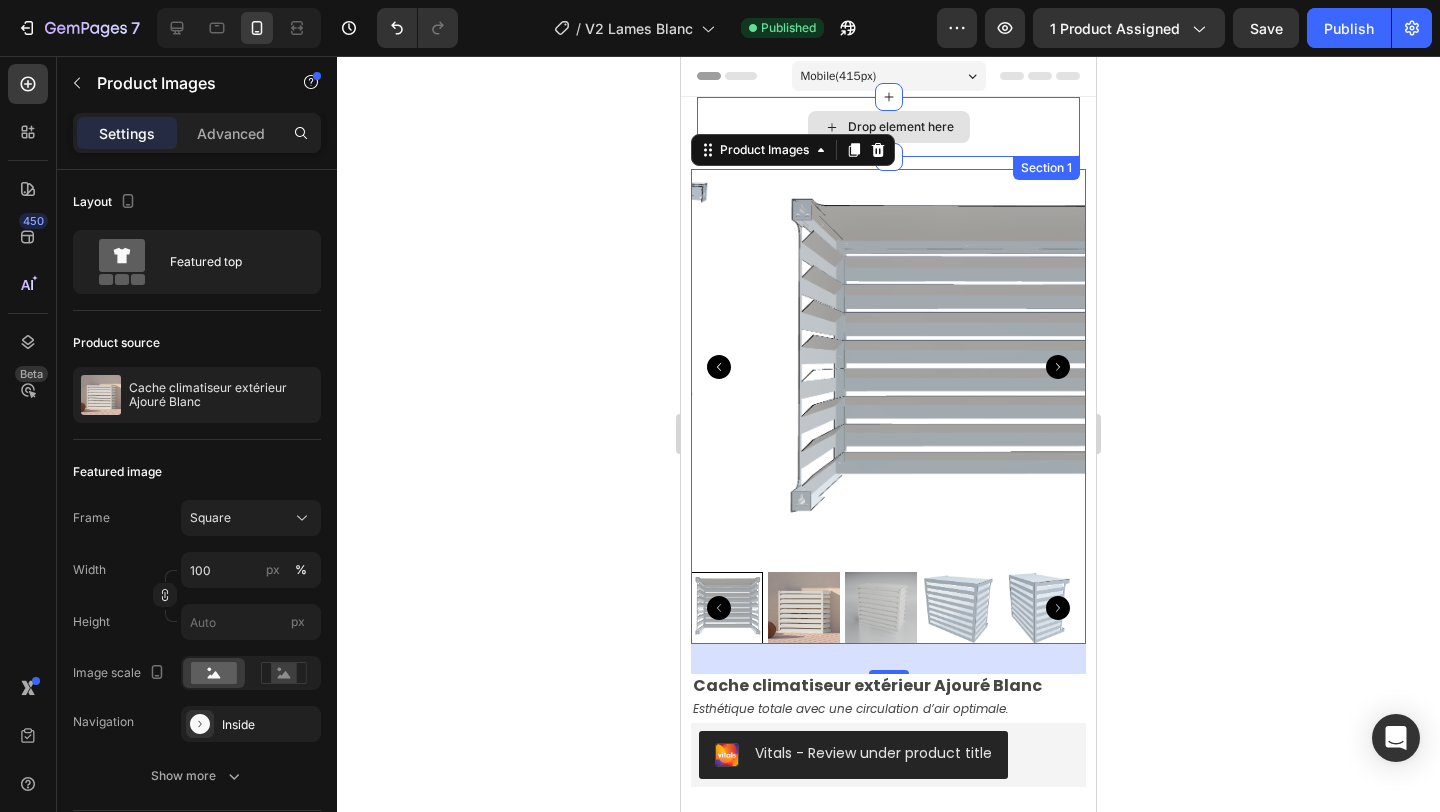 click on "Drop element here" at bounding box center (888, 127) 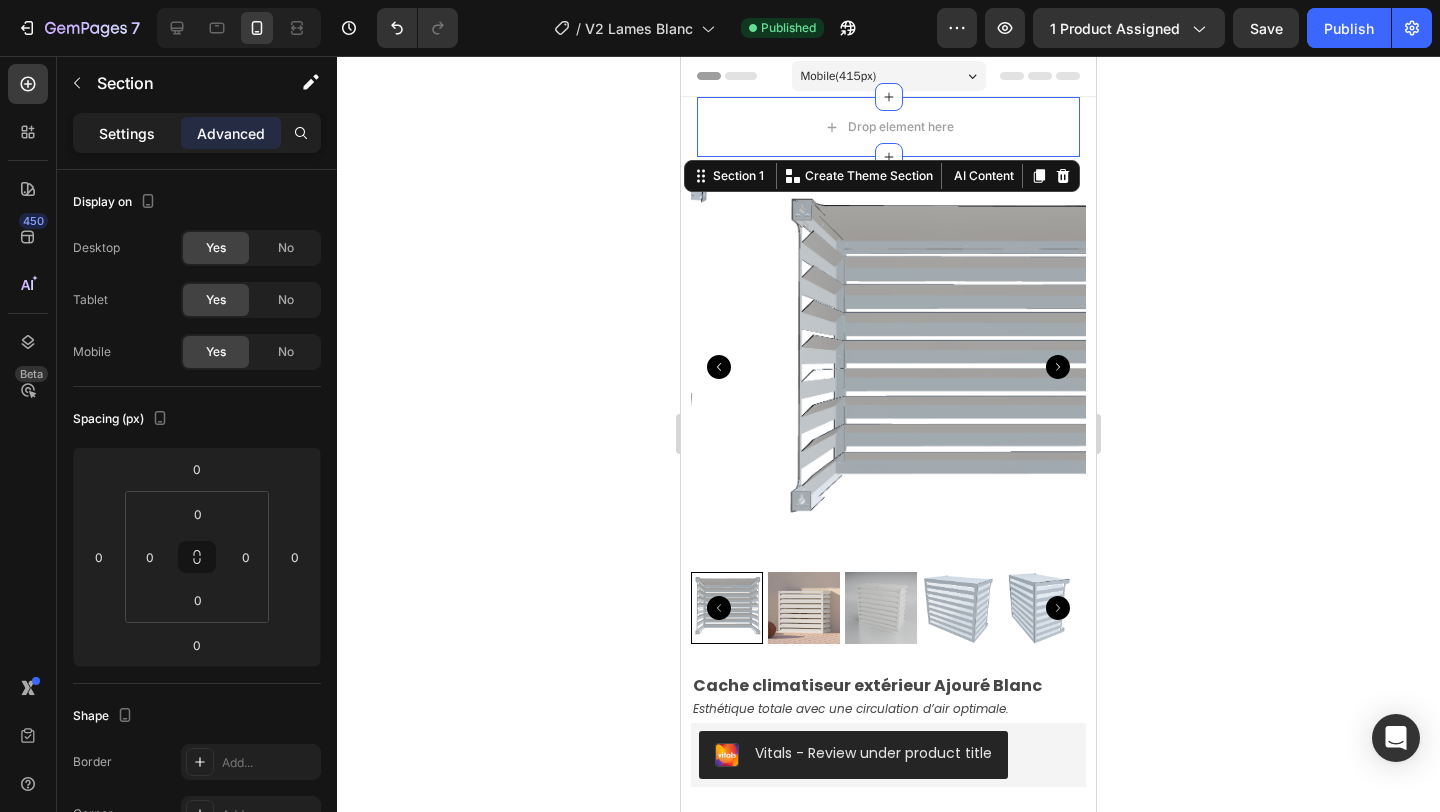 click on "Settings" at bounding box center (127, 133) 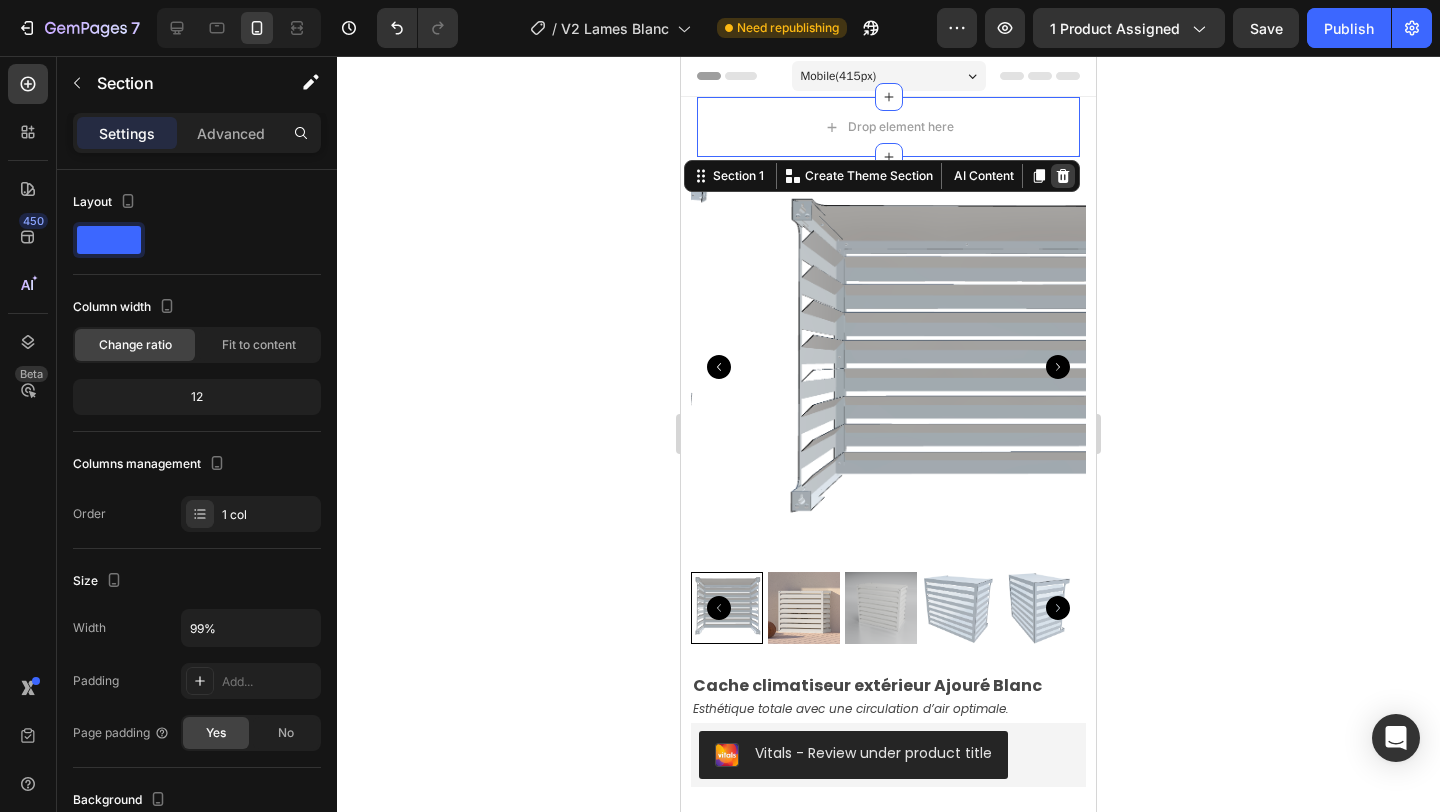 click 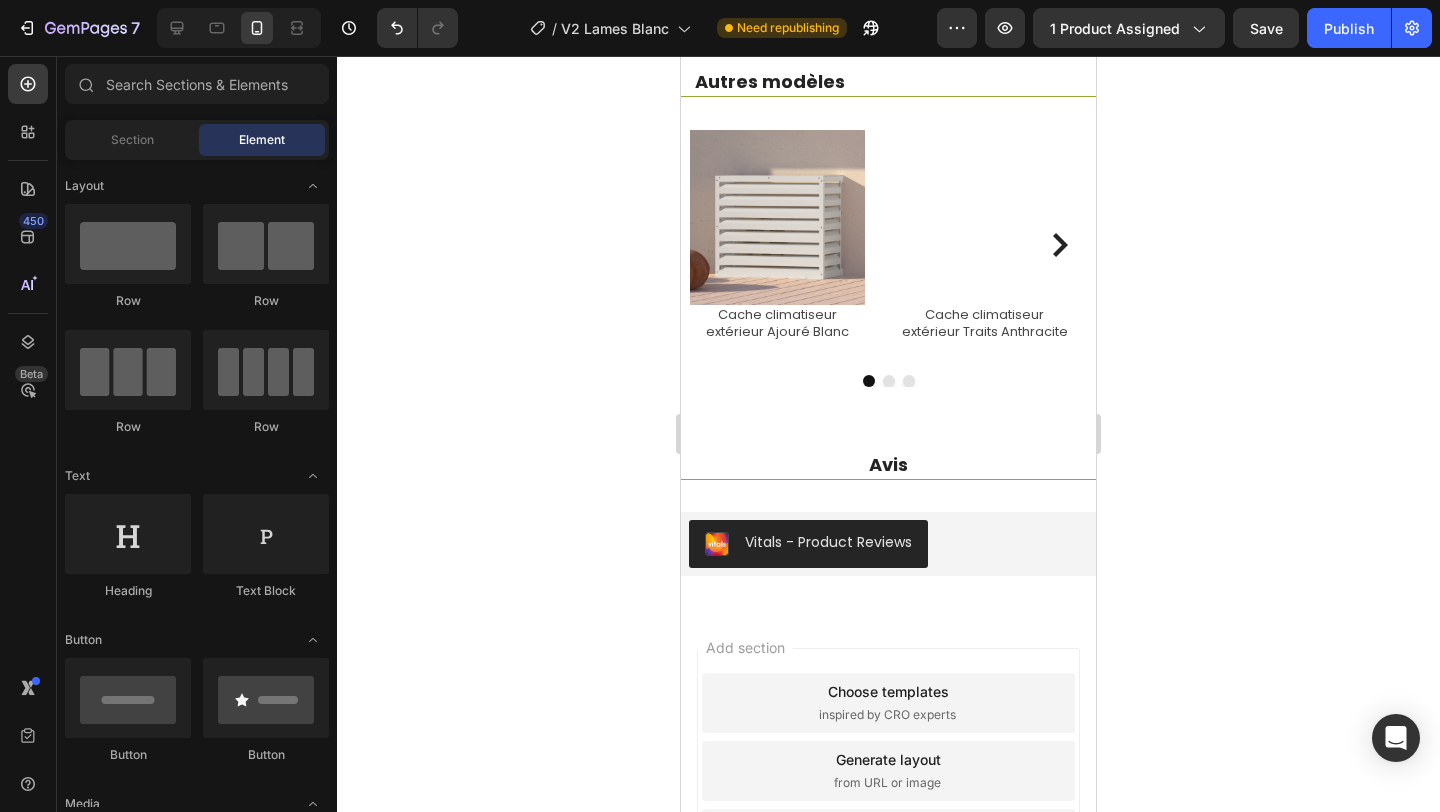 scroll, scrollTop: 3673, scrollLeft: 0, axis: vertical 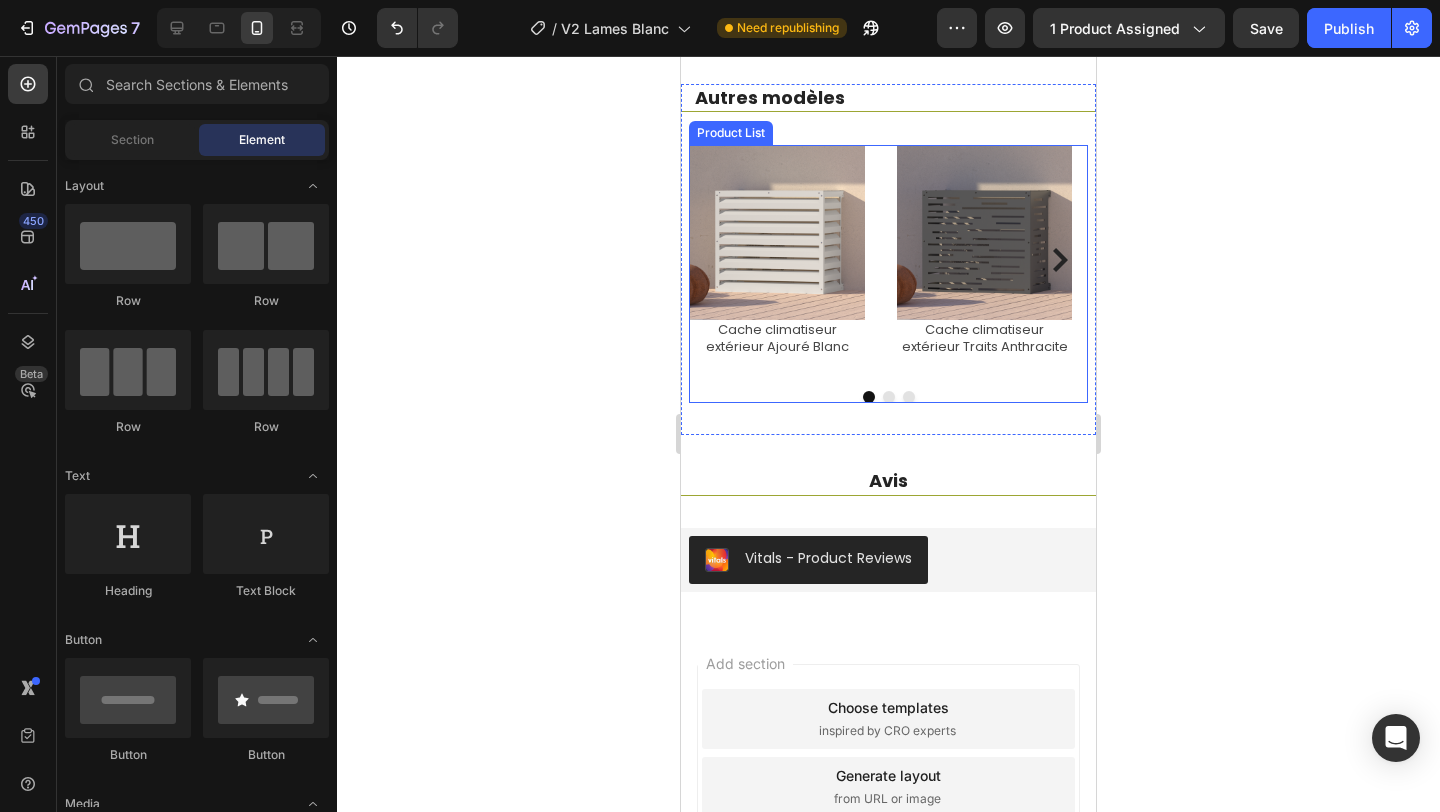 click 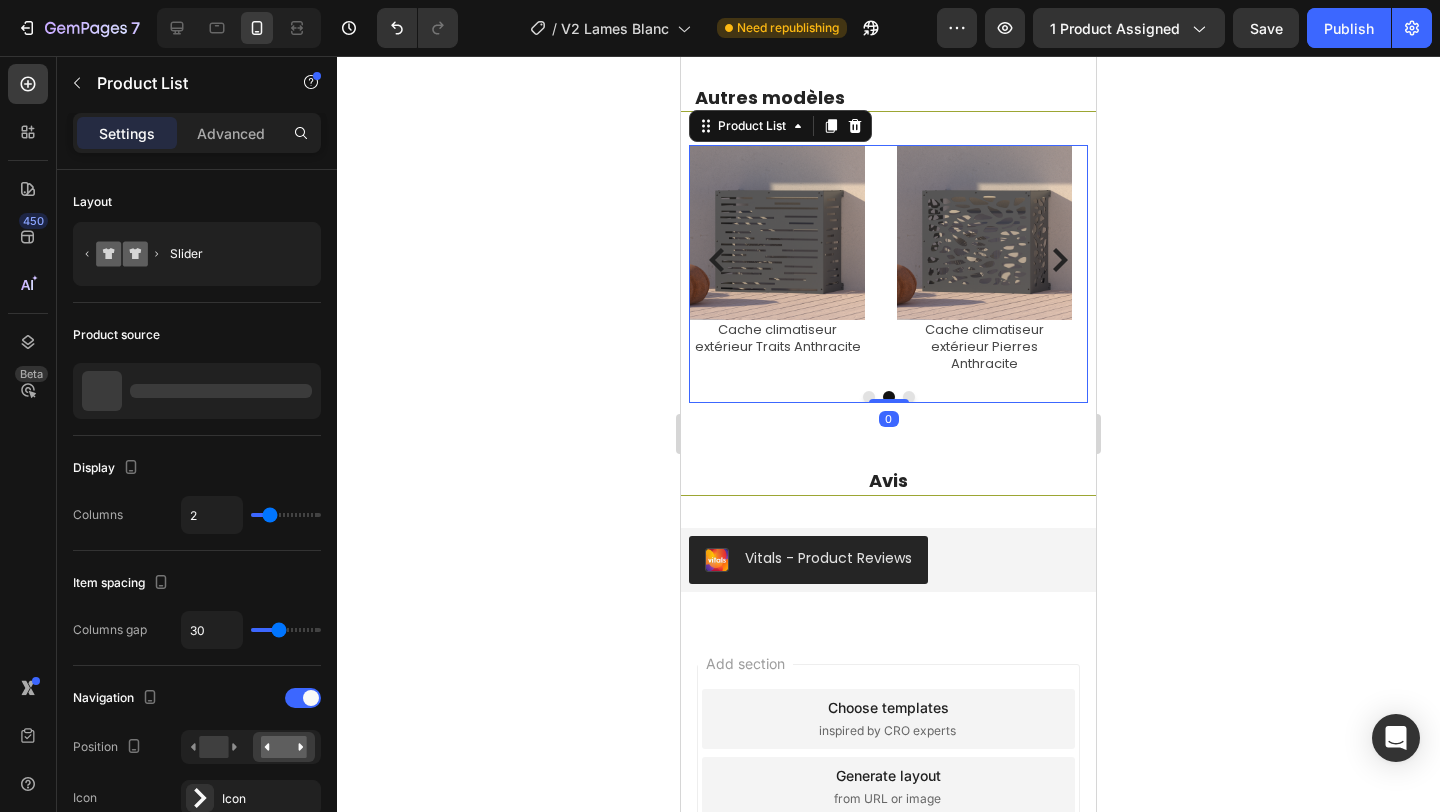 click 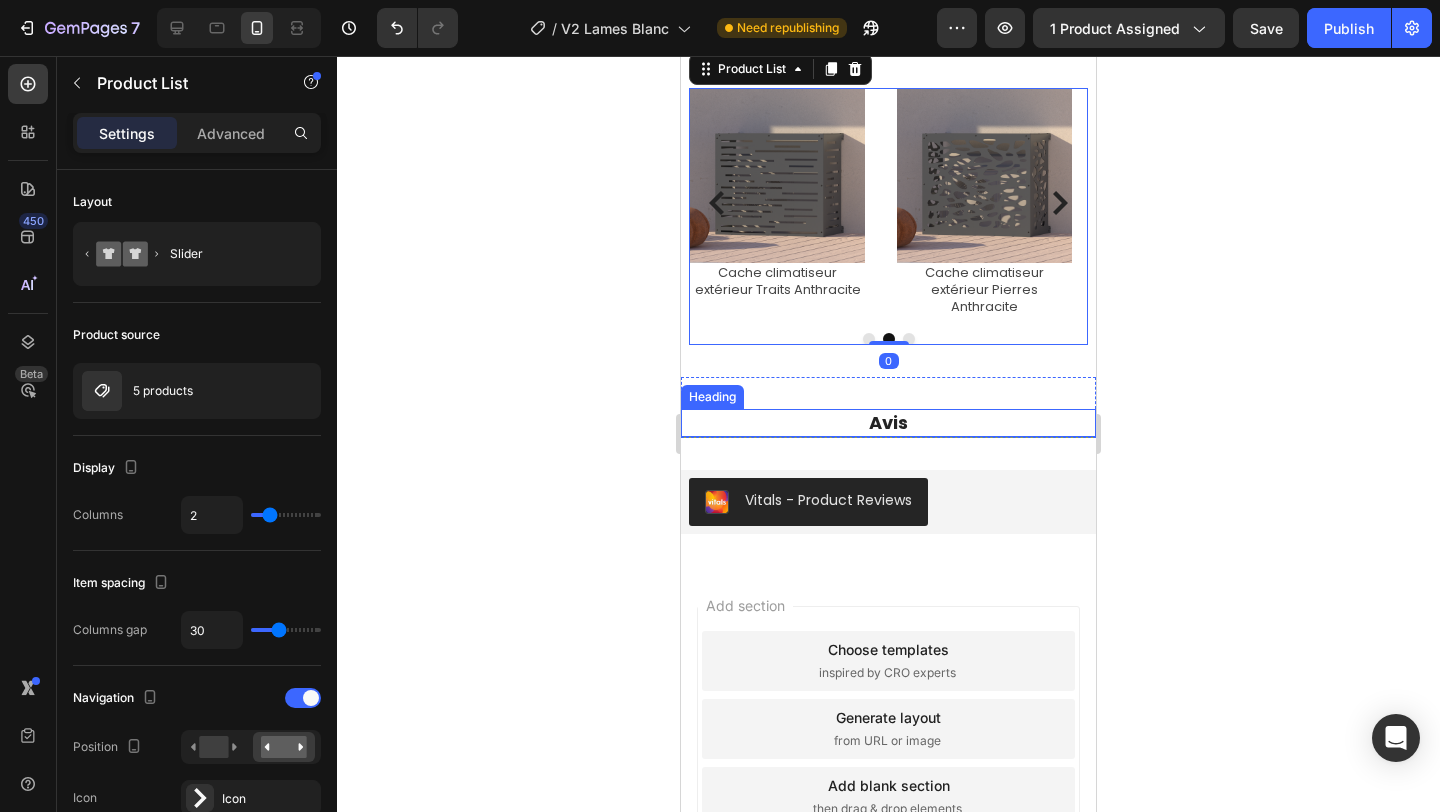 scroll, scrollTop: 3766, scrollLeft: 0, axis: vertical 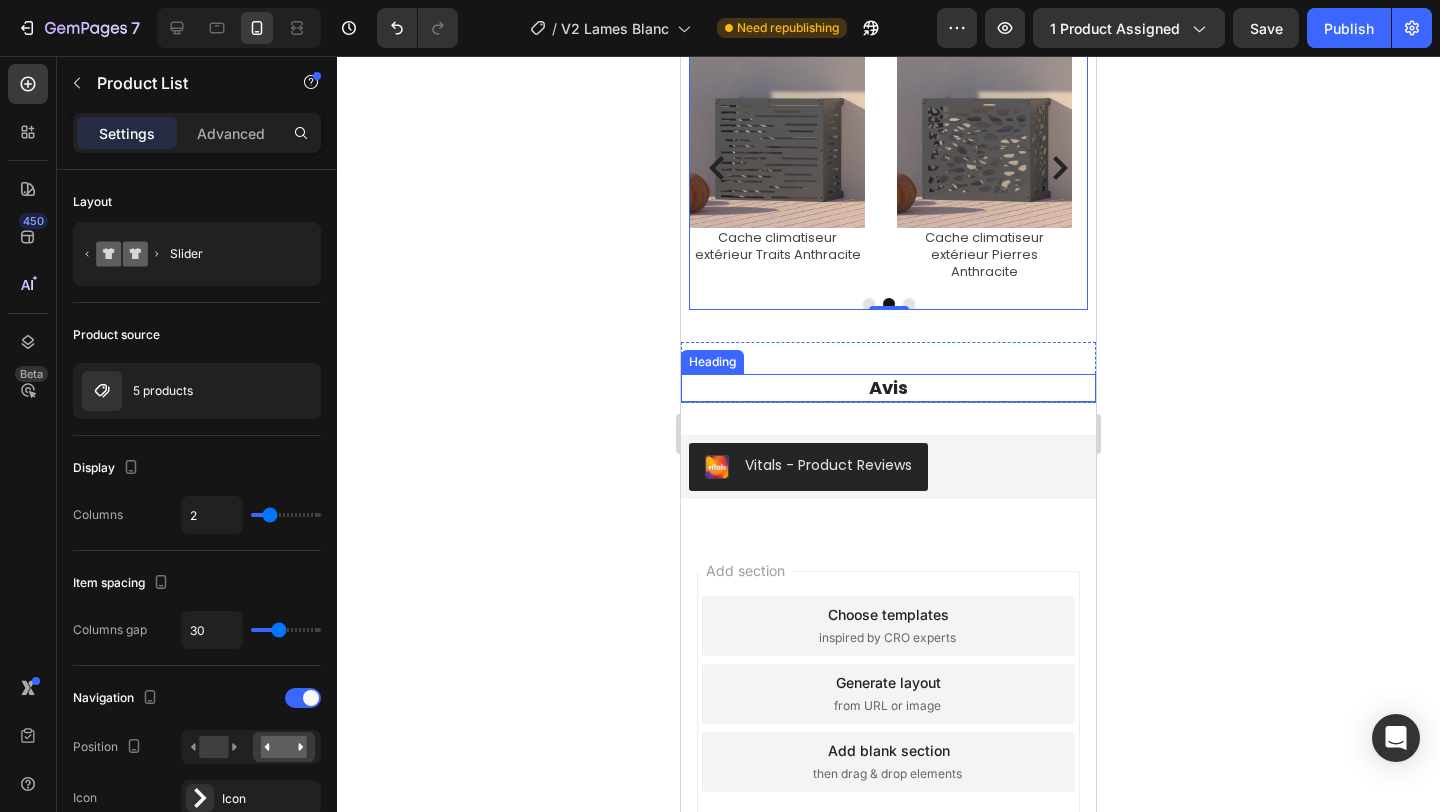 click on "Avis" at bounding box center (888, 387) 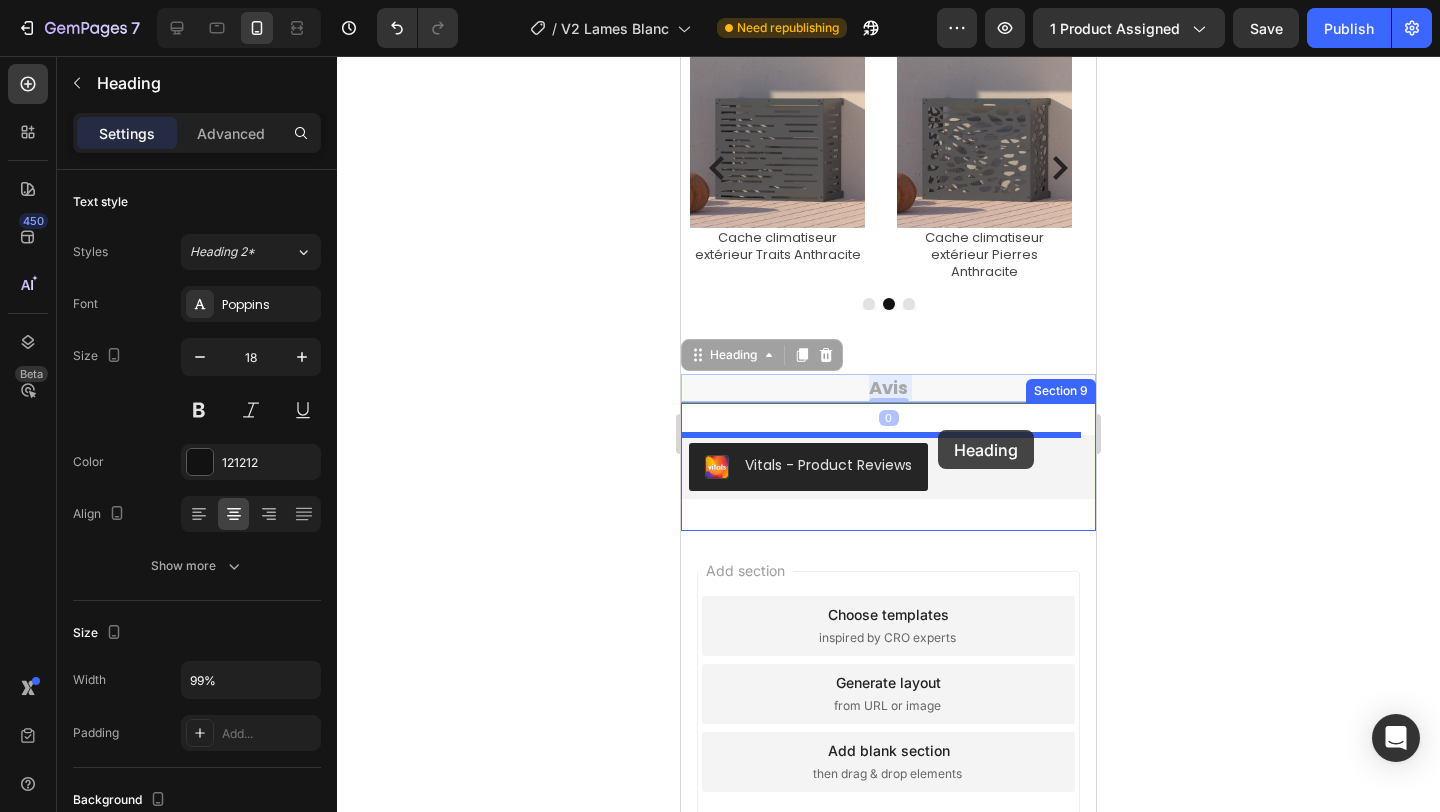 drag, startPoint x: 933, startPoint y: 388, endPoint x: 938, endPoint y: 430, distance: 42.296574 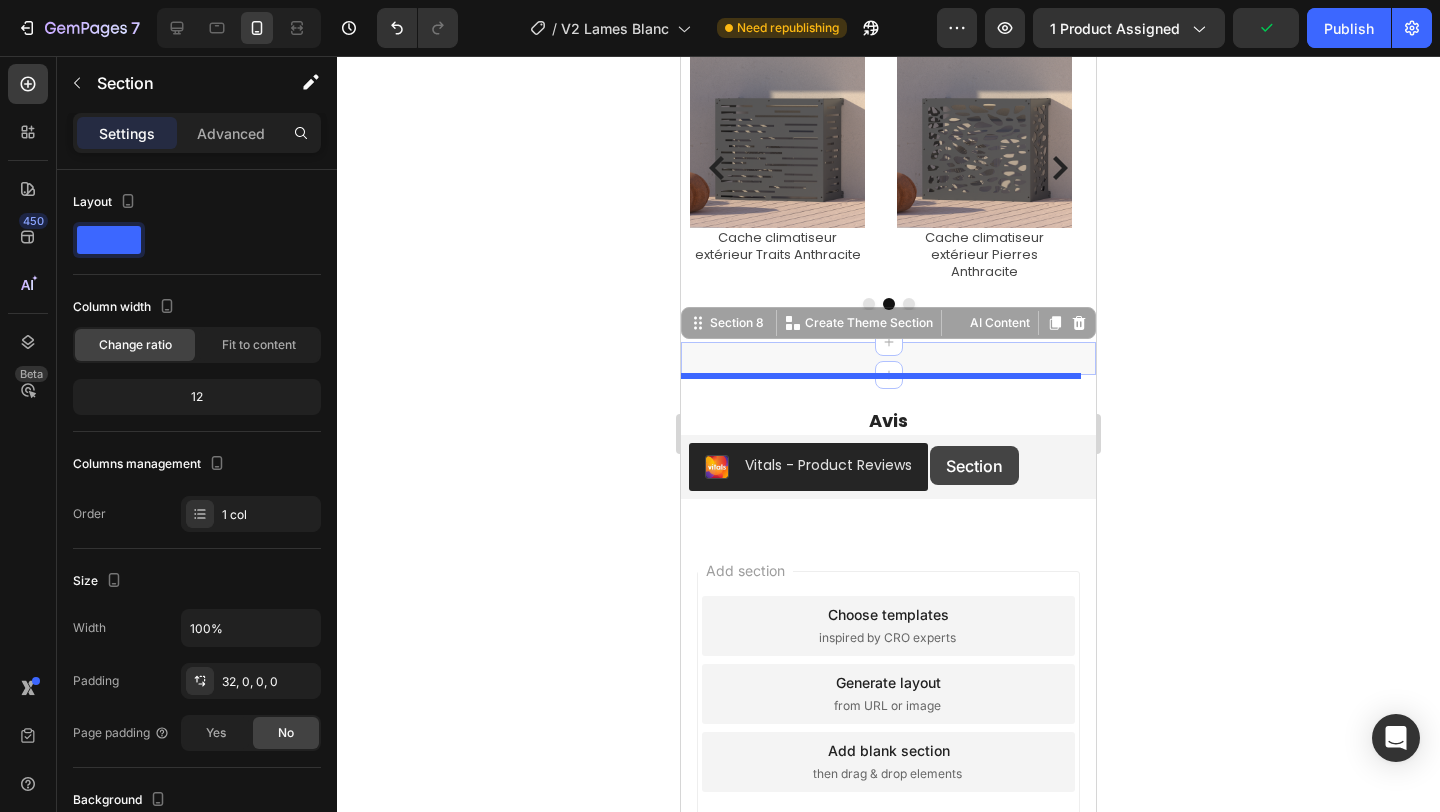 drag, startPoint x: 914, startPoint y: 373, endPoint x: 930, endPoint y: 446, distance: 74.73286 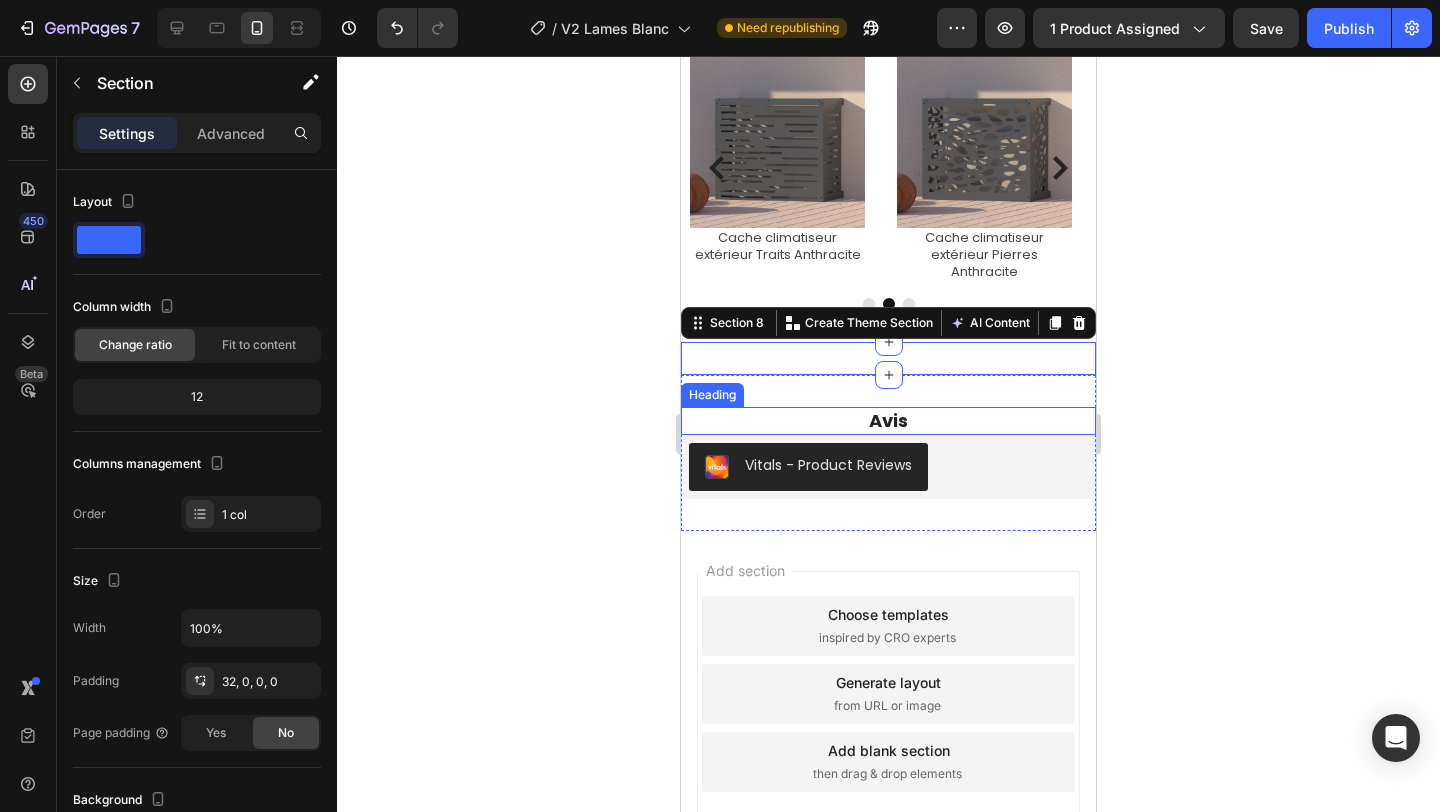 click on "Avis" at bounding box center (888, 420) 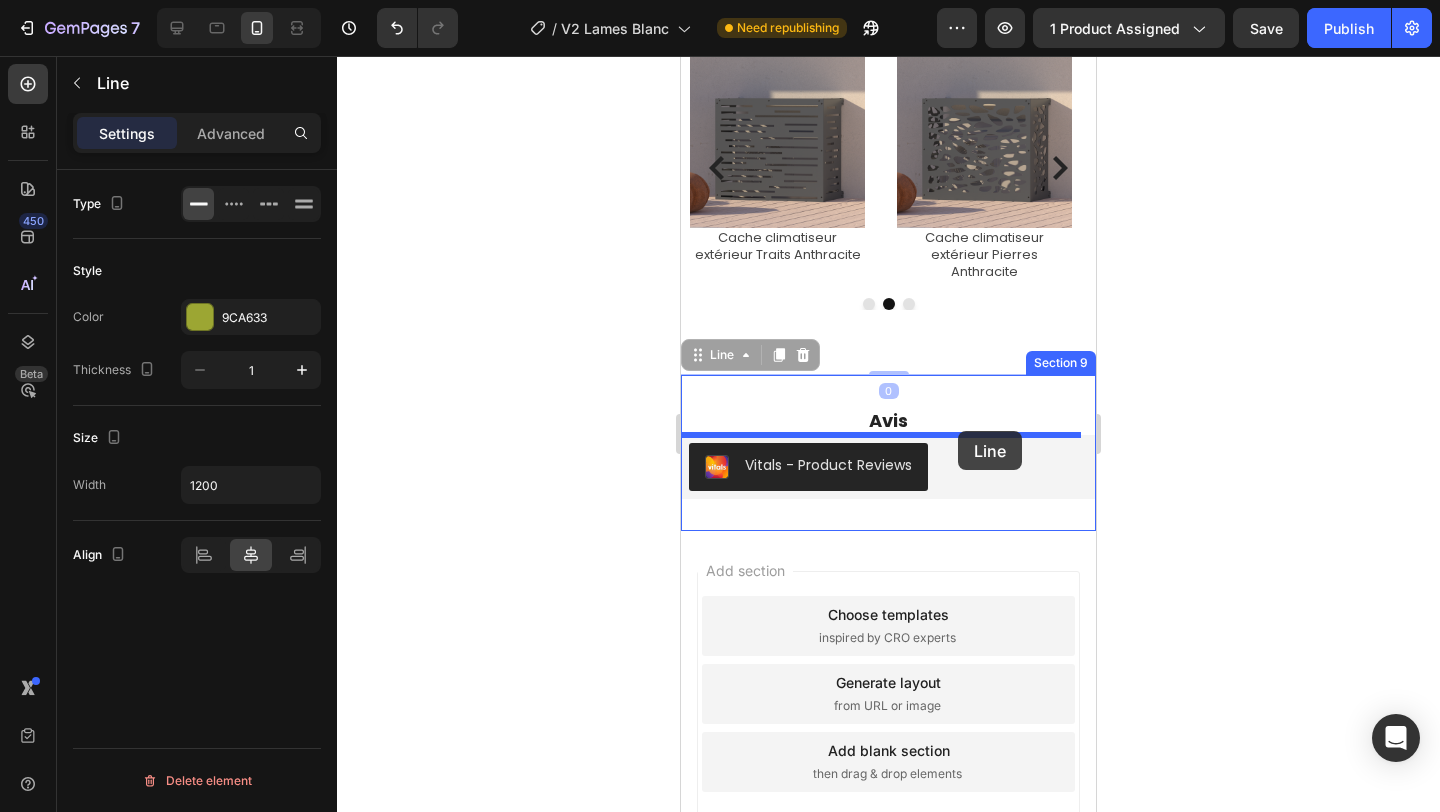 drag, startPoint x: 967, startPoint y: 374, endPoint x: 958, endPoint y: 431, distance: 57.706154 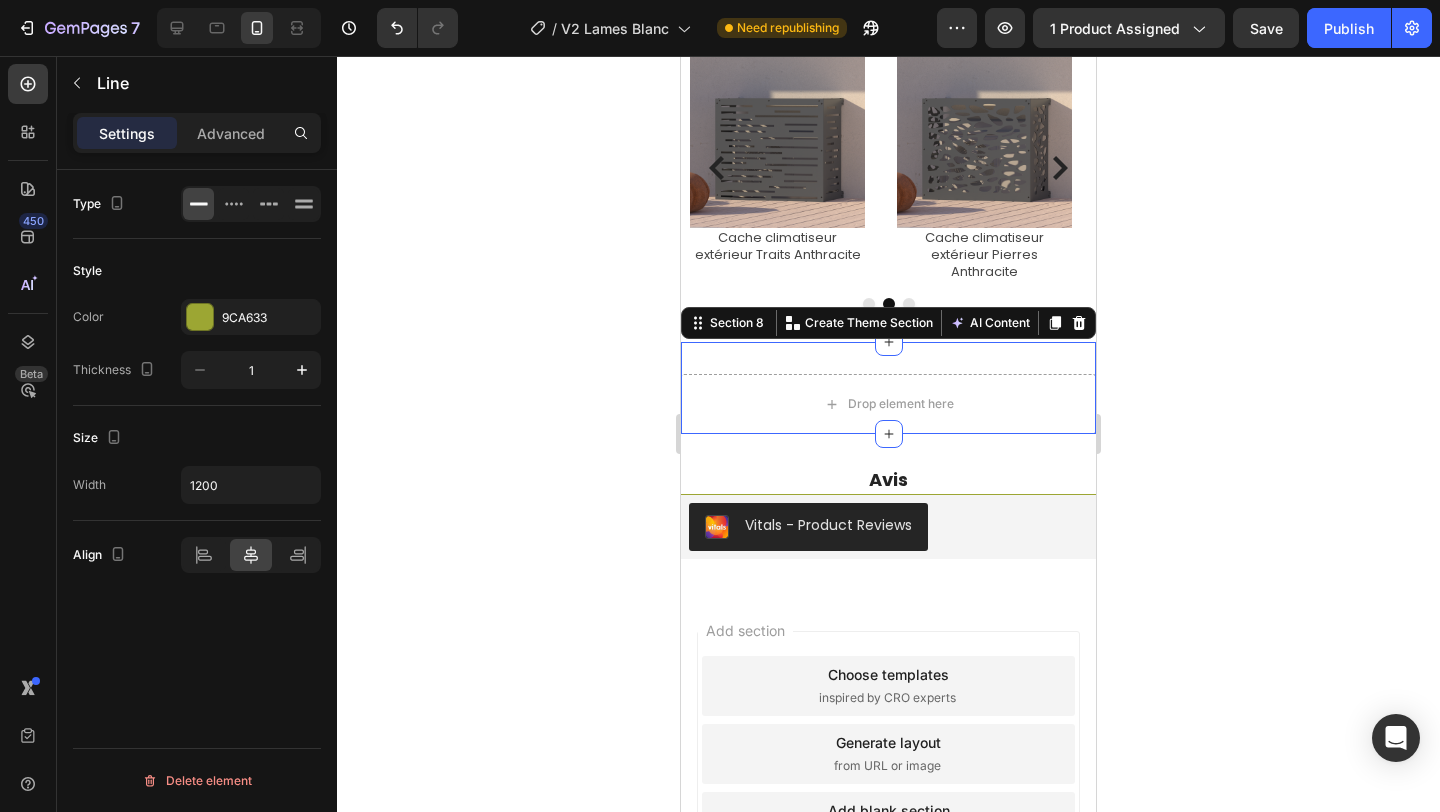 click on "Drop element here Section 8   Create Theme Section AI Content Write with GemAI What would you like to describe here? Tone and Voice Persuasive Product Sicherungskasten-Abdeckung in Holzoptik – Maßgefertigt individuell individuelles Angebot Show more Generate" at bounding box center [888, 388] 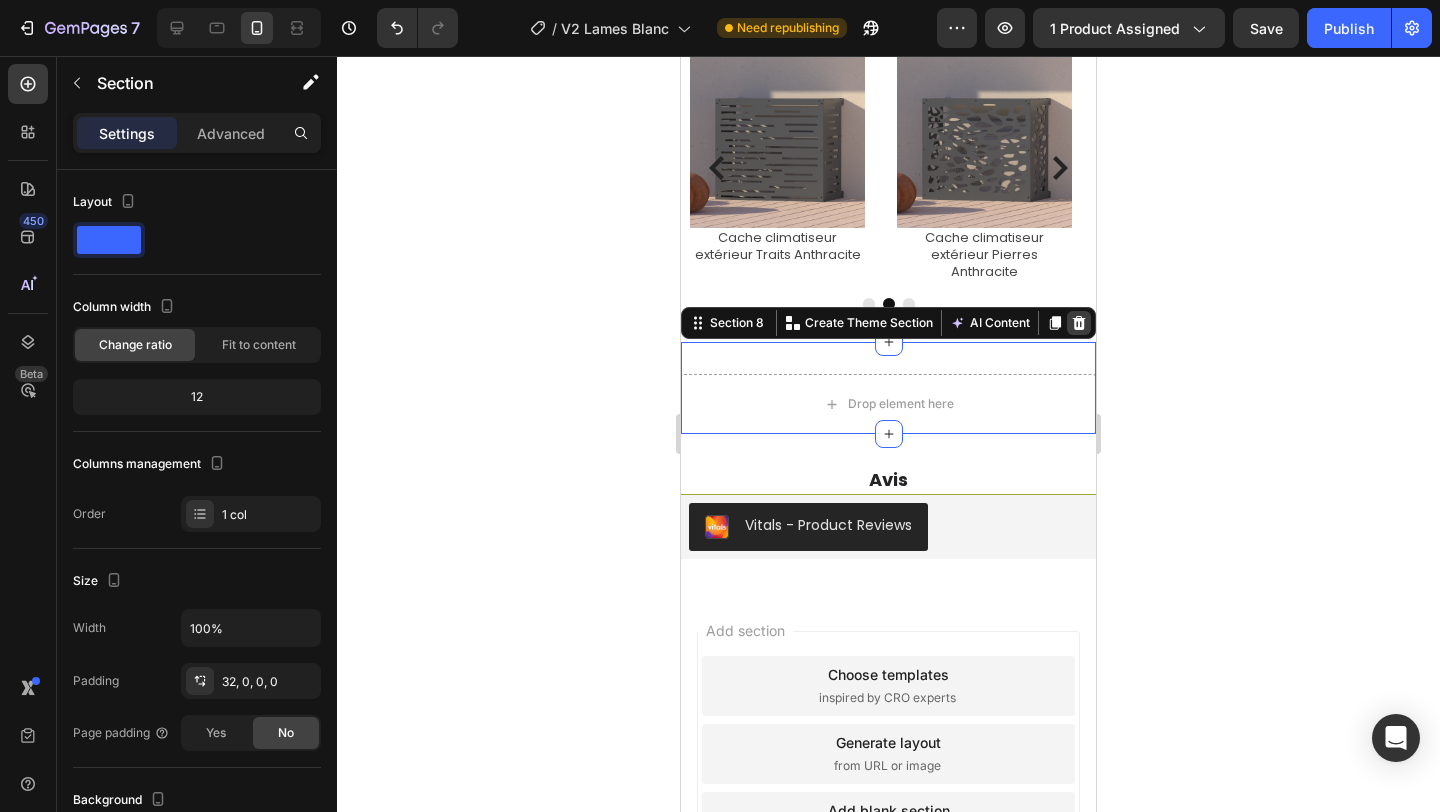 click 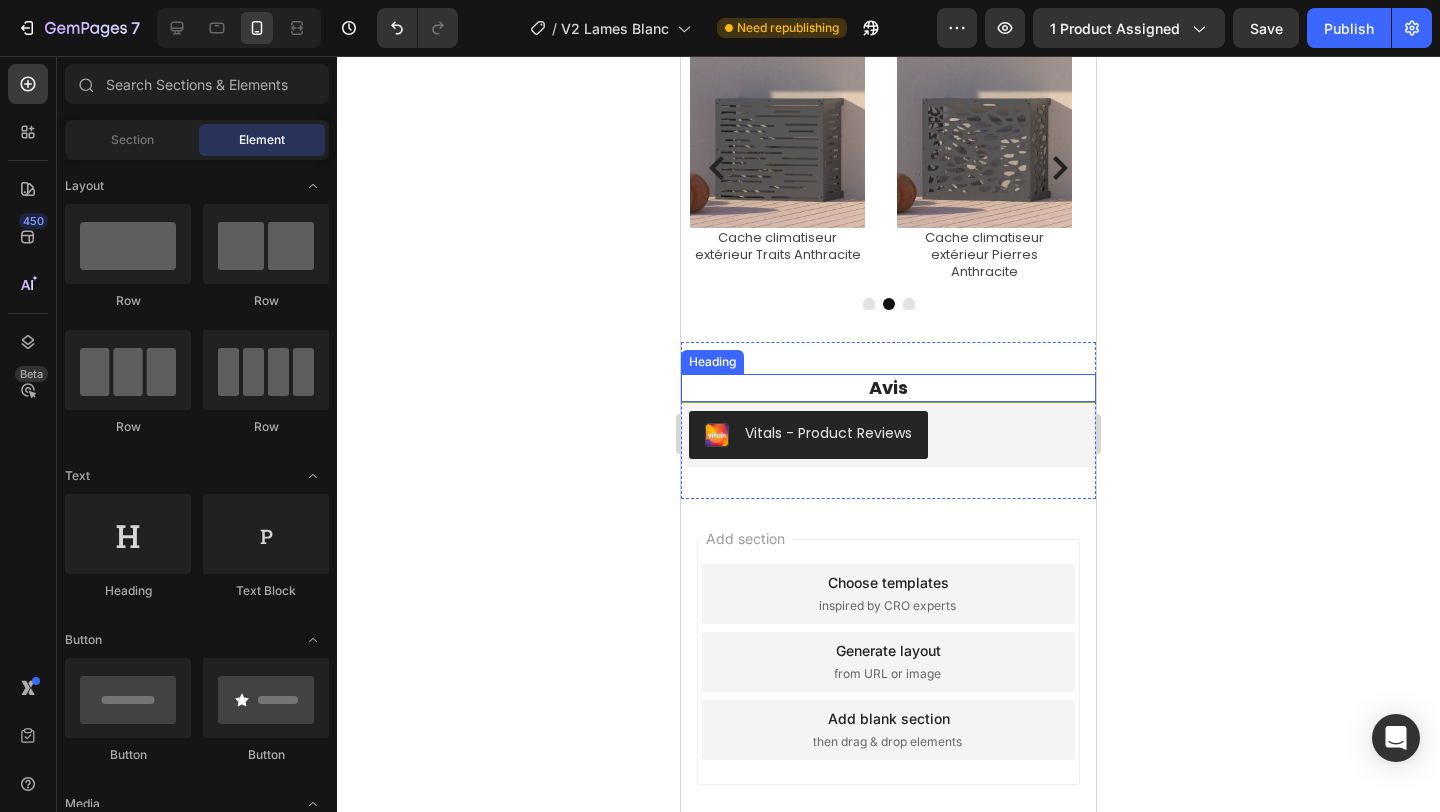 click on "Avis" at bounding box center (888, 387) 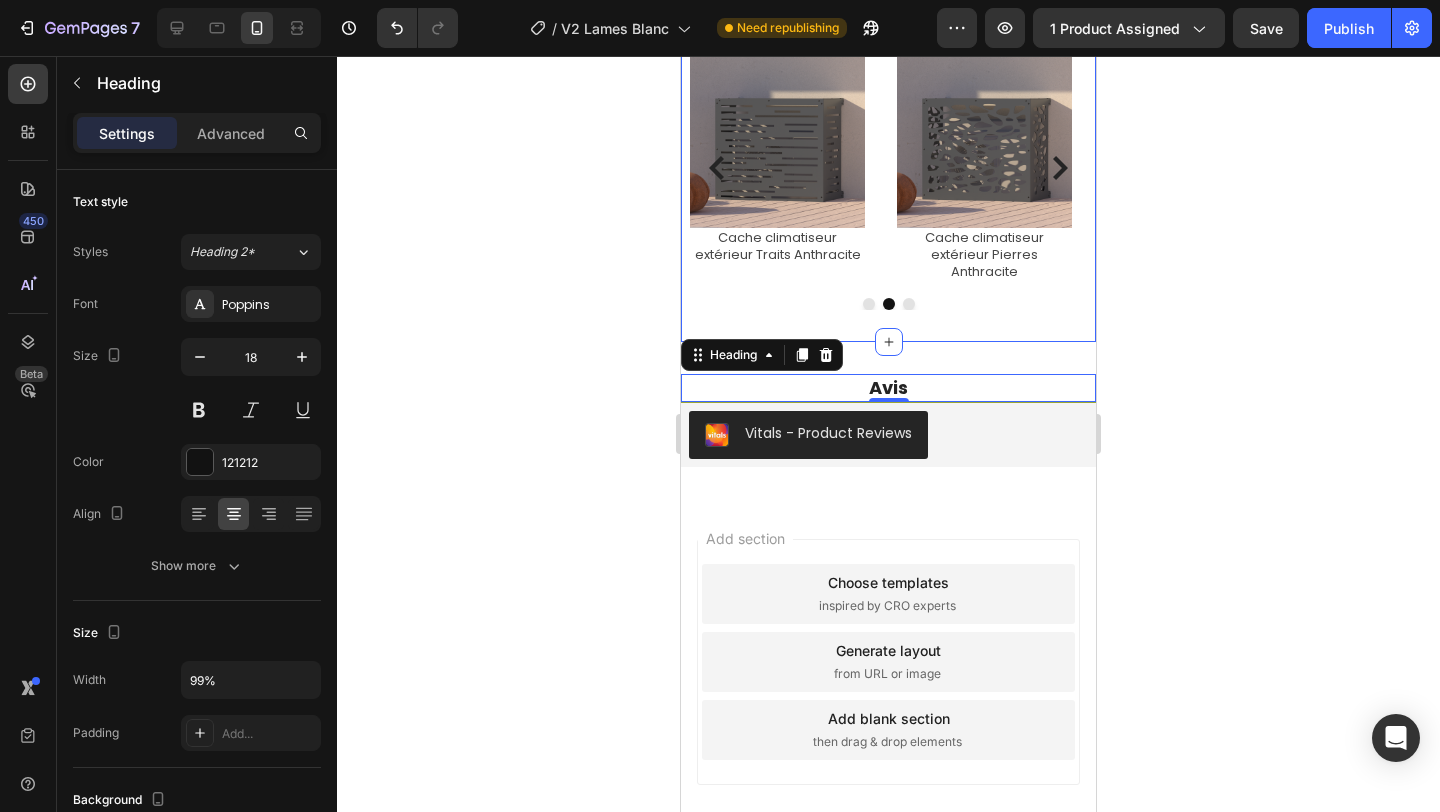 click on "Autres modèles  Heading                Title Line Product Images Cache climatiseur extérieur Ajouré Blanc Product Title Row Product List Product Images Cache climatiseur extérieur Traits Anthracite Product Title Row Product List Product Images Cache climatiseur extérieur Pierres Anthracite Product Title Row Product List Product Images Cache climatiseur extérieur Pierres Blanc Product Title Row Product List Product Images Cache climatiseur extérieur Traits Blanc Product Title Row Product List Product List Section 7" at bounding box center (888, 166) 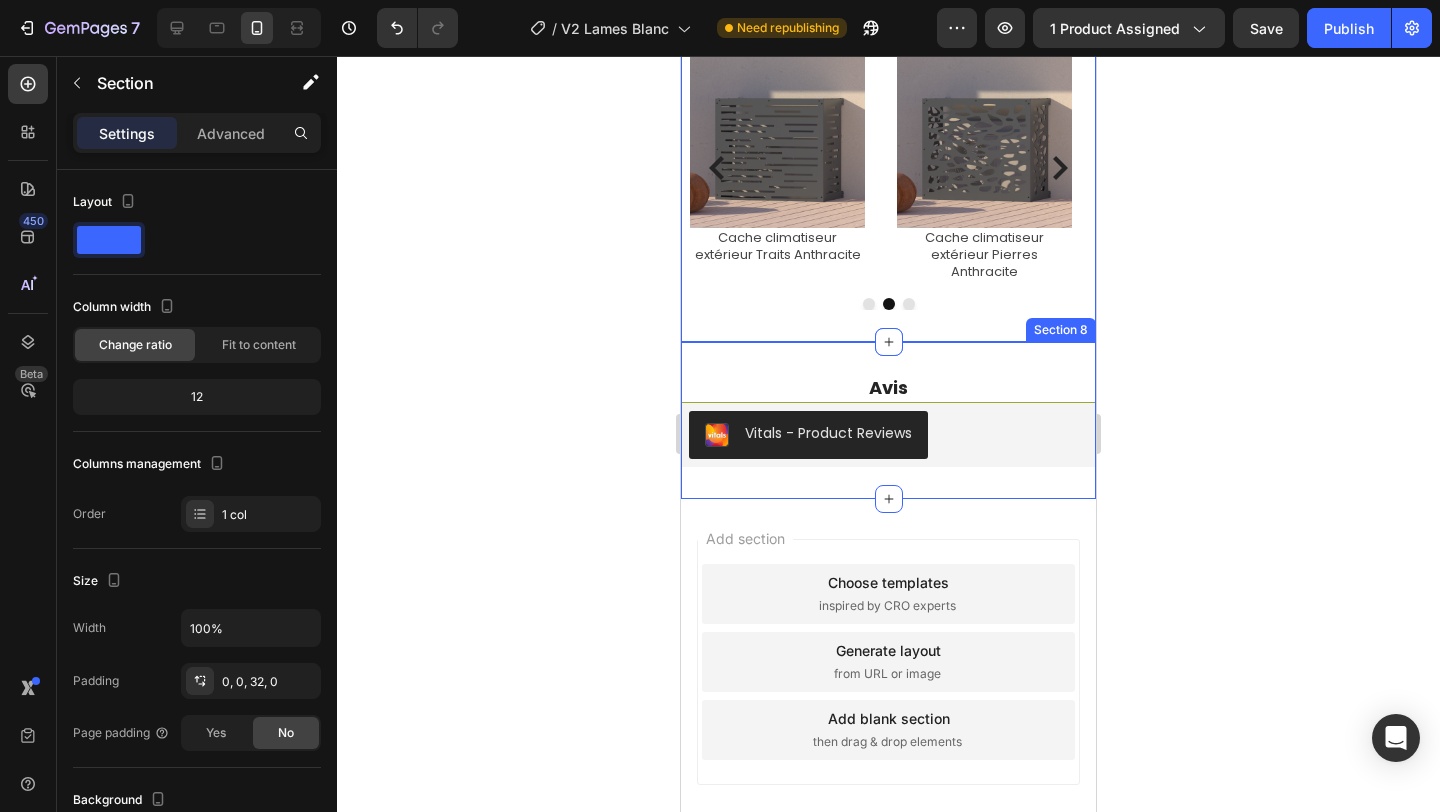 click on "Avis Heading                Title Line Vitals - Product Reviews Vitals Section 8" at bounding box center (888, 420) 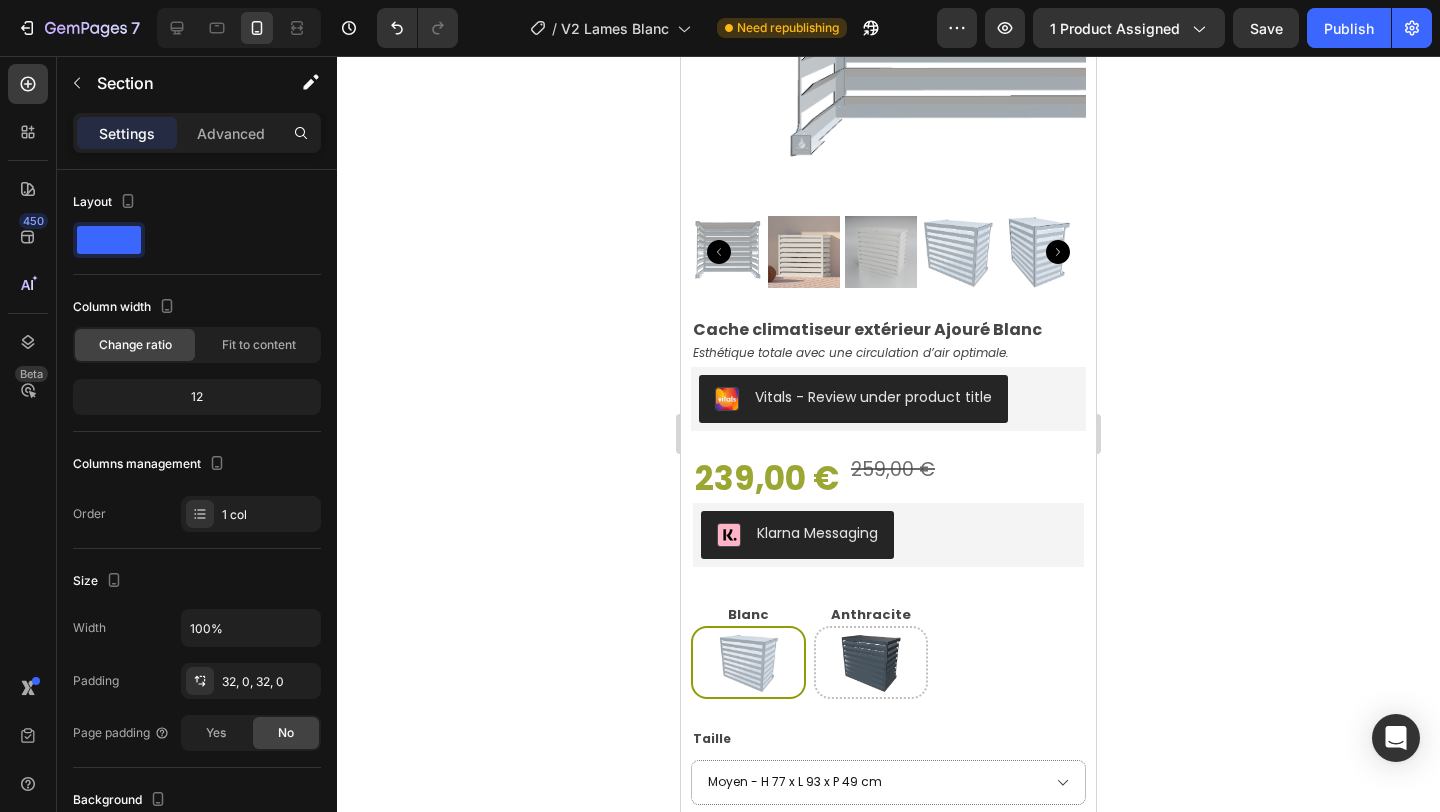 scroll, scrollTop: 235, scrollLeft: 0, axis: vertical 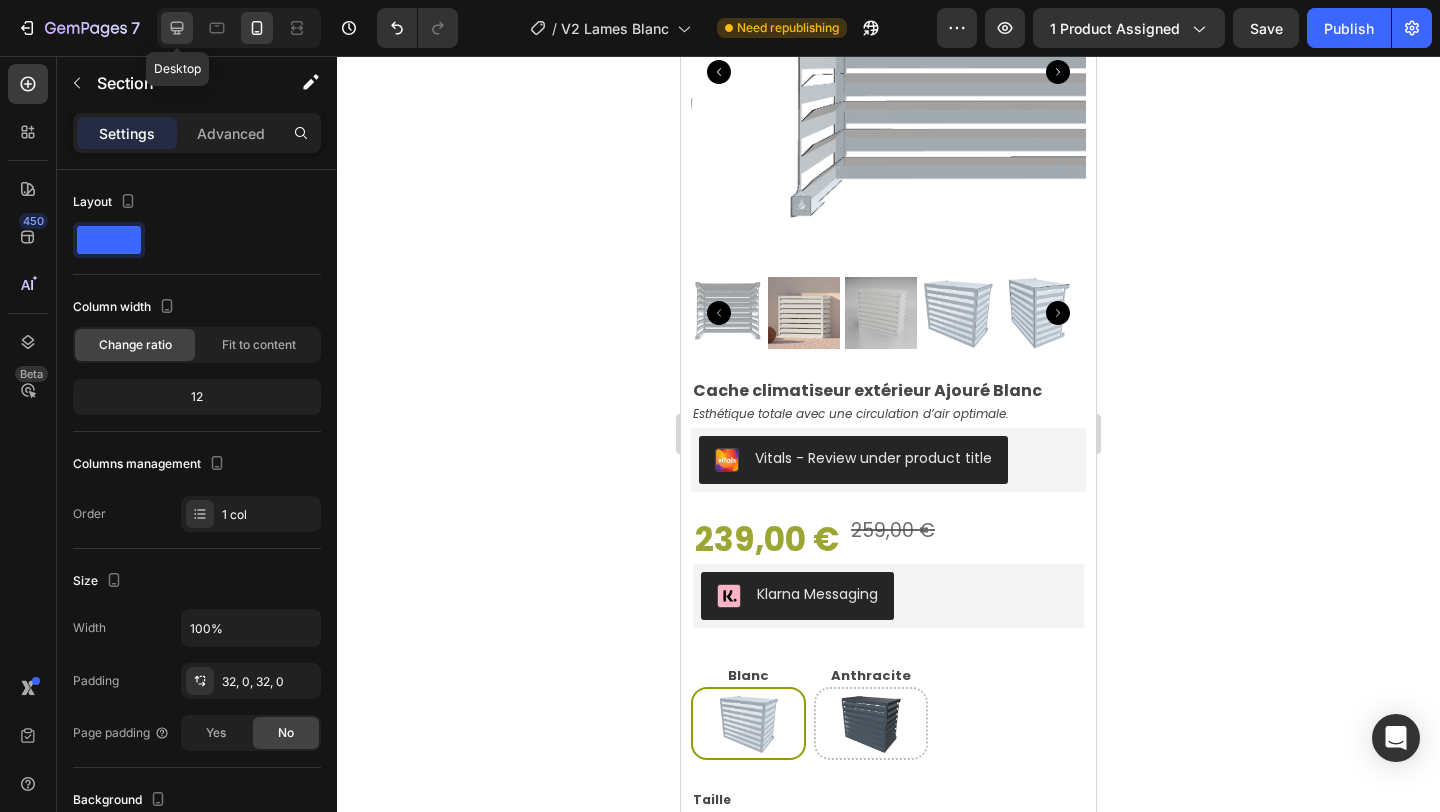 click 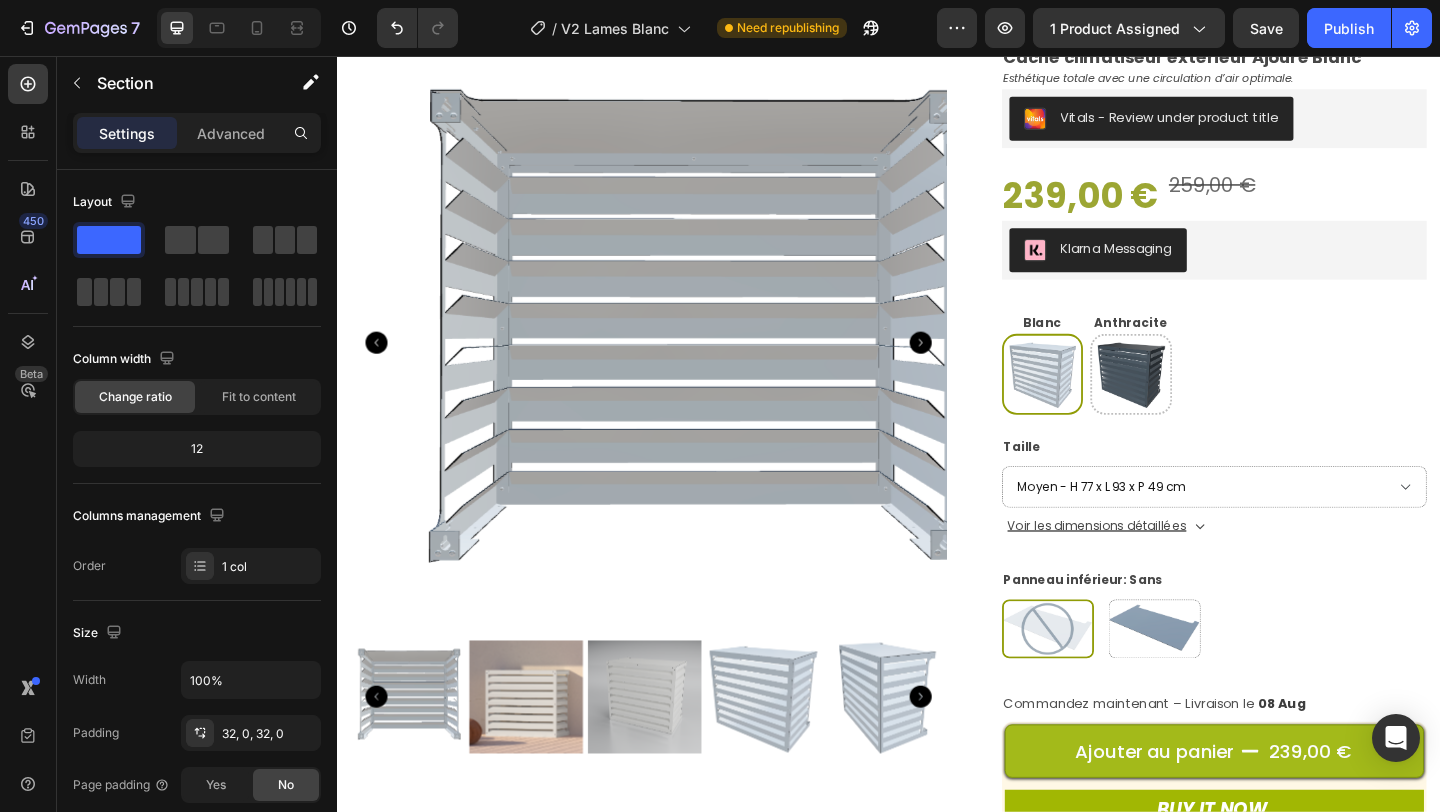 scroll, scrollTop: 90, scrollLeft: 0, axis: vertical 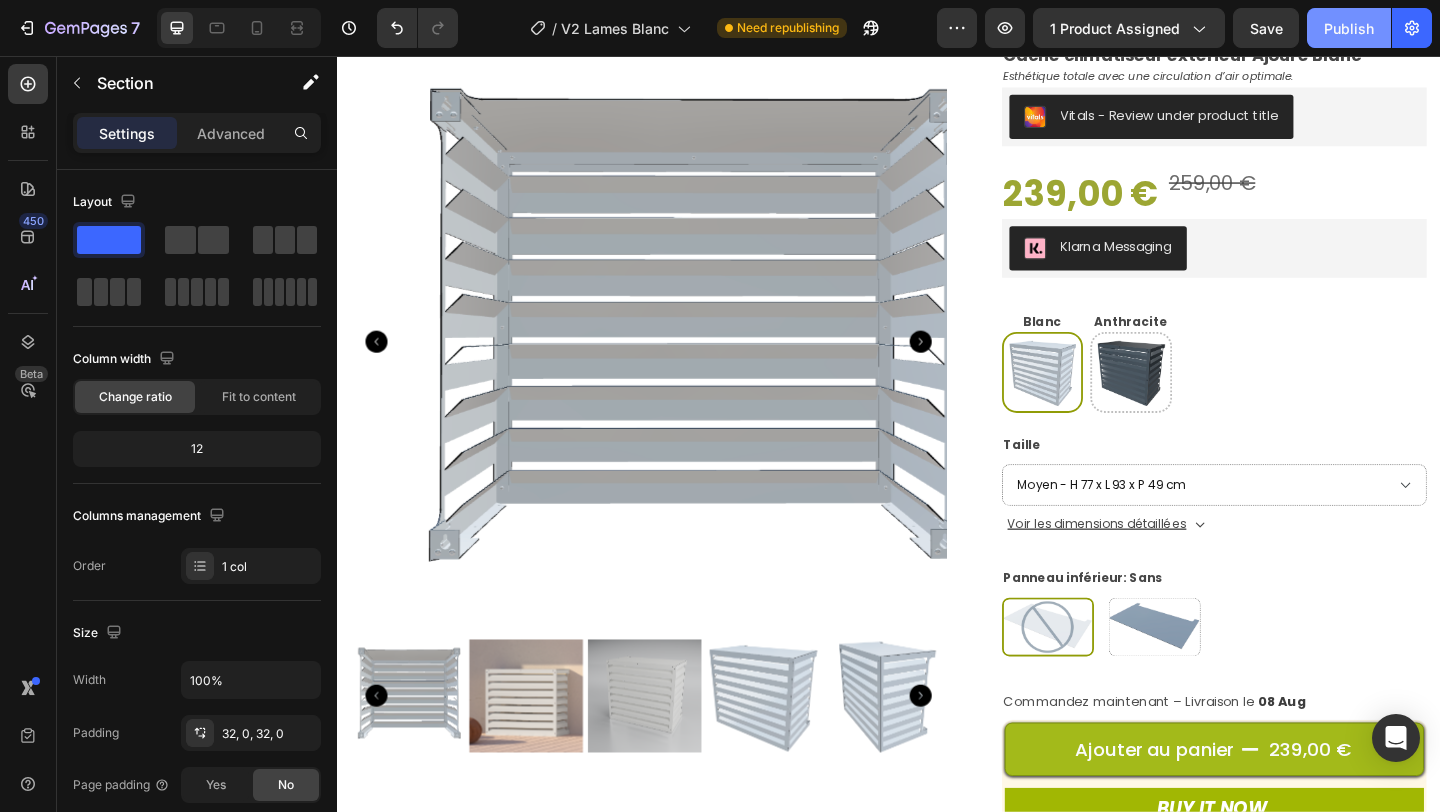 click on "Publish" at bounding box center [1349, 28] 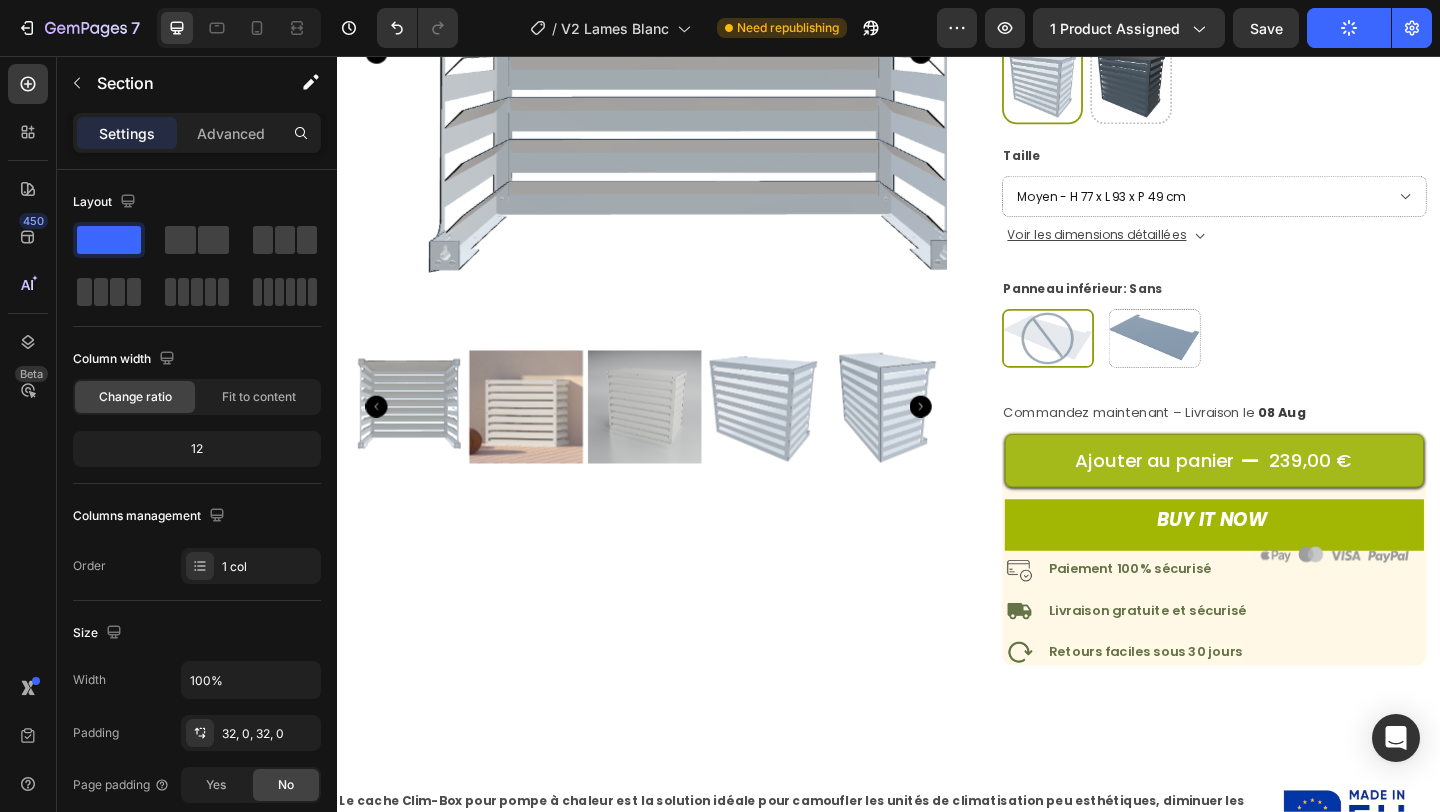 scroll, scrollTop: 394, scrollLeft: 0, axis: vertical 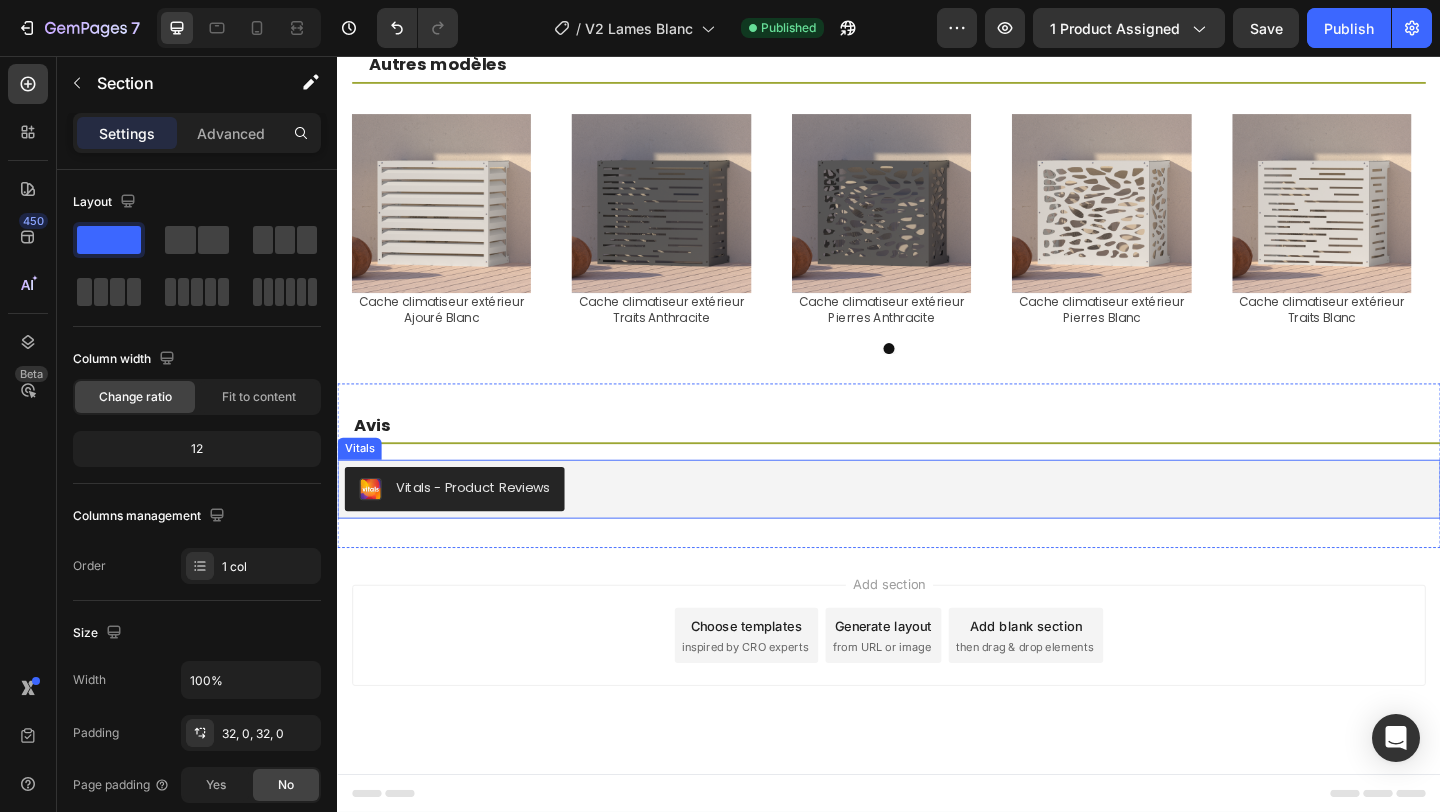 click on "Vitals - Product Reviews" at bounding box center (937, 527) 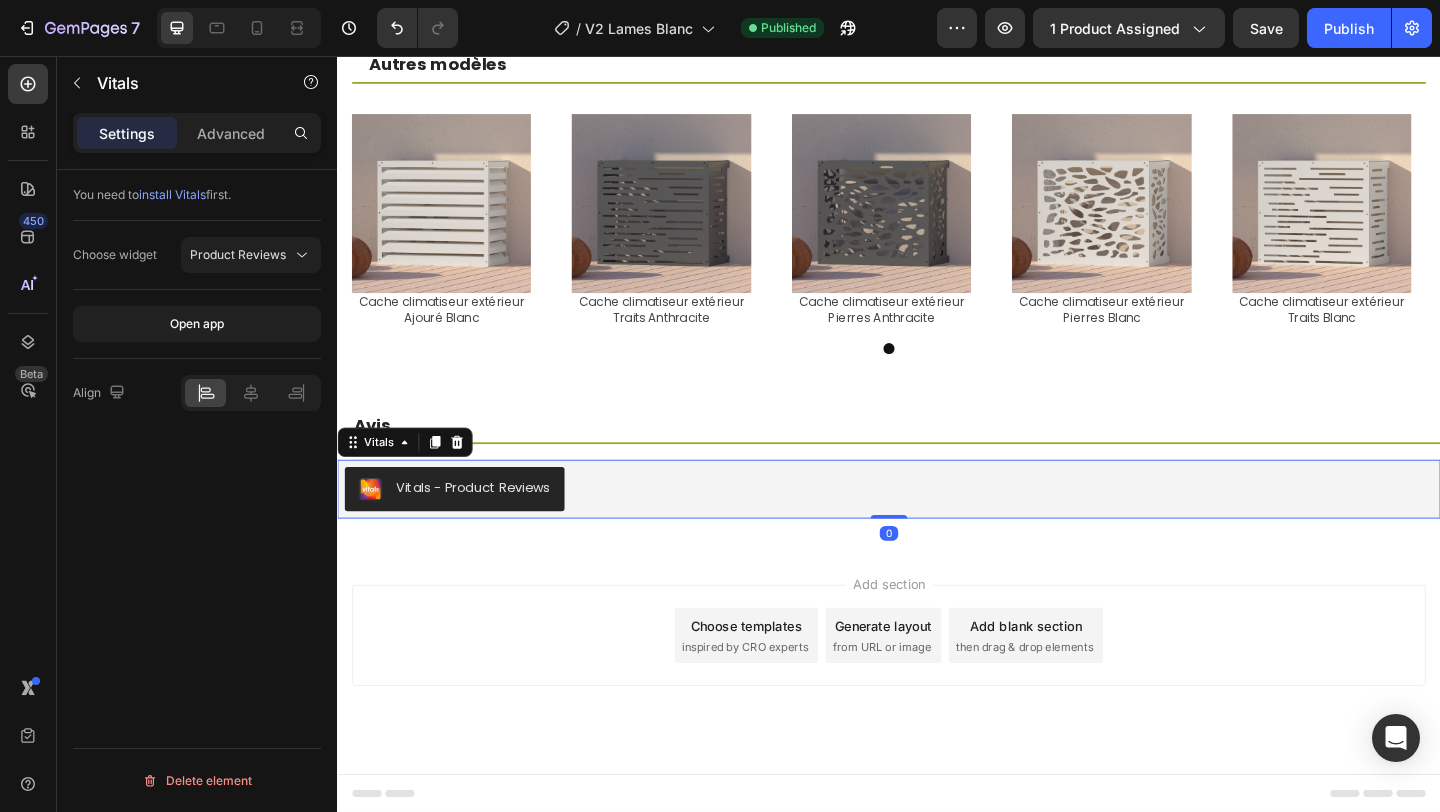 click on "Settings" at bounding box center [127, 133] 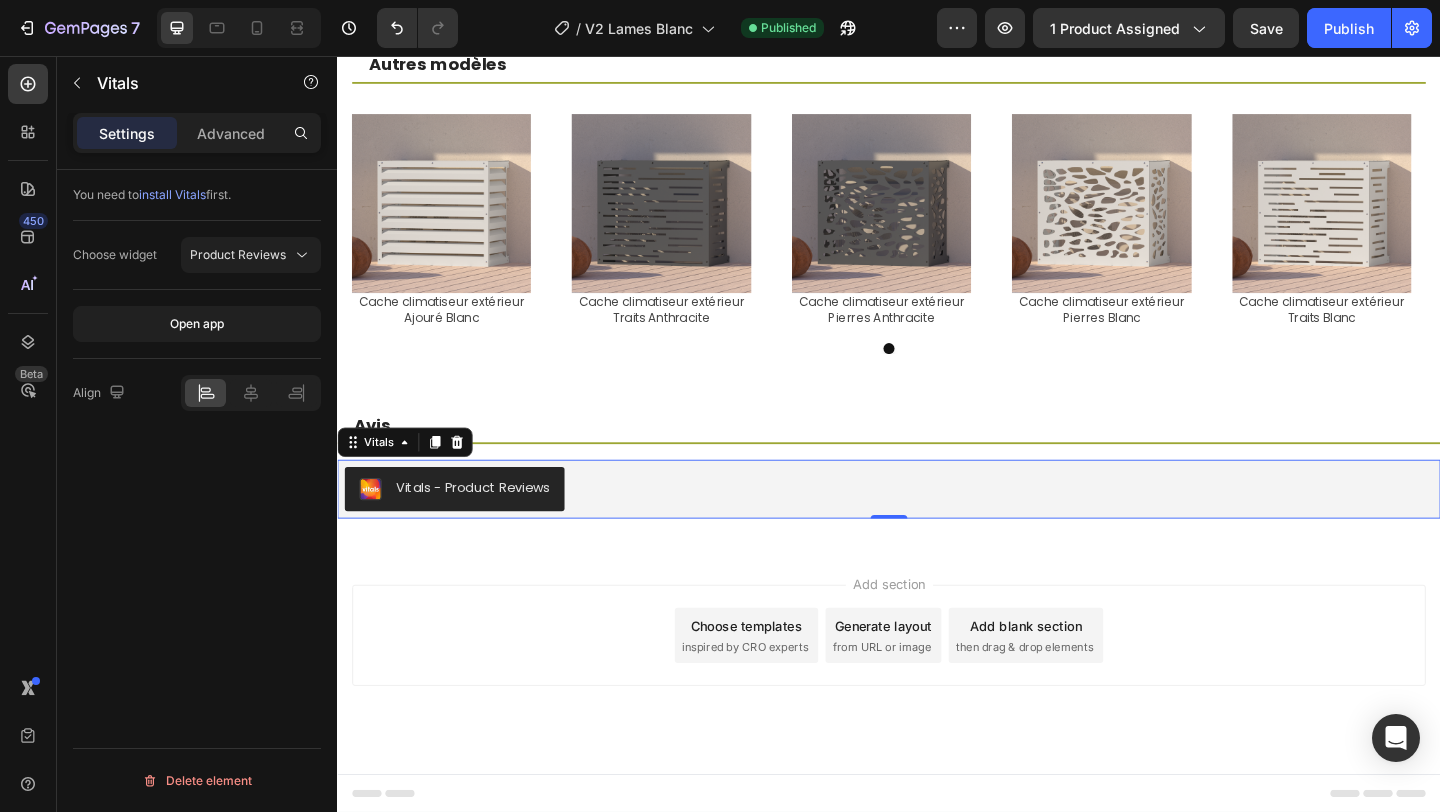 click on "Vitals - Product Reviews" at bounding box center [484, 525] 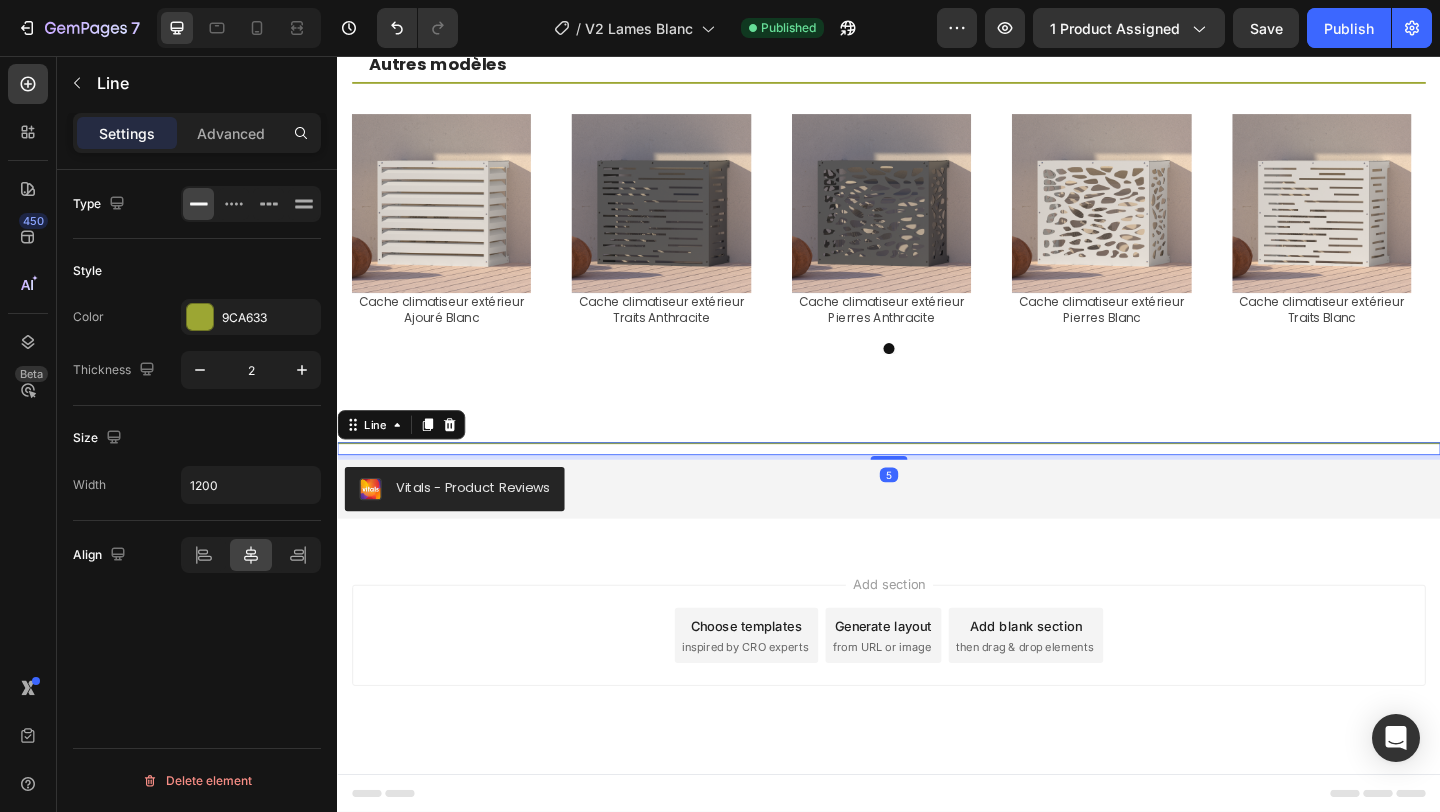 click on "Title Line   5" at bounding box center [937, 483] 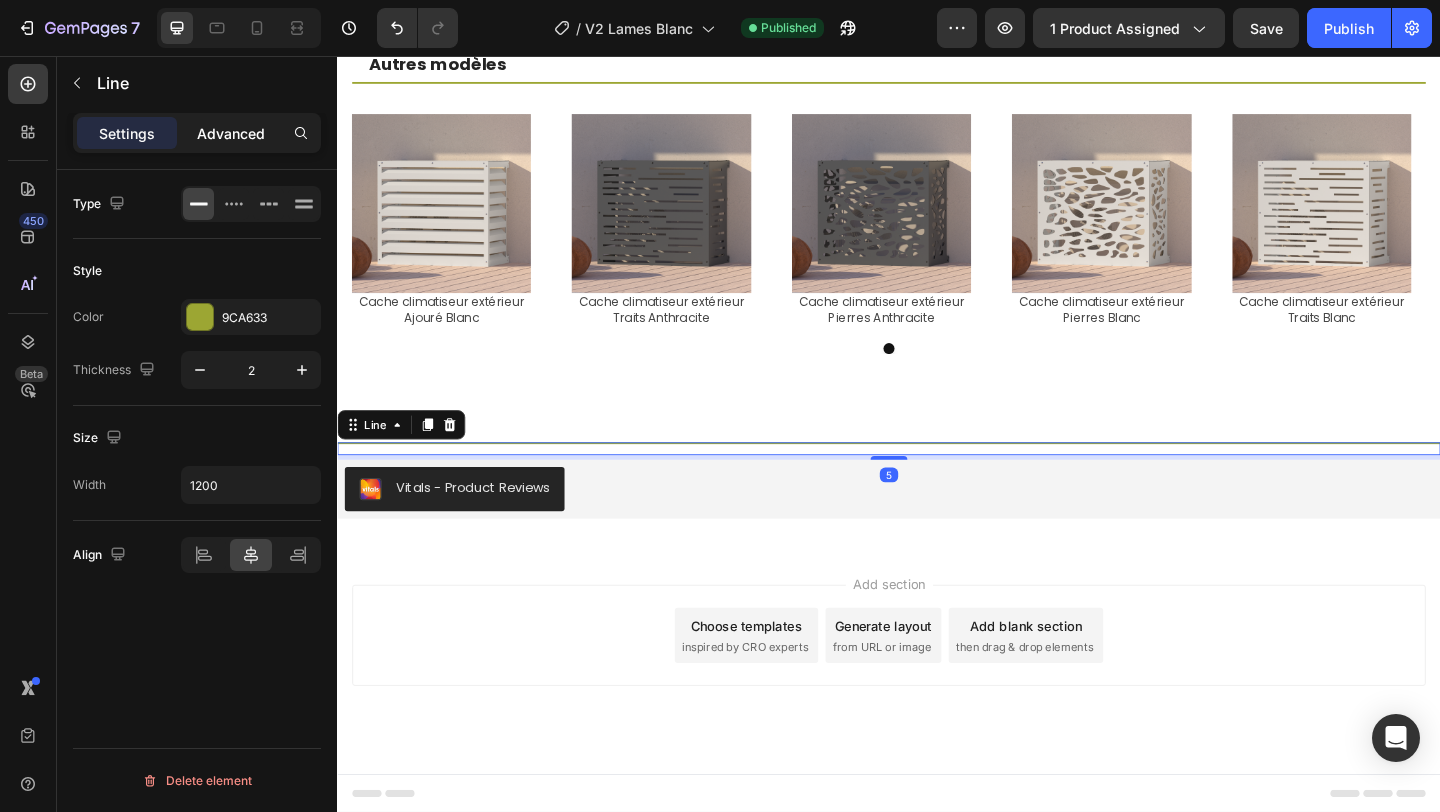 click on "Advanced" 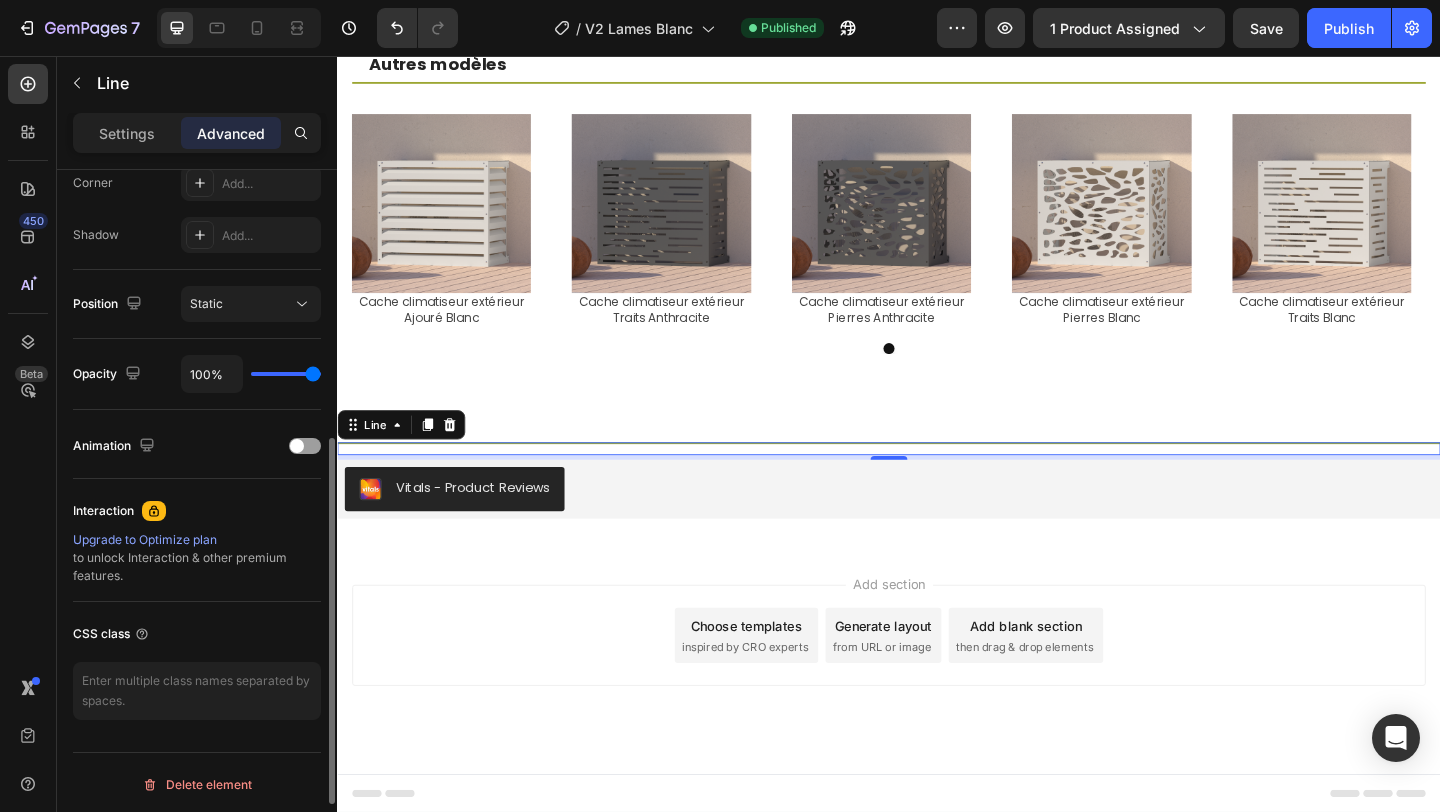 scroll, scrollTop: 635, scrollLeft: 0, axis: vertical 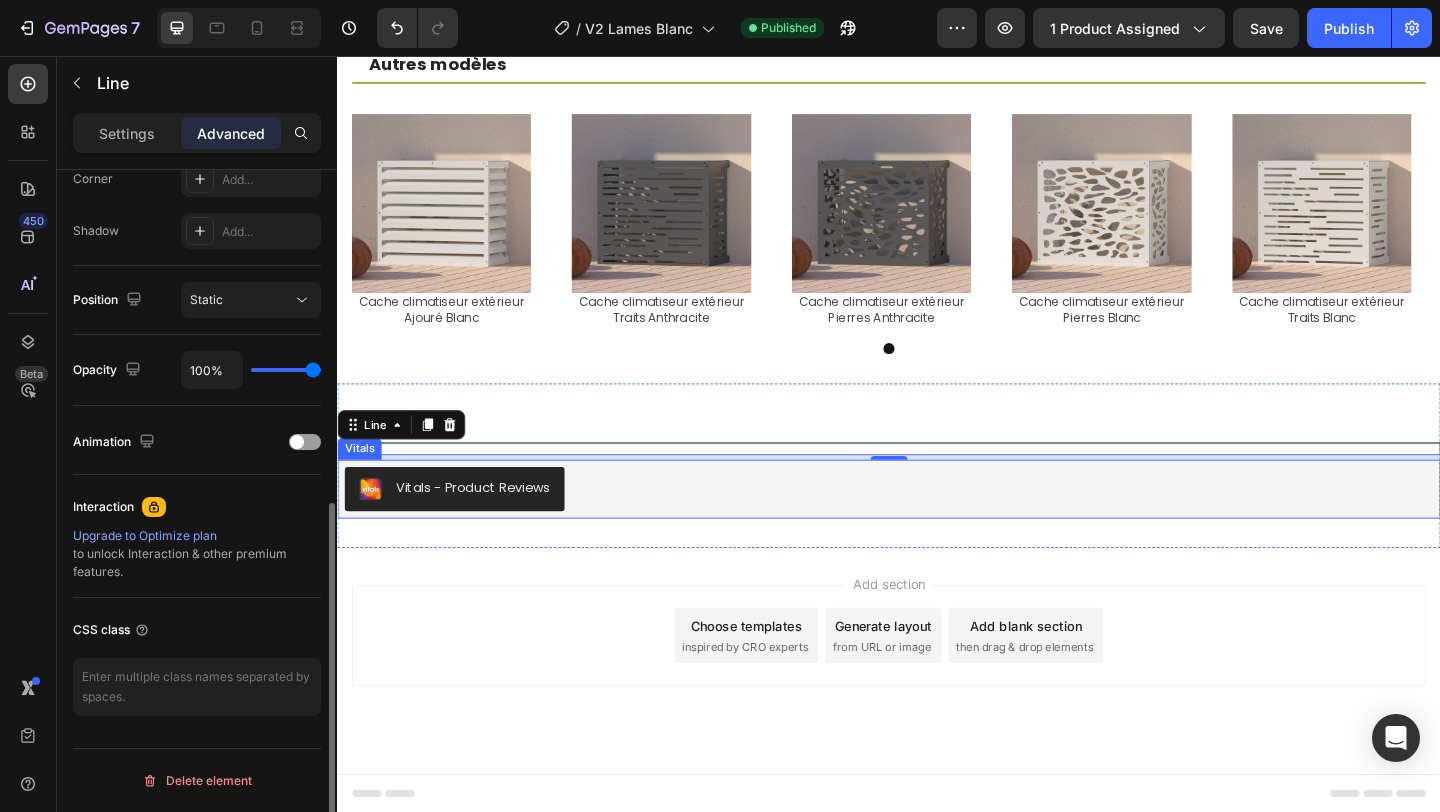 click on "Vitals - Product Reviews" at bounding box center [464, 527] 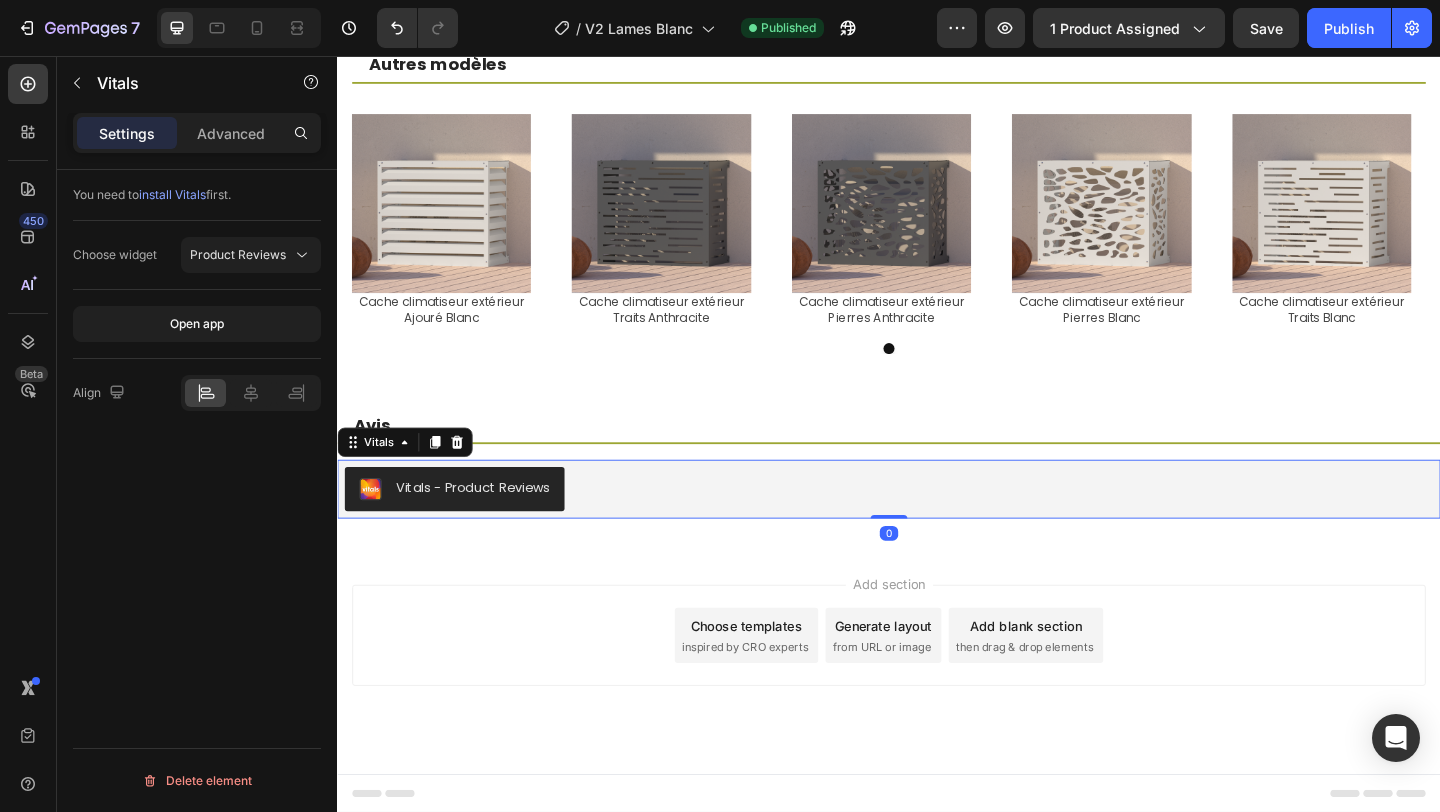scroll, scrollTop: 0, scrollLeft: 0, axis: both 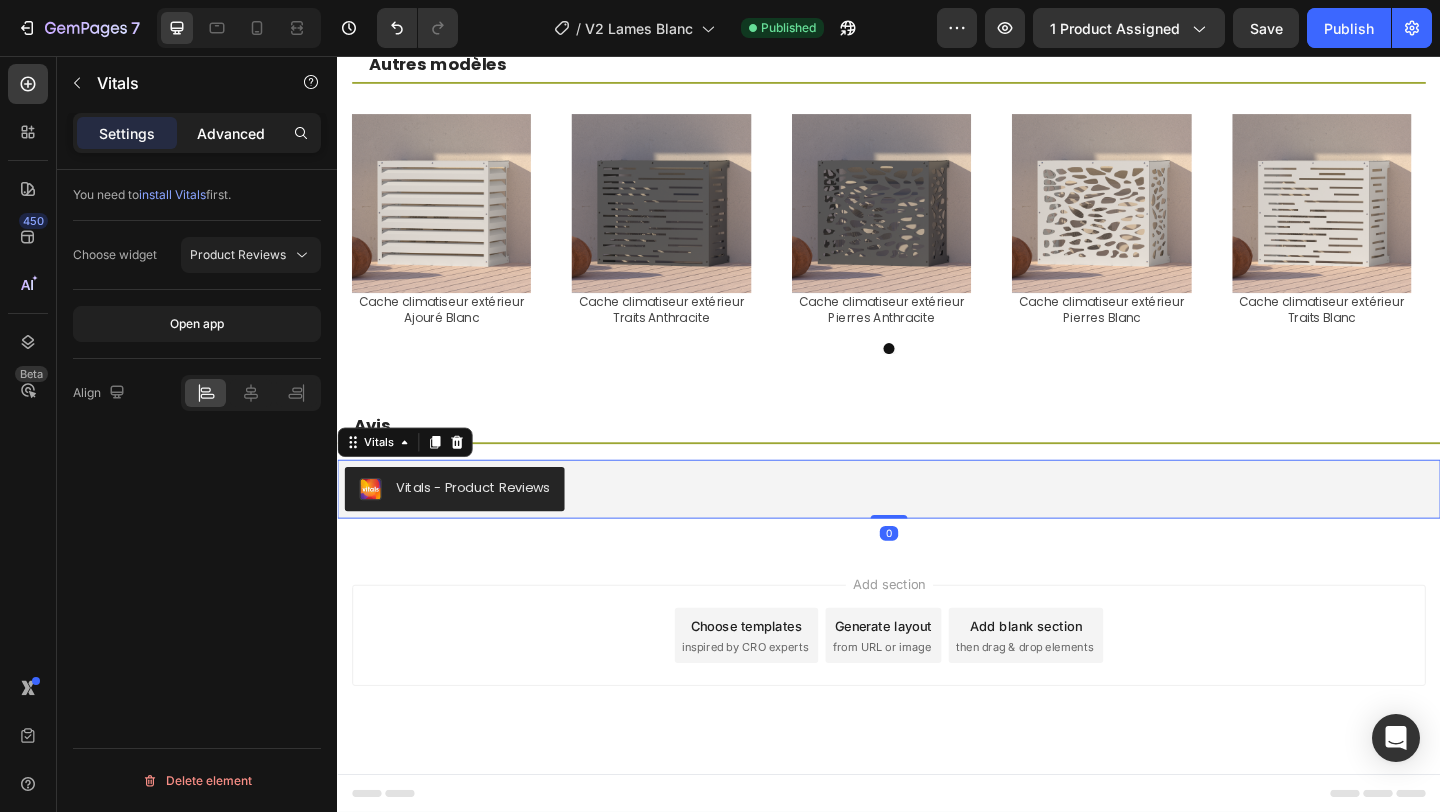 click on "Advanced" at bounding box center [231, 133] 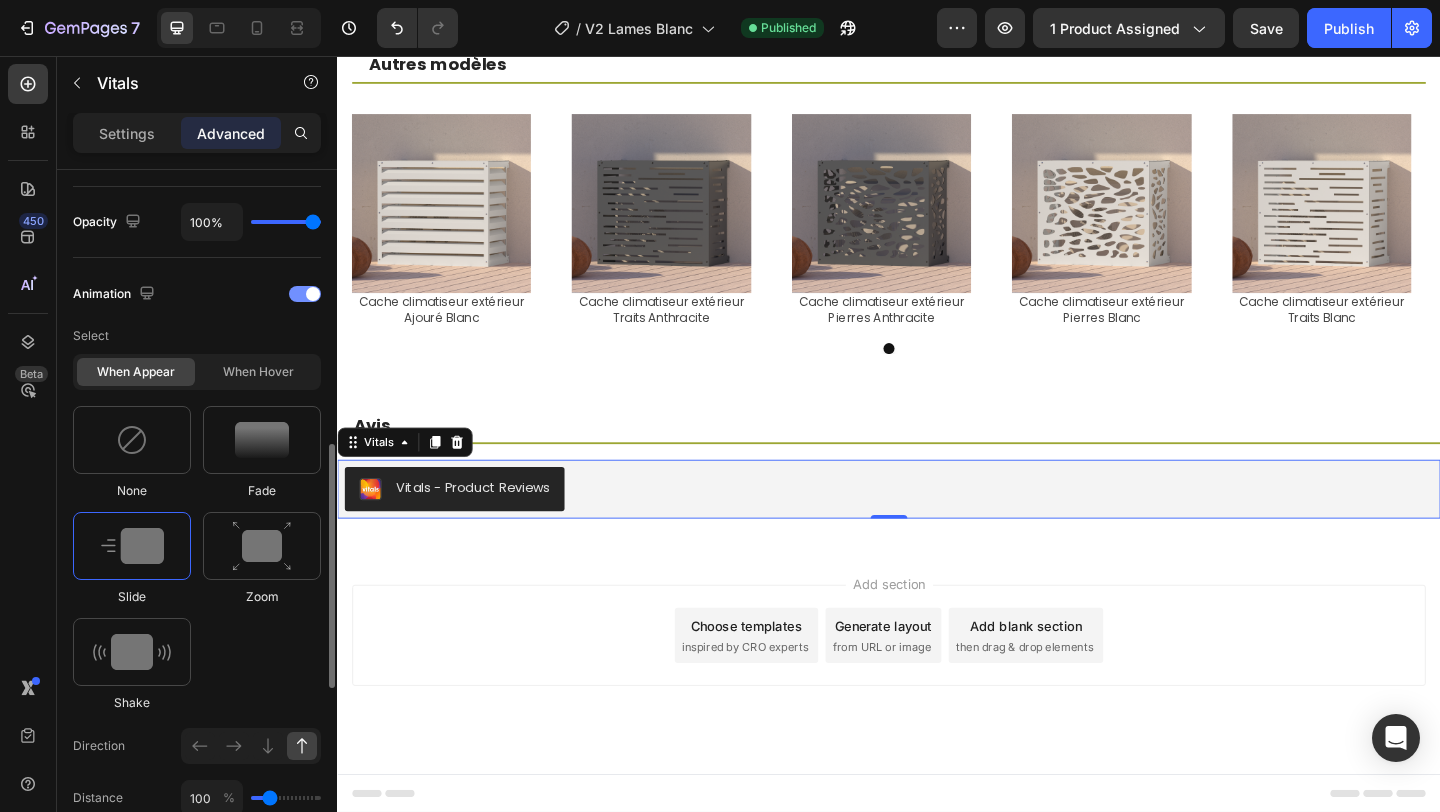 click at bounding box center [305, 294] 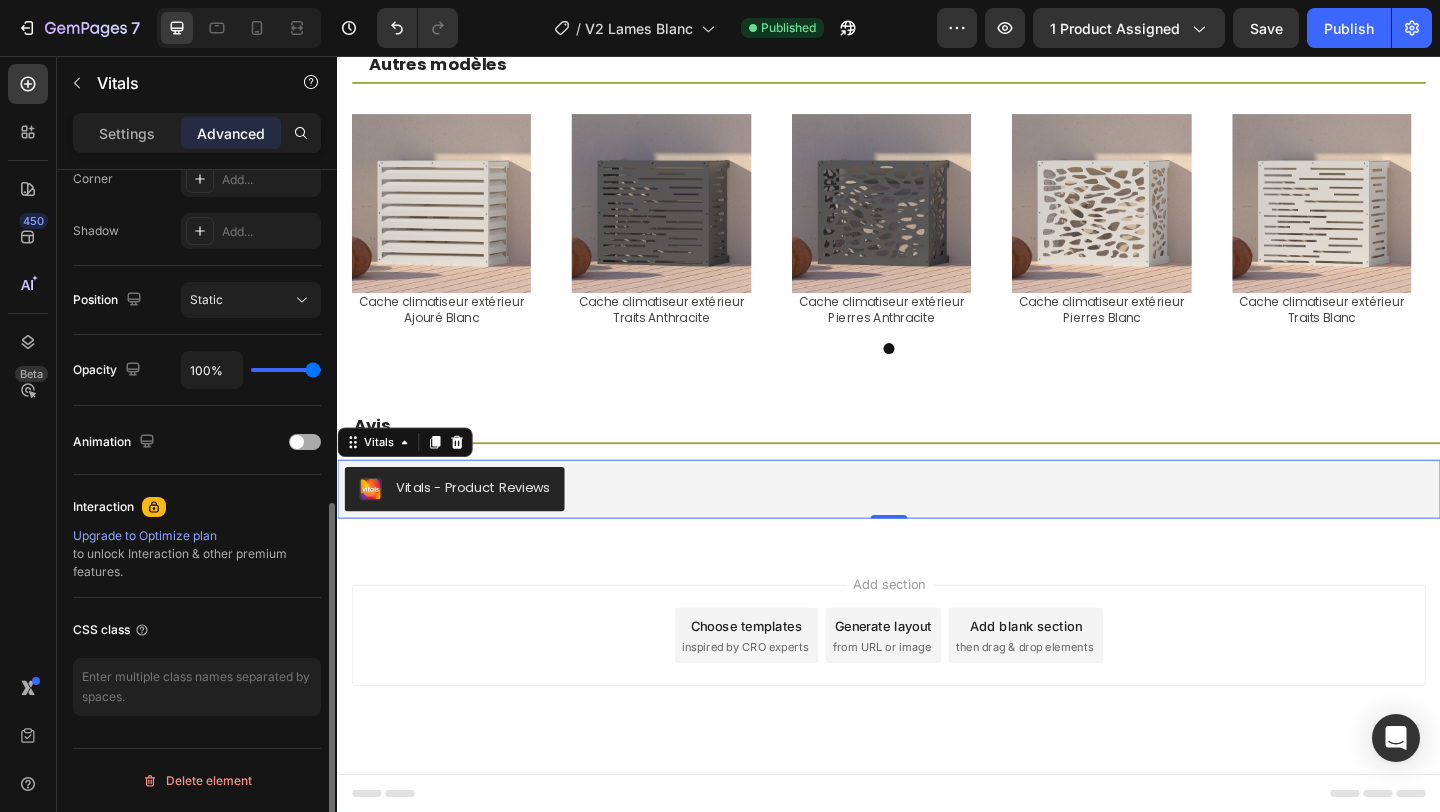 scroll, scrollTop: 635, scrollLeft: 0, axis: vertical 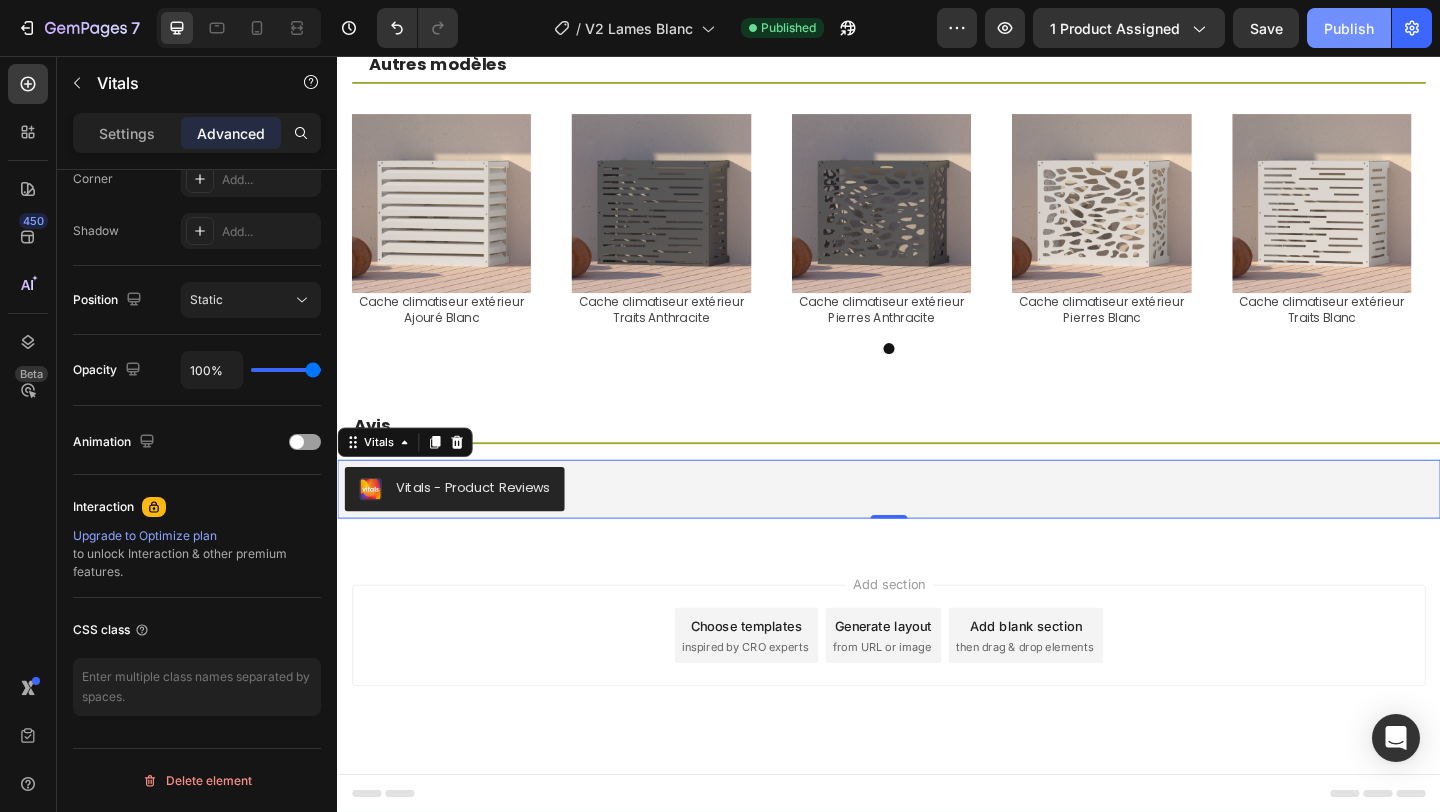click on "Publish" at bounding box center [1349, 28] 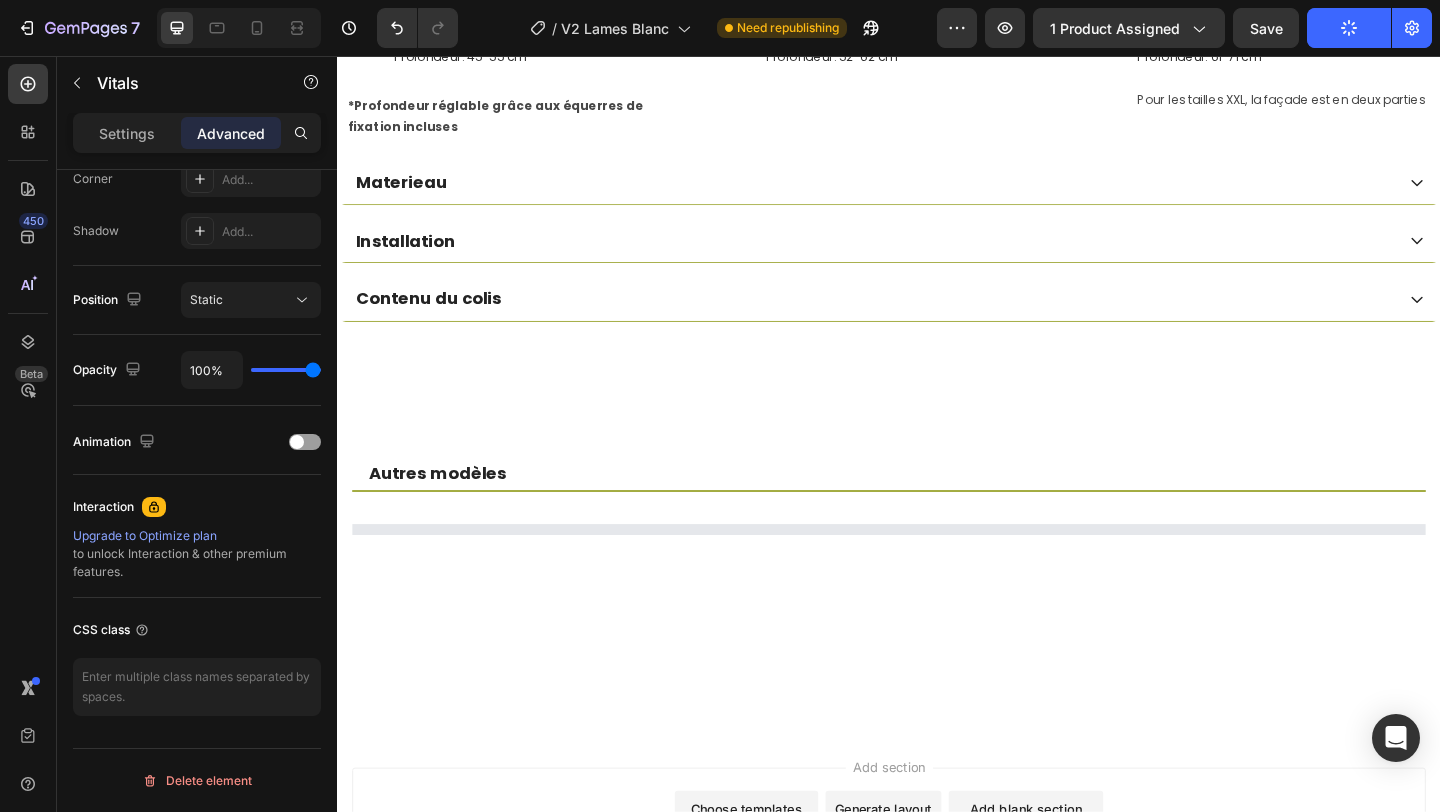 scroll, scrollTop: 1947, scrollLeft: 0, axis: vertical 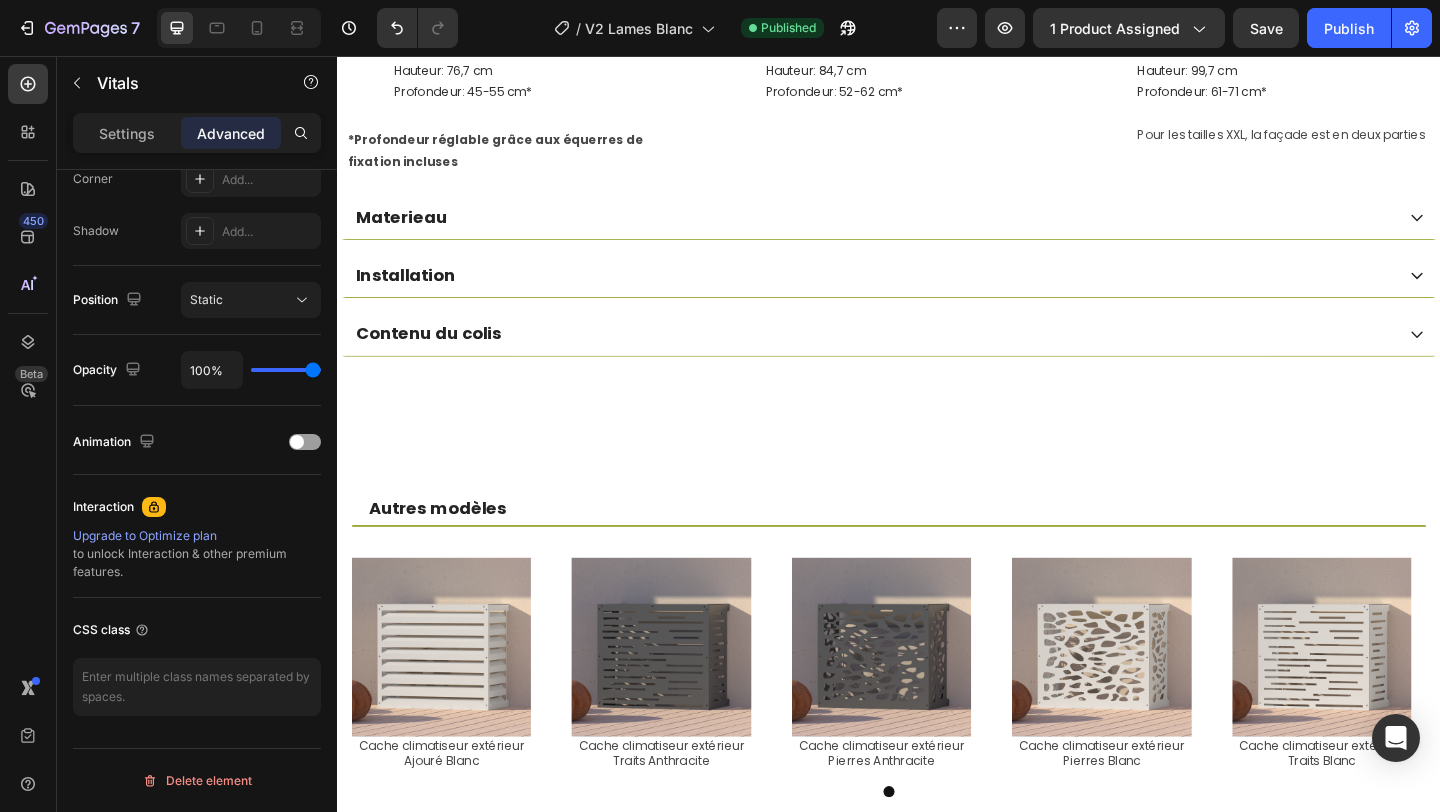 click at bounding box center (239, 28) 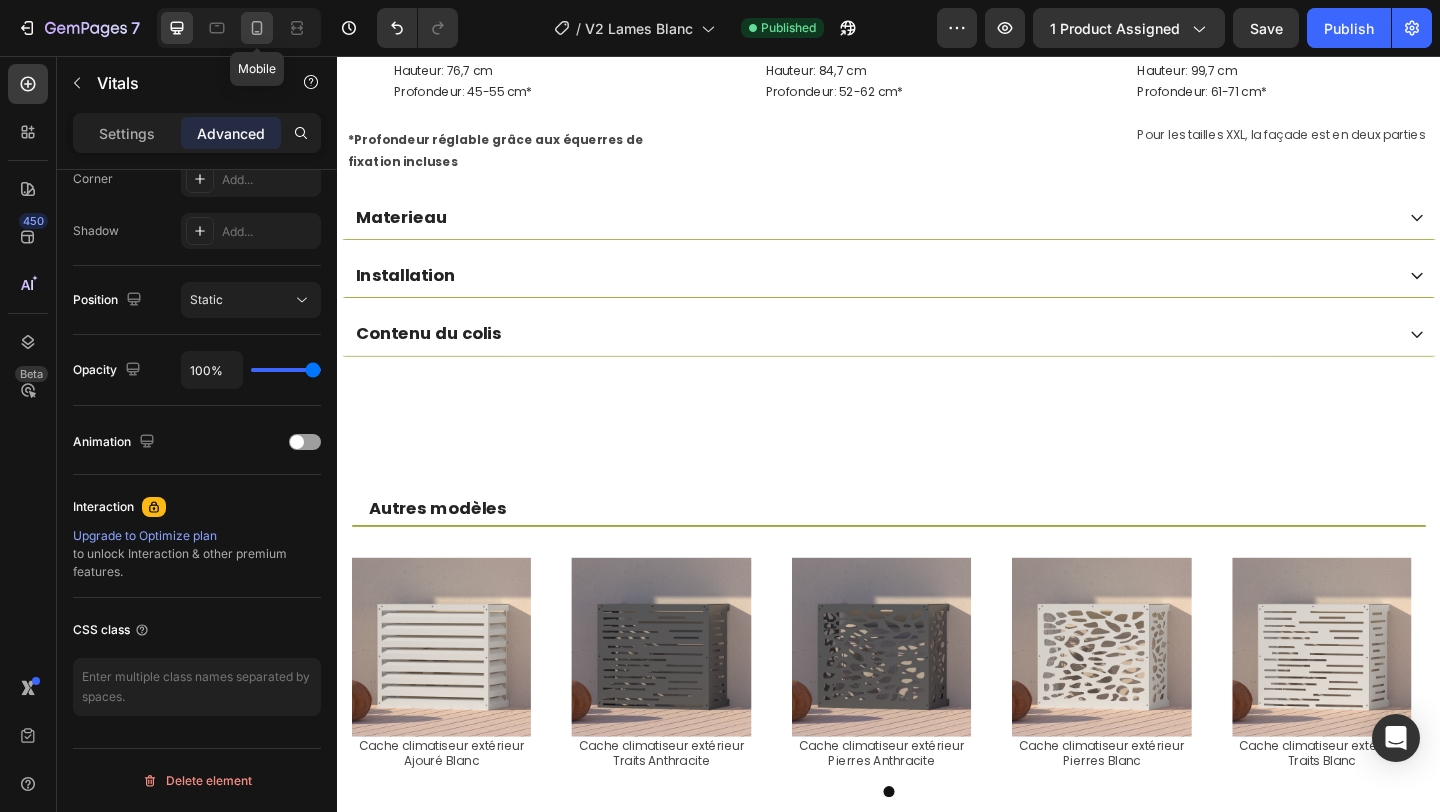 click 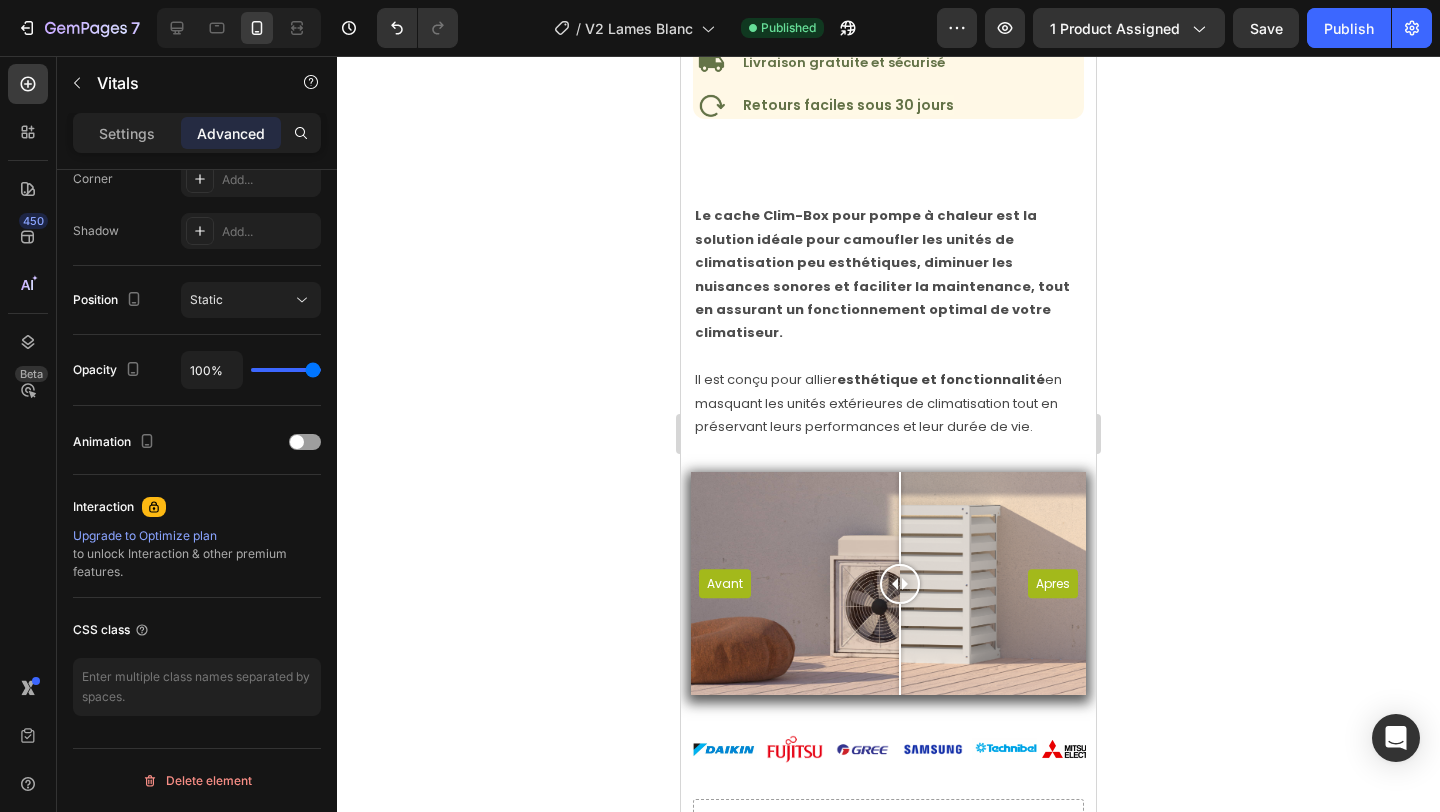 scroll, scrollTop: 1502, scrollLeft: 0, axis: vertical 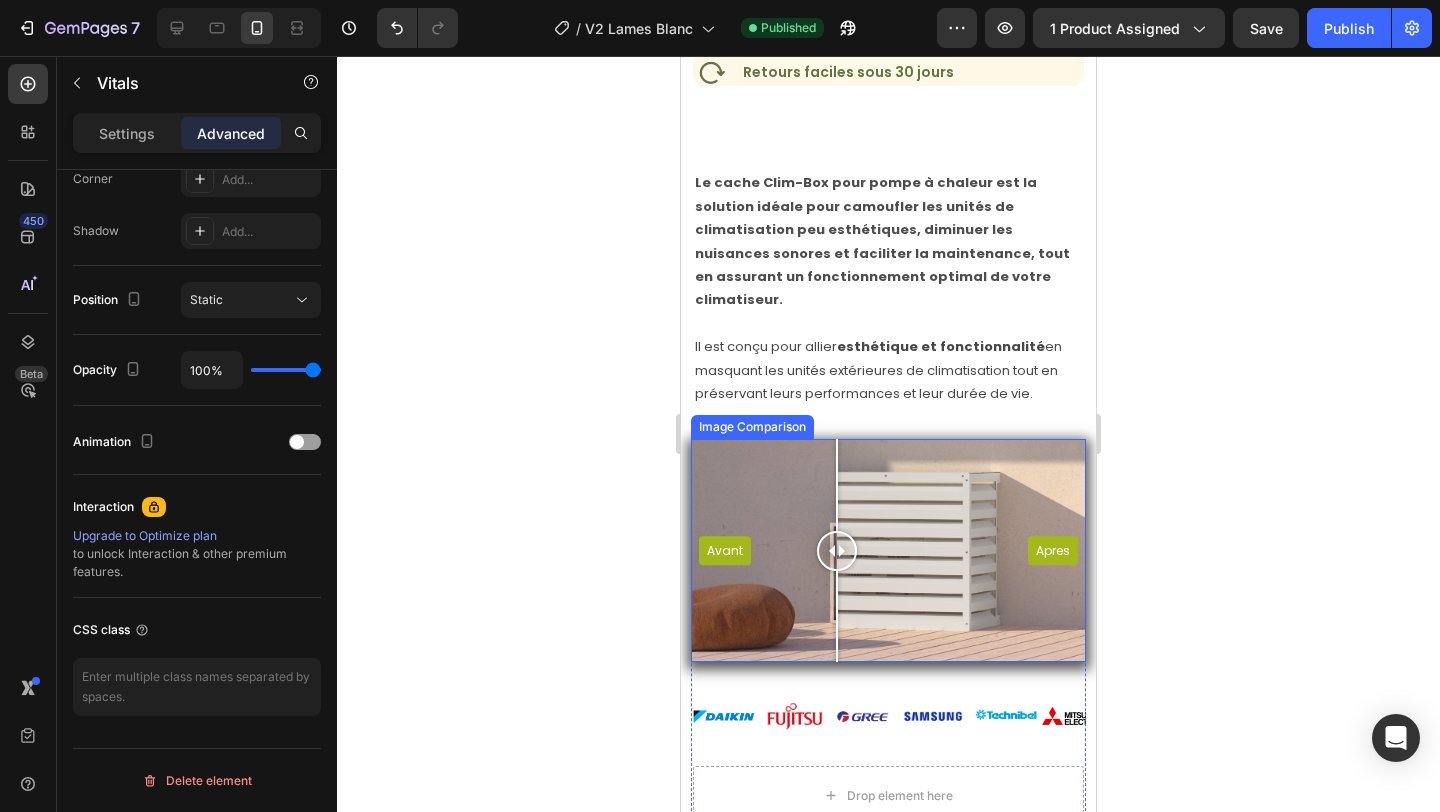 drag, startPoint x: 907, startPoint y: 507, endPoint x: 837, endPoint y: 507, distance: 70 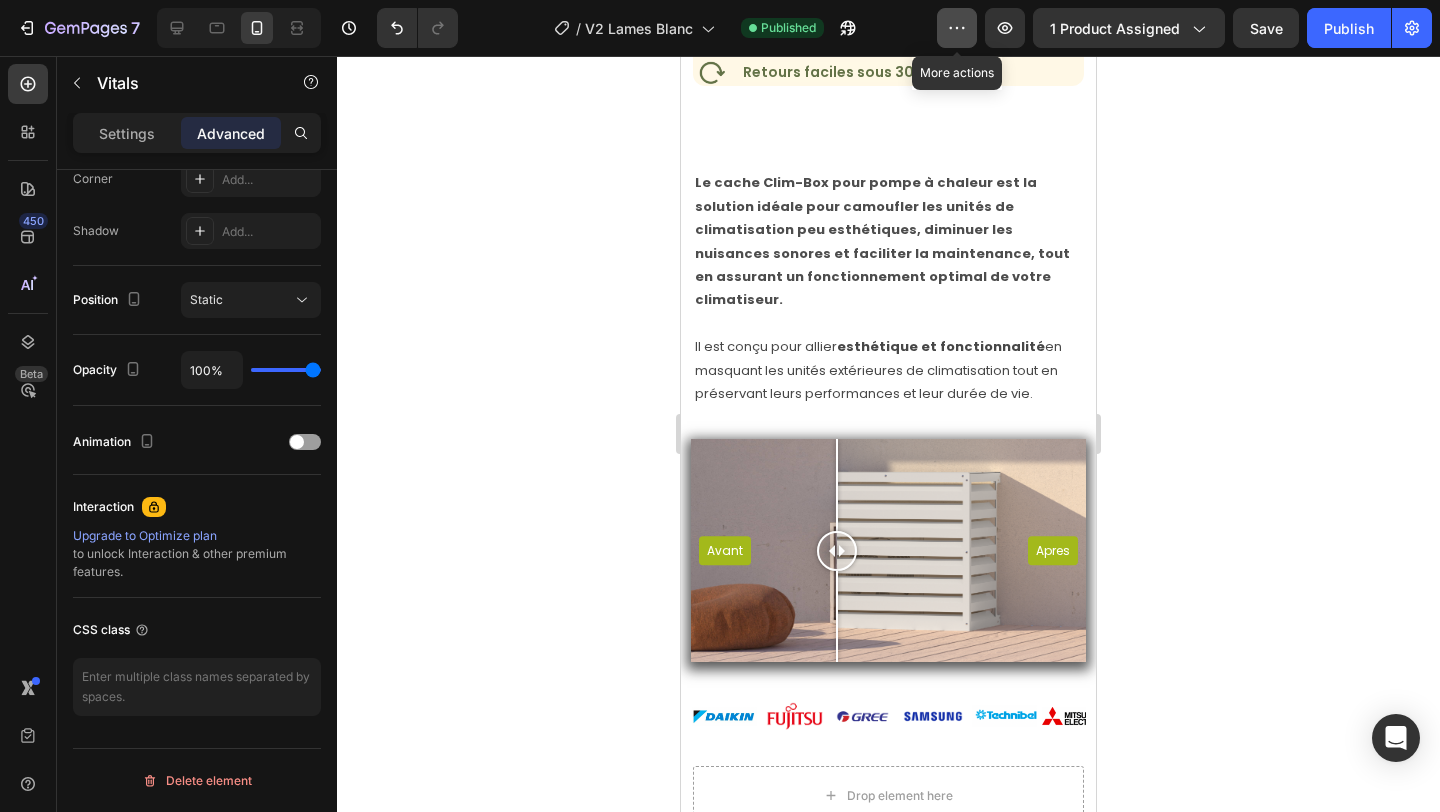 click 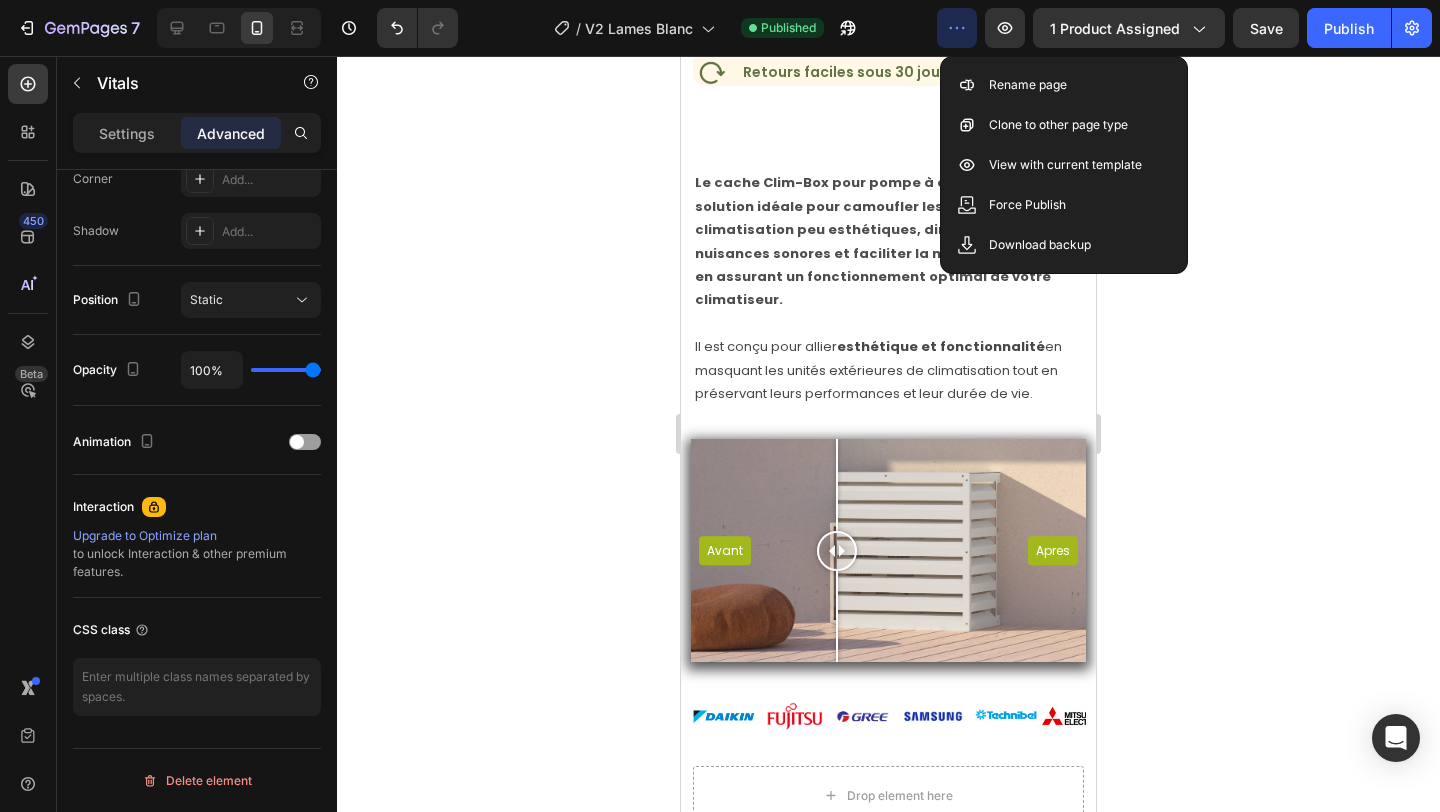 click 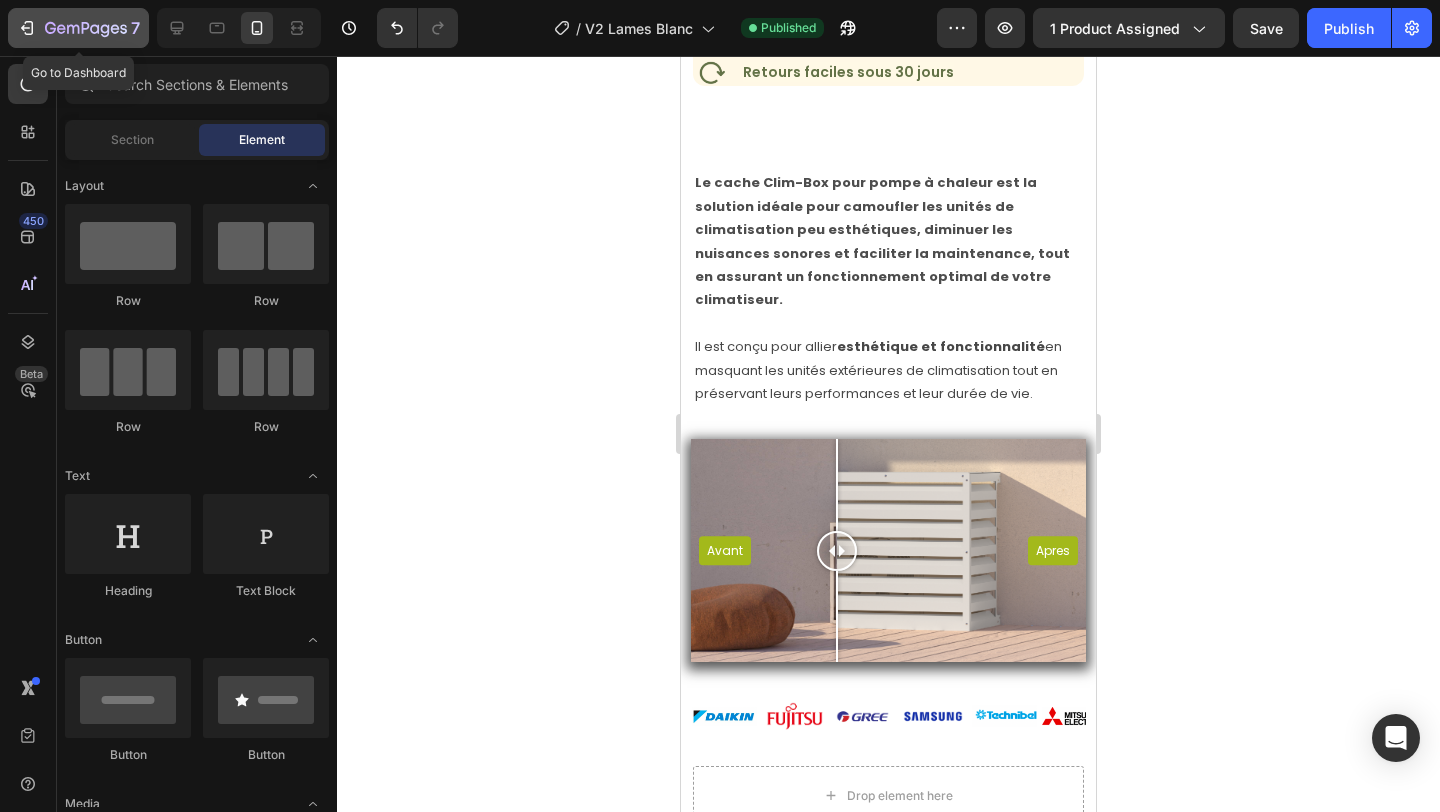 click 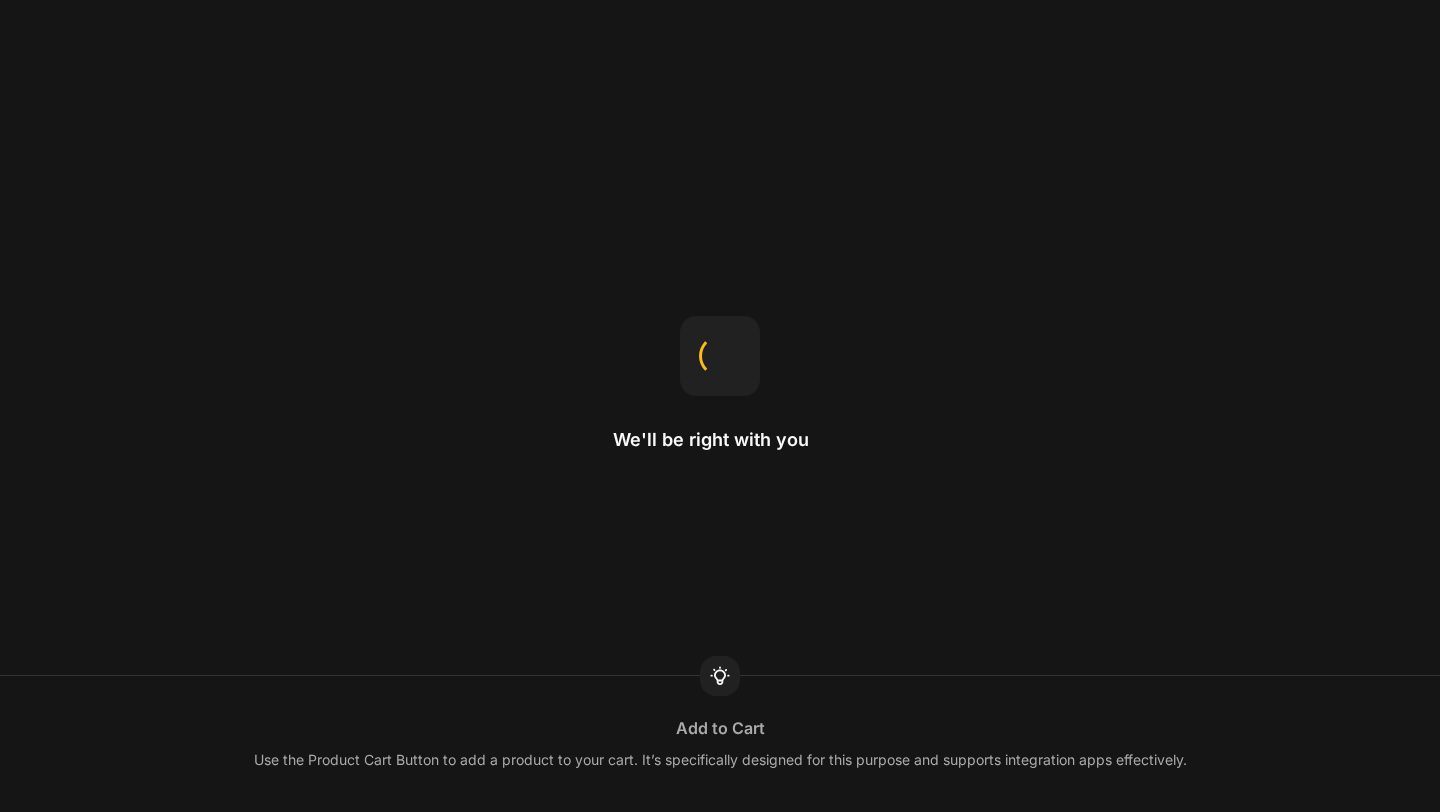 scroll, scrollTop: 0, scrollLeft: 0, axis: both 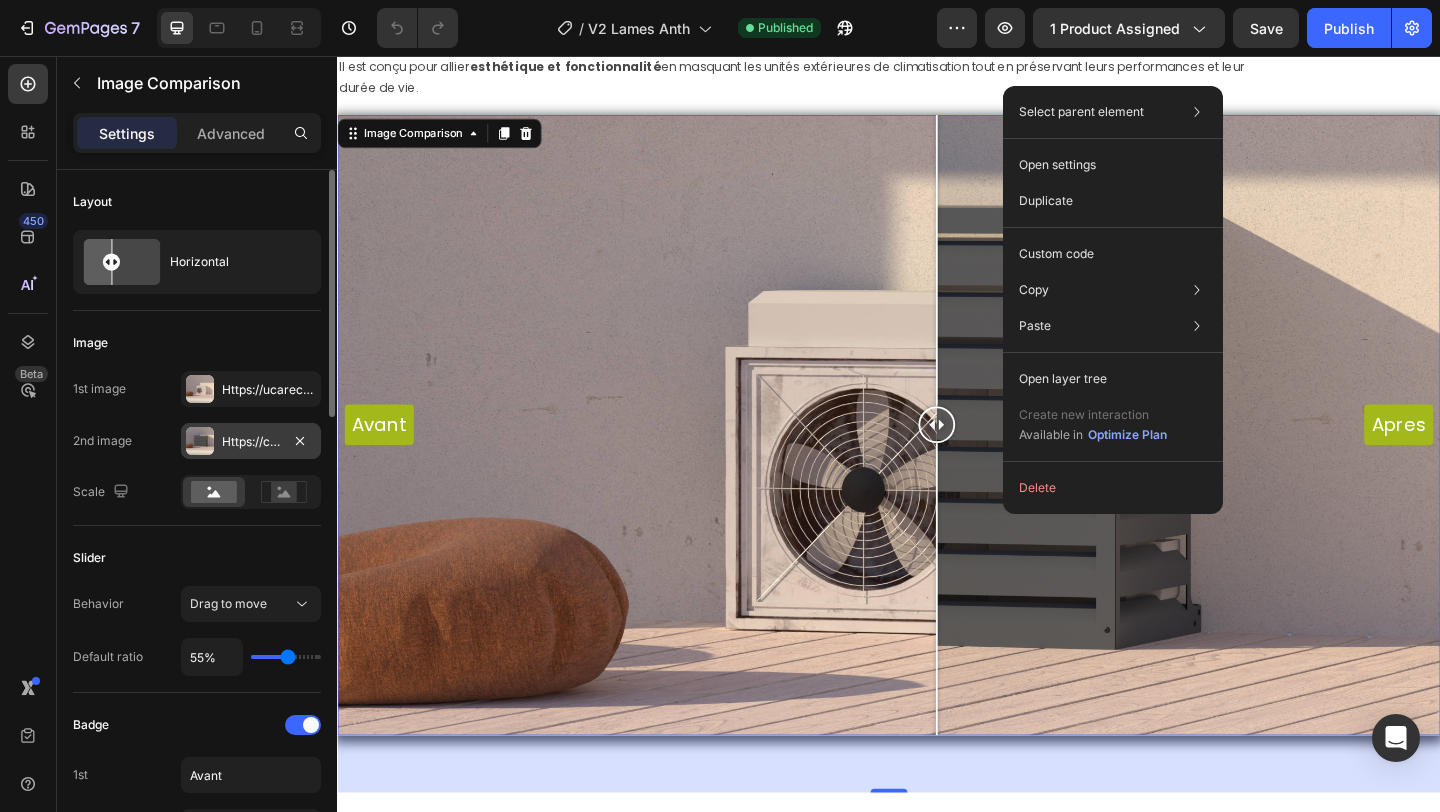 click on "Https://cdn.Shopify.Com/s/files/1/0567/3867/6922/files/V3_Gris_d1a68003-5fd8-481e-bc66-969a46f5e476.Png?V=1753532354" at bounding box center (251, 442) 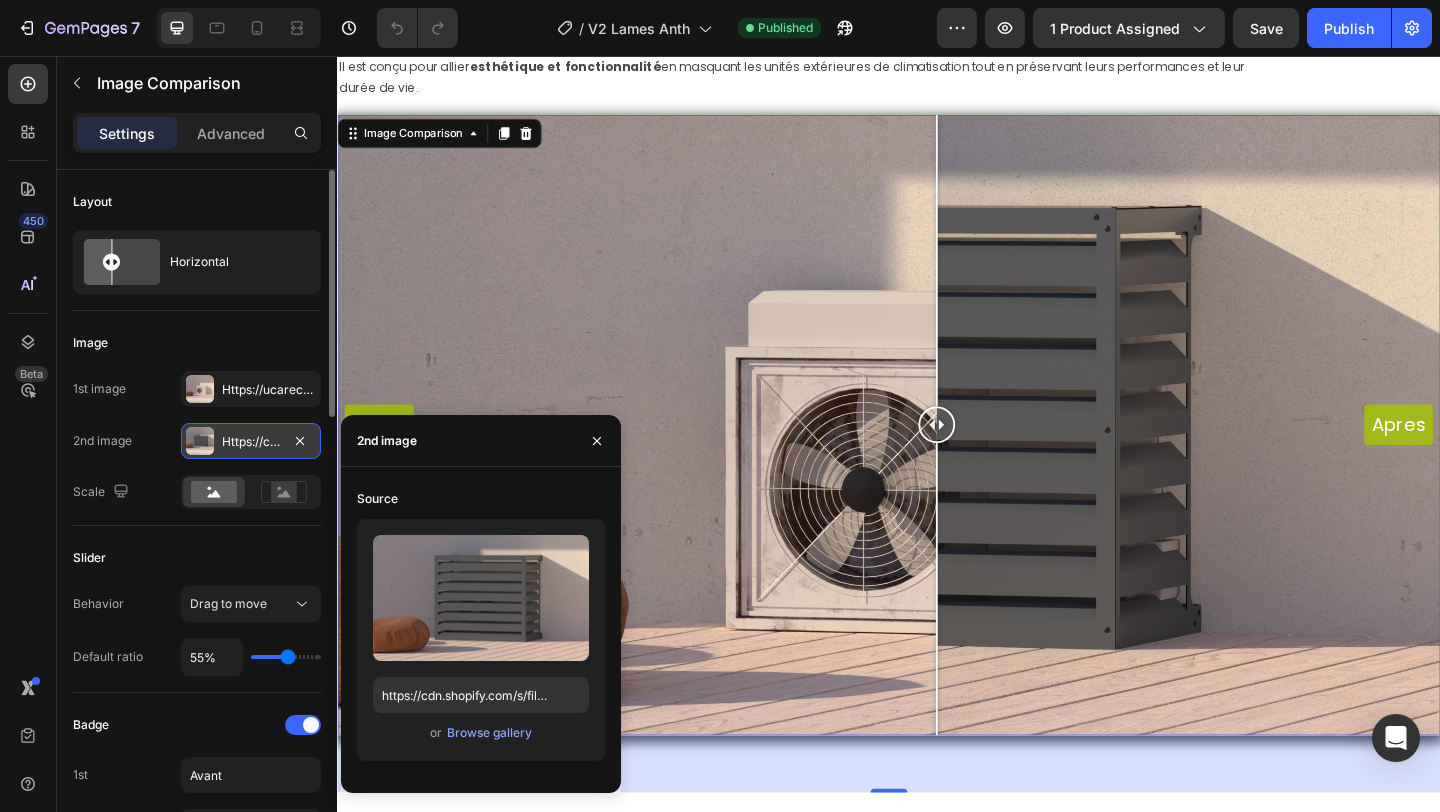 click on "Https://cdn.Shopify.Com/s/files/1/0567/3867/6922/files/V3_Gris_d1a68003-5fd8-481e-bc66-969a46f5e476.Png?V=1753532354" at bounding box center [251, 442] 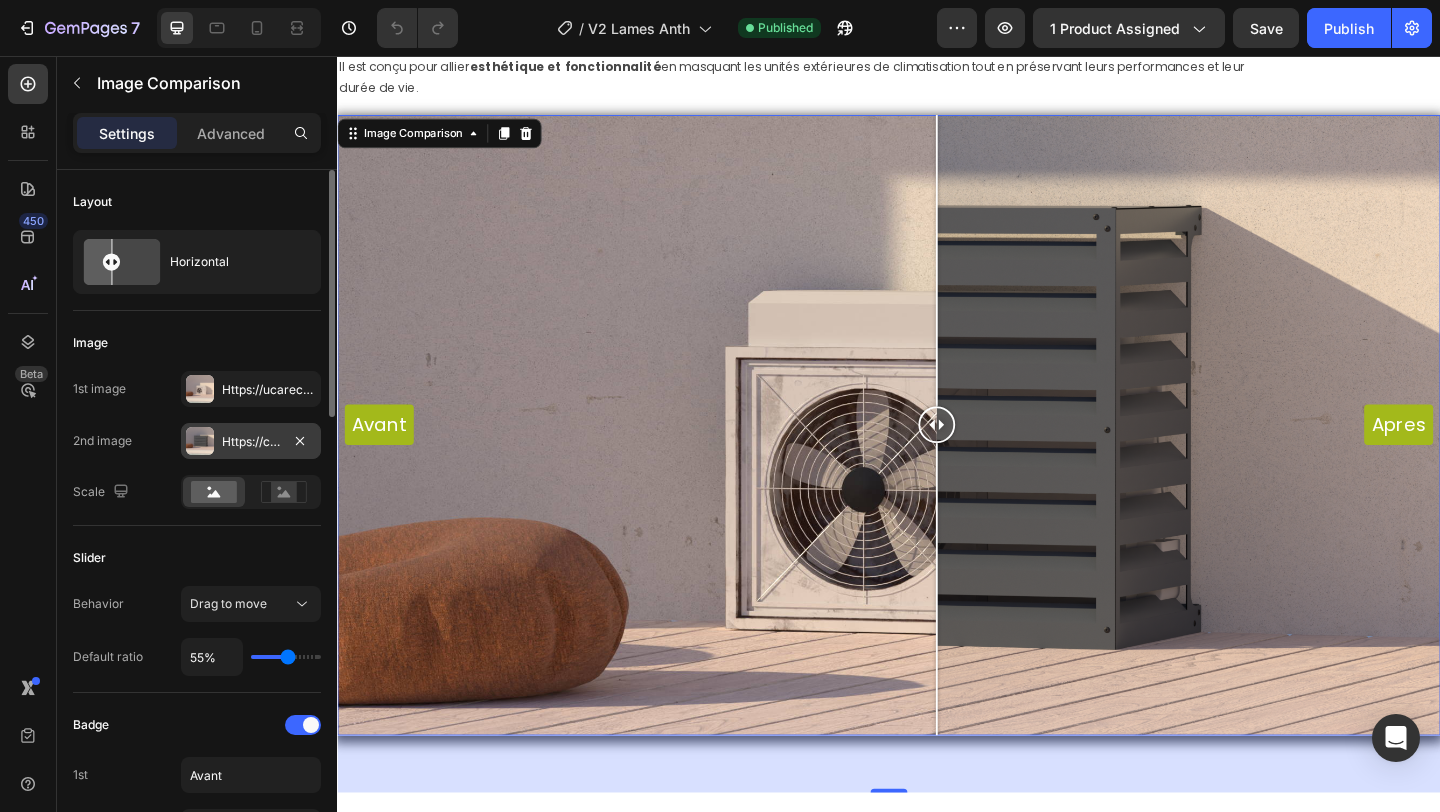 click on "Https://cdn.Shopify.Com/s/files/1/0567/3867/6922/files/V3_Gris_d1a68003-5fd8-481e-bc66-969a46f5e476.Png?V=1753532354" at bounding box center (251, 442) 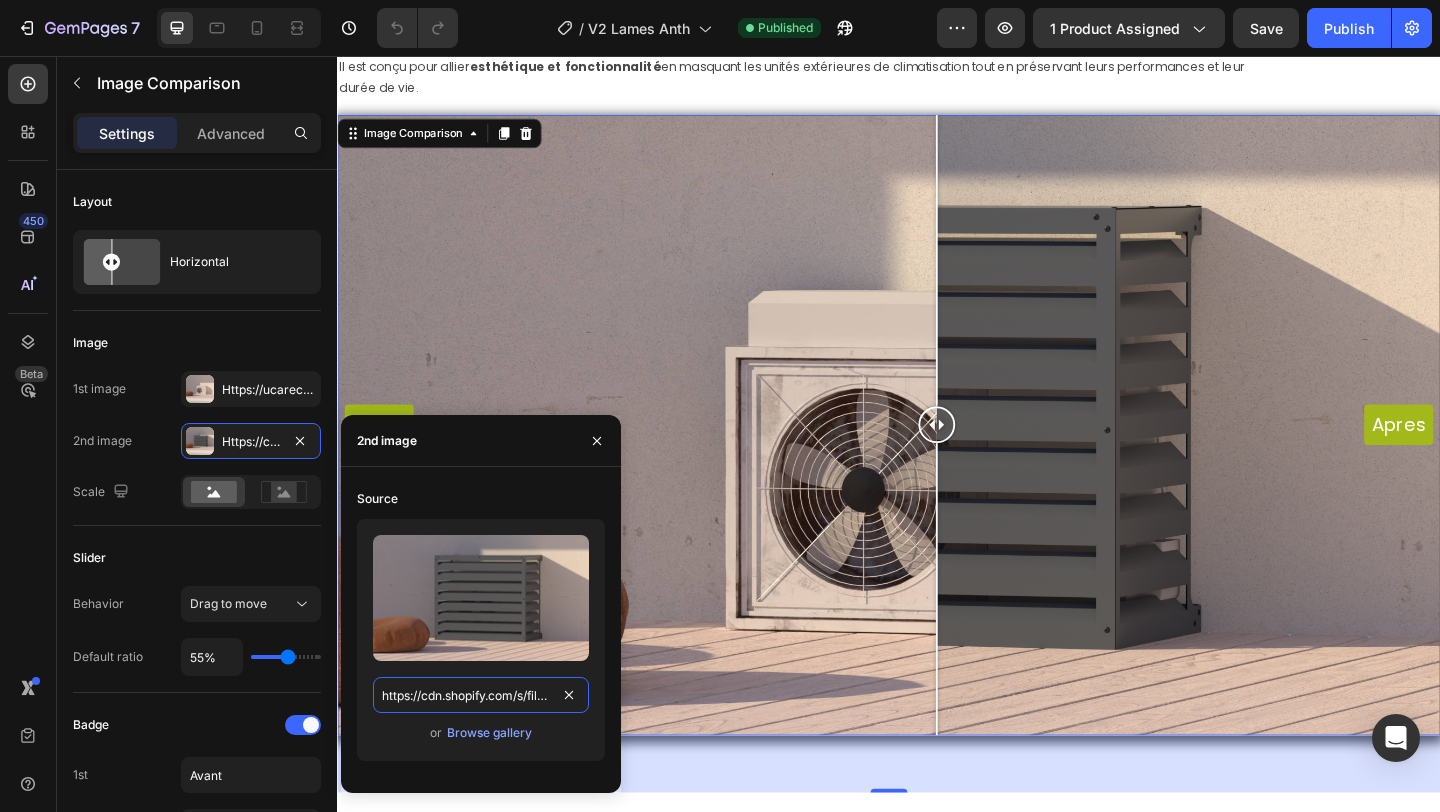 click on "https://cdn.shopify.com/s/files/1/0567/3867/6922/files/V3_Gris_d1a68003-5fd8-481e-bc66-969a46f5e476.png?v=1753532354" at bounding box center [481, 695] 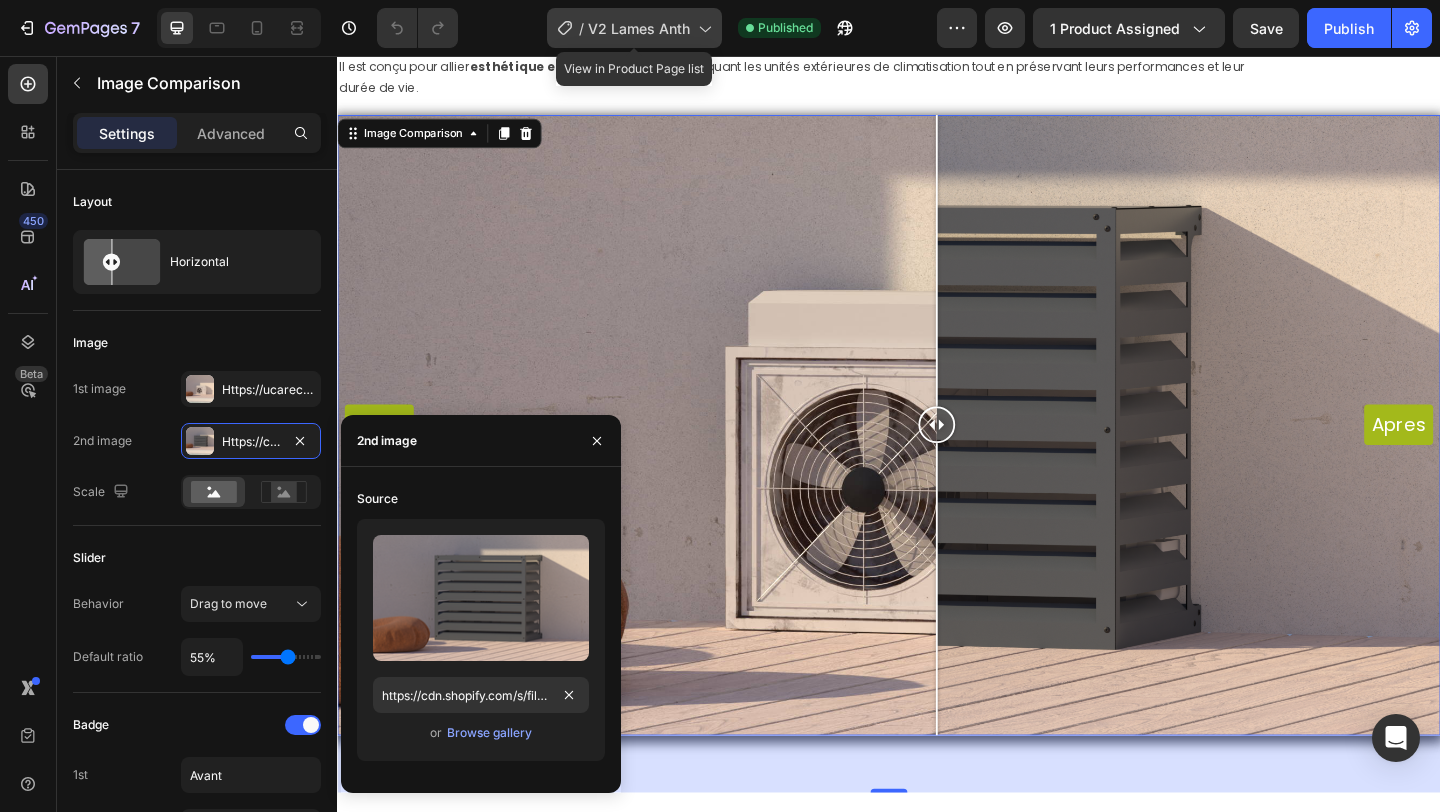 click on "V2 Lames Anth" at bounding box center (639, 28) 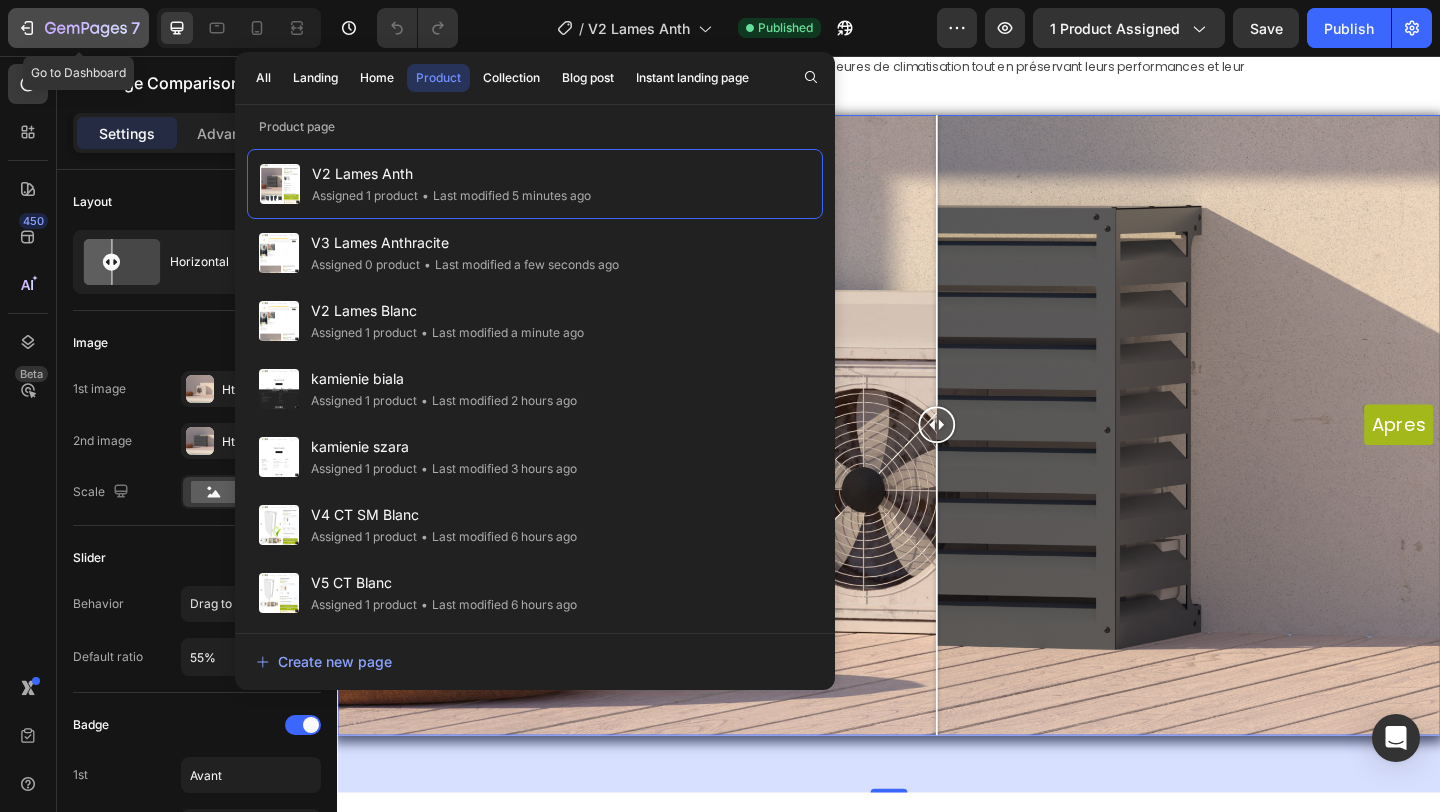 click 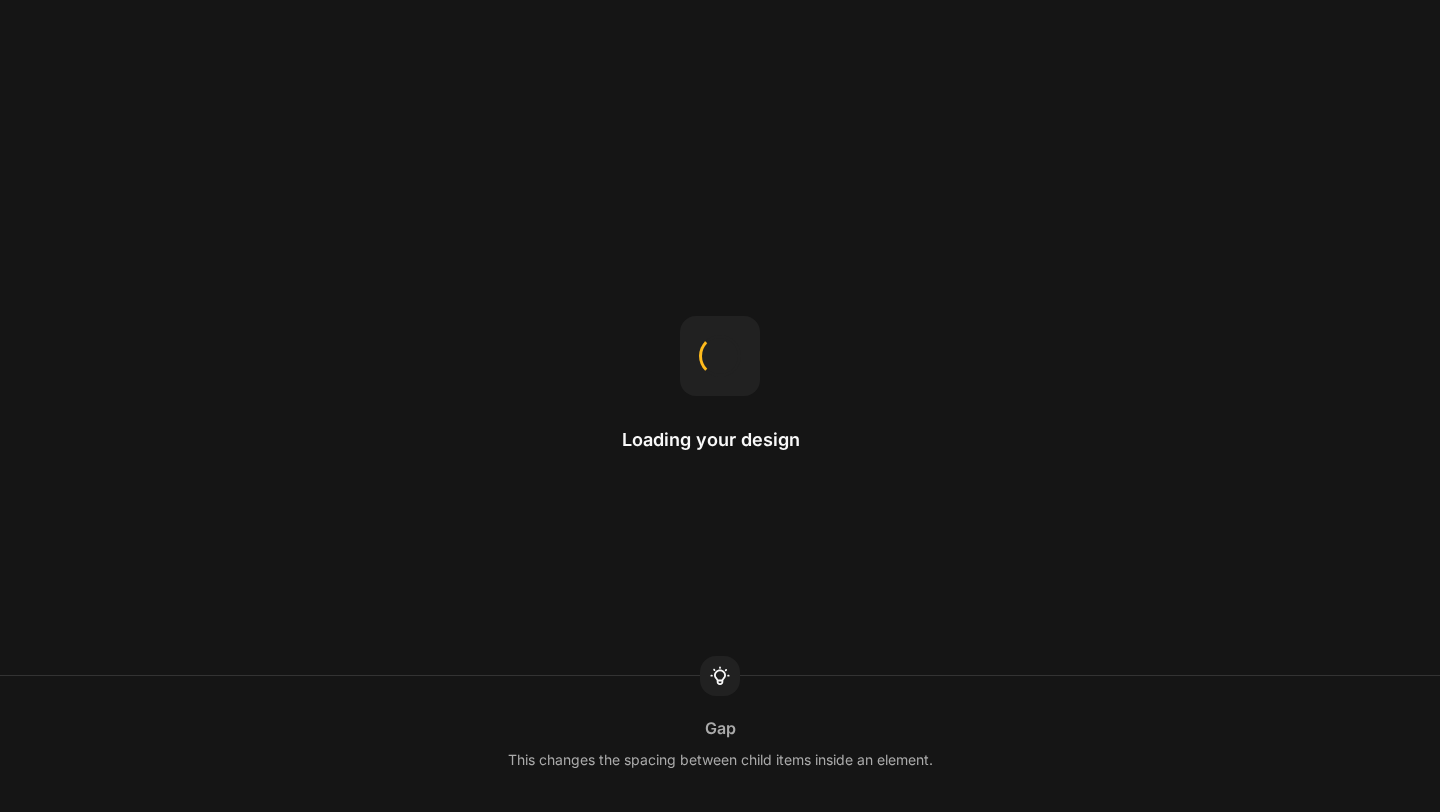 scroll, scrollTop: 0, scrollLeft: 0, axis: both 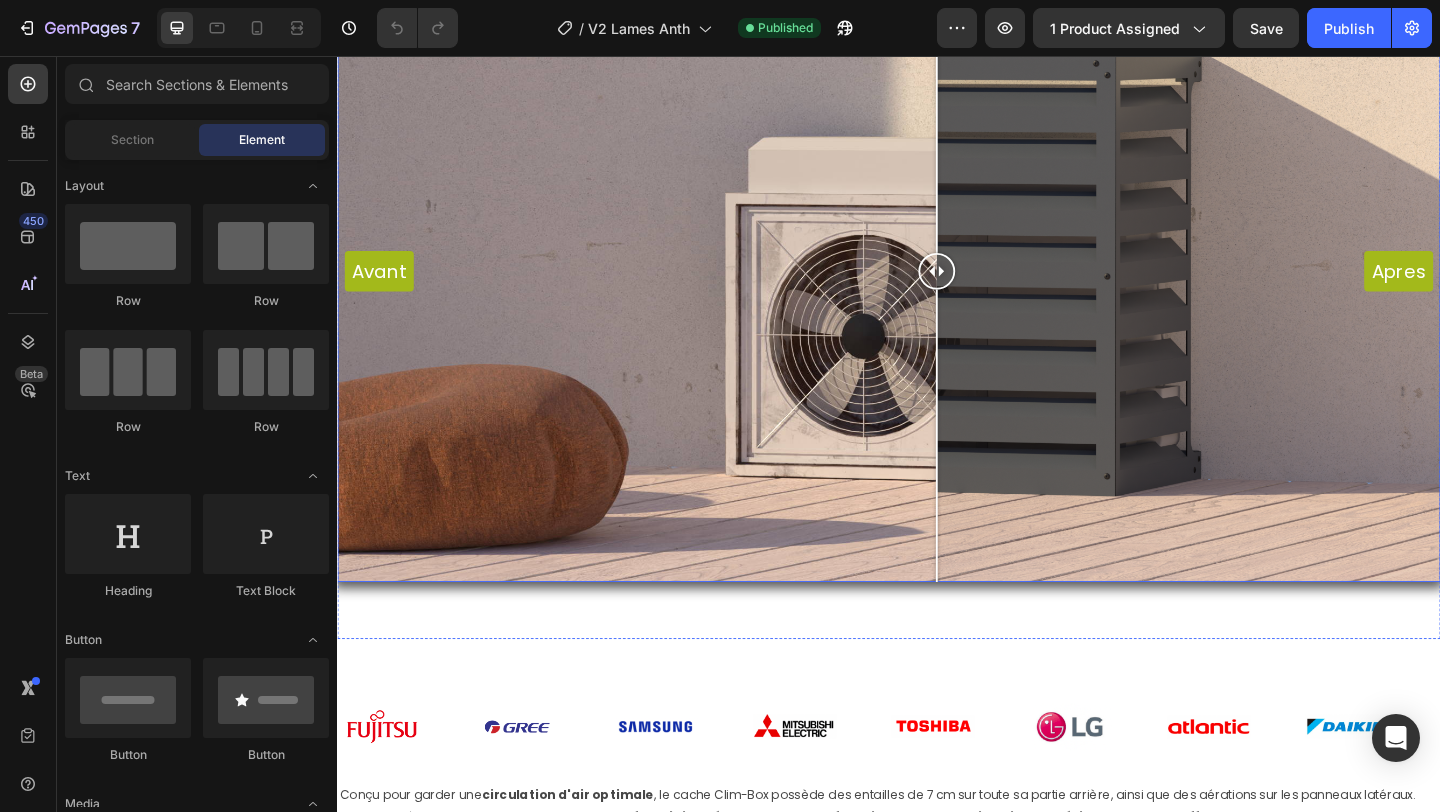 click on "Avant Apres" at bounding box center [937, 290] 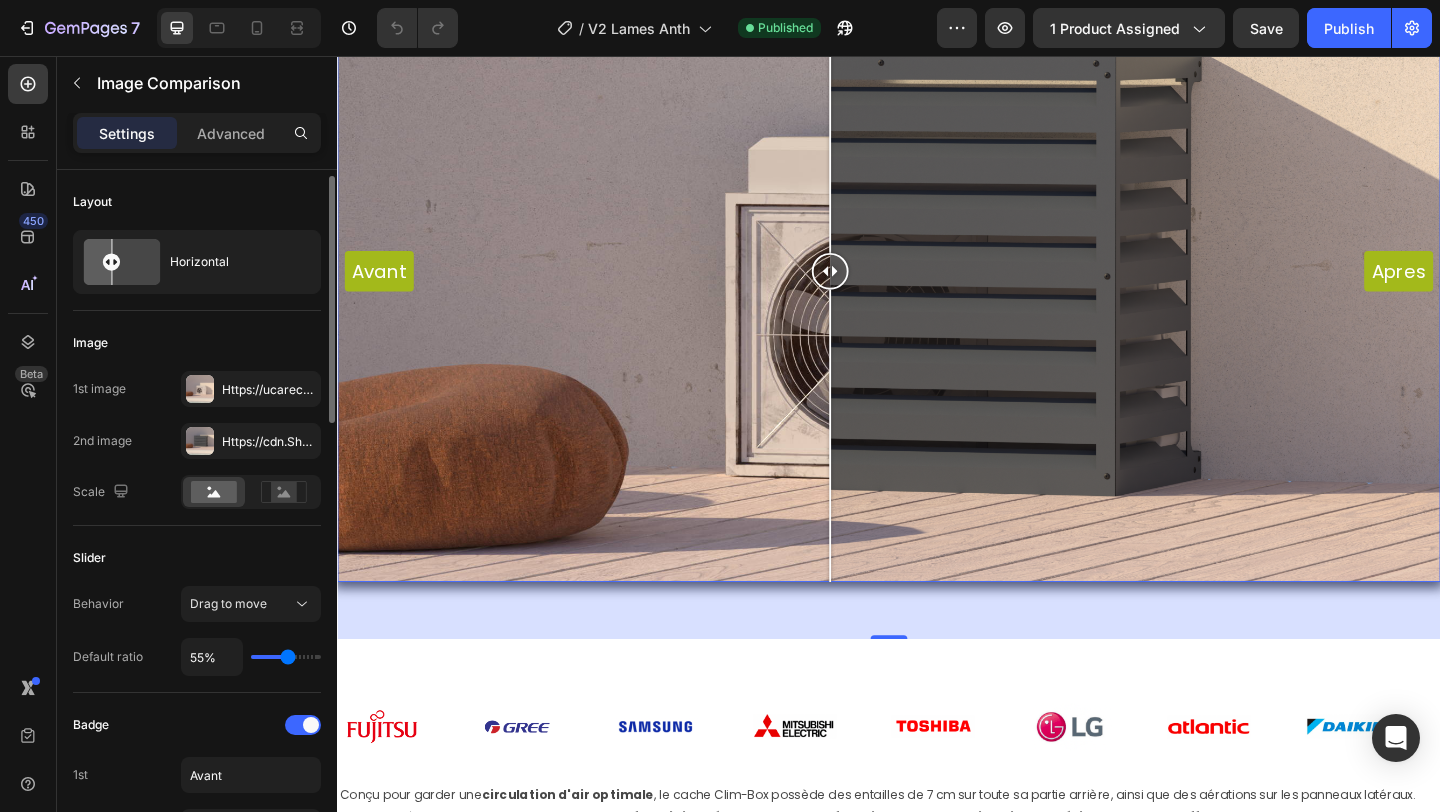 scroll, scrollTop: 14, scrollLeft: 0, axis: vertical 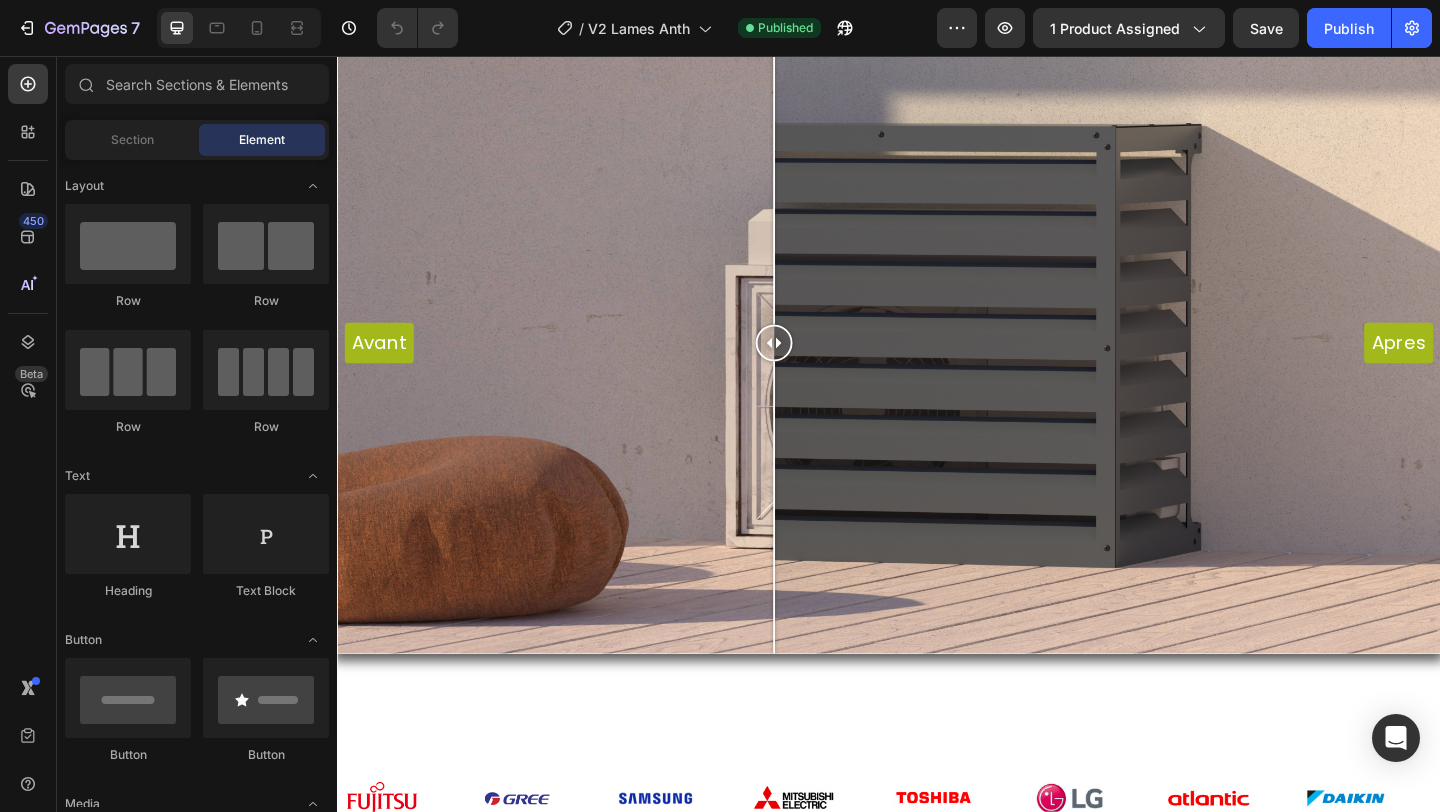 click on "Avant Apres" at bounding box center [937, 368] 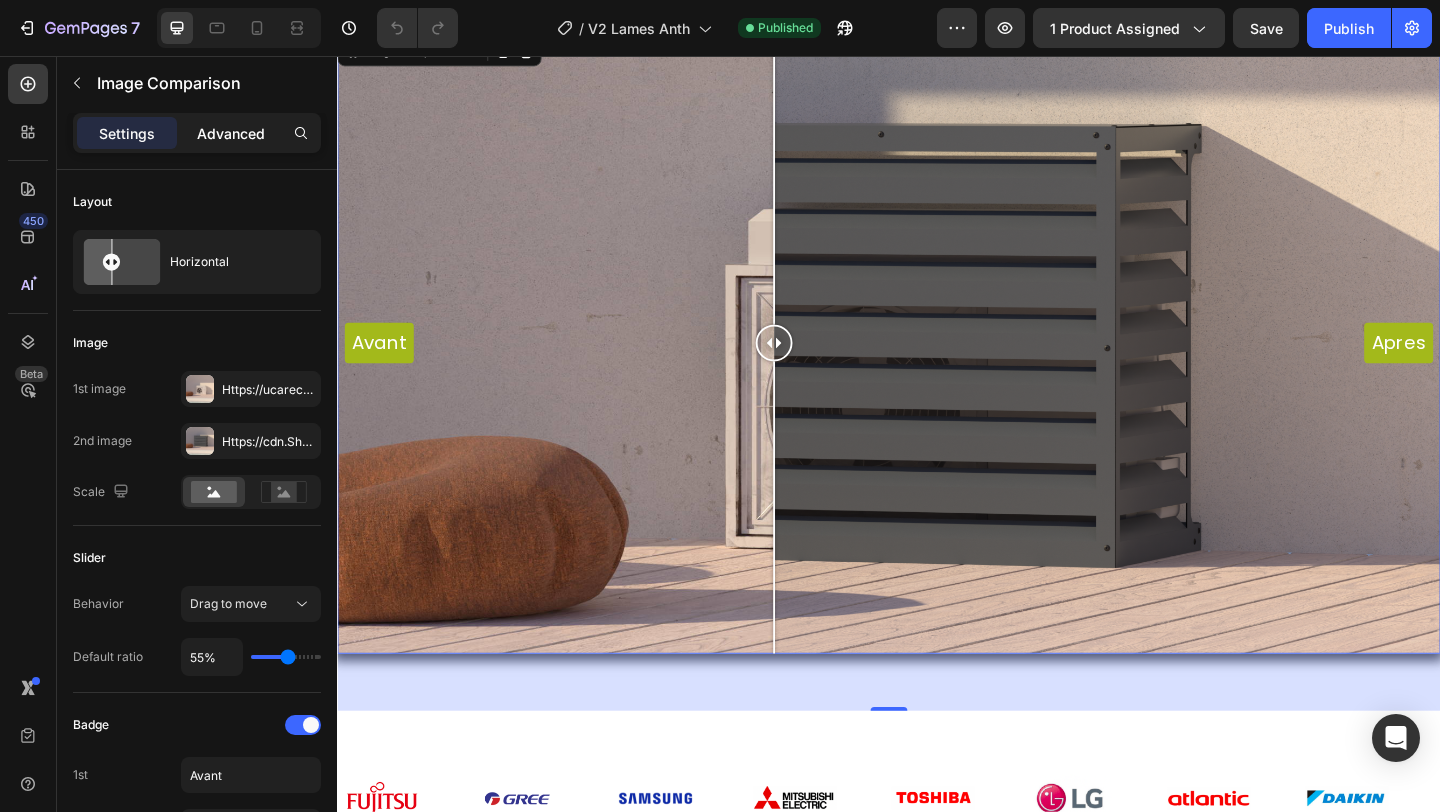 click on "Advanced" at bounding box center (231, 133) 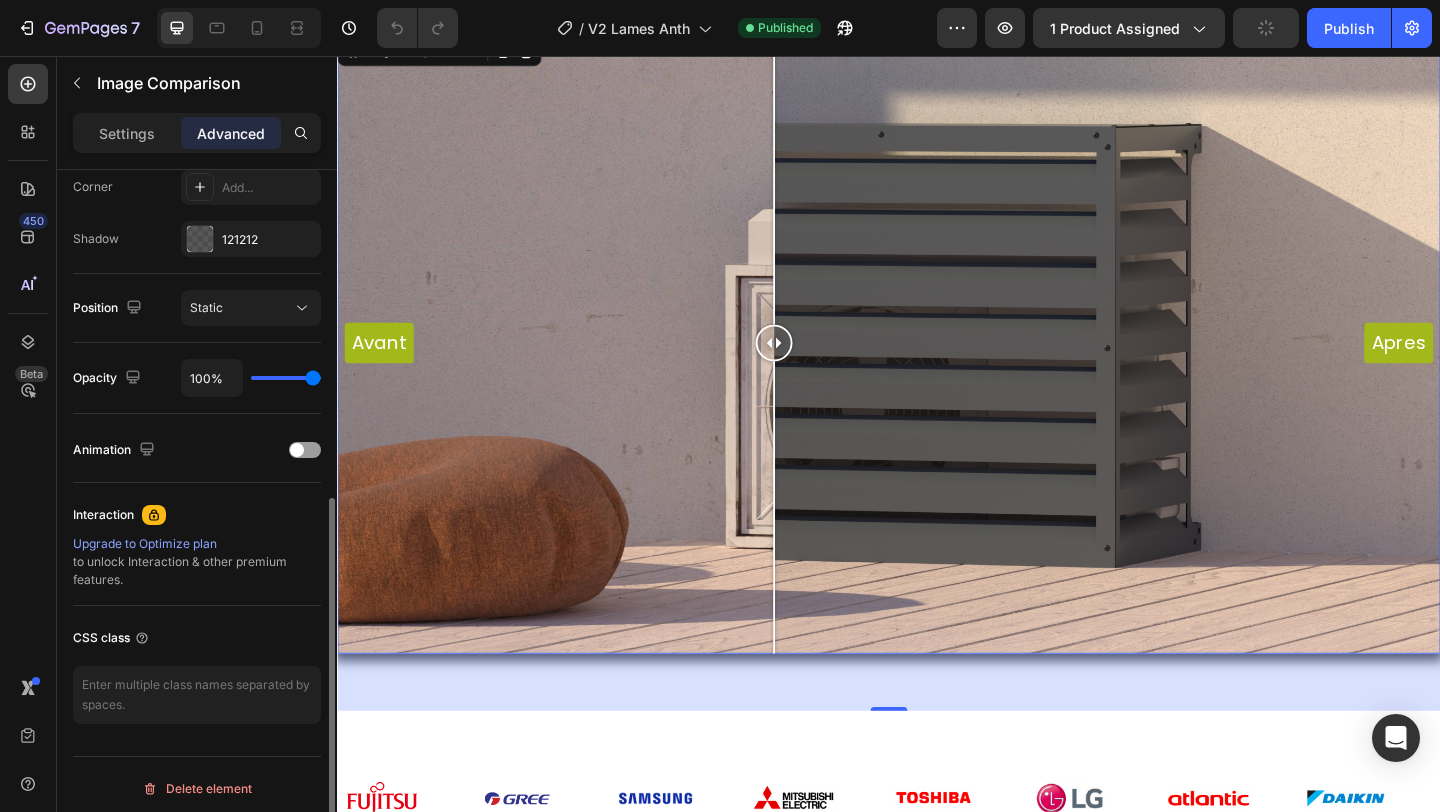 scroll, scrollTop: 635, scrollLeft: 0, axis: vertical 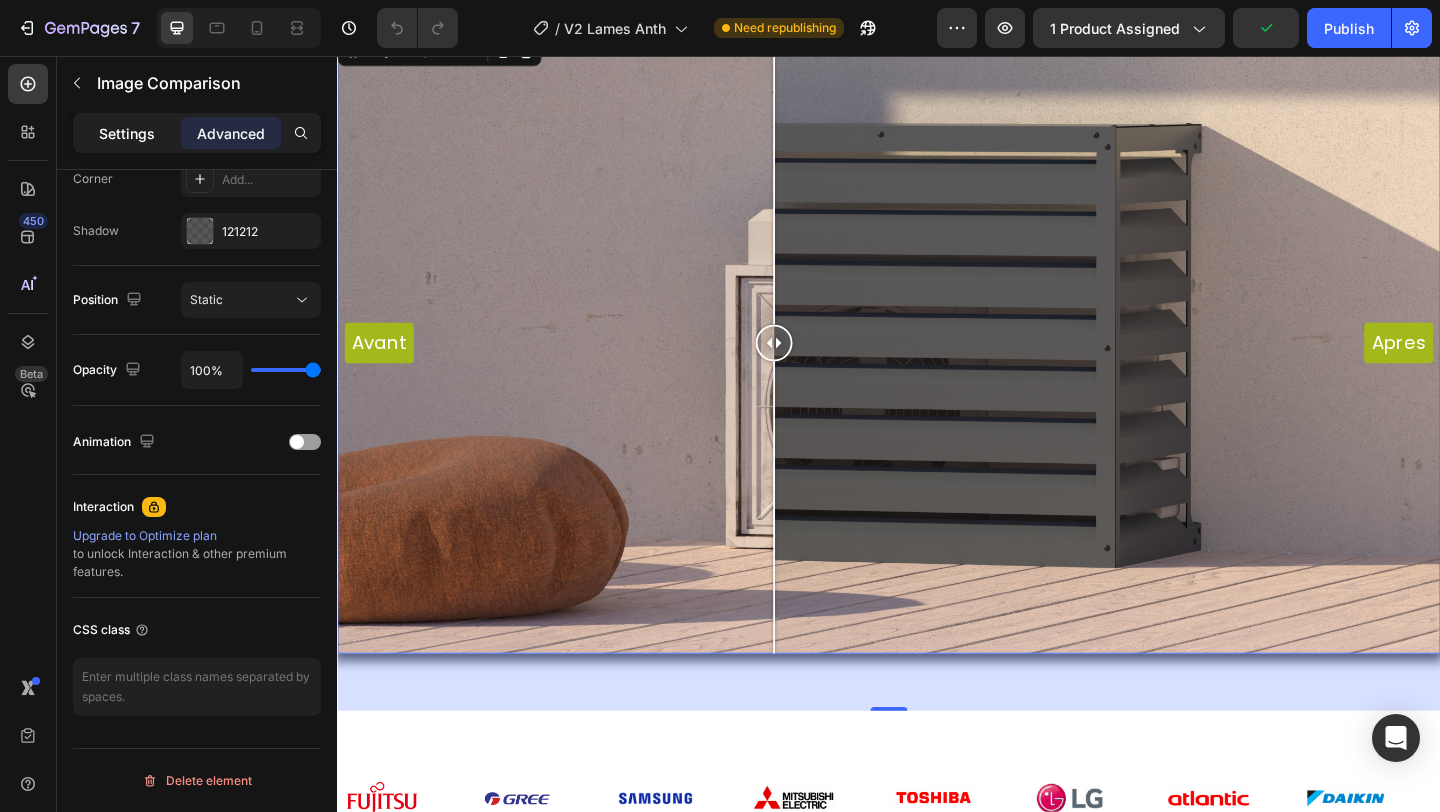 click on "Settings" 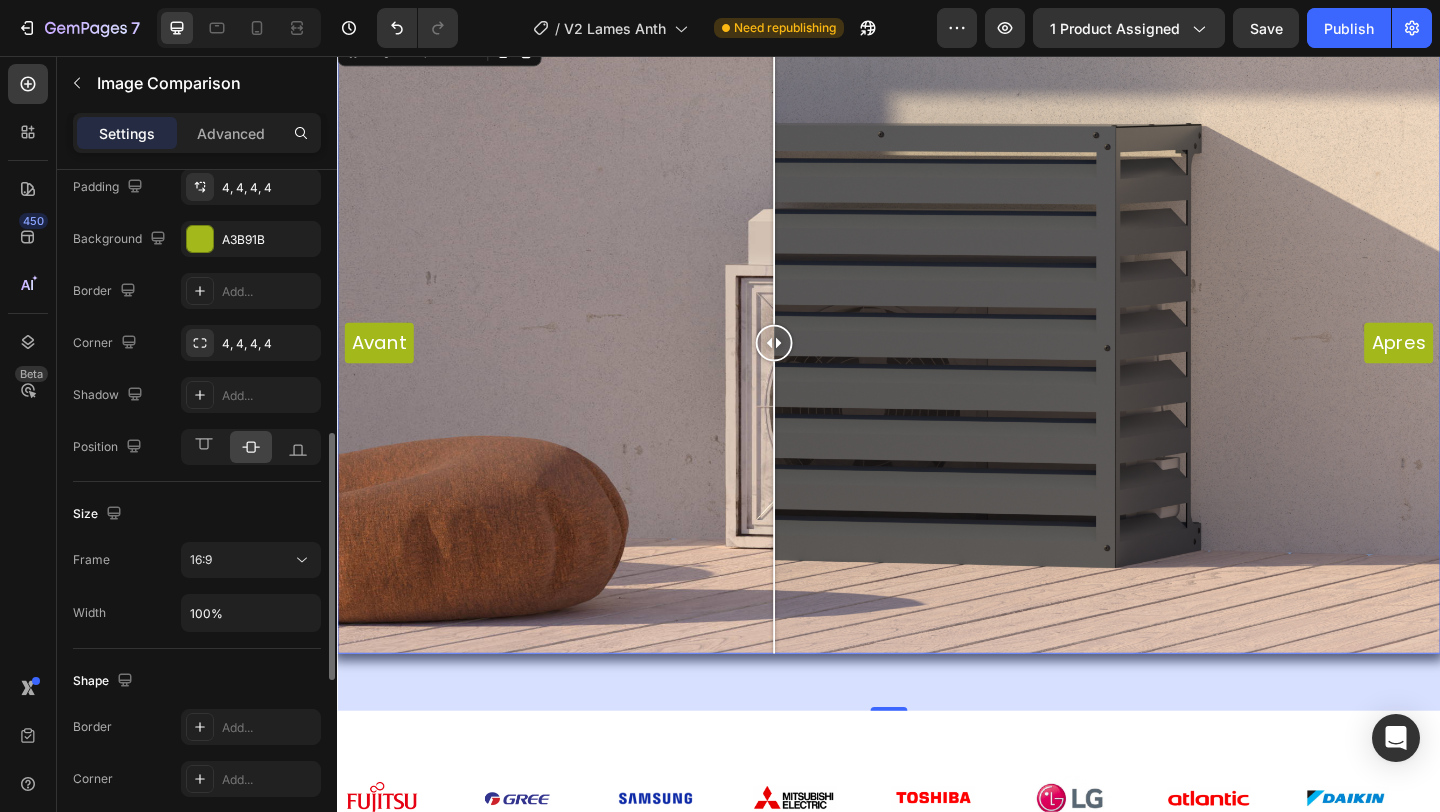 scroll, scrollTop: 753, scrollLeft: 0, axis: vertical 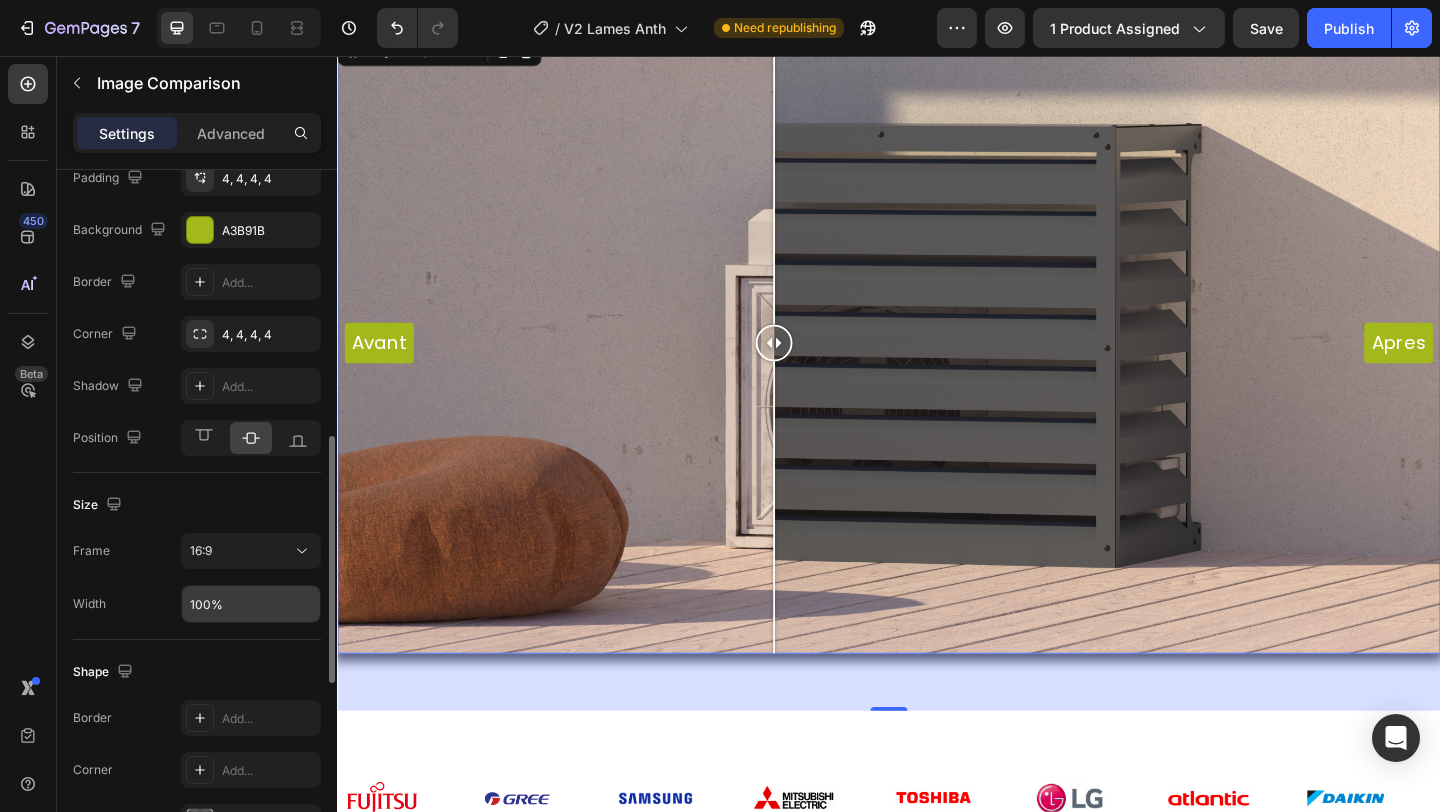 click on "100%" at bounding box center [251, 604] 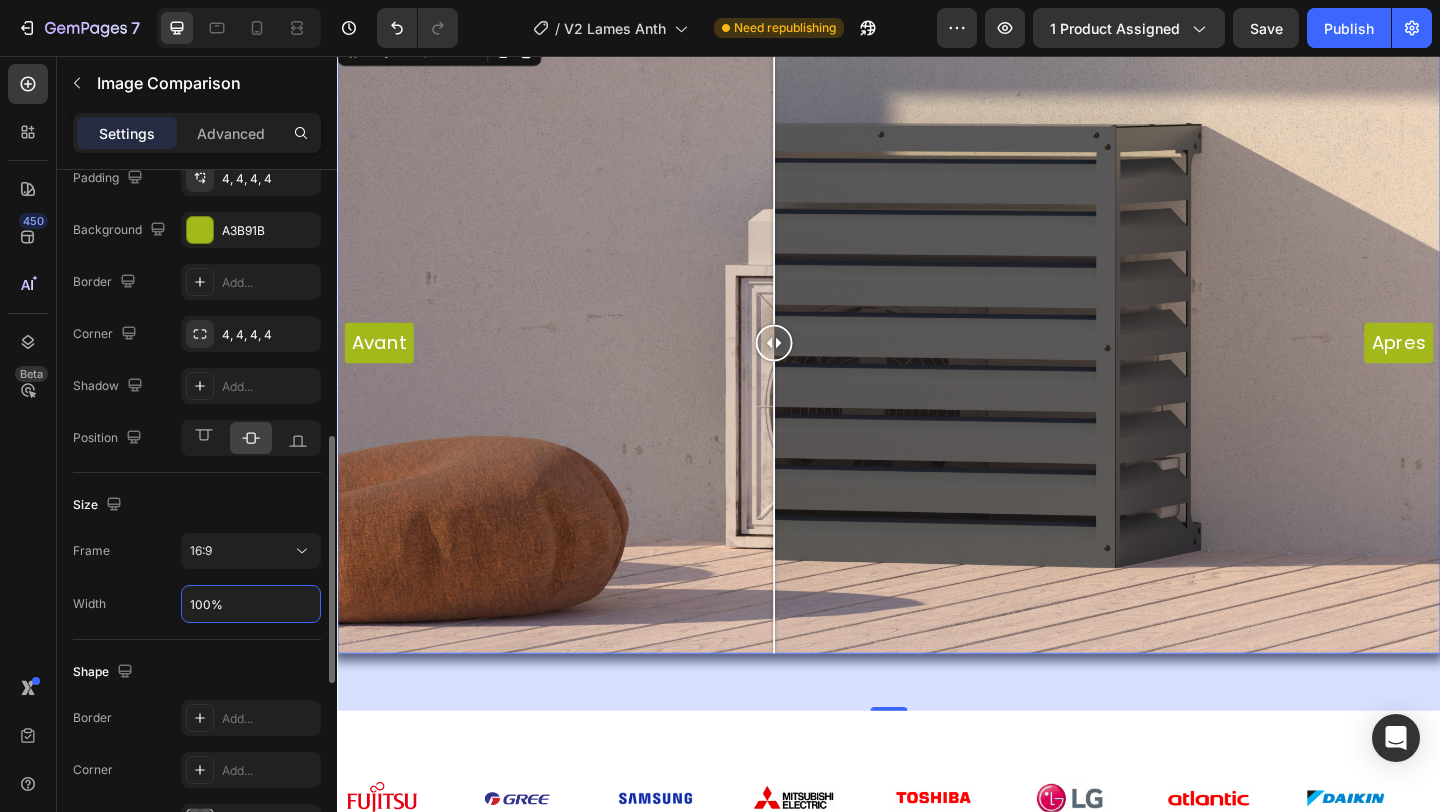 click on "100%" at bounding box center (251, 604) 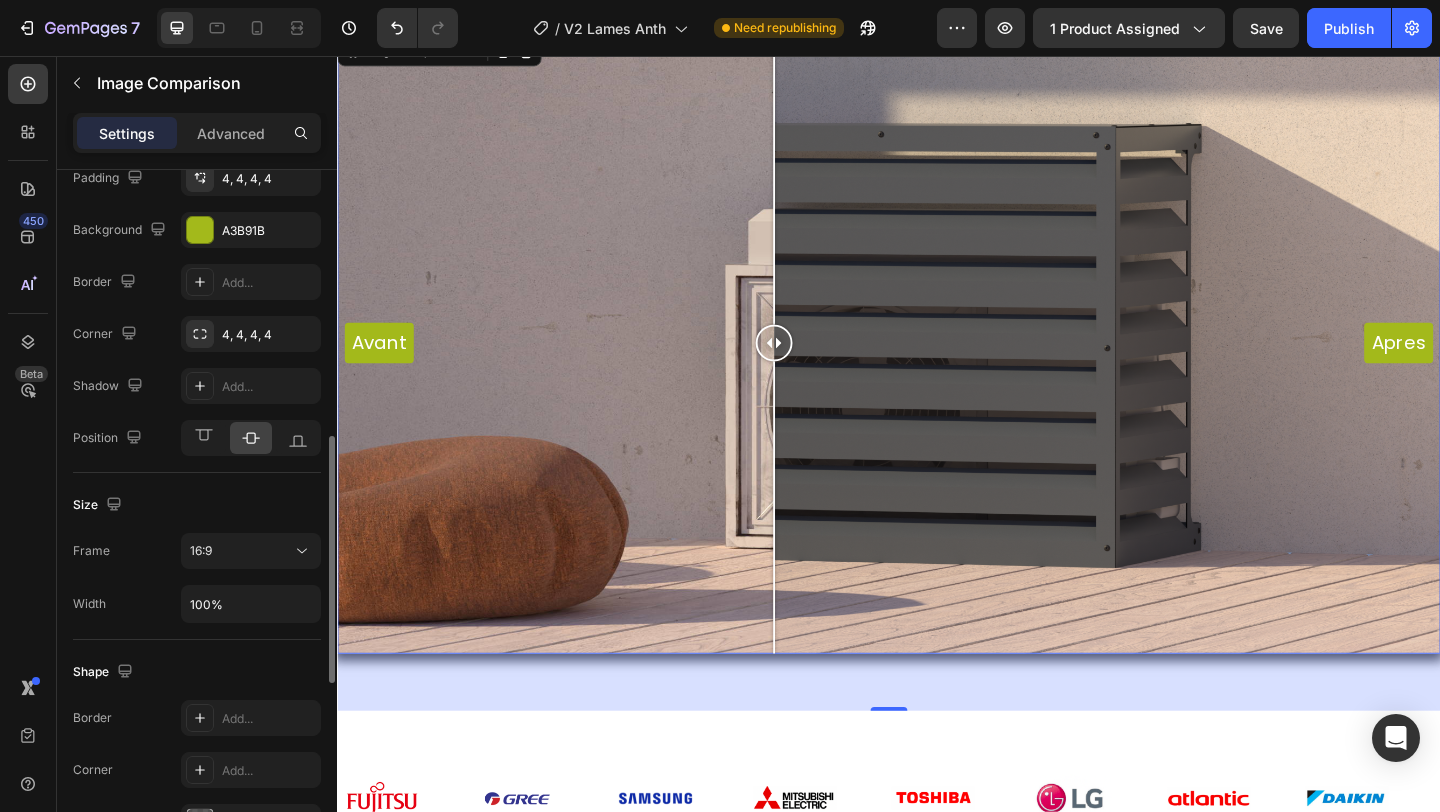 click on "Size Frame 16:9 Width 100%" 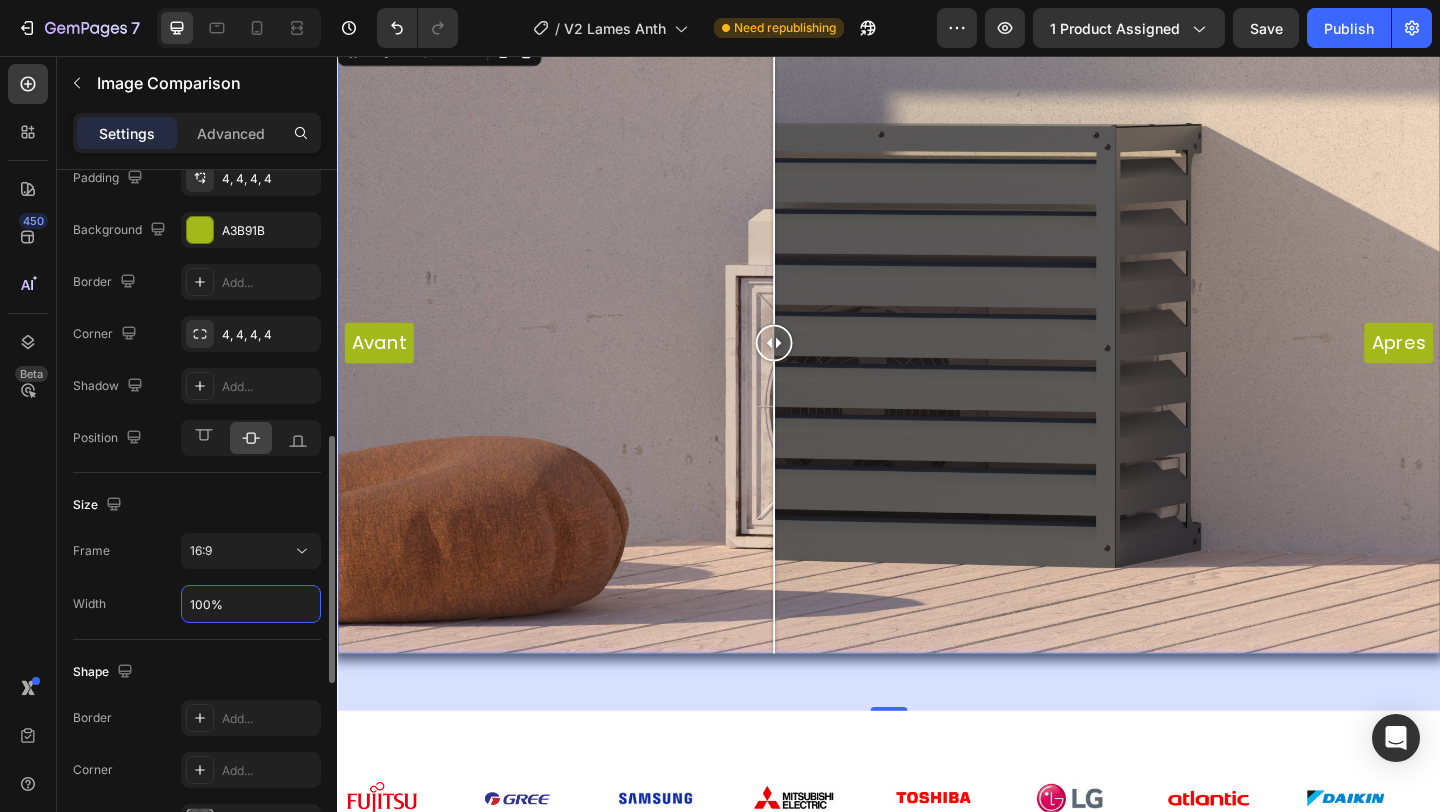 click on "100%" at bounding box center (251, 604) 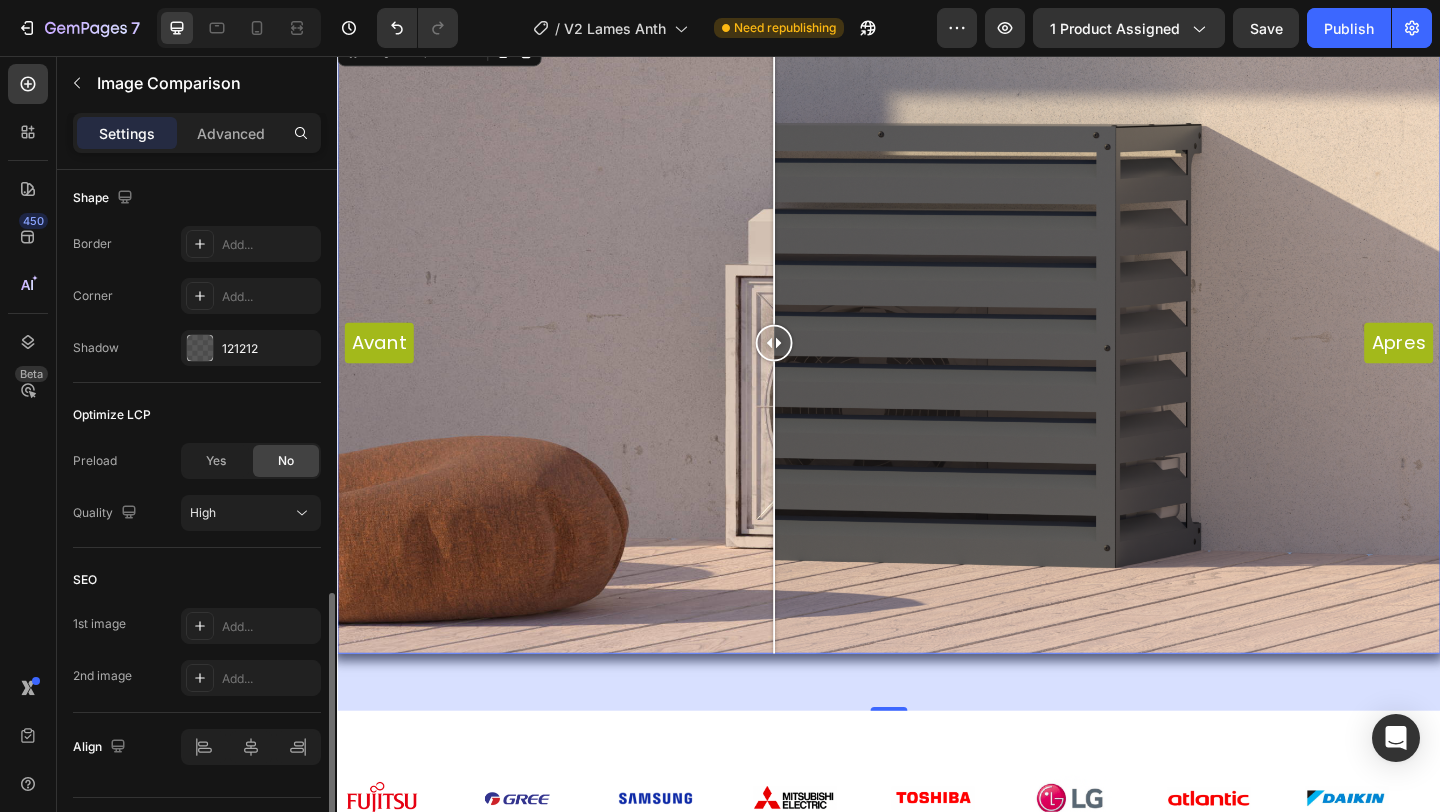 scroll, scrollTop: 1276, scrollLeft: 0, axis: vertical 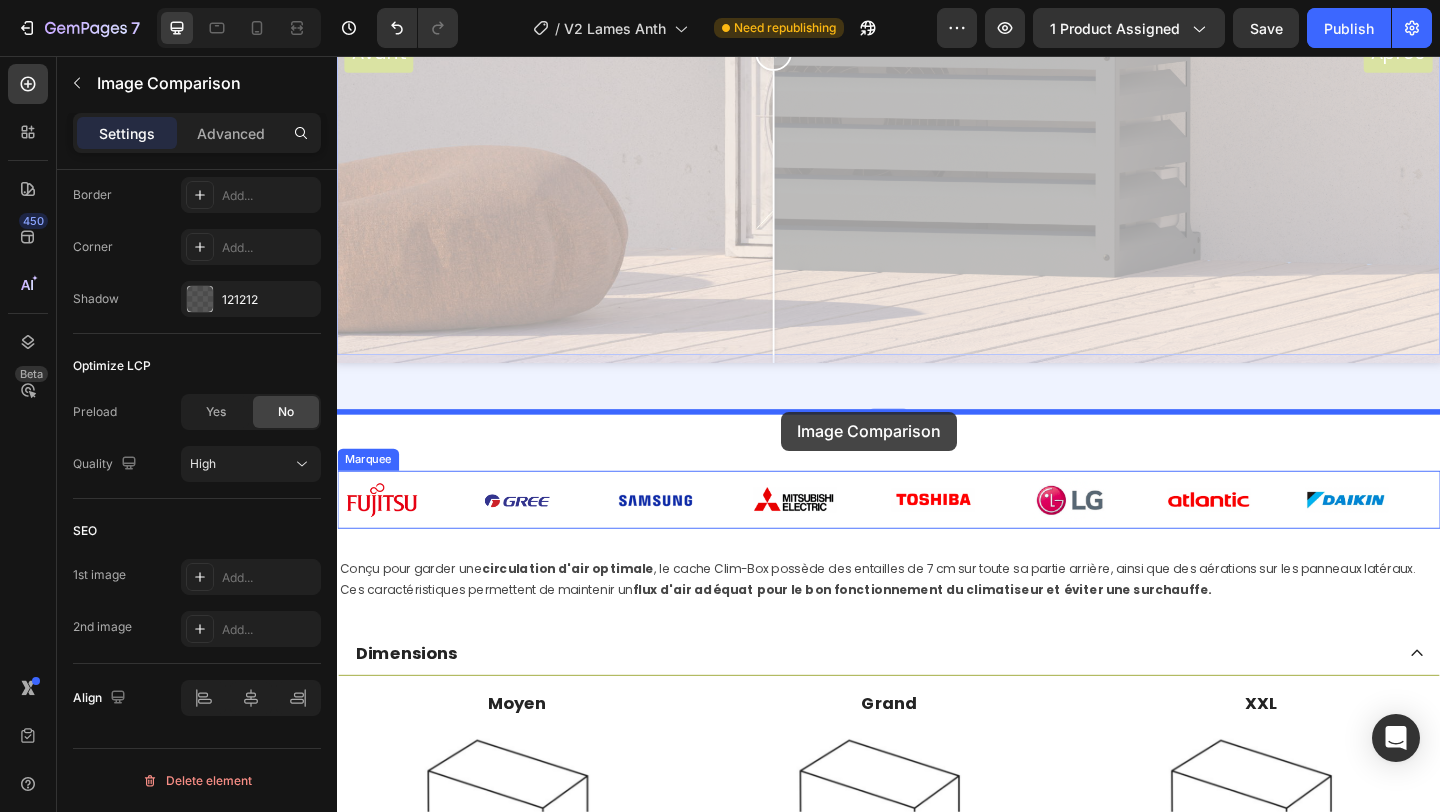 drag, startPoint x: 404, startPoint y: 368, endPoint x: 820, endPoint y: 443, distance: 422.70676 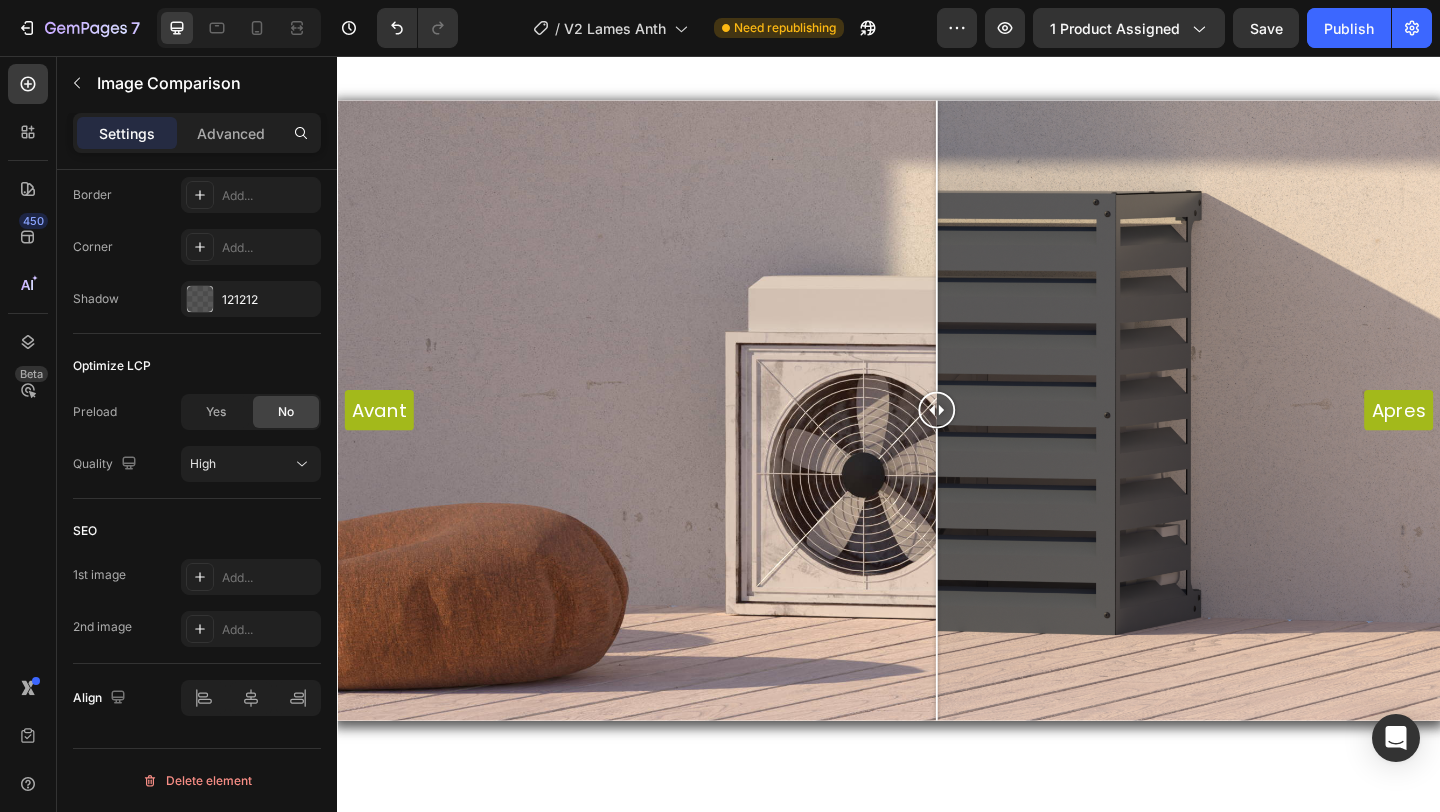 scroll, scrollTop: 1341, scrollLeft: 0, axis: vertical 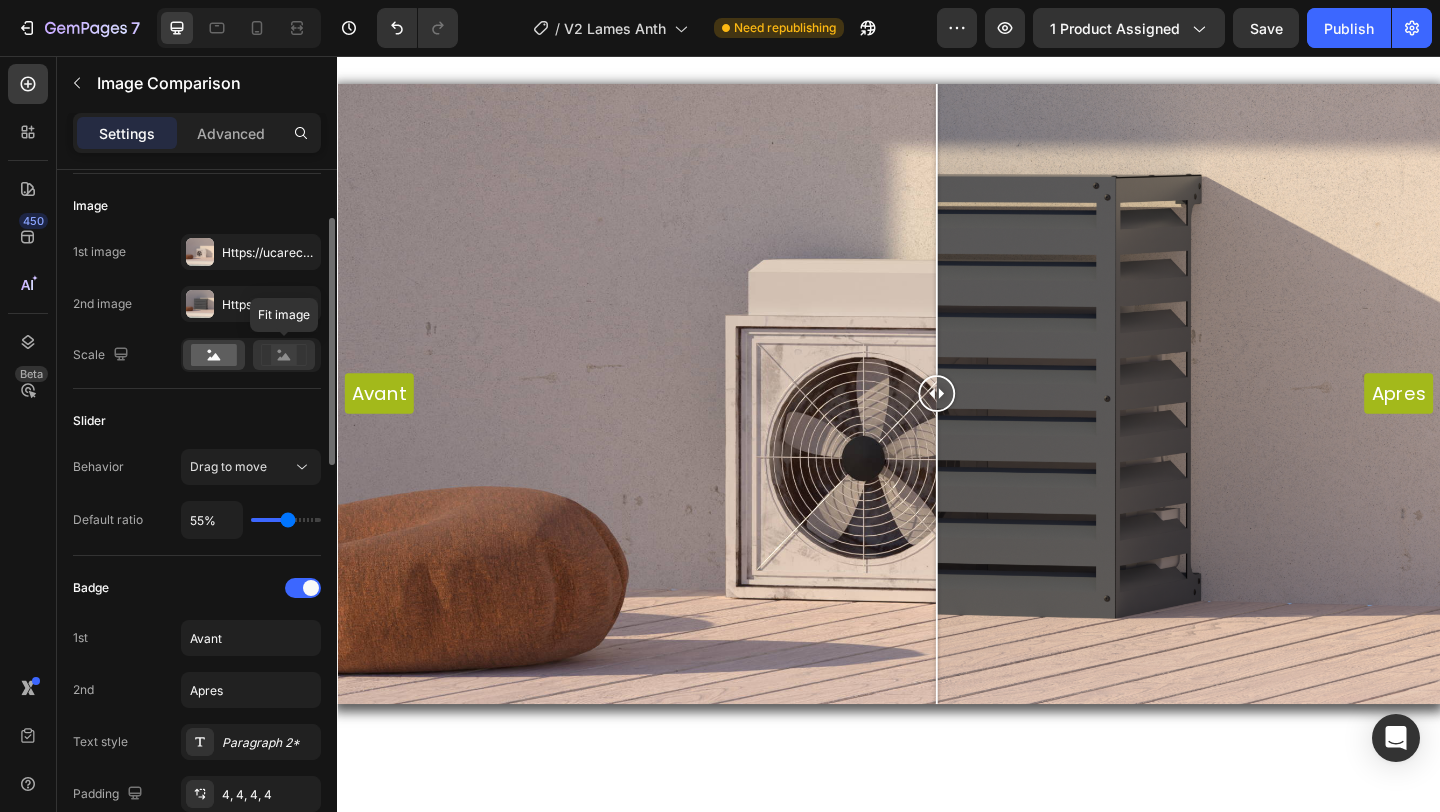 click 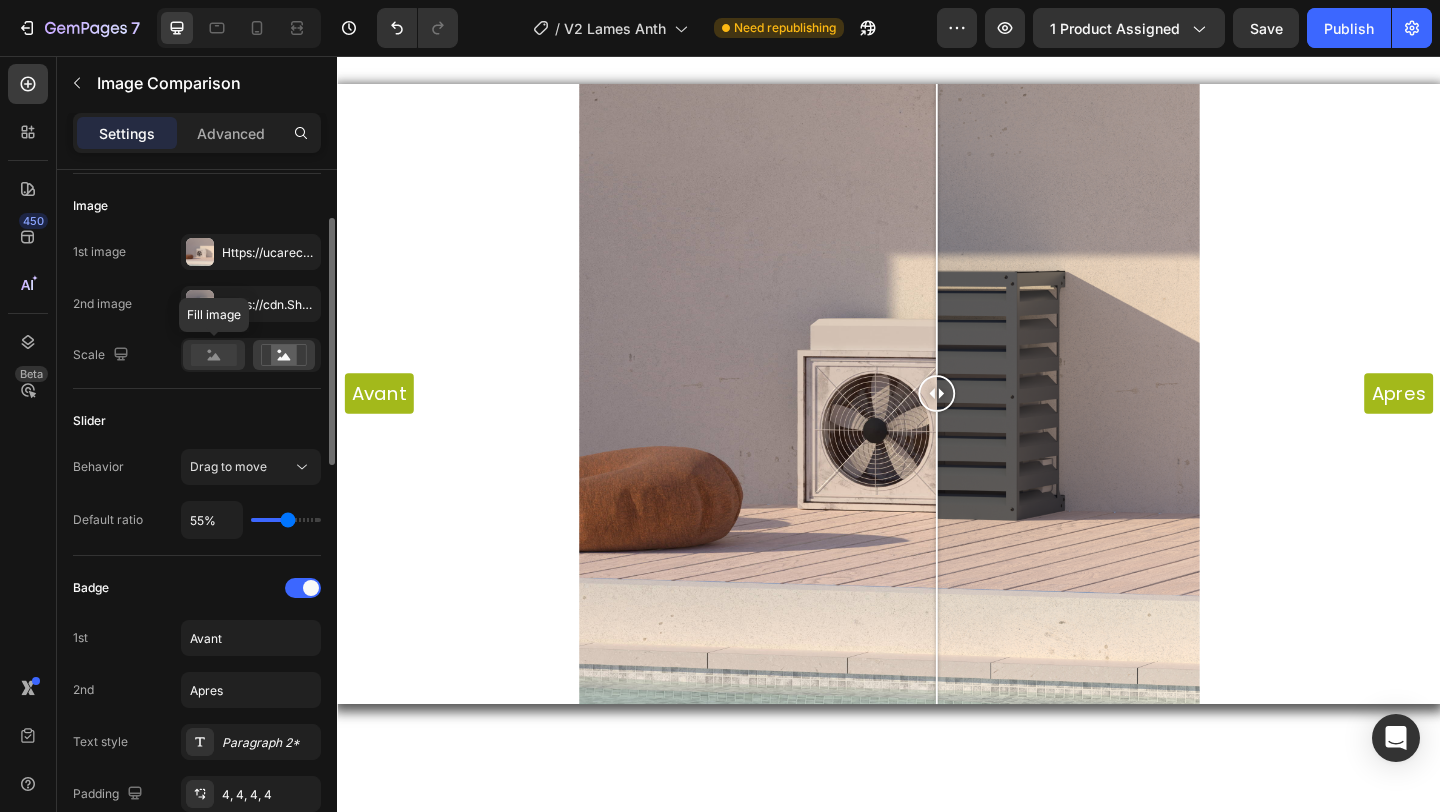 click 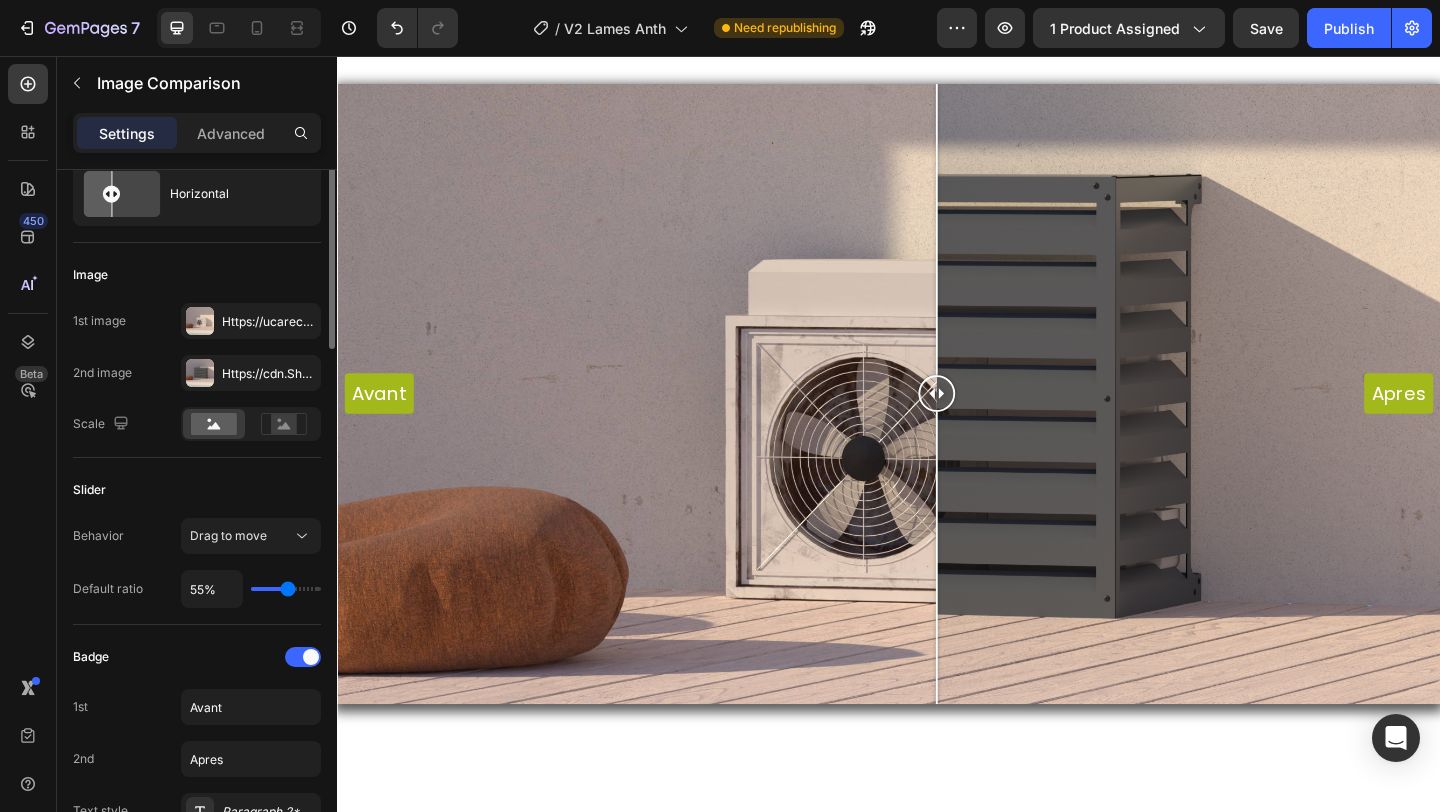 scroll, scrollTop: 0, scrollLeft: 0, axis: both 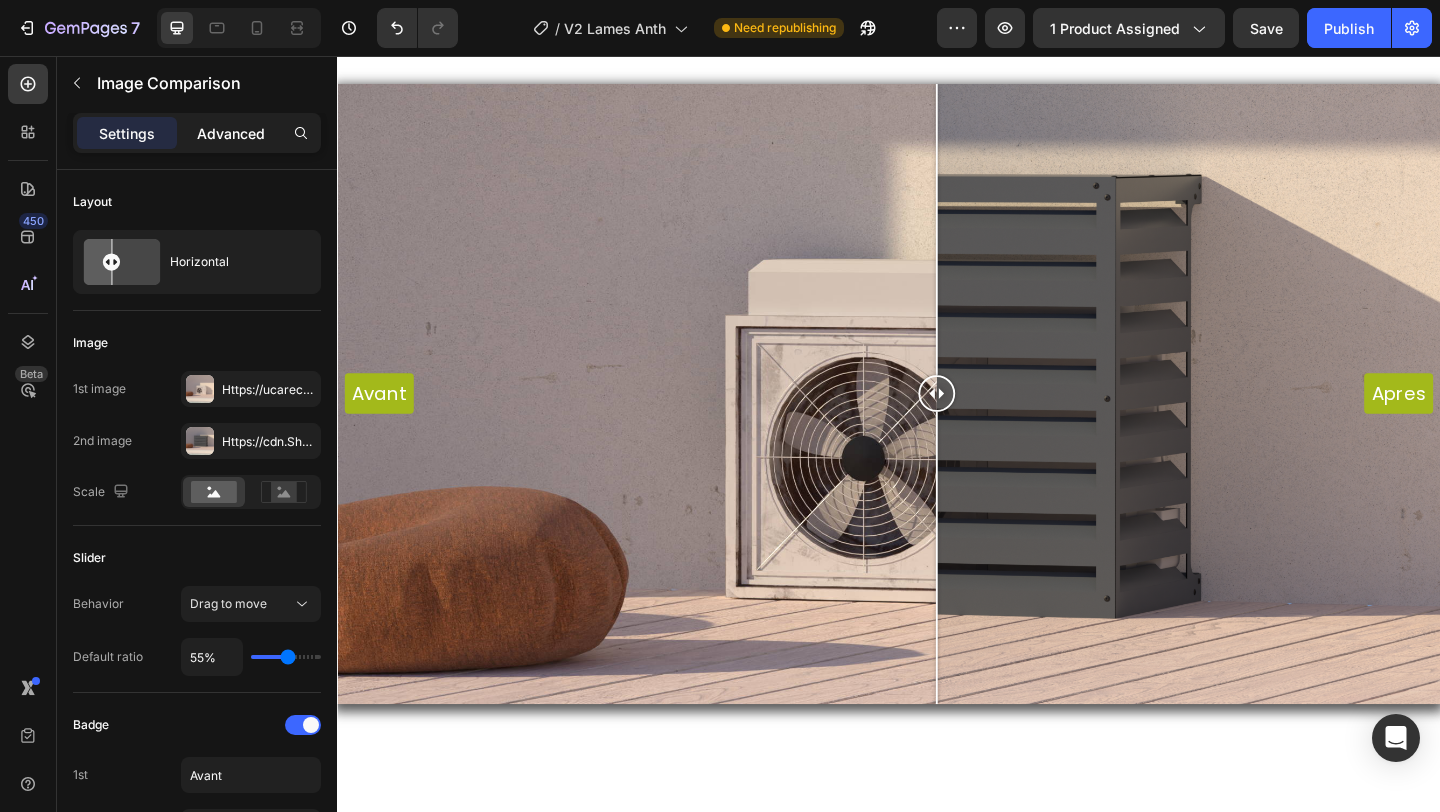 click on "Advanced" at bounding box center [231, 133] 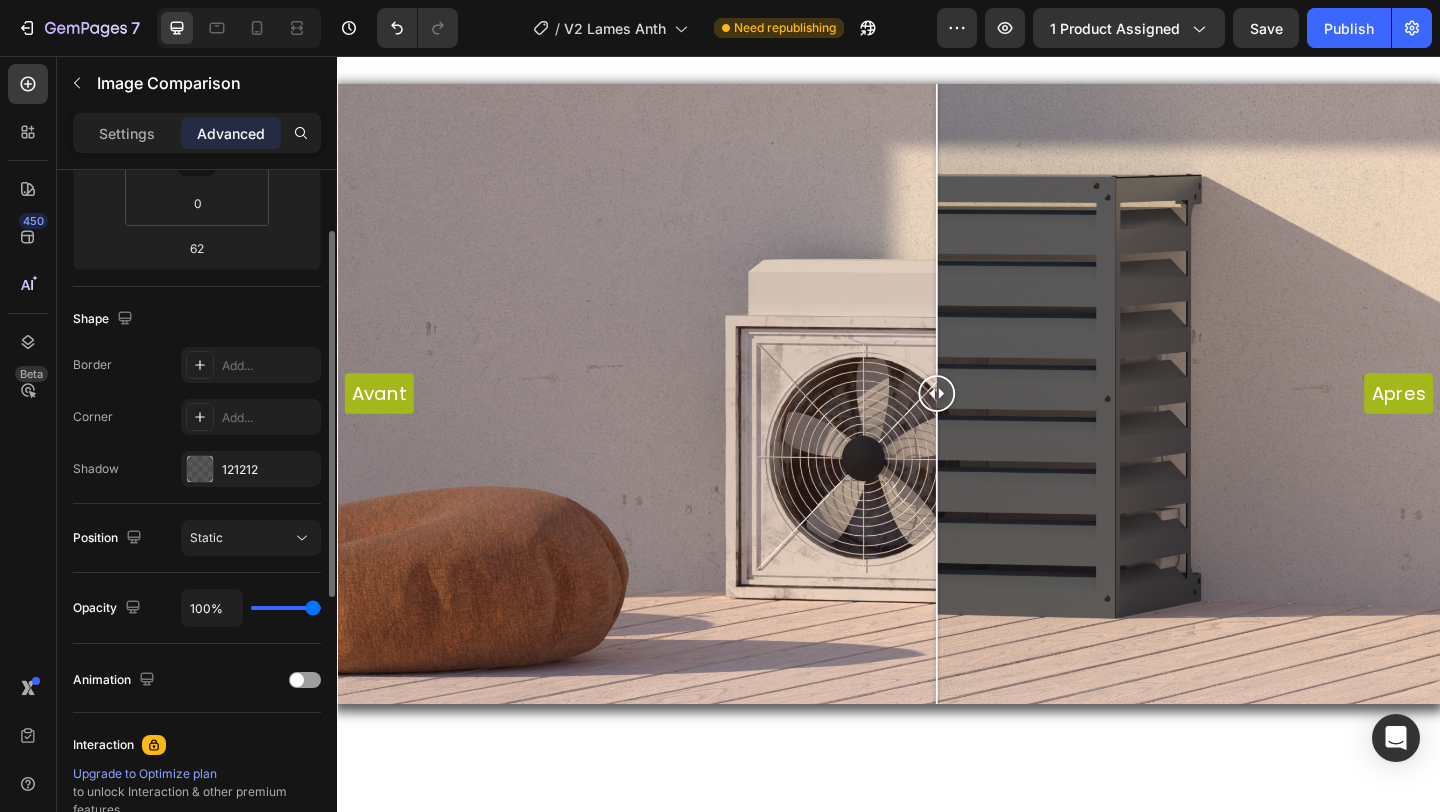 scroll, scrollTop: 0, scrollLeft: 0, axis: both 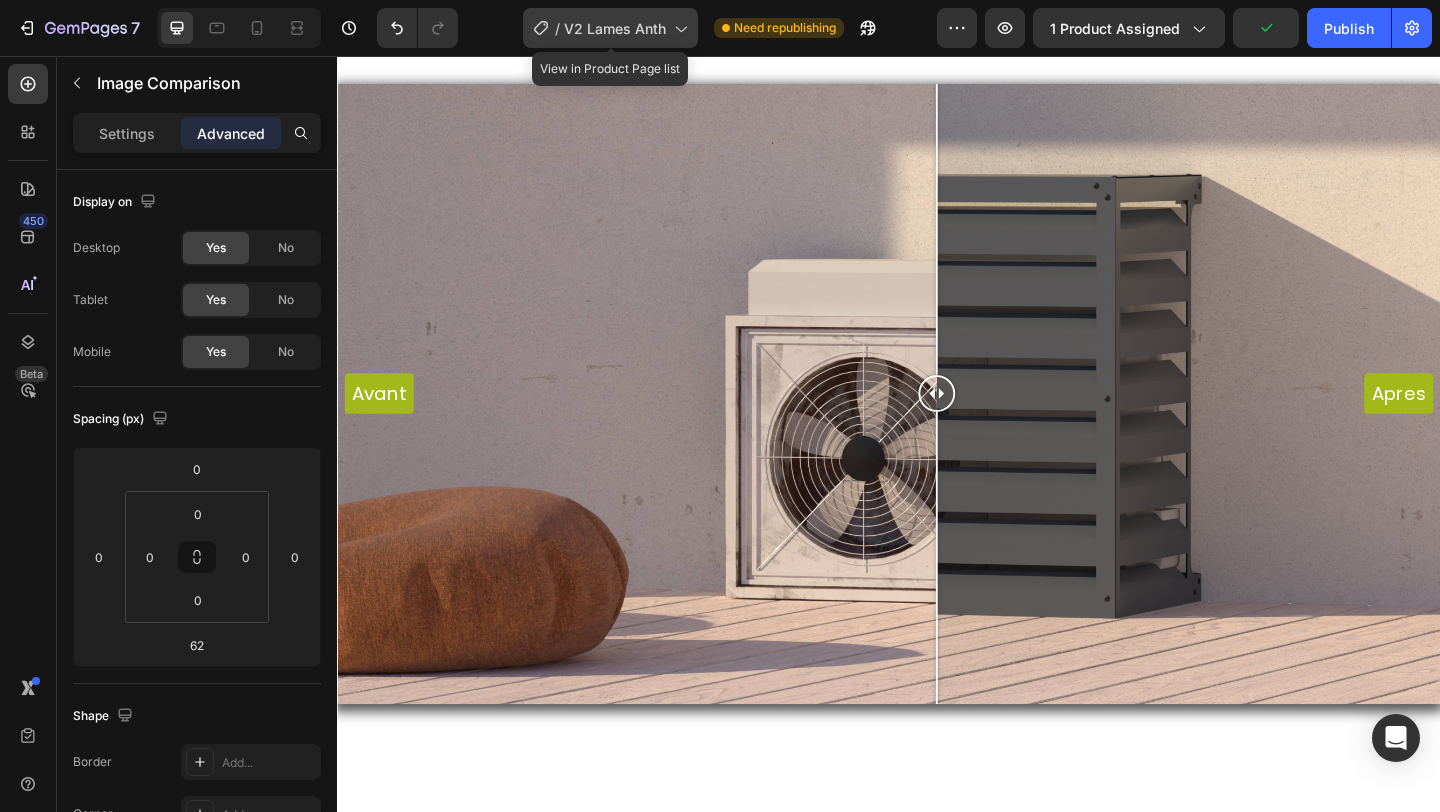 click on "V2 Lames Anth" at bounding box center (615, 28) 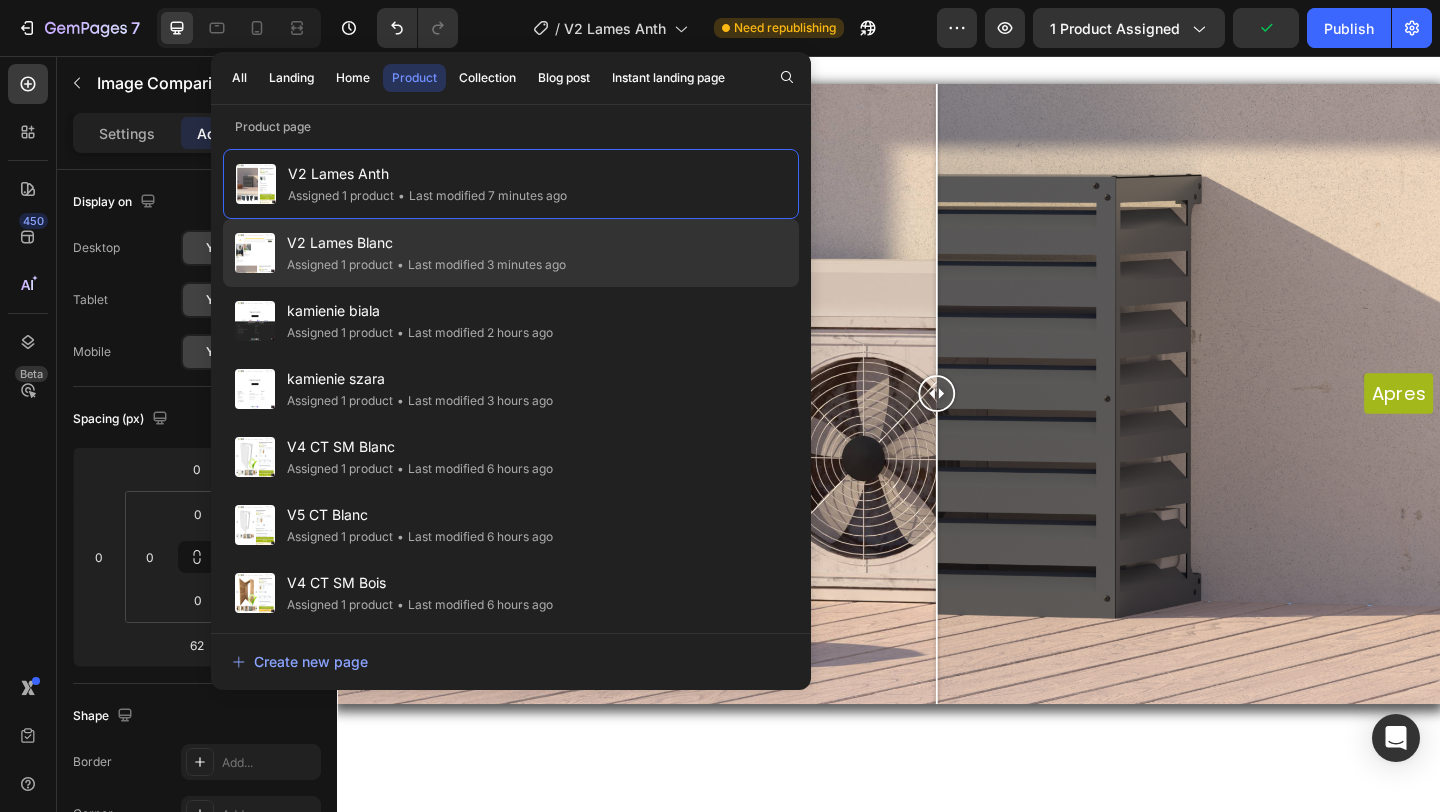click on "V2 Lames Blanc Assigned 1 product • Last modified 3 minutes ago" 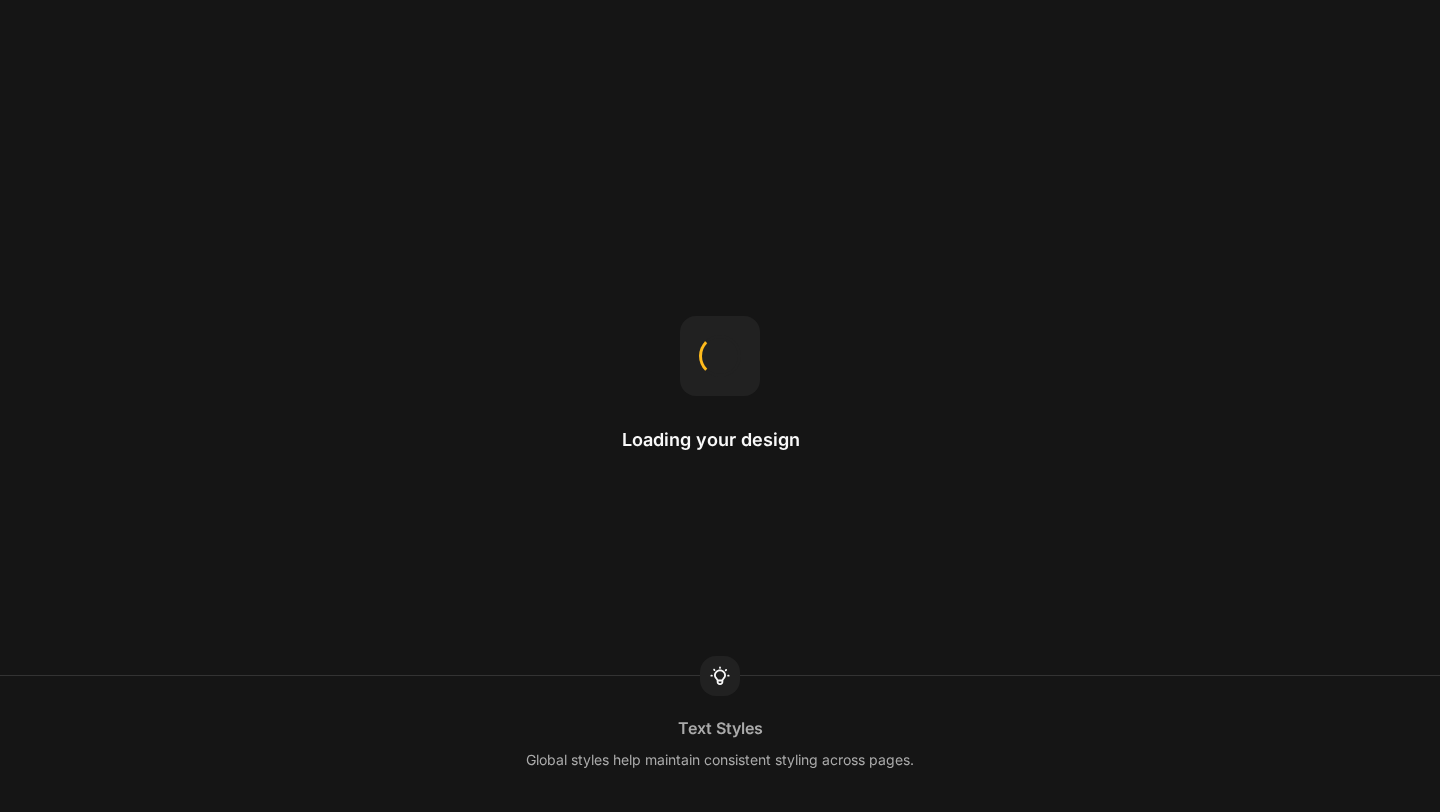 scroll, scrollTop: 0, scrollLeft: 0, axis: both 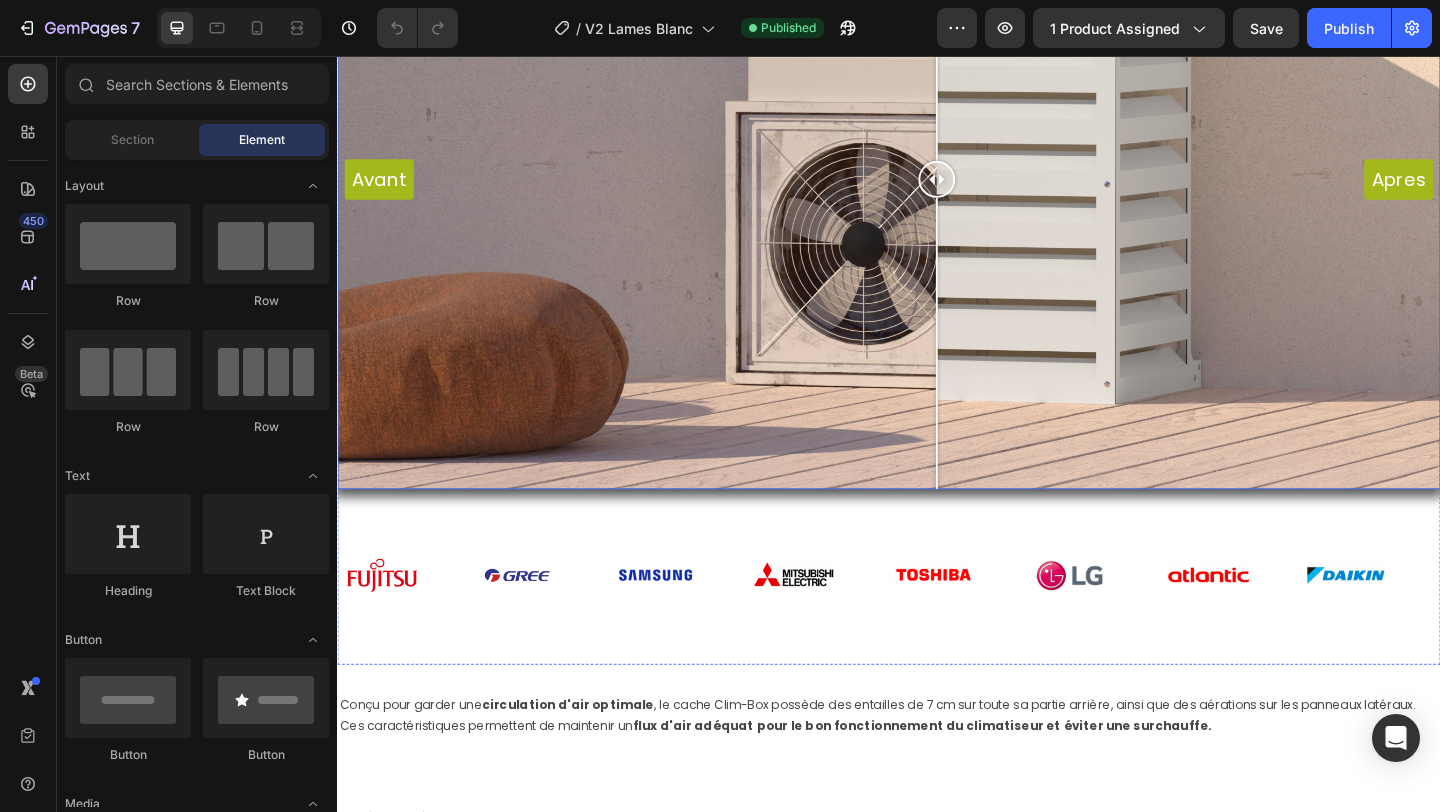 click on "Avant Apres" at bounding box center (937, 189) 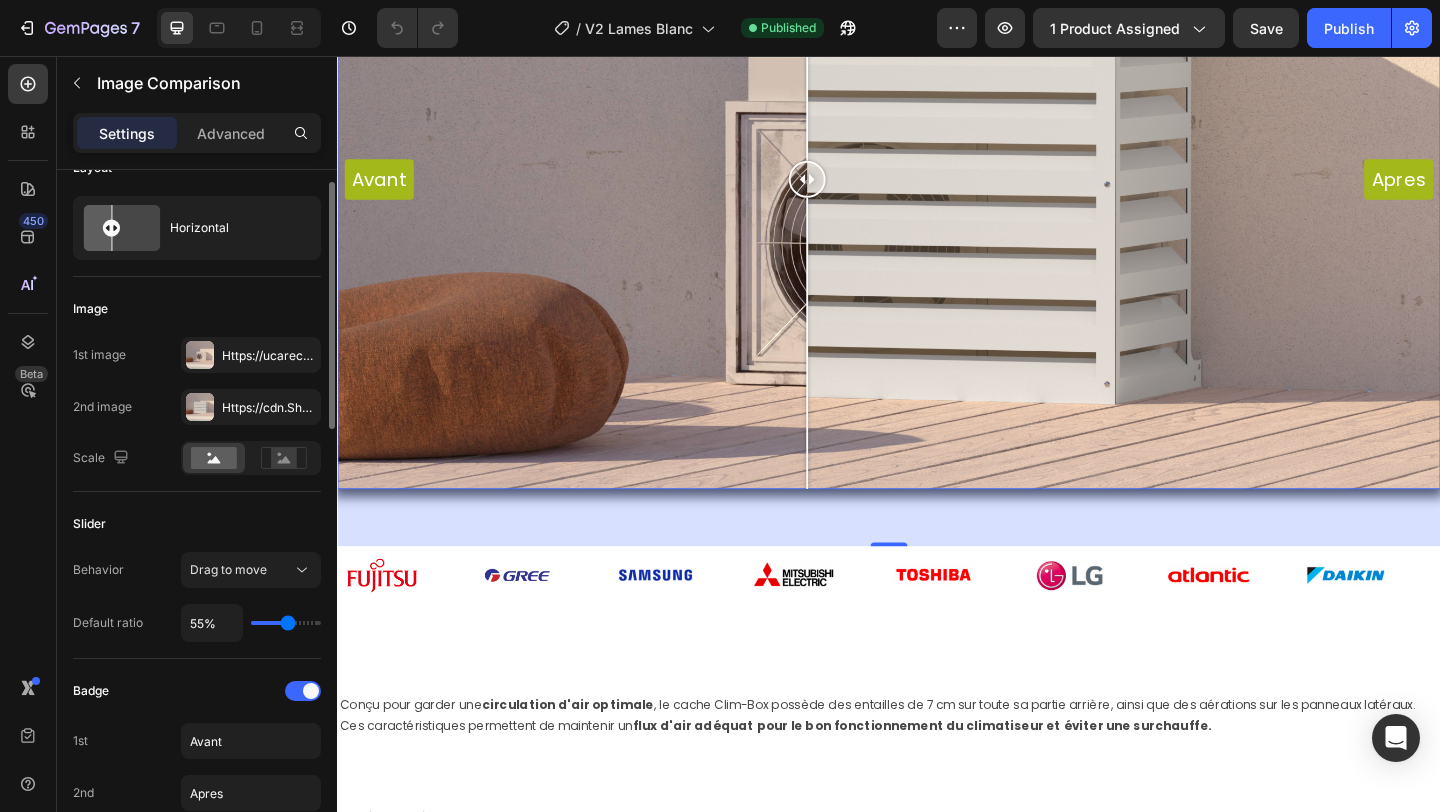 scroll, scrollTop: 0, scrollLeft: 0, axis: both 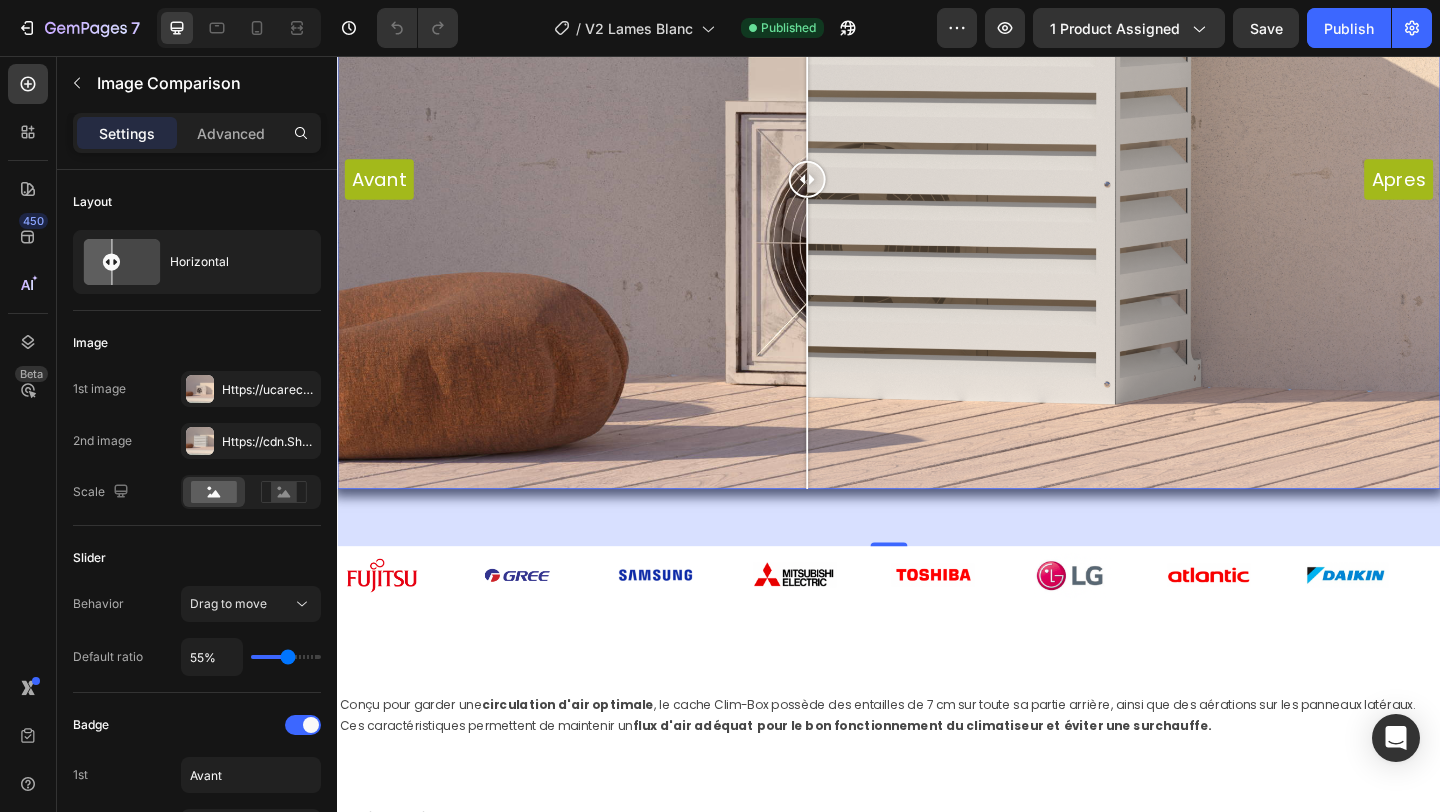 click on "Avant Apres" at bounding box center (937, 189) 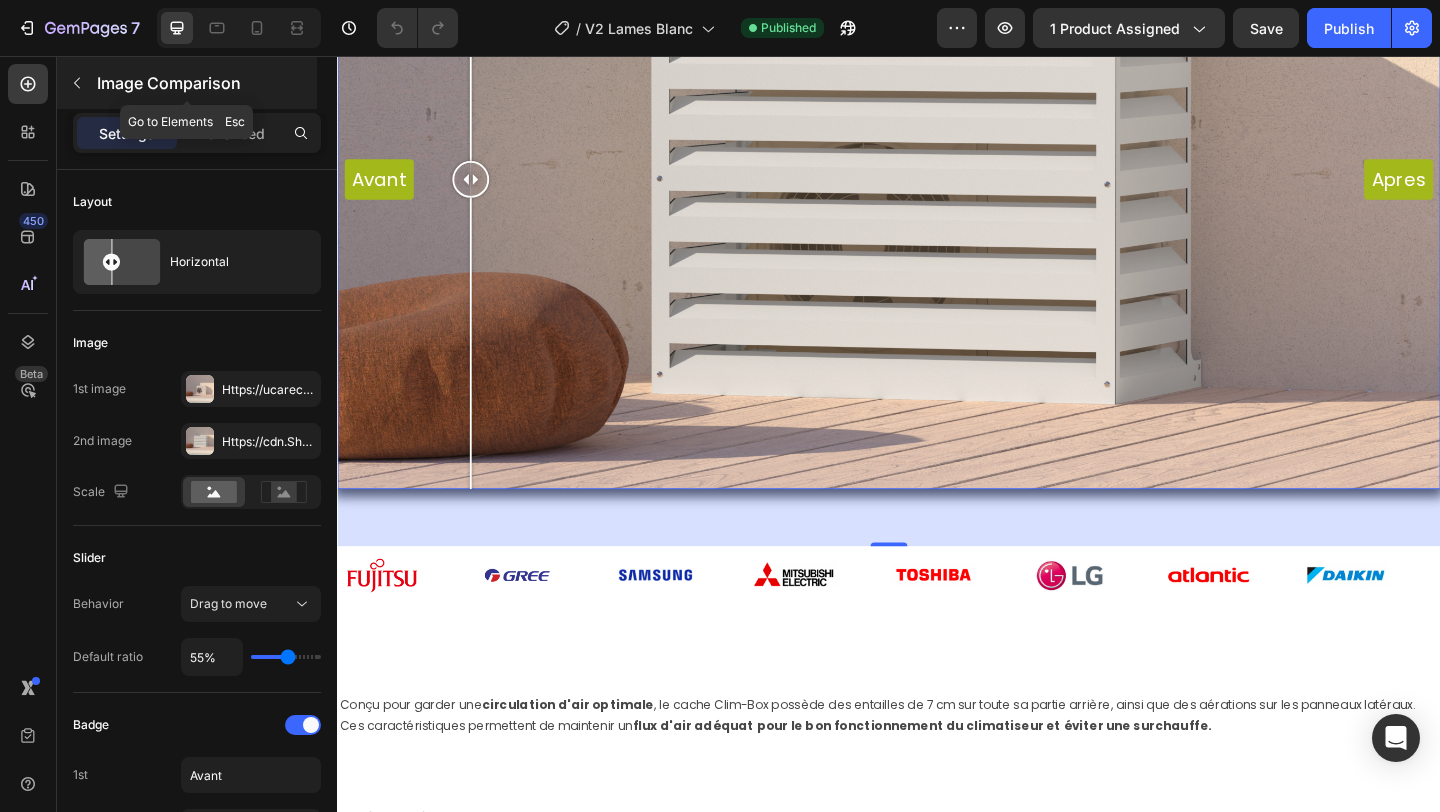 click on "Image Comparison" at bounding box center [205, 83] 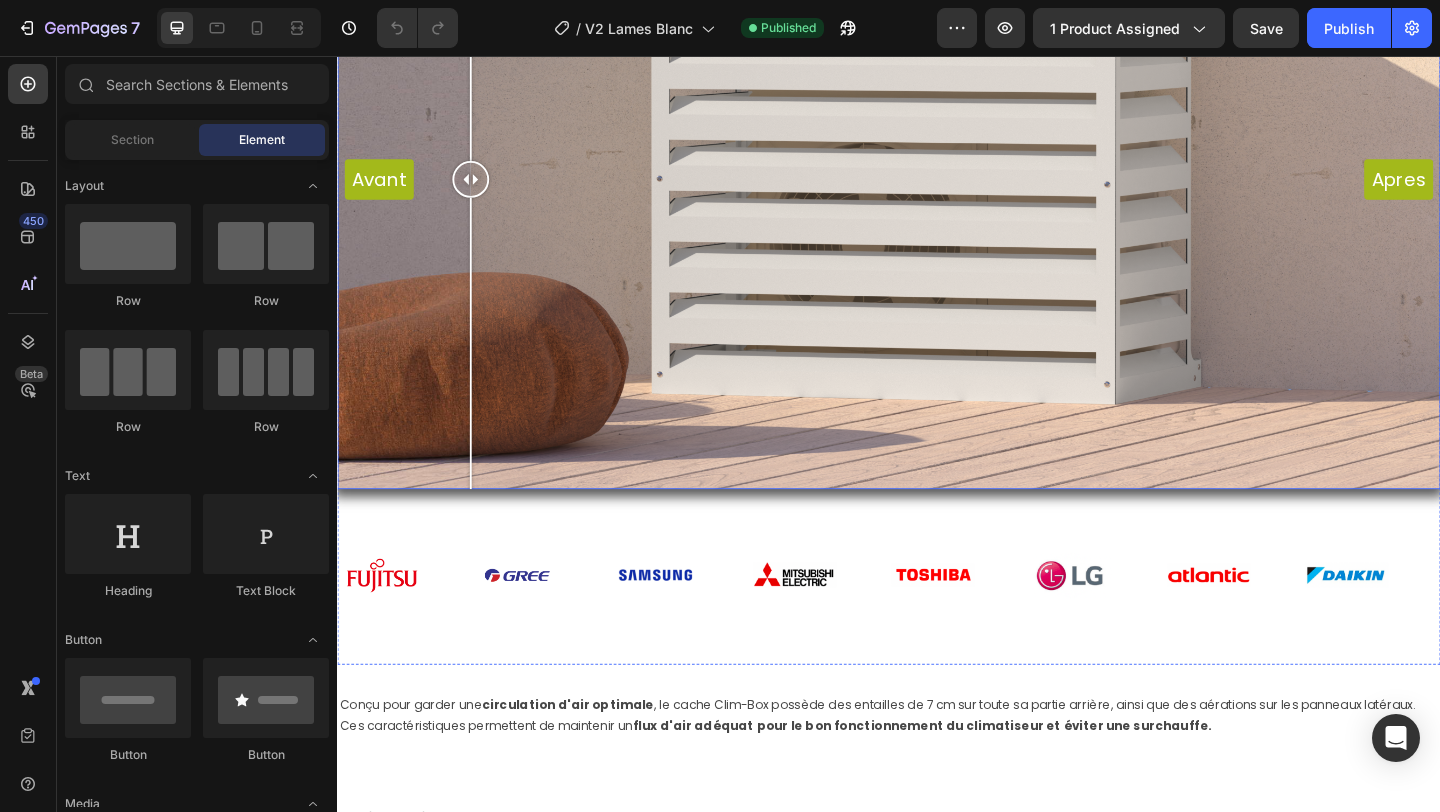 click on "Avant Apres" at bounding box center (937, 189) 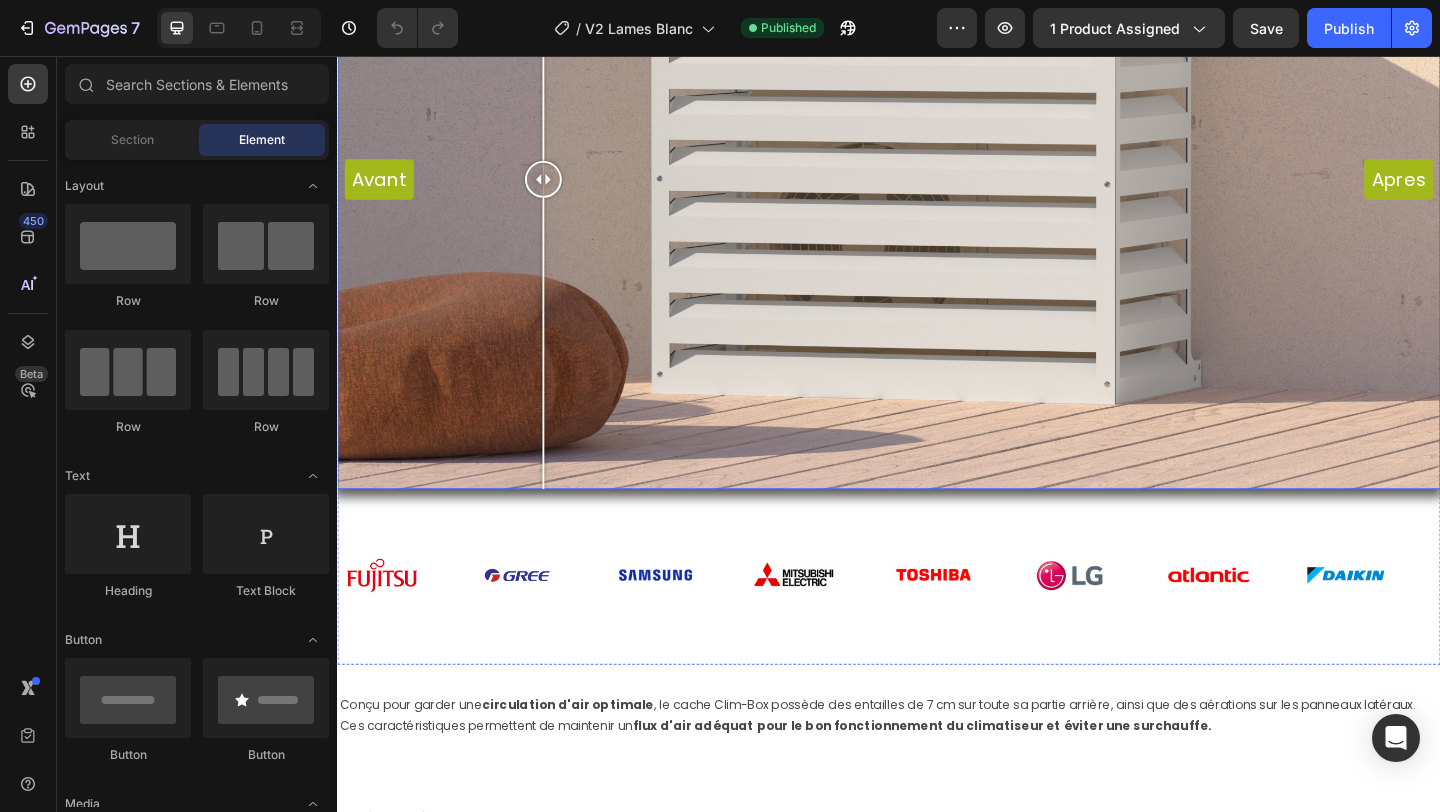 click at bounding box center (561, 369) 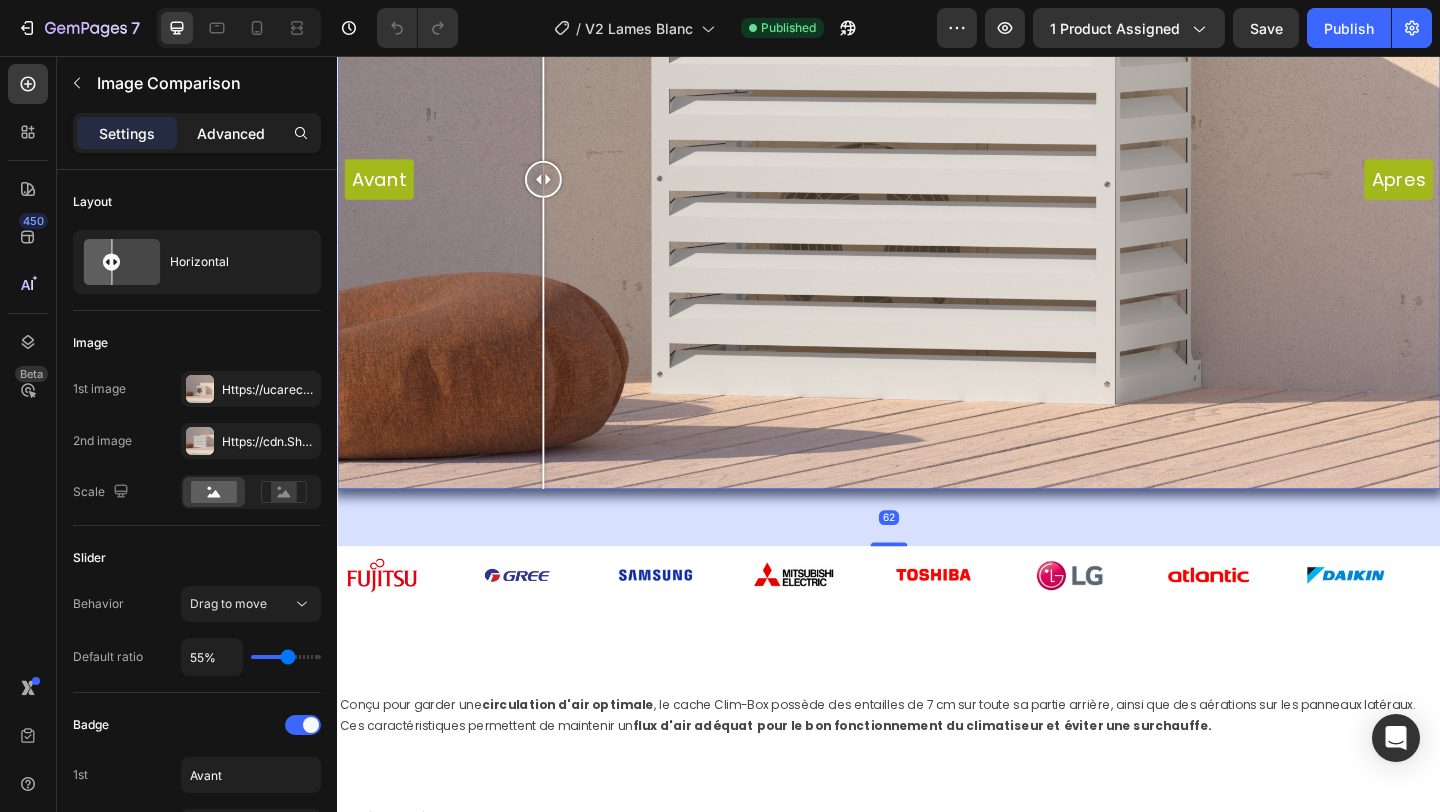 click on "Advanced" at bounding box center (231, 133) 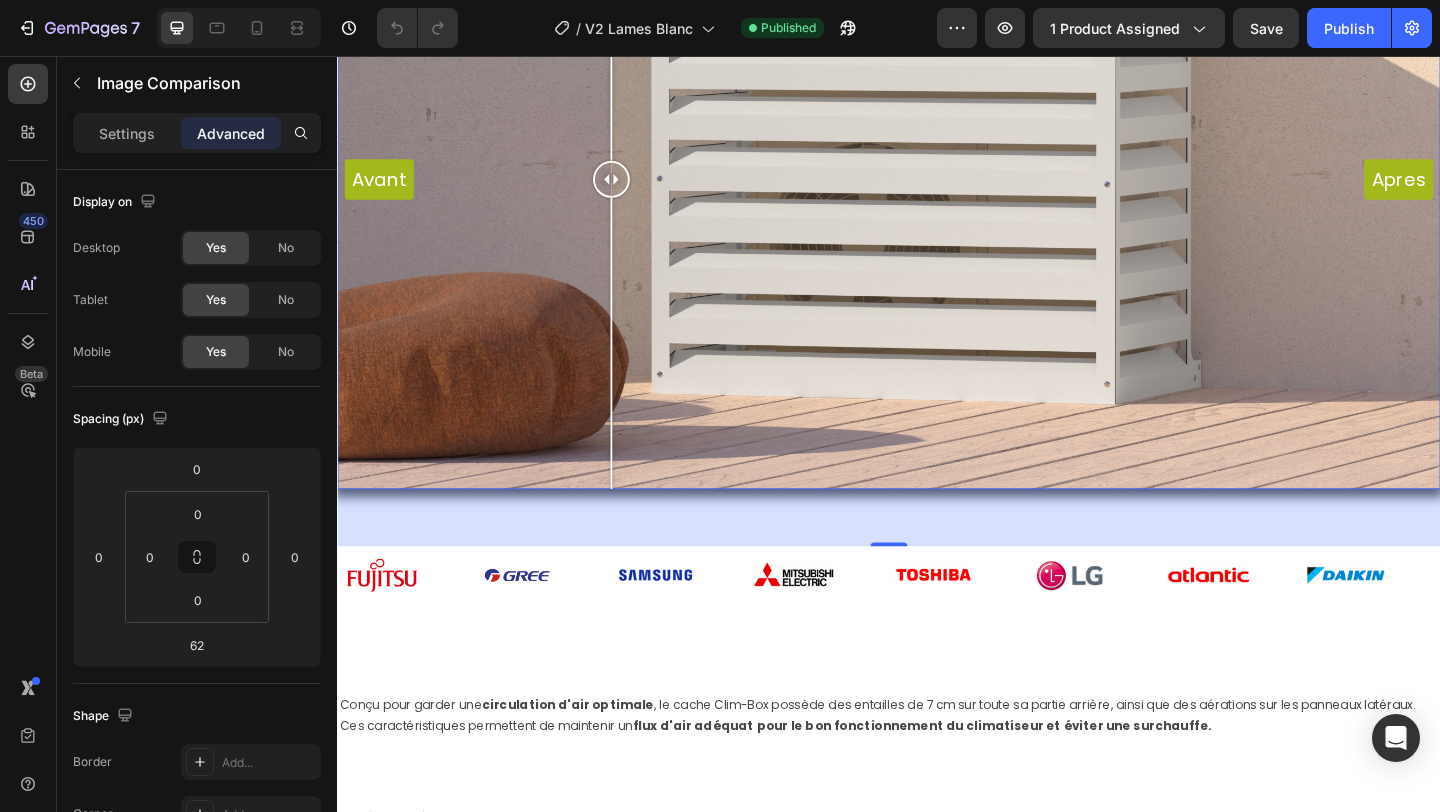 click on "Avant Apres" at bounding box center [937, 189] 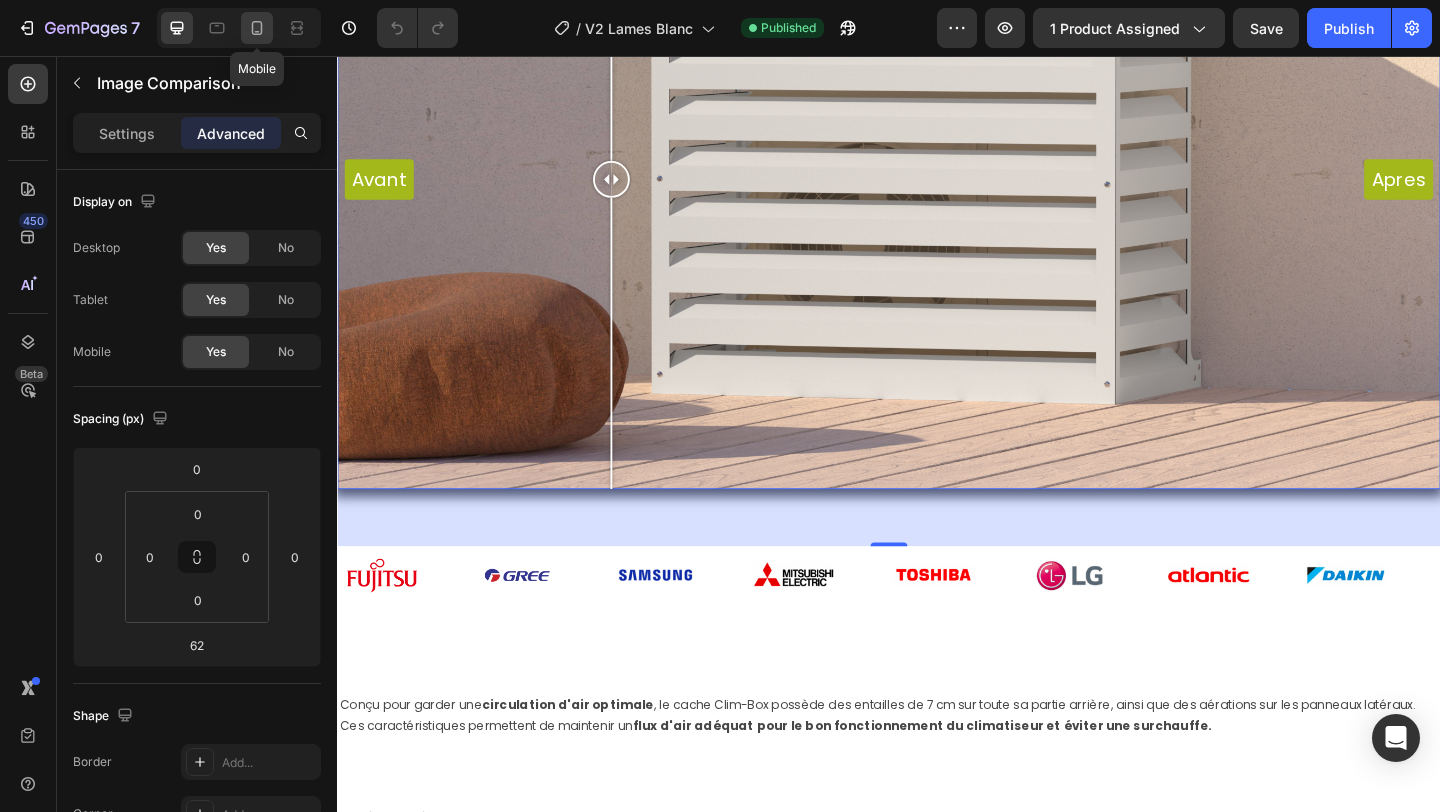 click 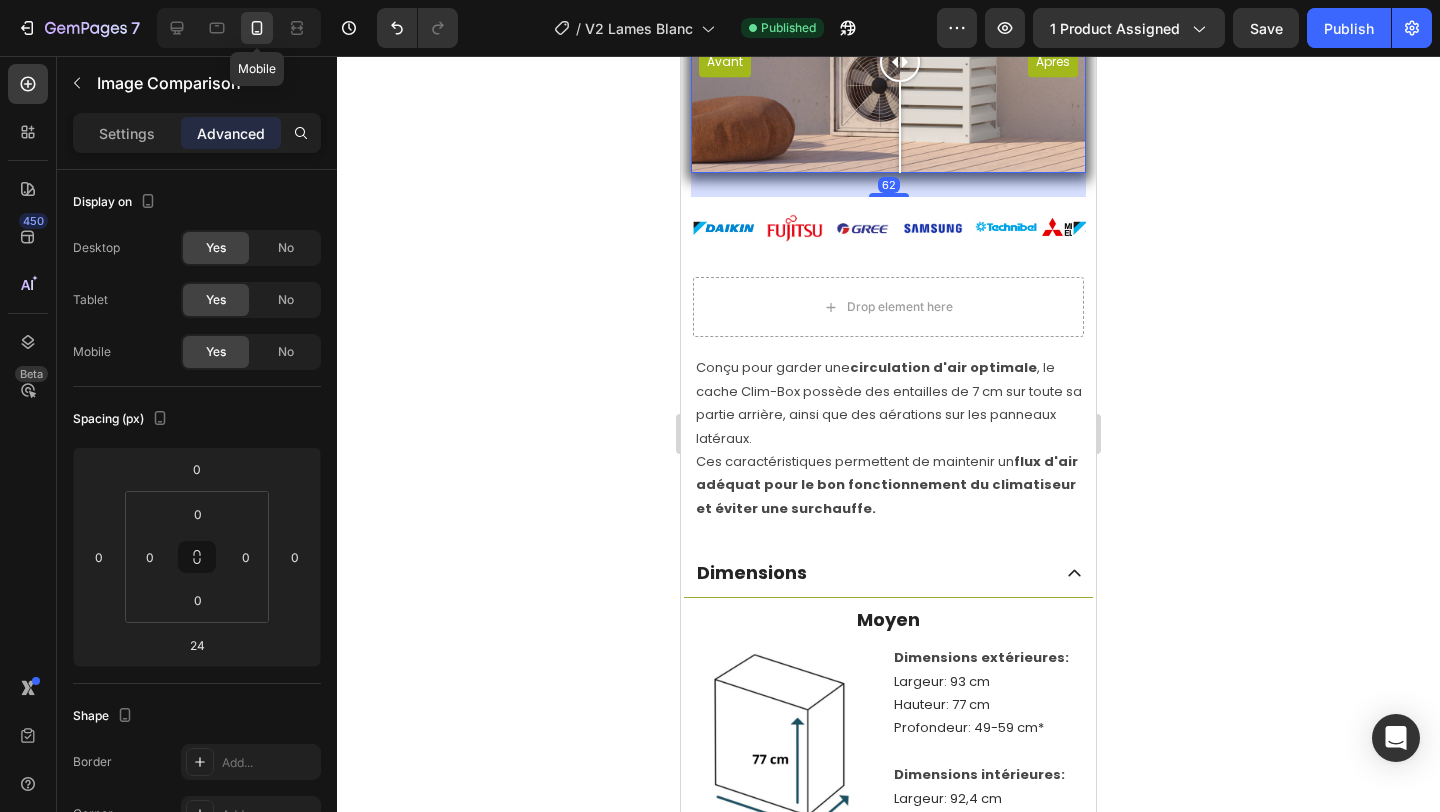 scroll, scrollTop: 1203, scrollLeft: 0, axis: vertical 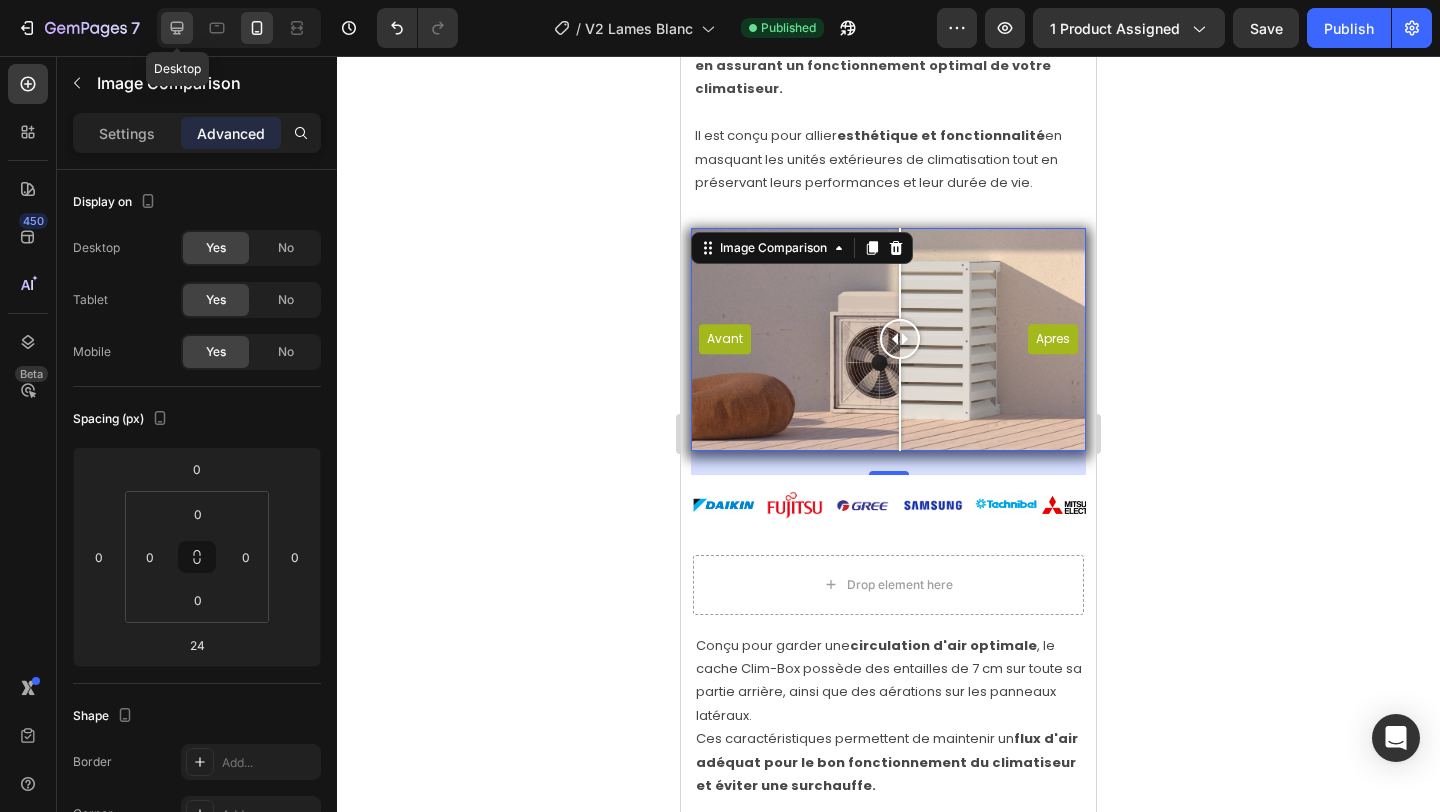 click 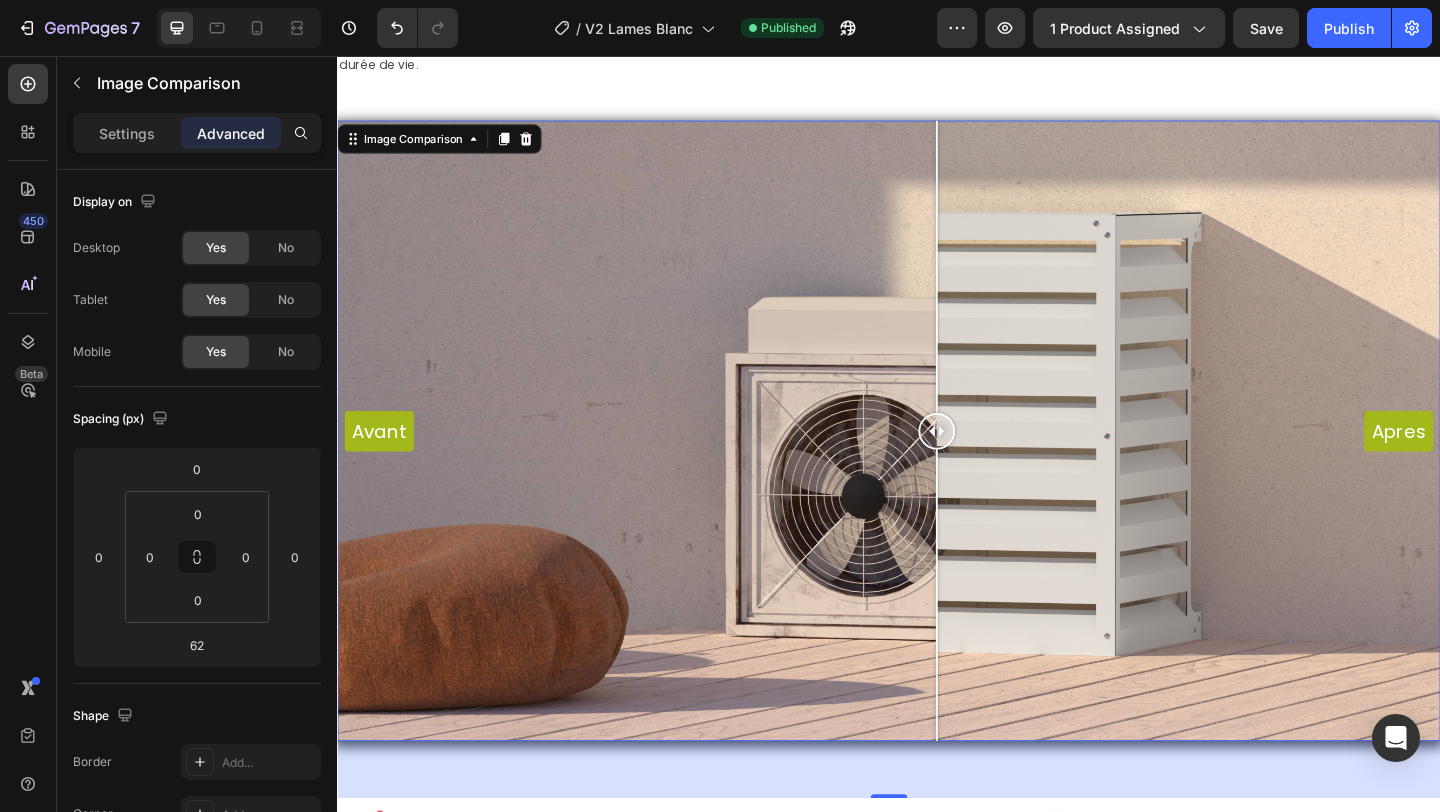 scroll, scrollTop: 1298, scrollLeft: 0, axis: vertical 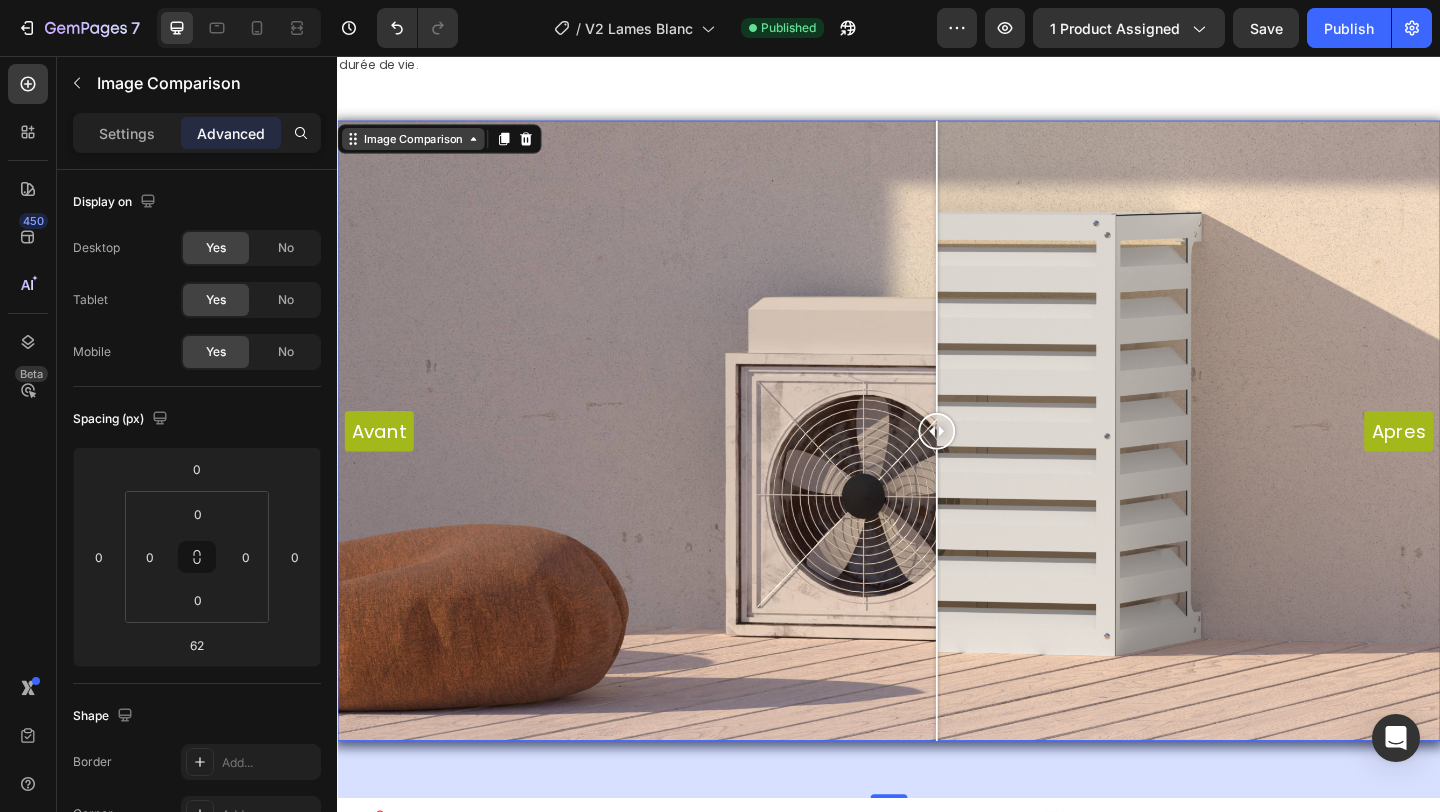 click on "Image Comparison" at bounding box center (419, 146) 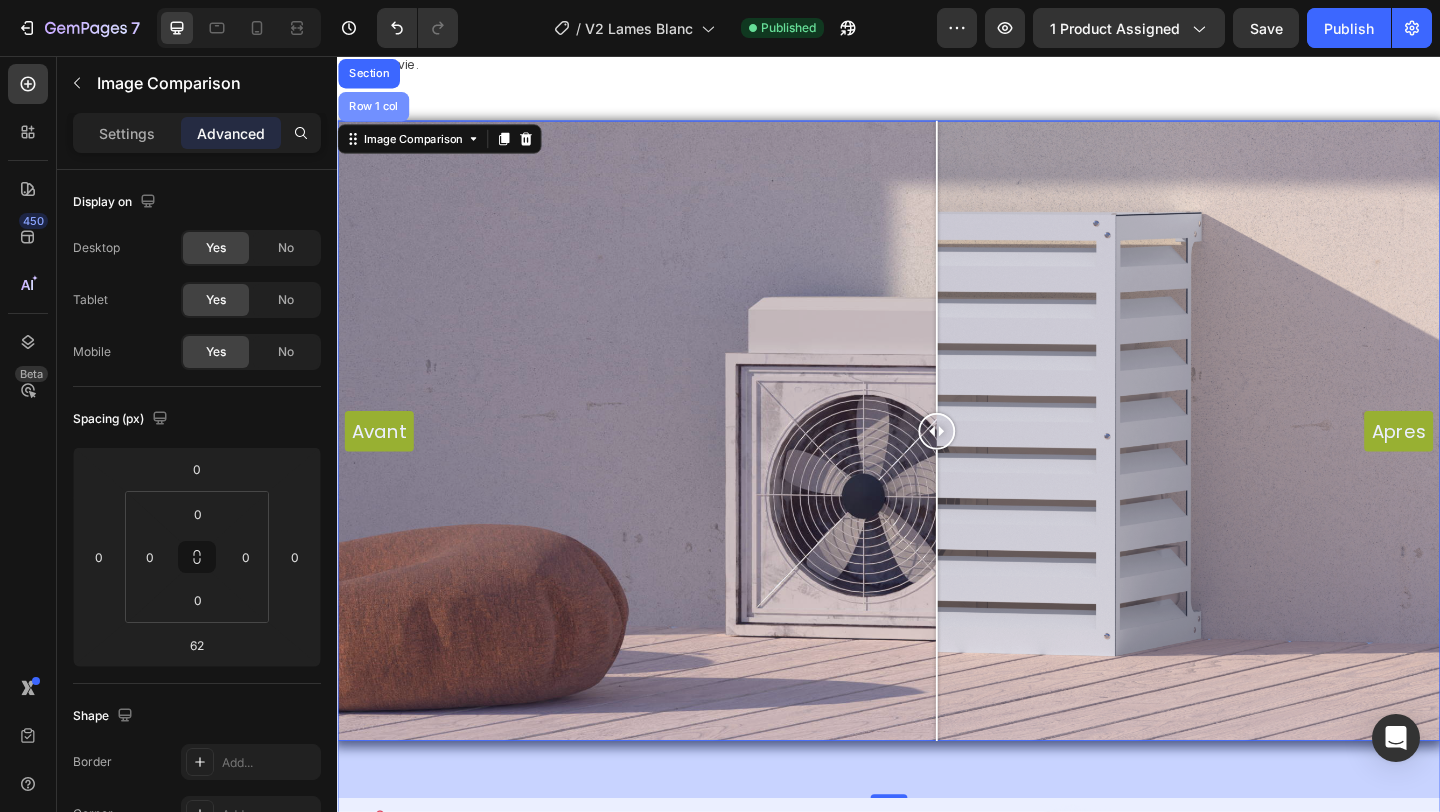 click on "Row 1 col" at bounding box center [376, 111] 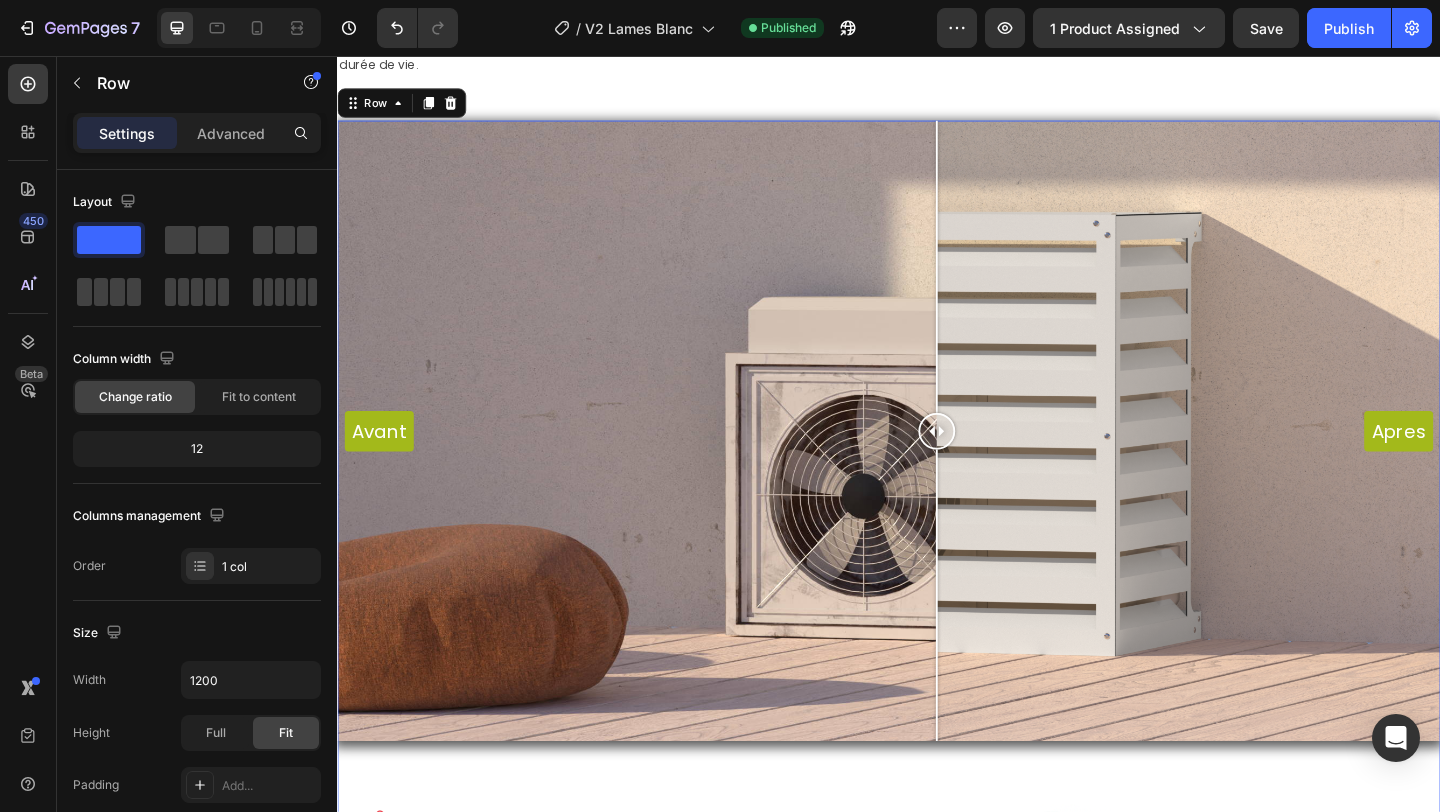 click on "Settings Advanced" at bounding box center (197, 133) 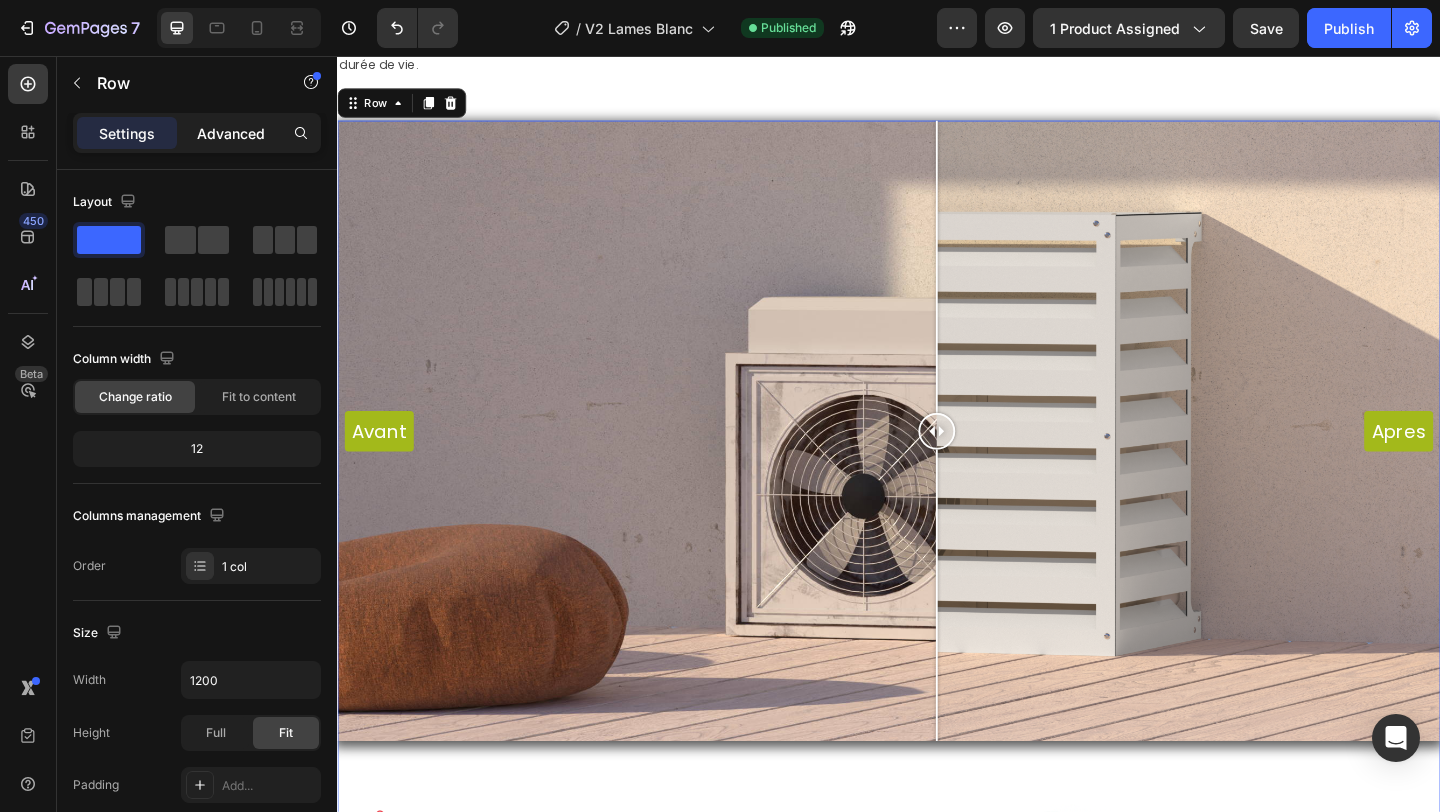 click on "Advanced" at bounding box center [231, 133] 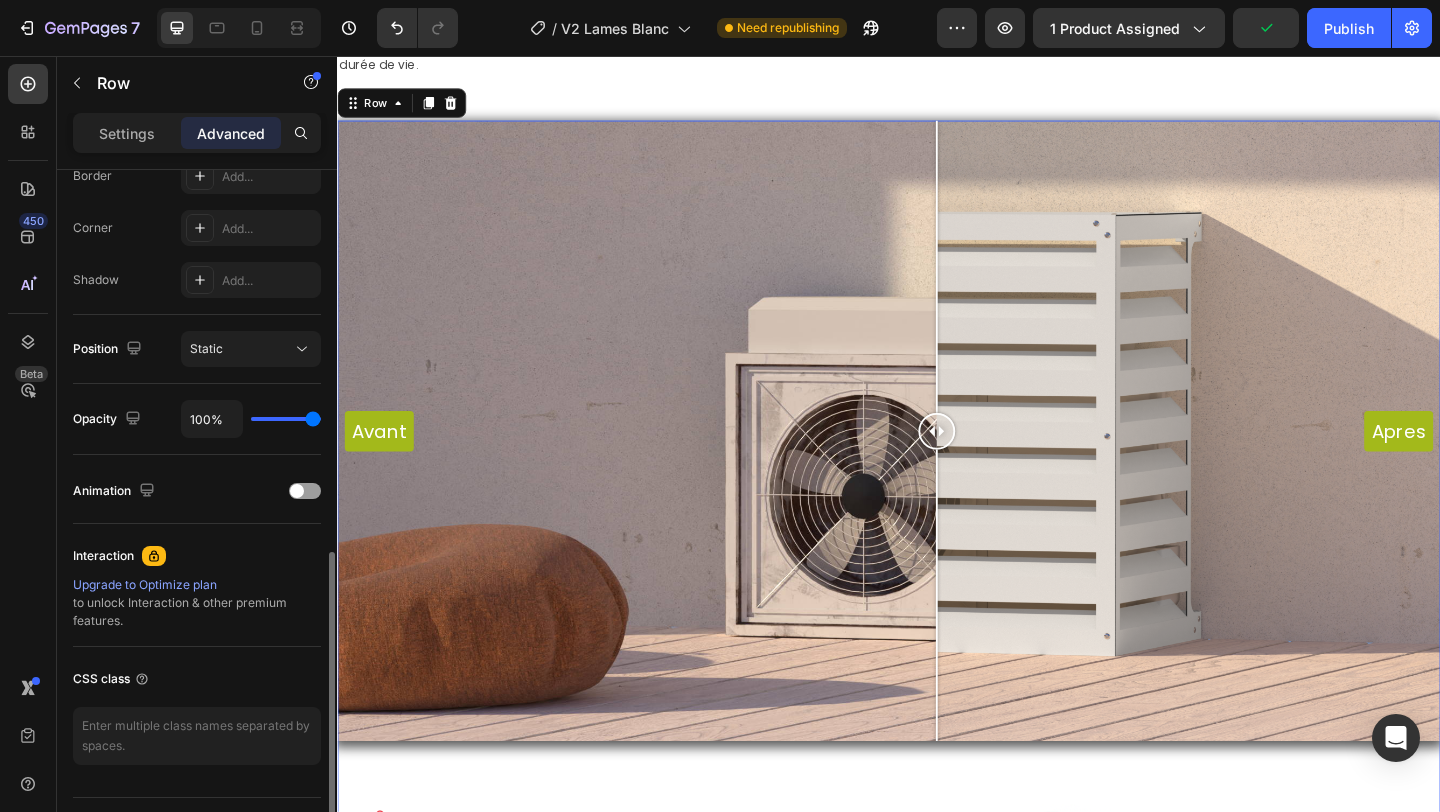 scroll, scrollTop: 635, scrollLeft: 0, axis: vertical 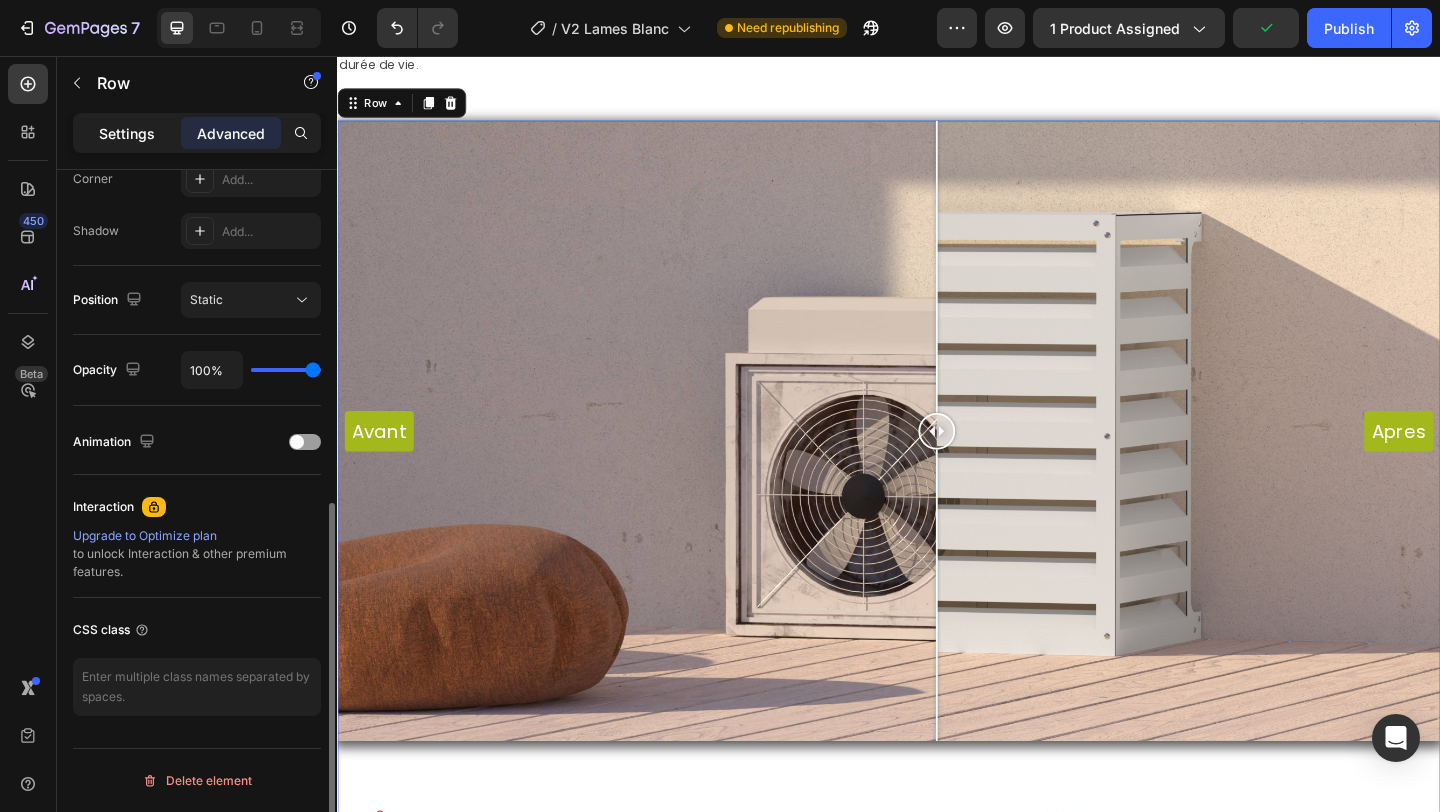 click on "Settings" 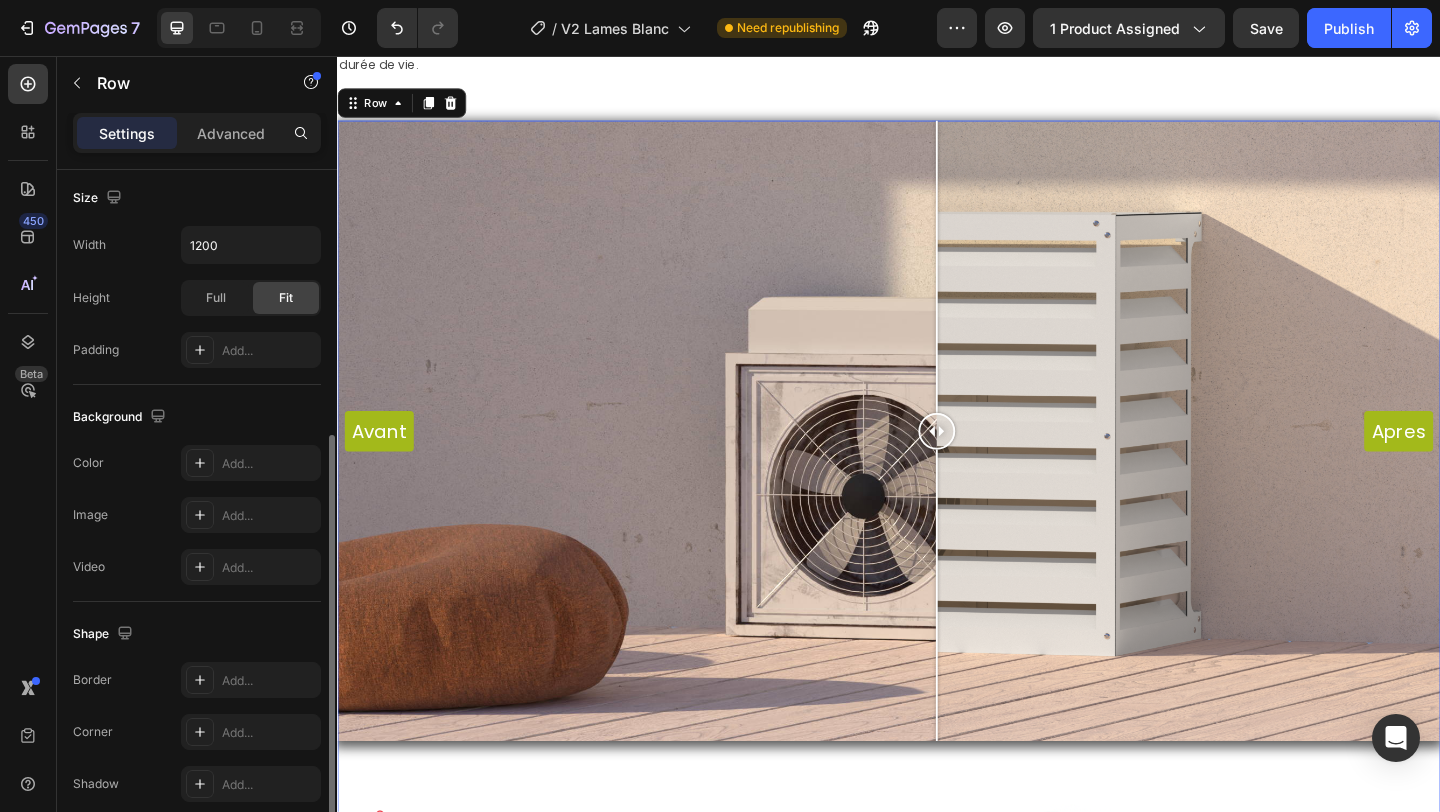 scroll, scrollTop: 433, scrollLeft: 0, axis: vertical 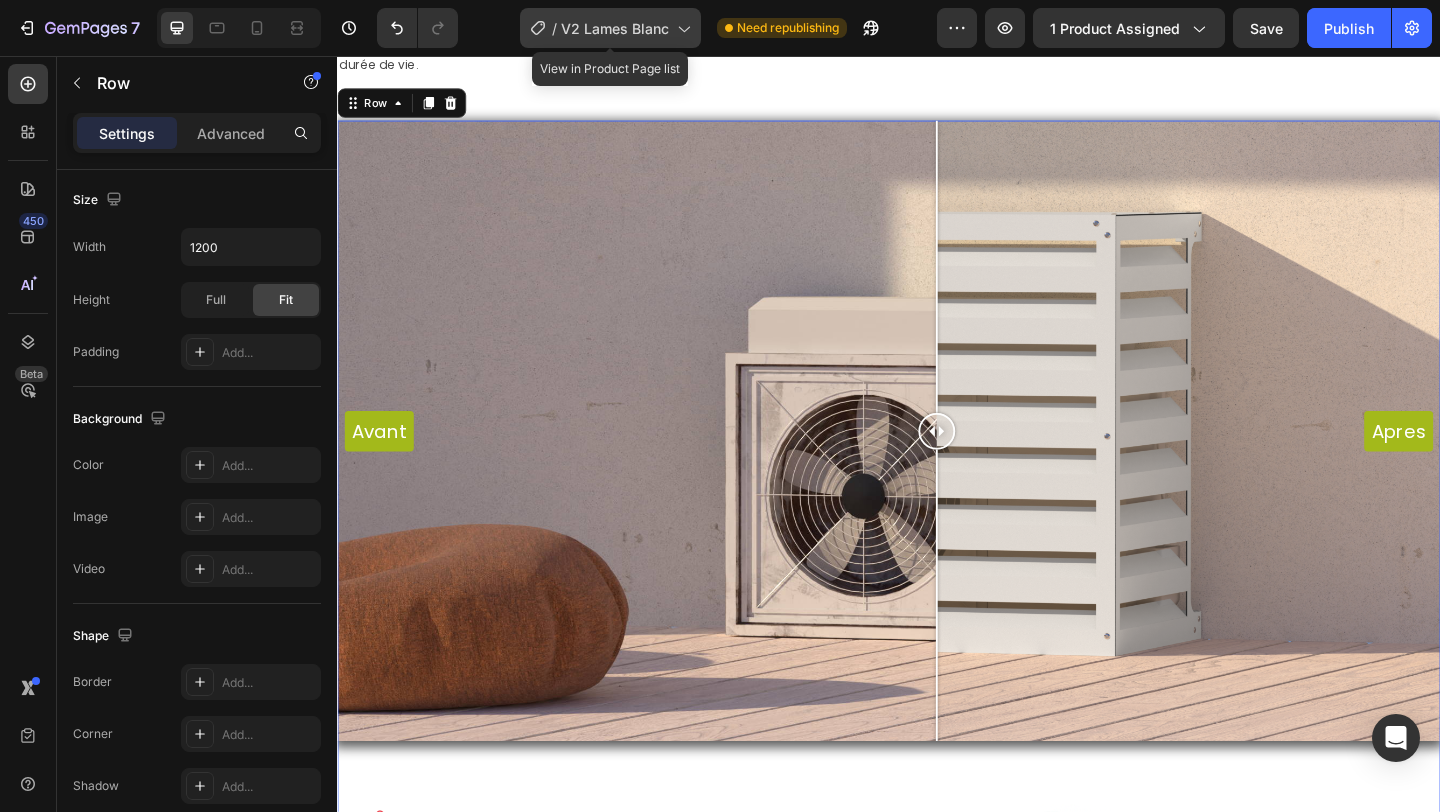 click on "V2 Lames Blanc" at bounding box center [615, 28] 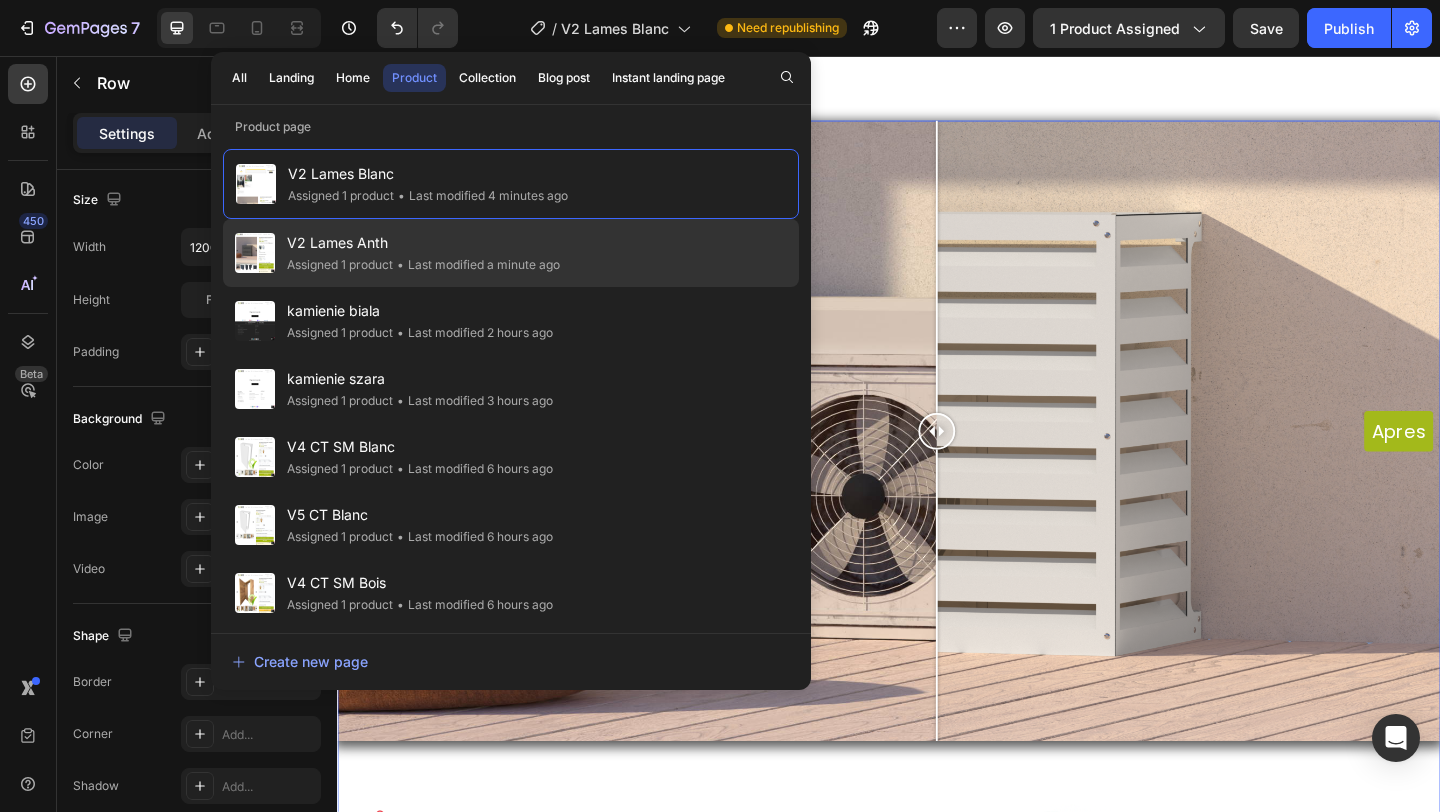click on "V2 Lames Anth Assigned 1 product • Last modified a minute ago" 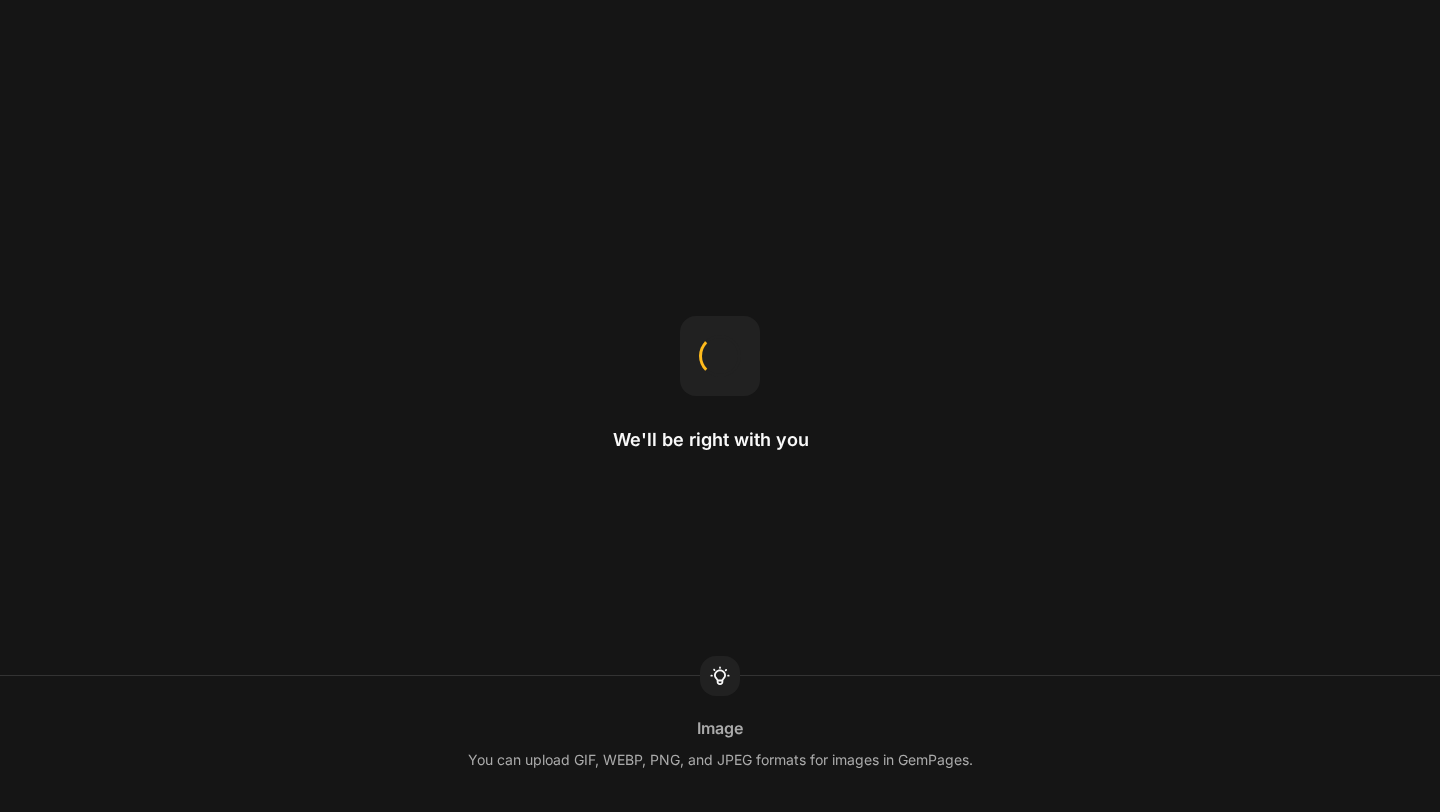 scroll, scrollTop: 0, scrollLeft: 0, axis: both 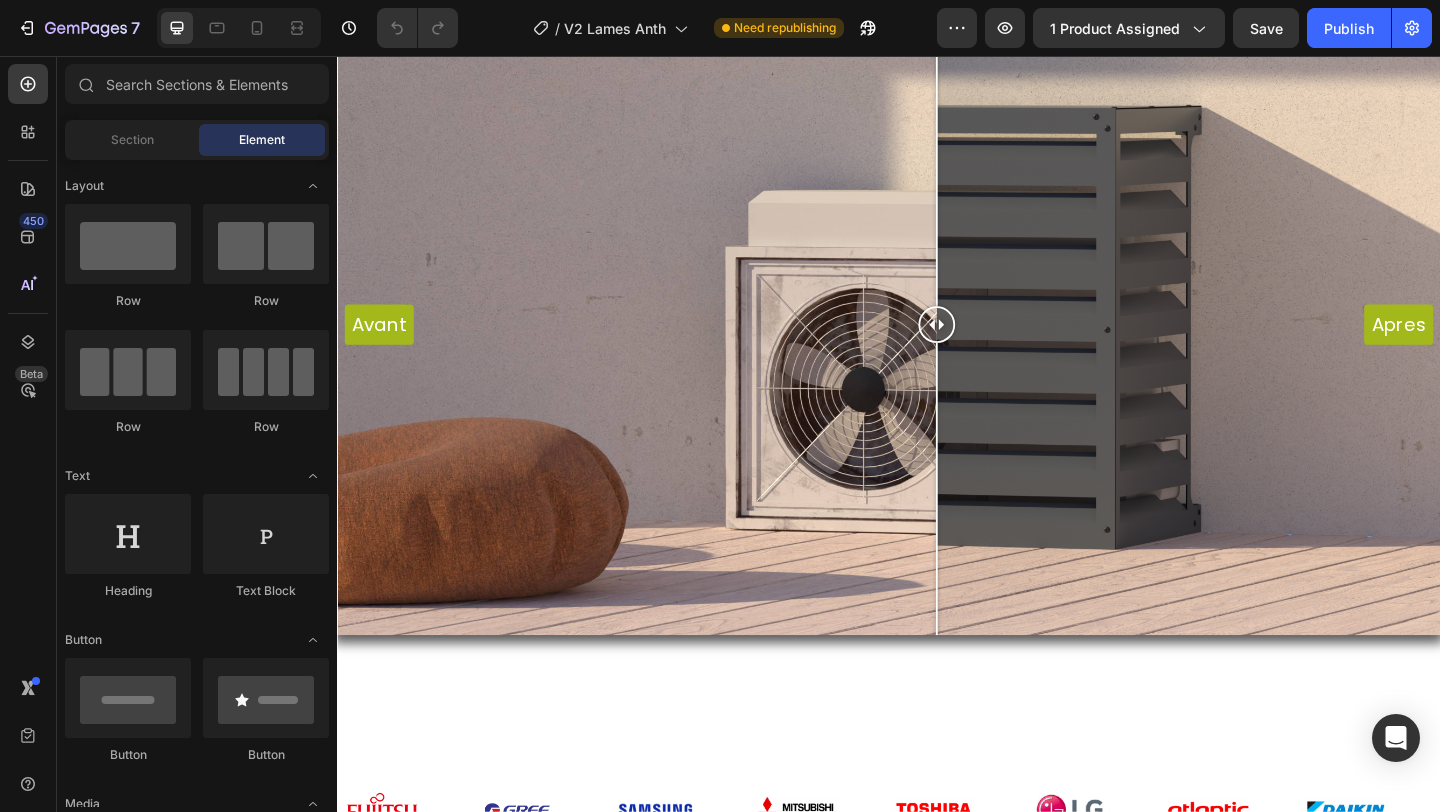 click on "Avant Apres" at bounding box center [937, 348] 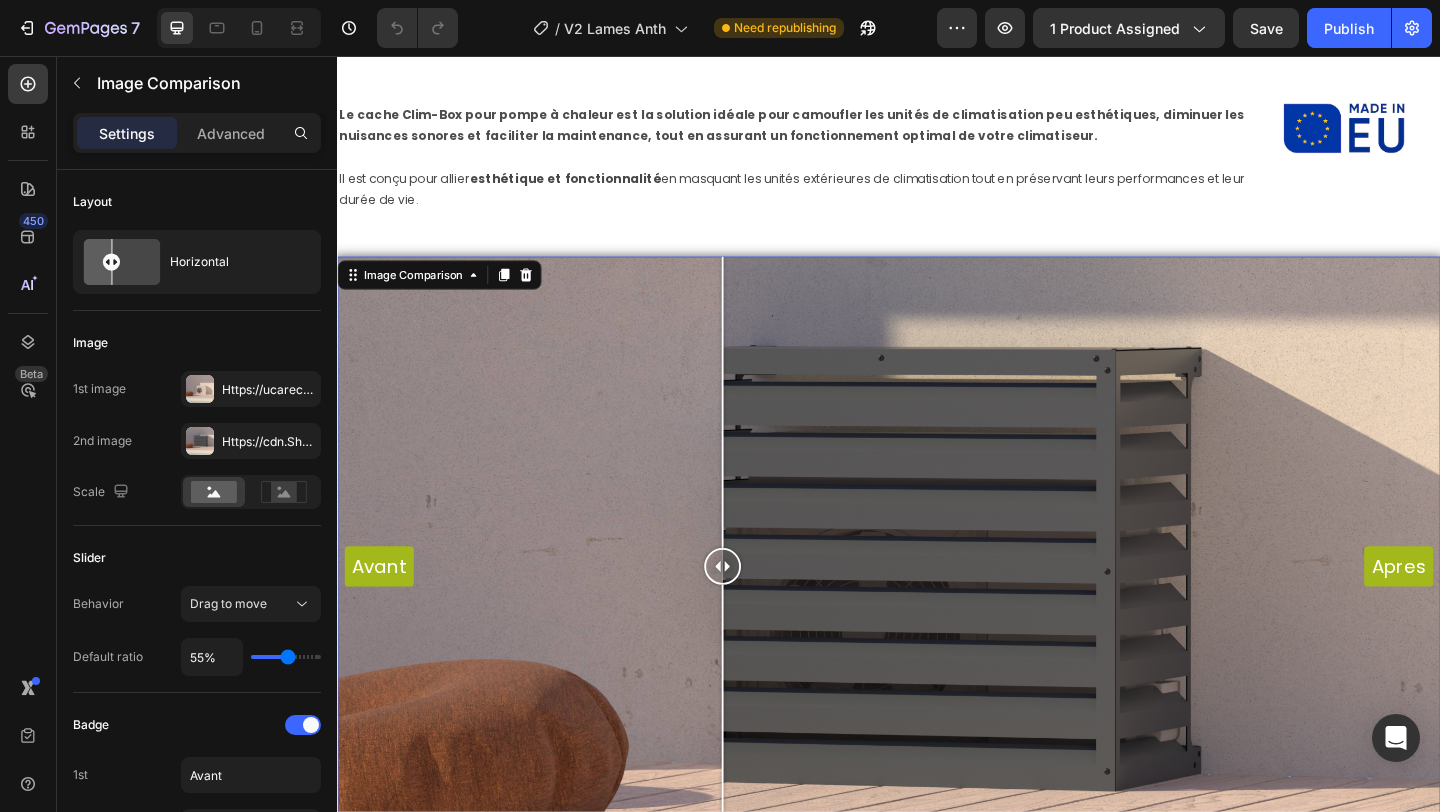 scroll, scrollTop: 1130, scrollLeft: 0, axis: vertical 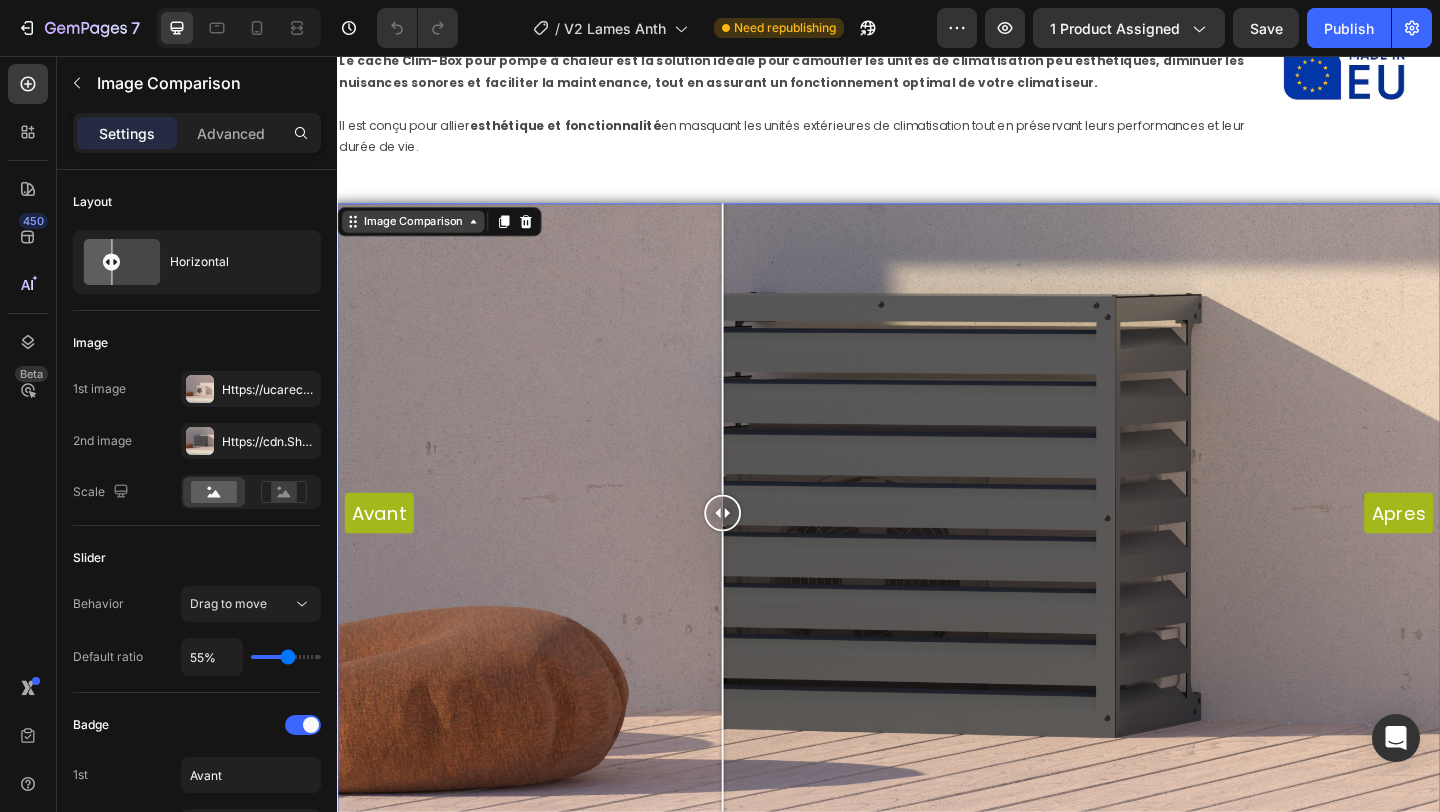 click on "Image Comparison" at bounding box center [419, 236] 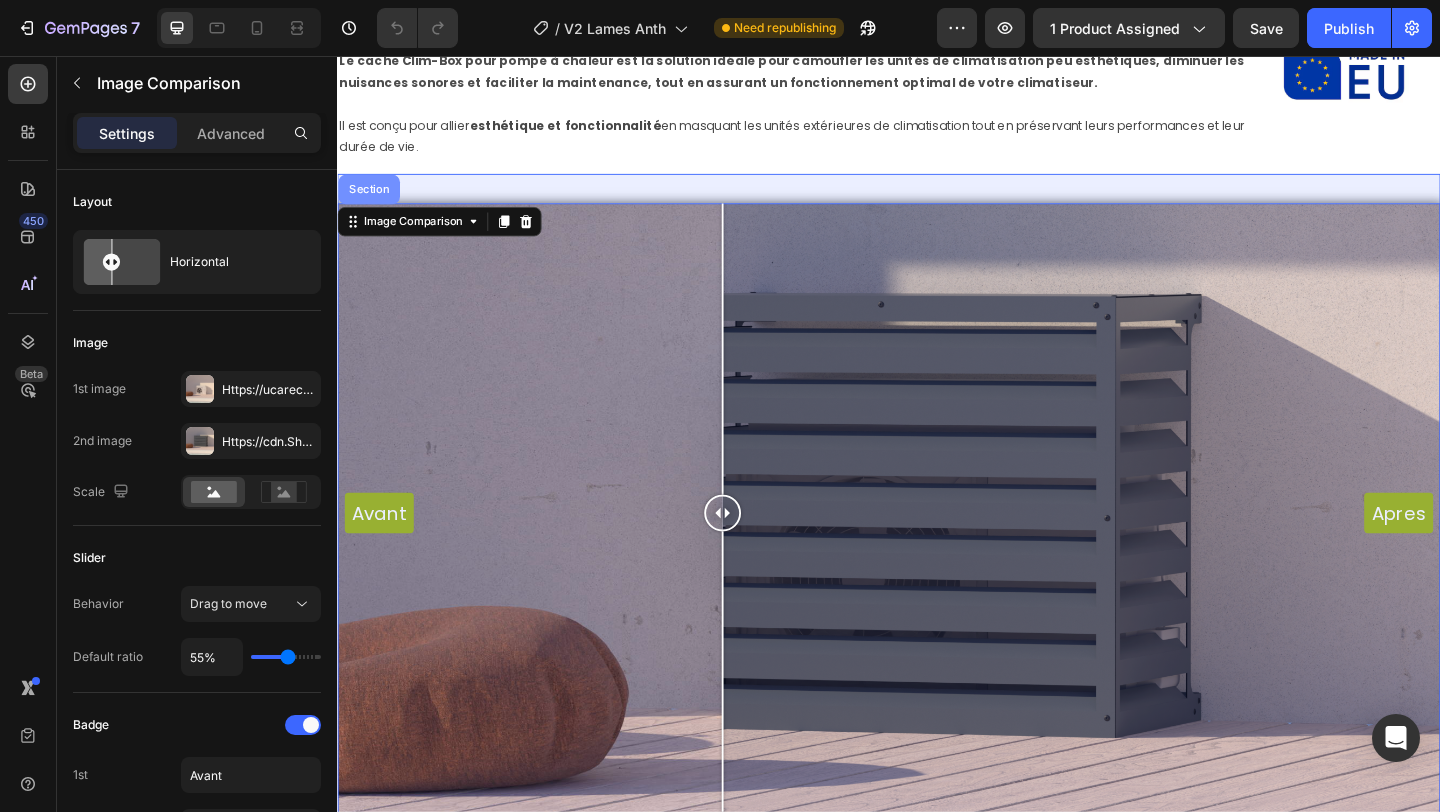 click on "Section" at bounding box center [371, 201] 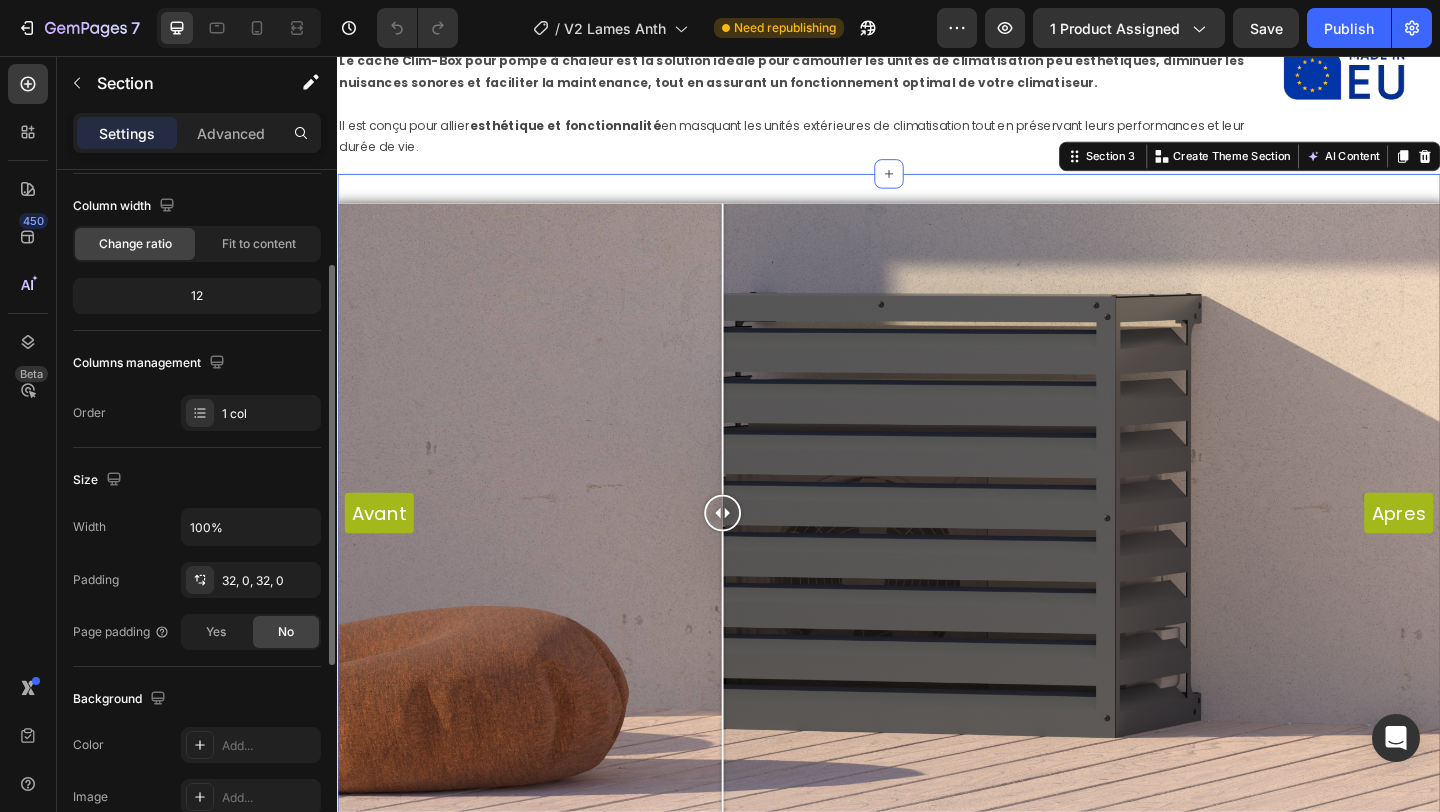 scroll, scrollTop: 158, scrollLeft: 0, axis: vertical 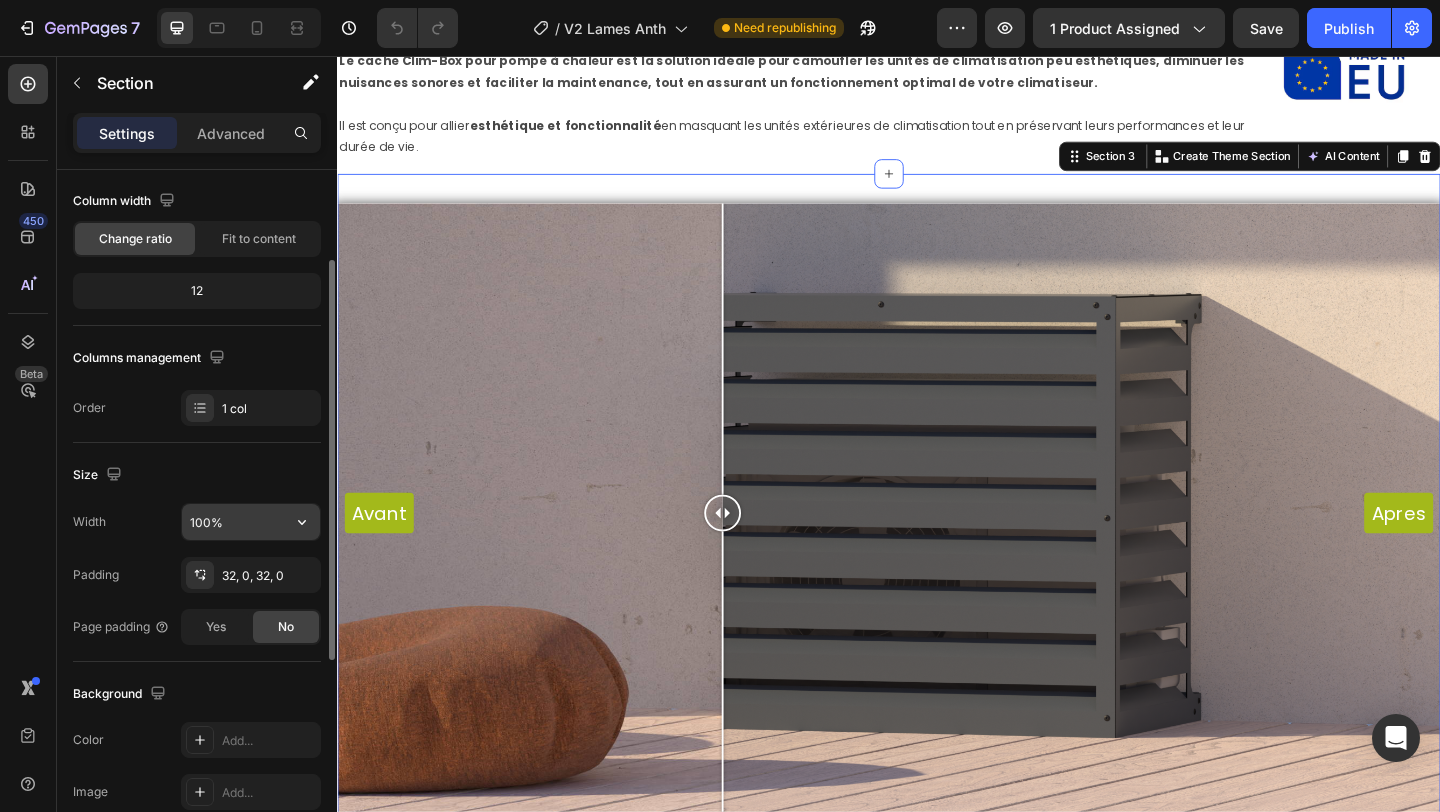 click on "100%" at bounding box center [251, 522] 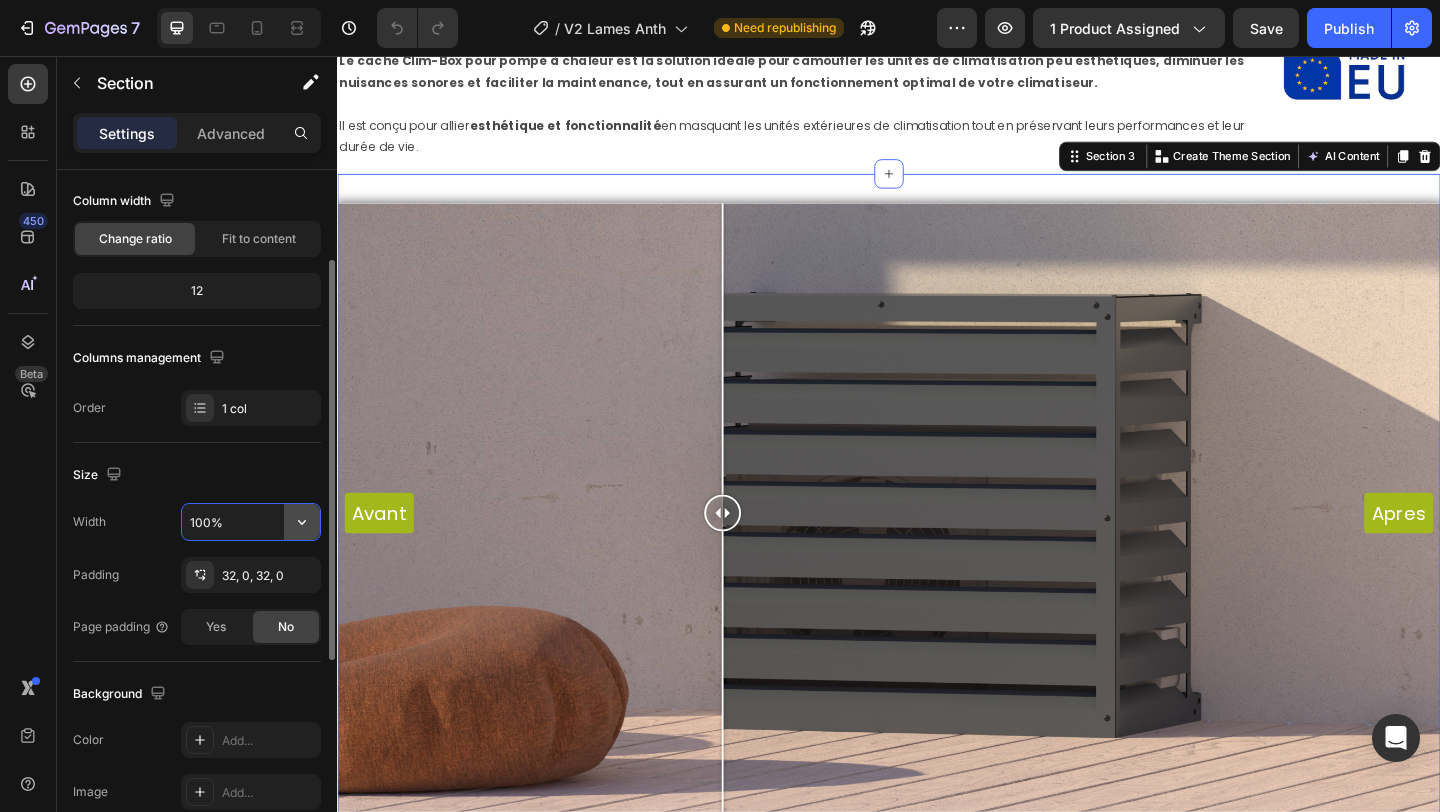 click 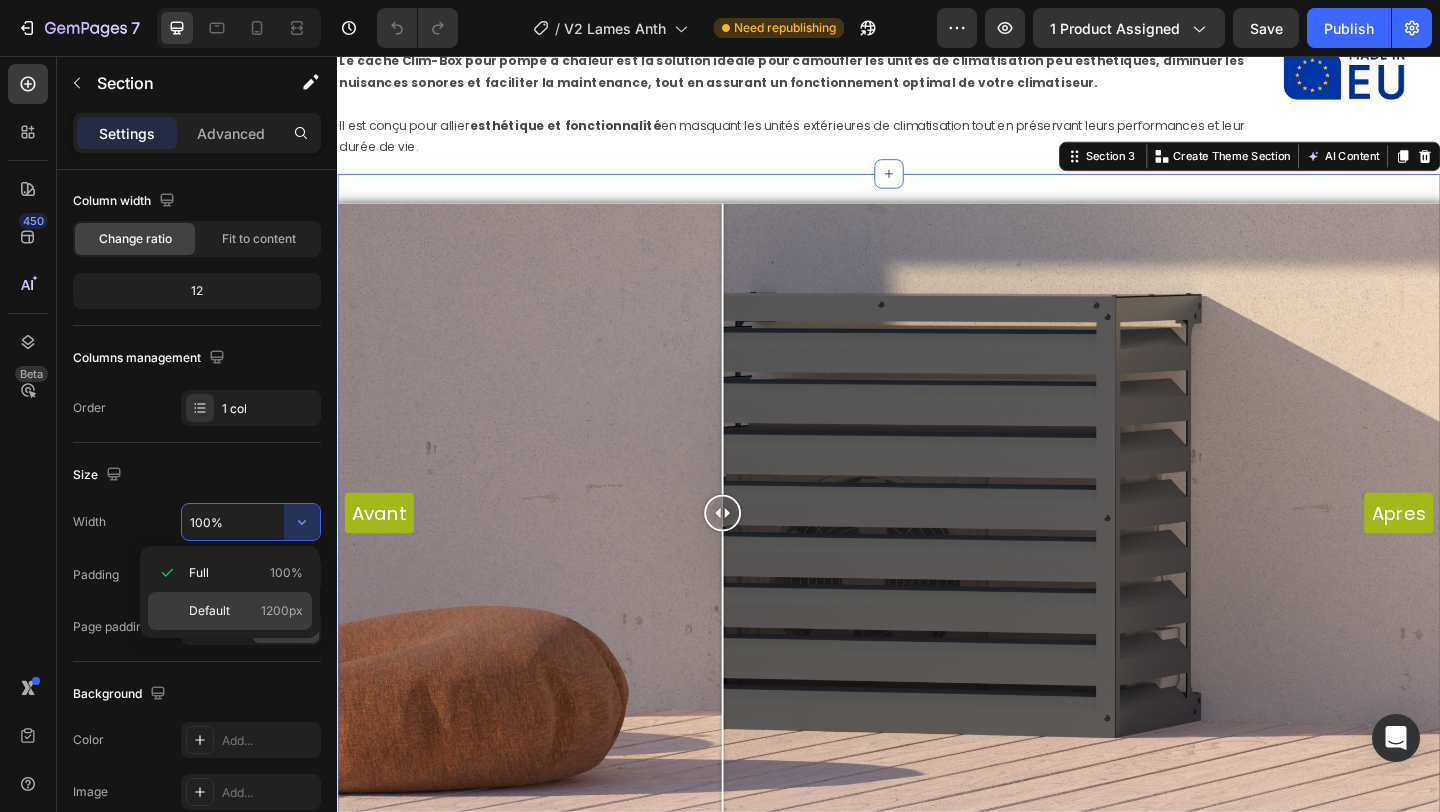 click on "1200px" at bounding box center (282, 611) 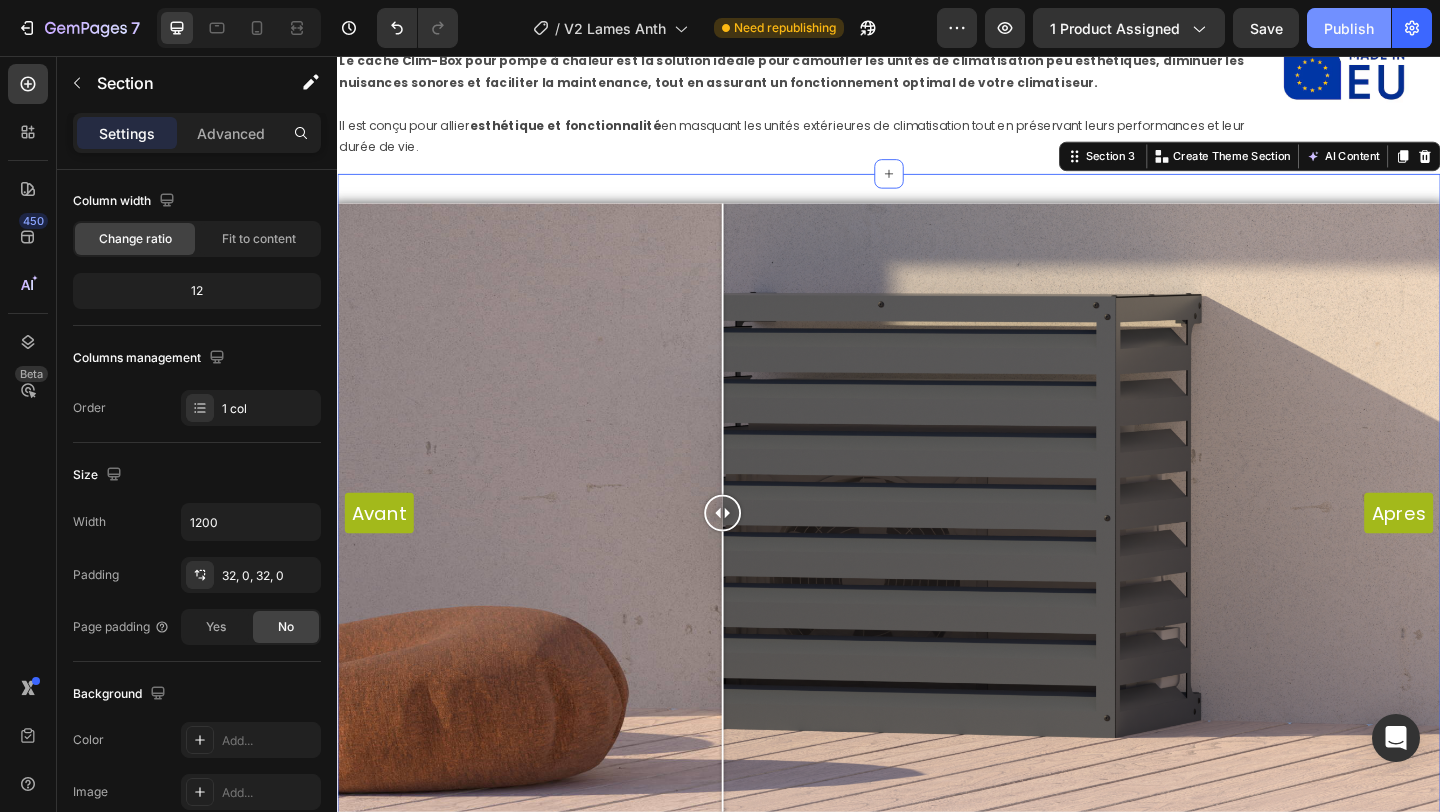 click on "Publish" at bounding box center [1349, 28] 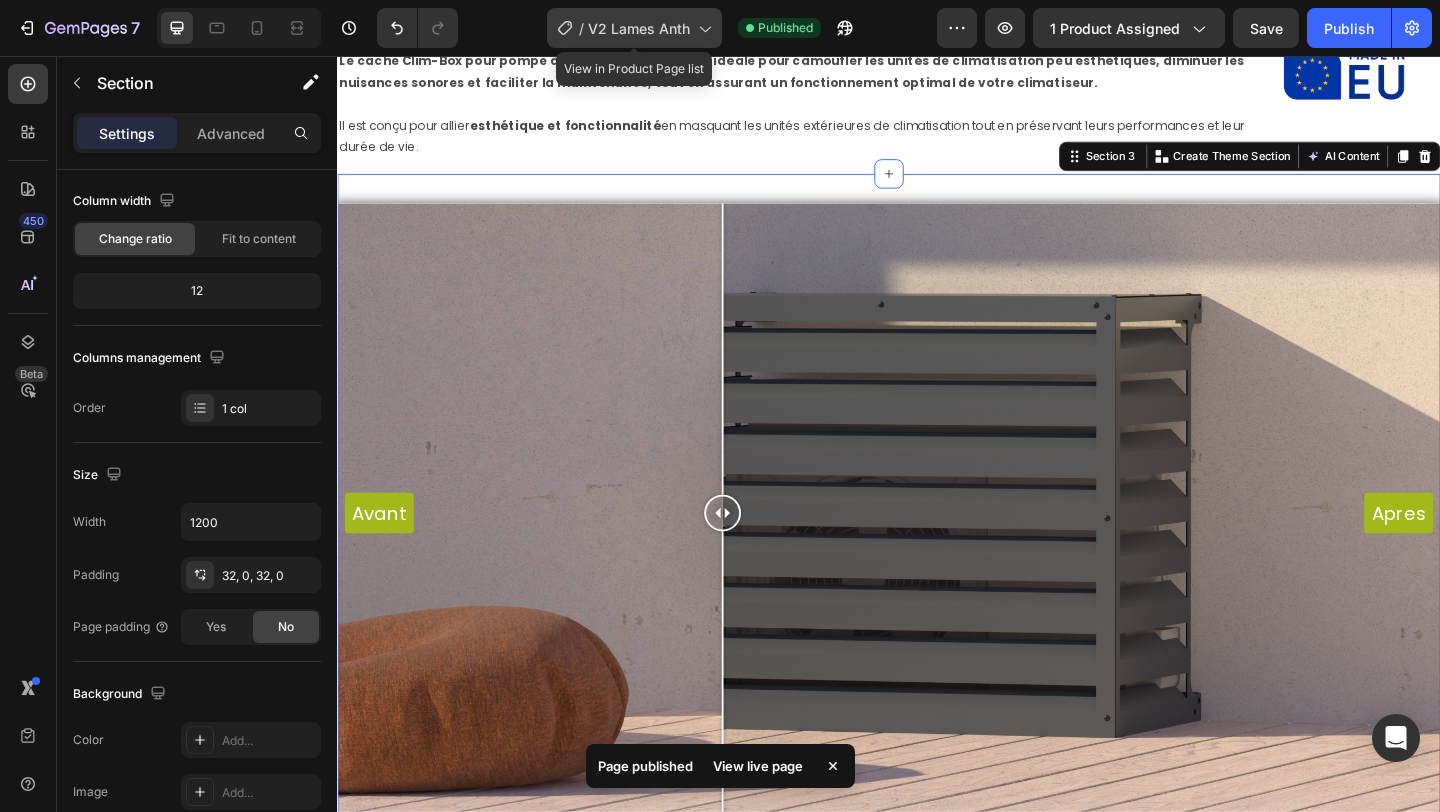 click on "V2 Lames Anth" at bounding box center (639, 28) 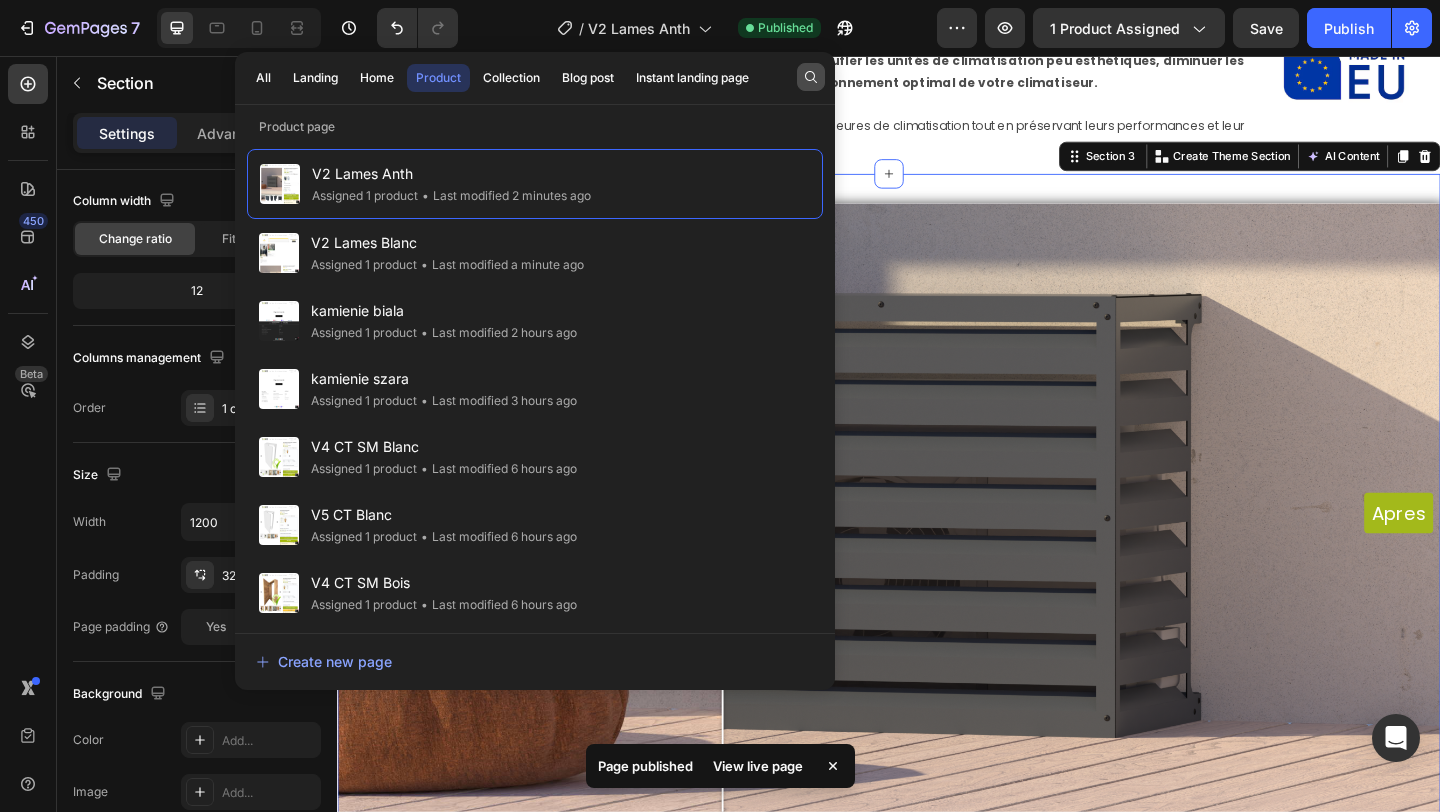 click 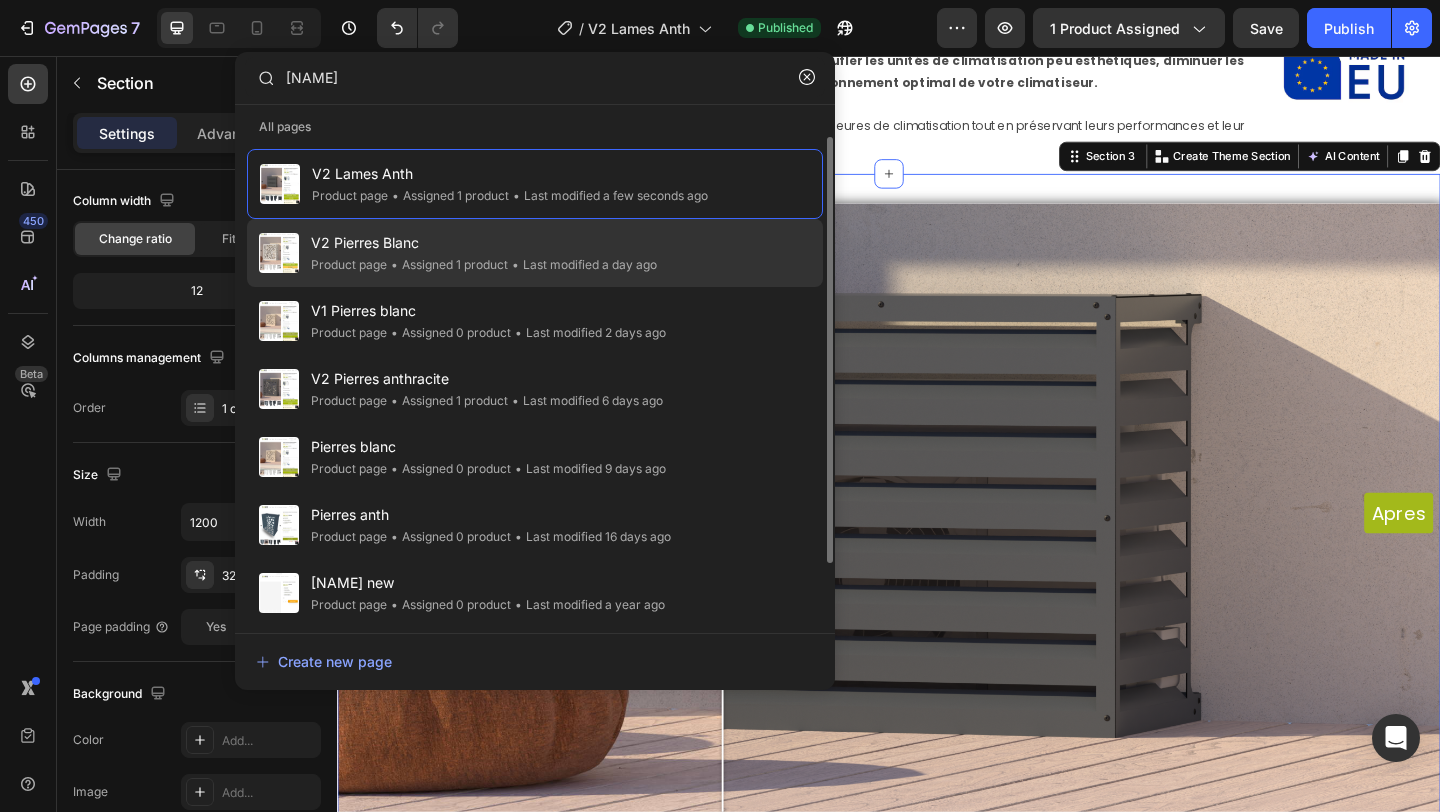 type on "pierr" 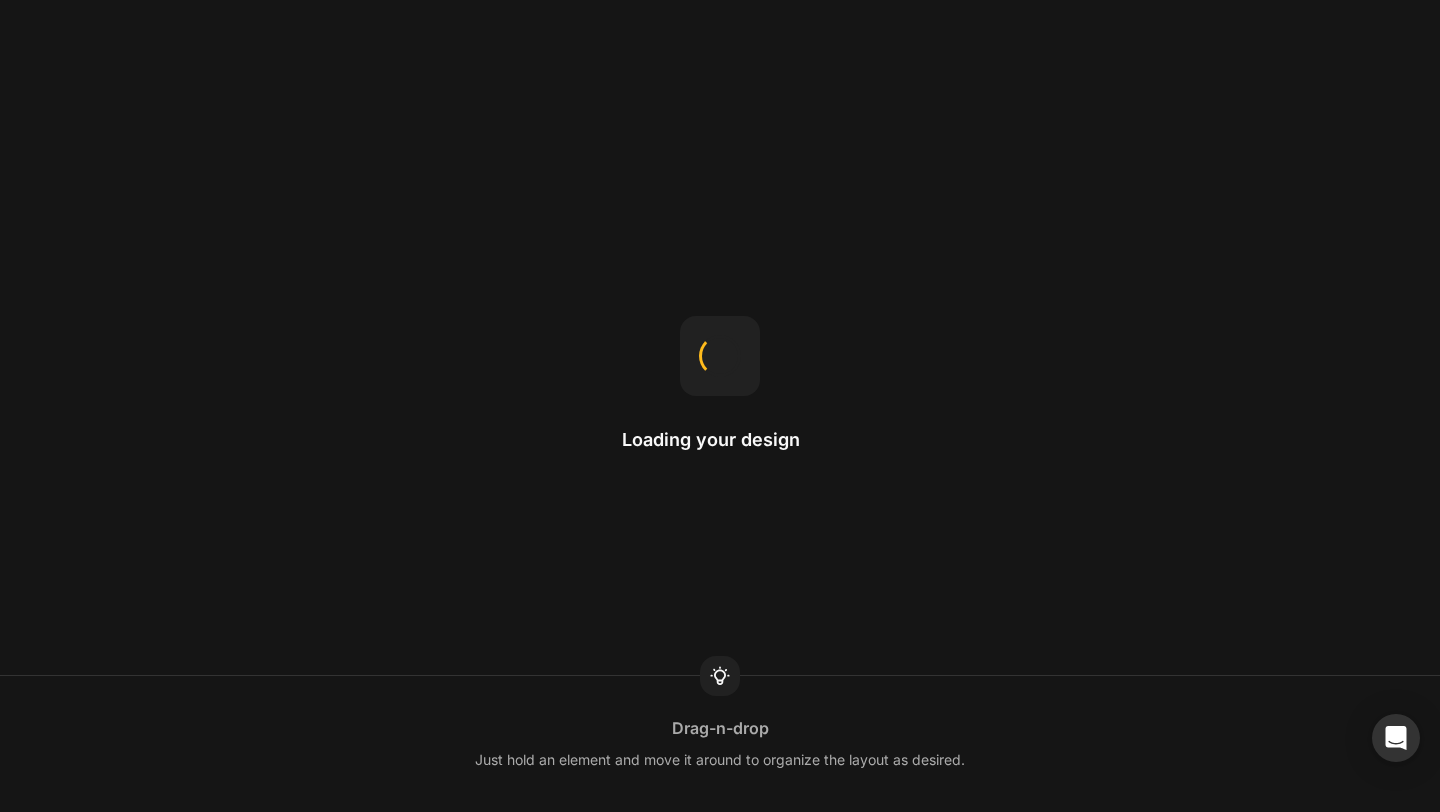 scroll, scrollTop: 0, scrollLeft: 0, axis: both 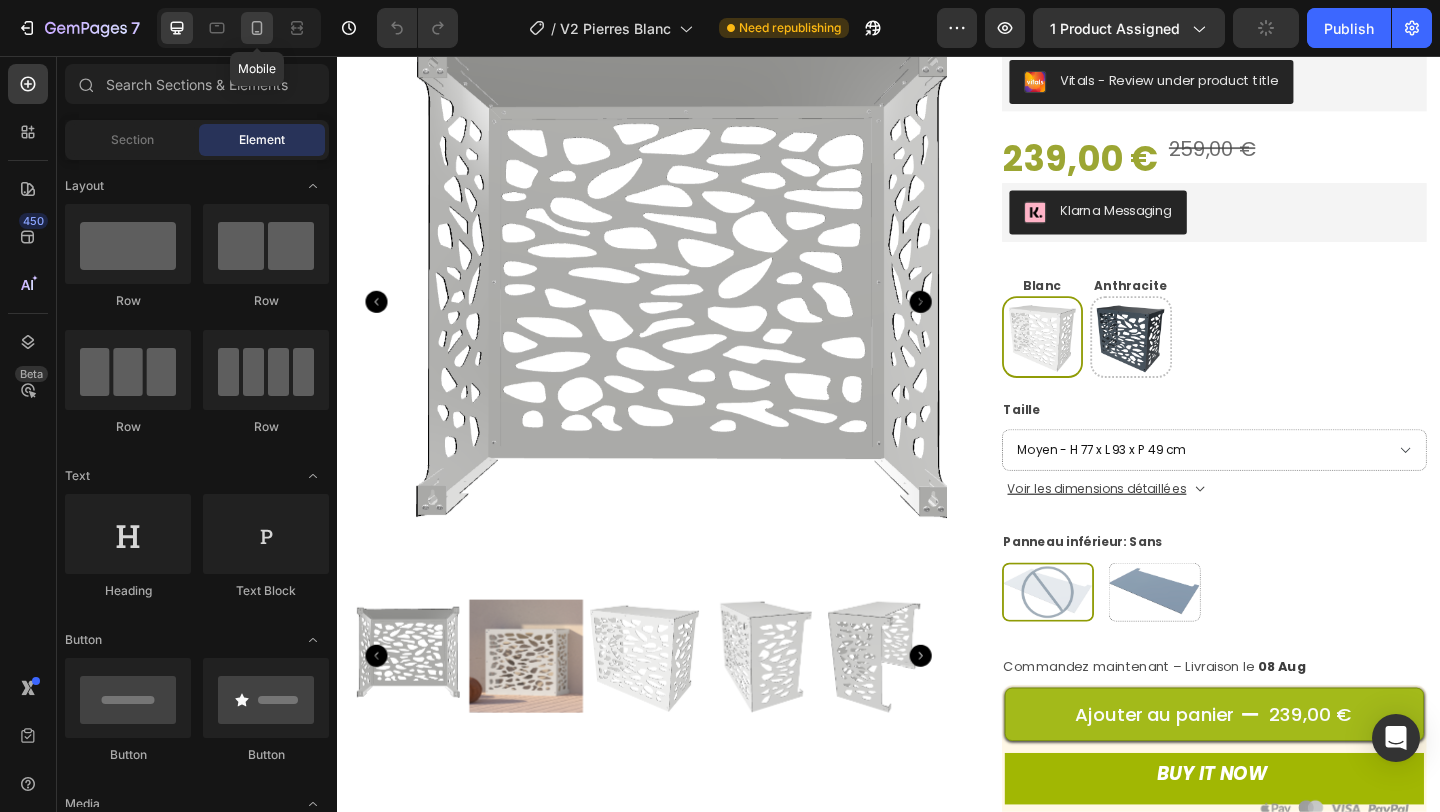 click 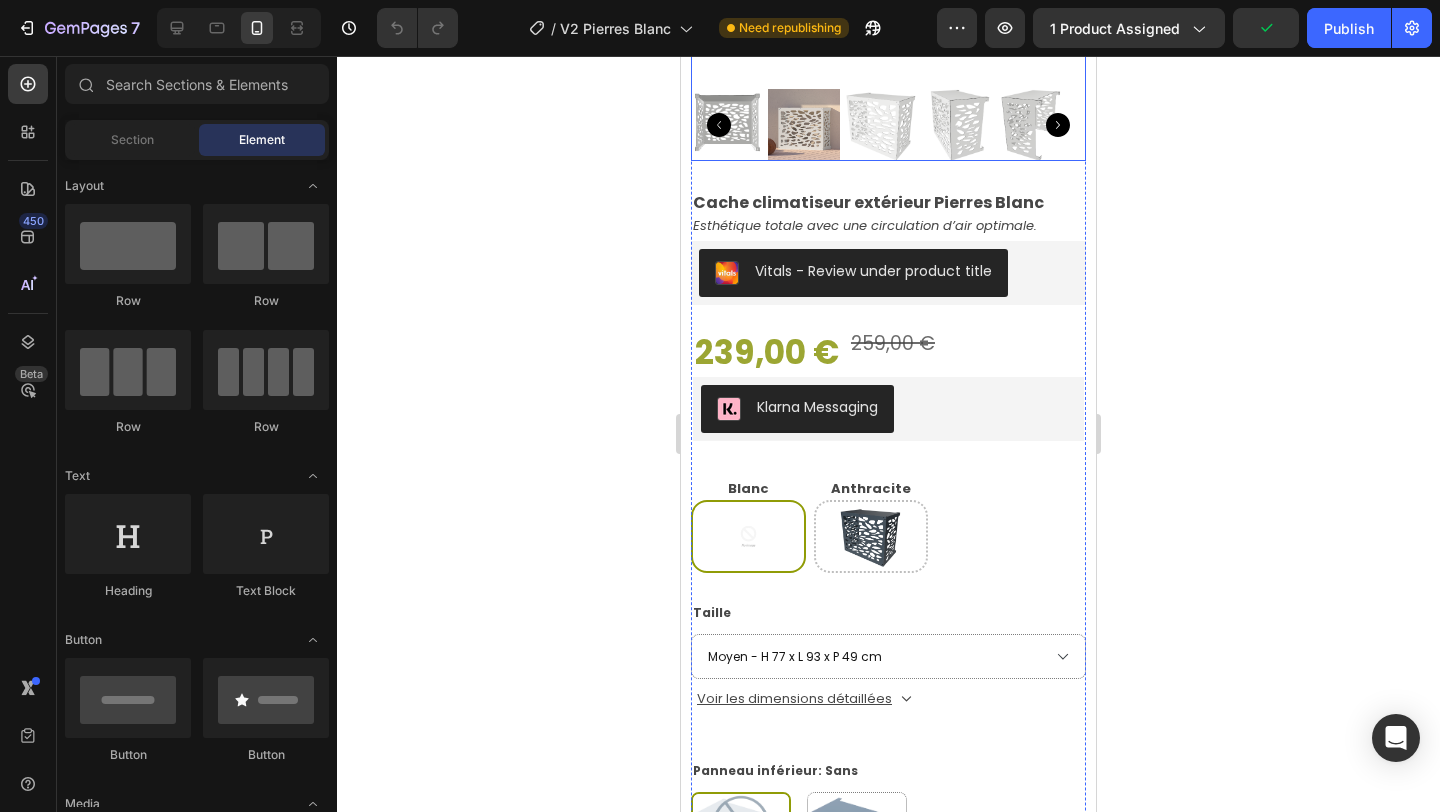 scroll, scrollTop: 435, scrollLeft: 0, axis: vertical 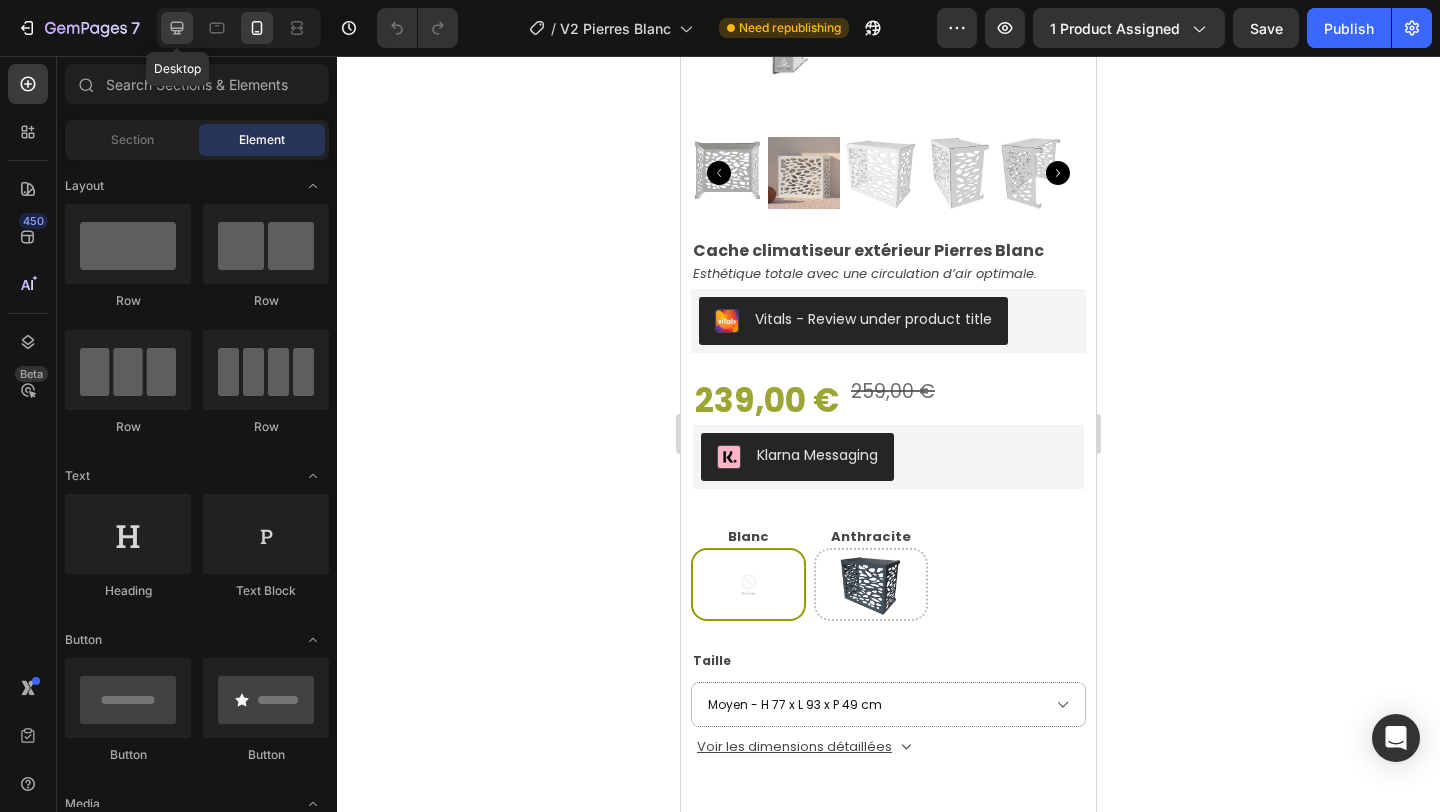click 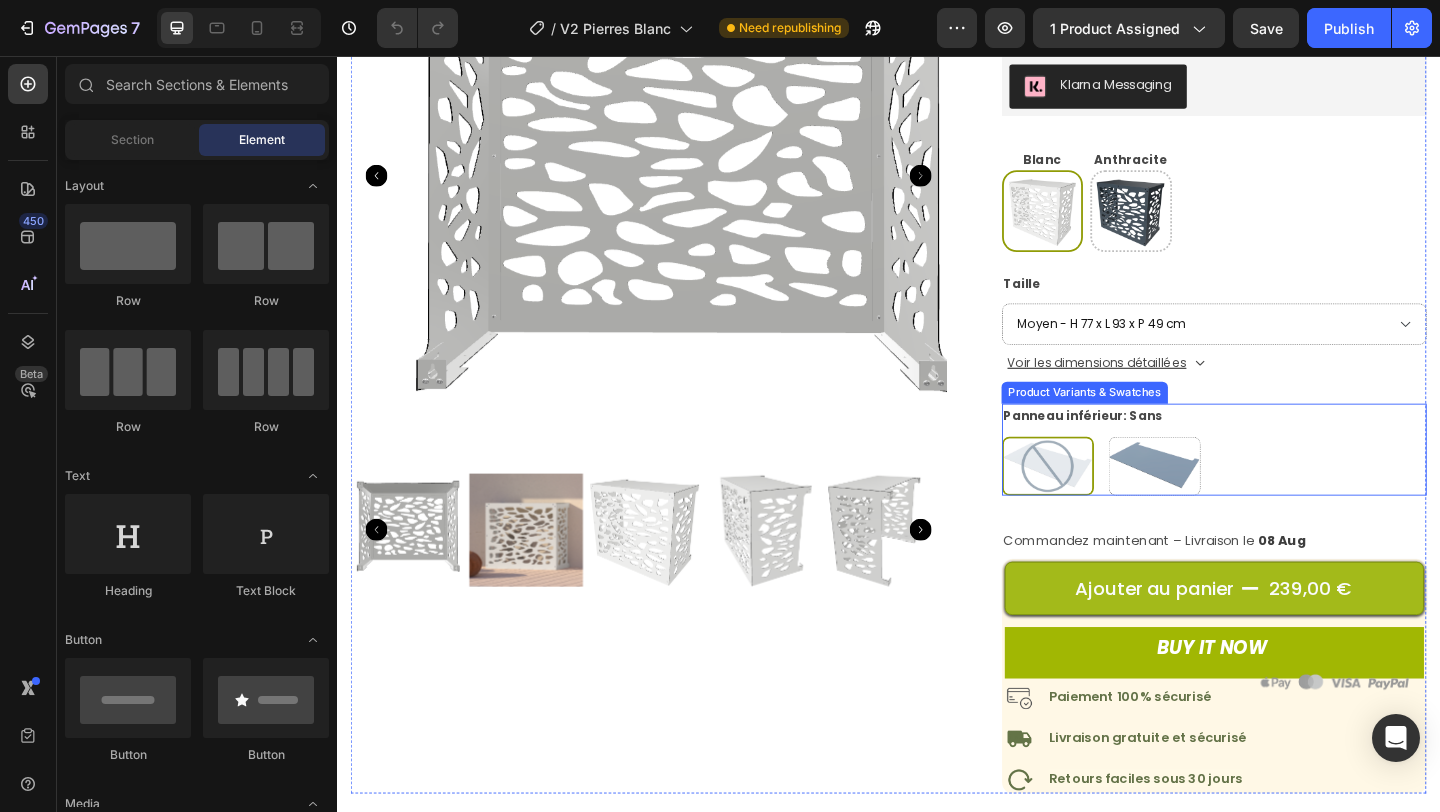 scroll, scrollTop: 284, scrollLeft: 0, axis: vertical 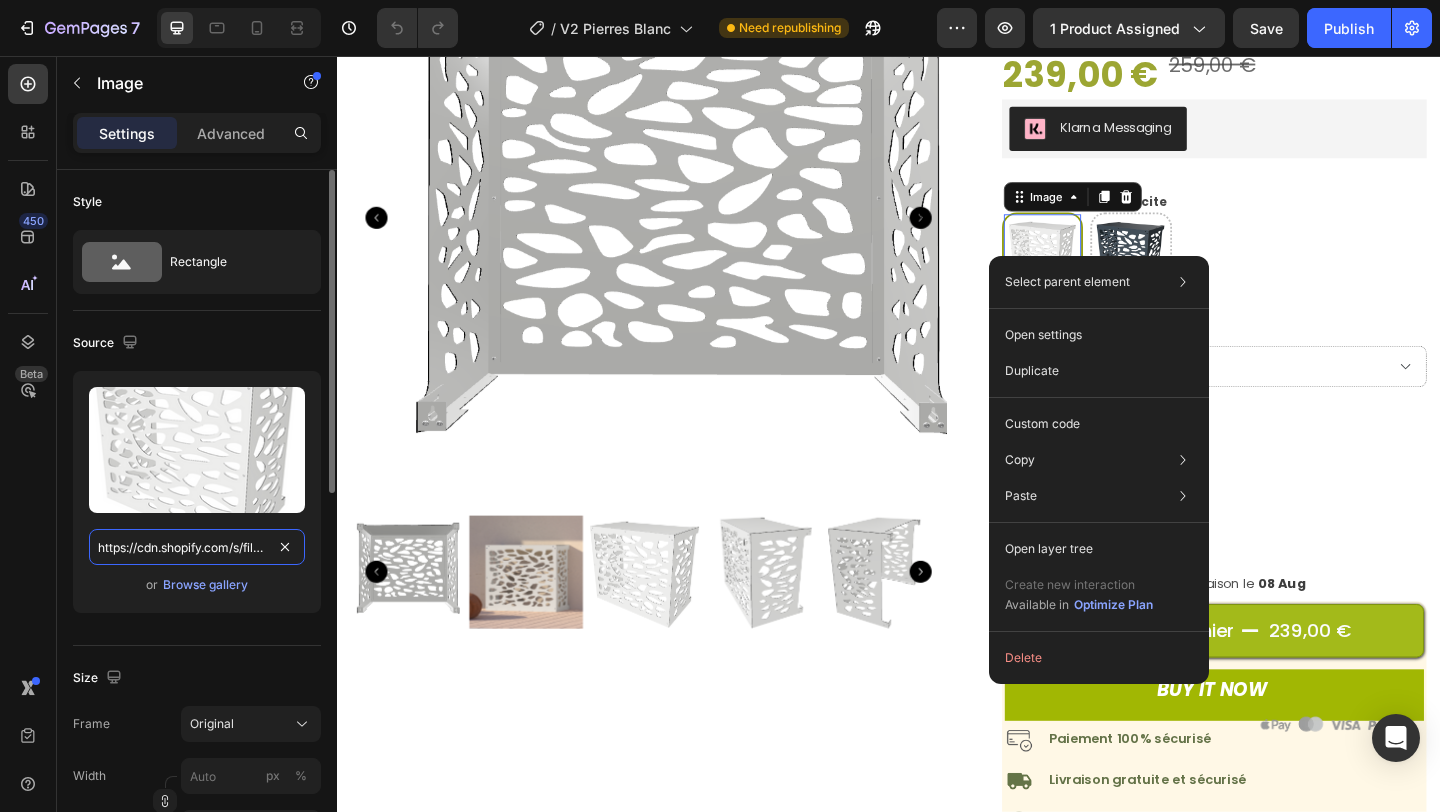 click on "https://cdn.shopify.com/s/files/1/0567/3867/6922/files/Capture_d_ecran_2025-07-18_a_18.02.48.png?v=1752858640" at bounding box center [197, 547] 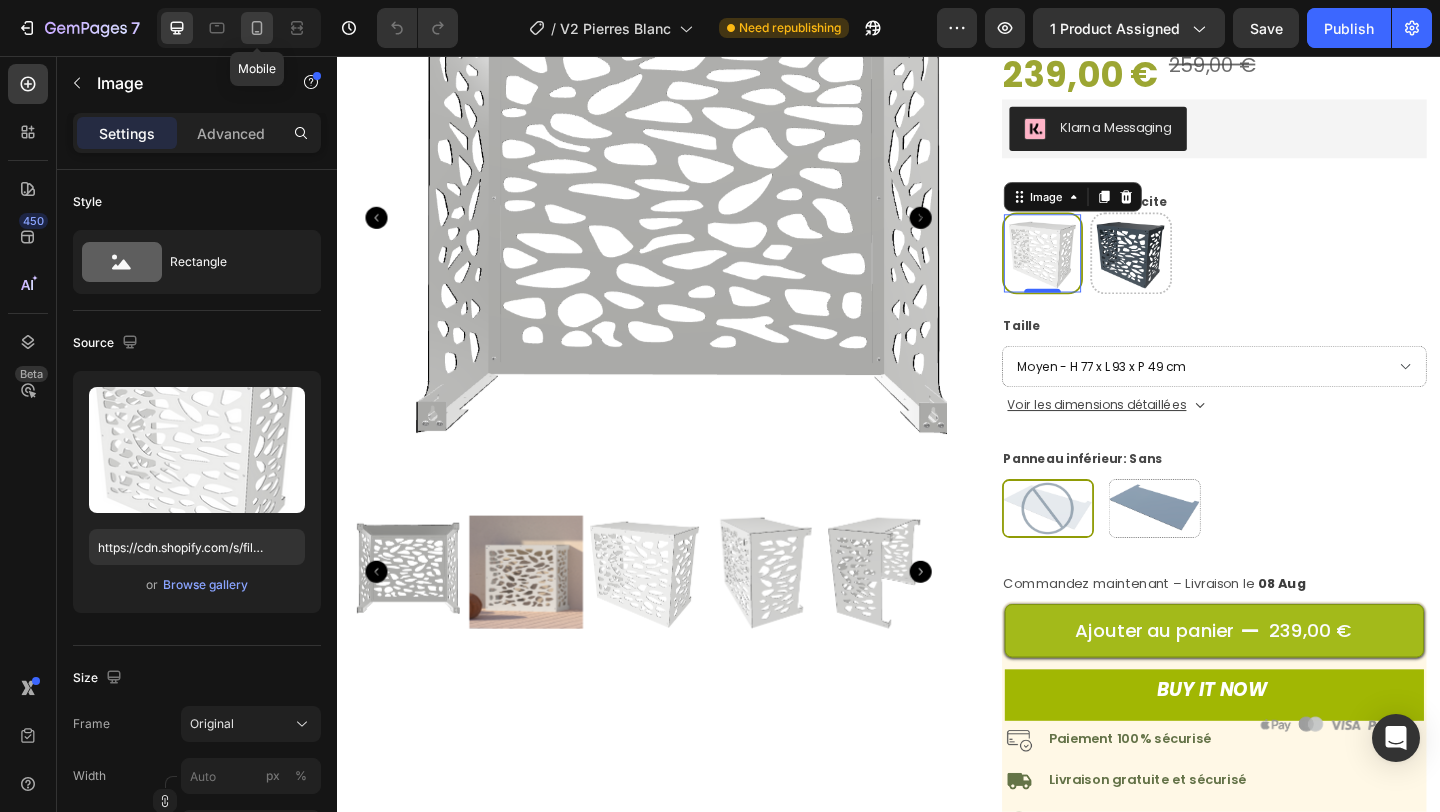 click 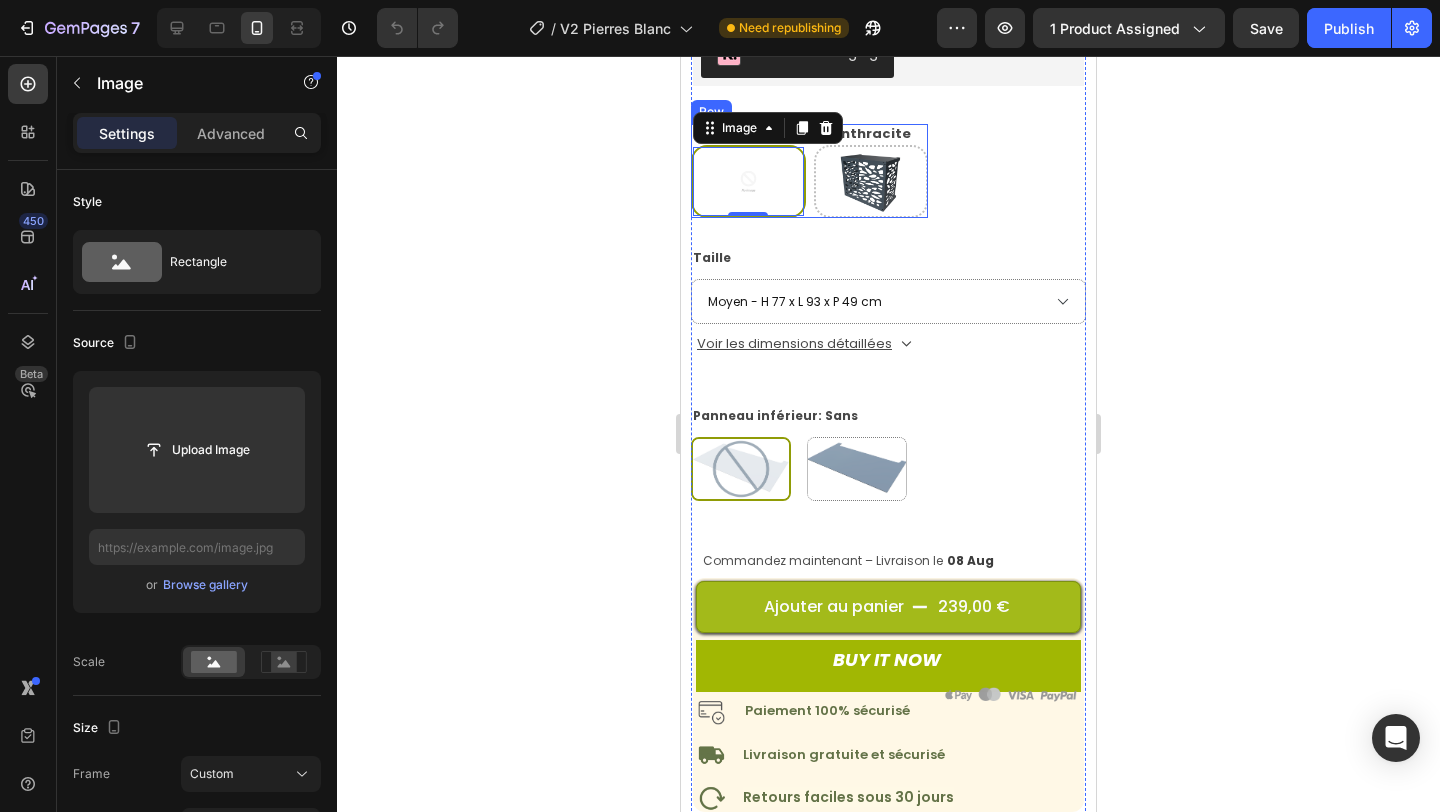 scroll, scrollTop: 842, scrollLeft: 0, axis: vertical 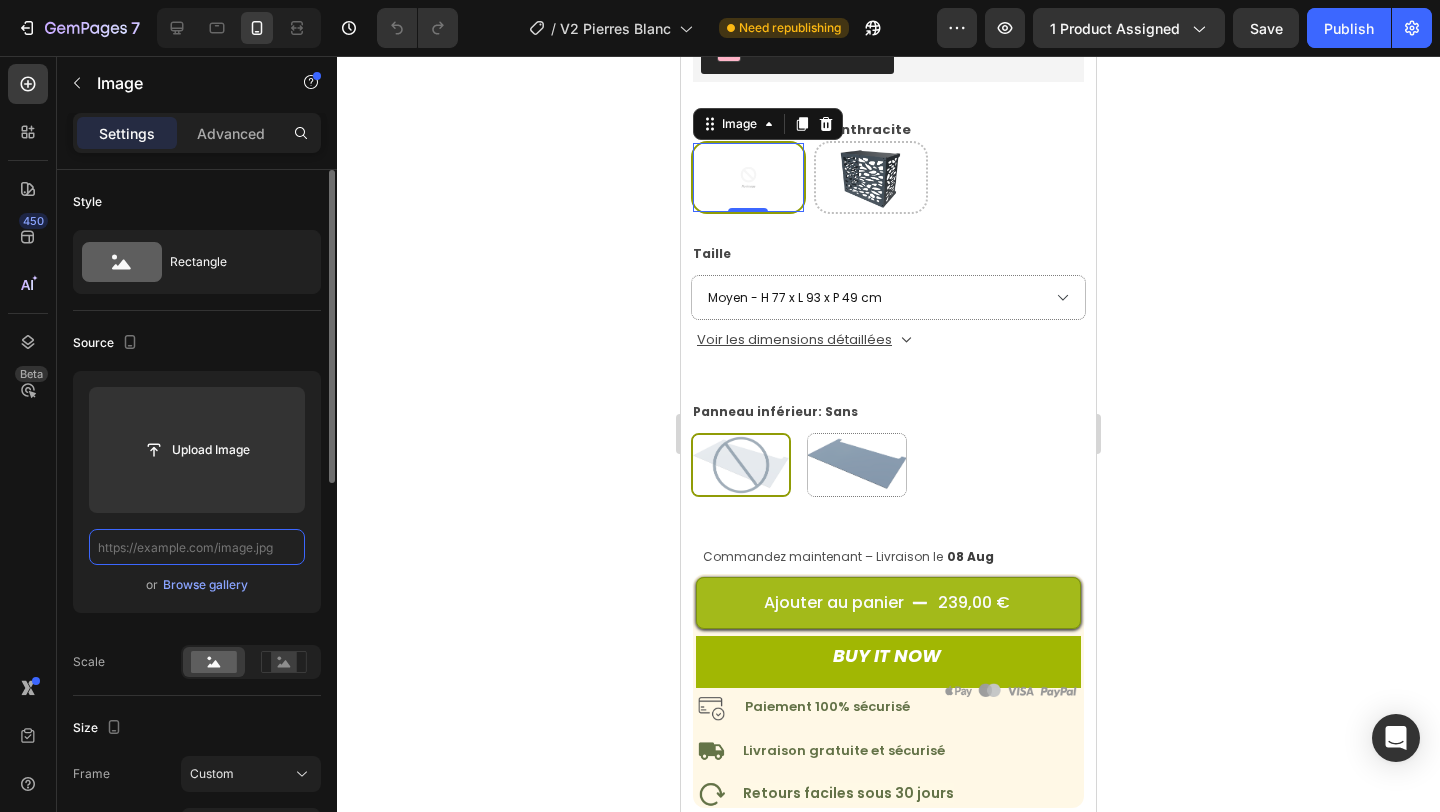 click at bounding box center (197, 547) 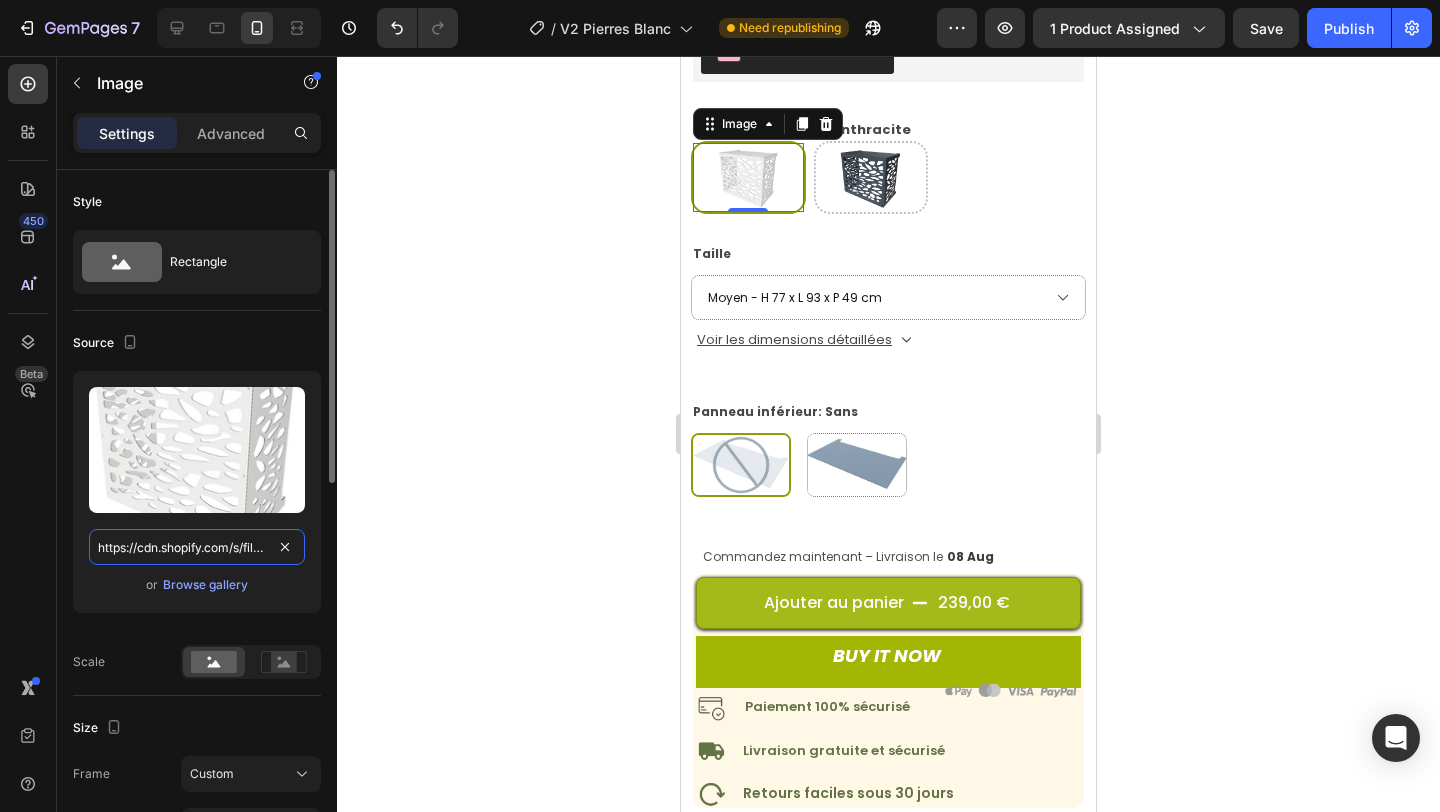scroll, scrollTop: 0, scrollLeft: 498, axis: horizontal 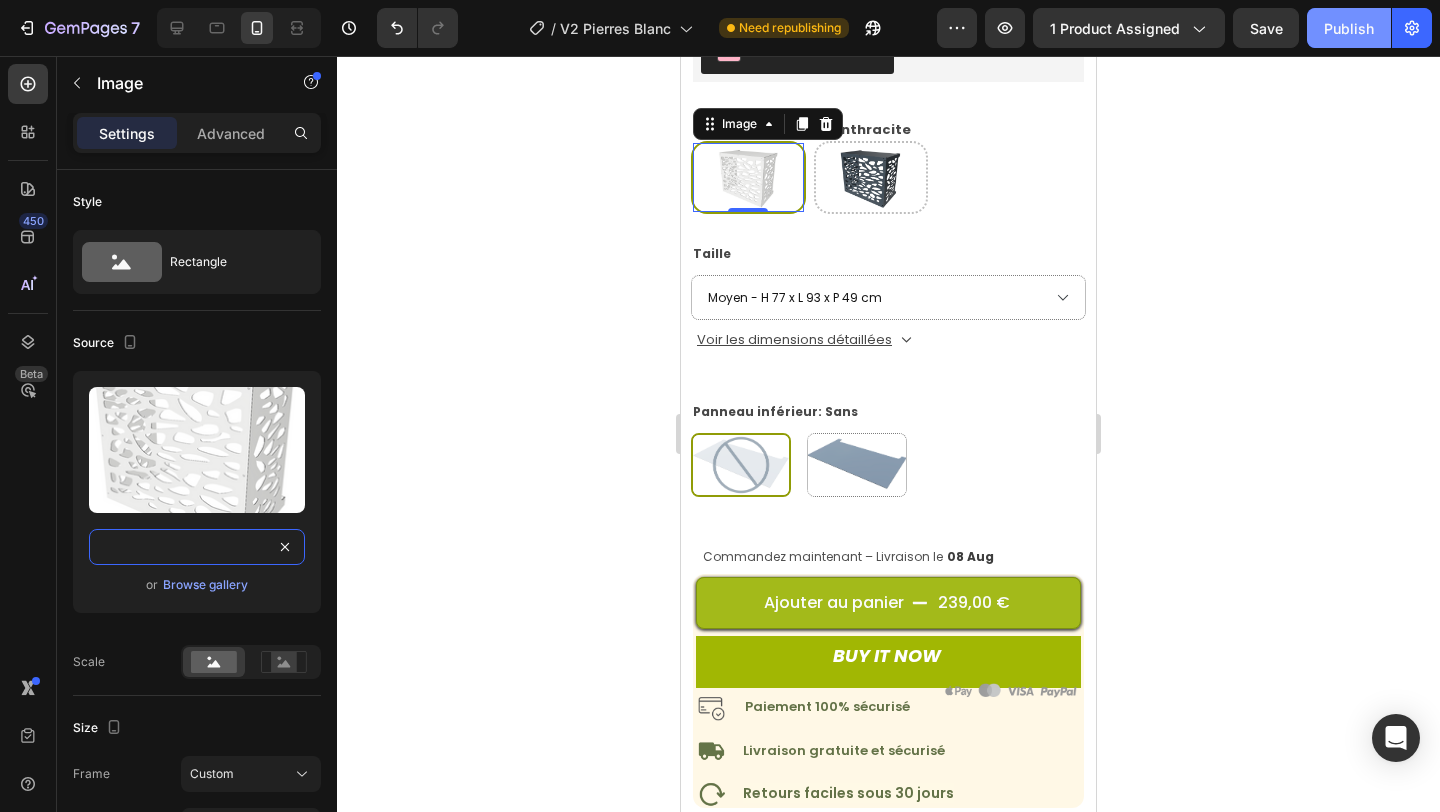 type on "https://cdn.shopify.com/s/files/1/0567/3867/6922/files/Capture_d_ecran_2025-07-18_a_18.02.48.png?v=1752858640" 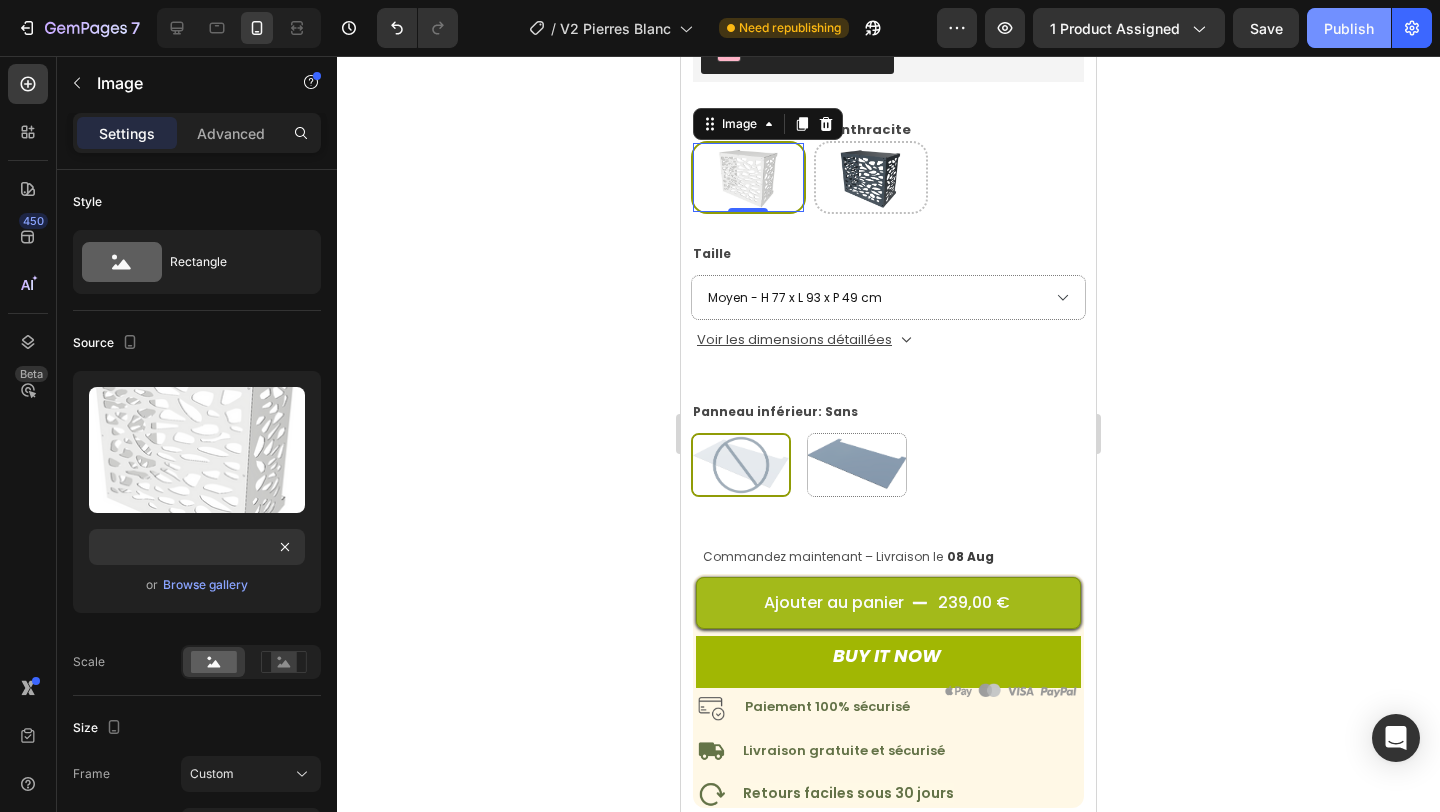 click on "Publish" at bounding box center (1349, 28) 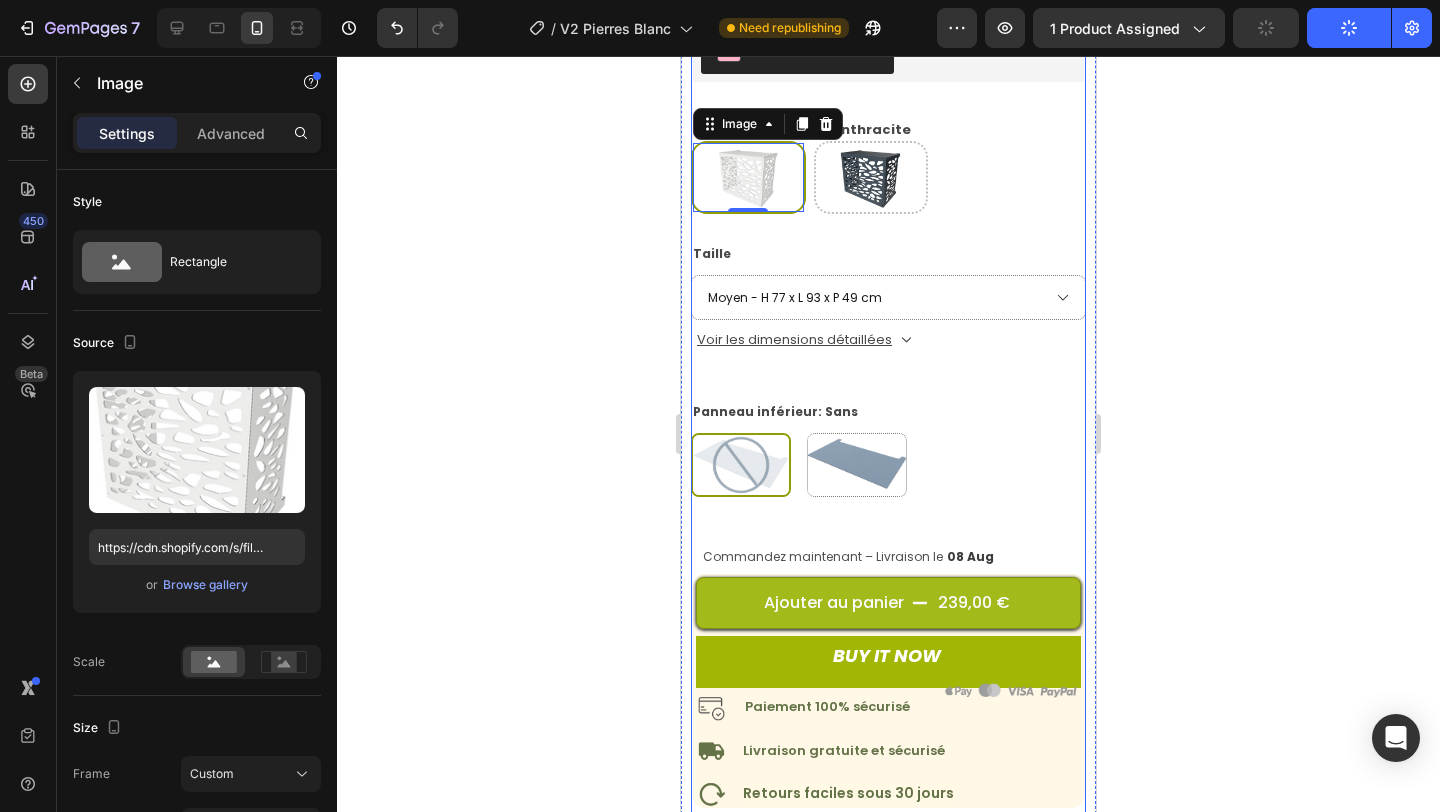 scroll, scrollTop: 0, scrollLeft: 0, axis: both 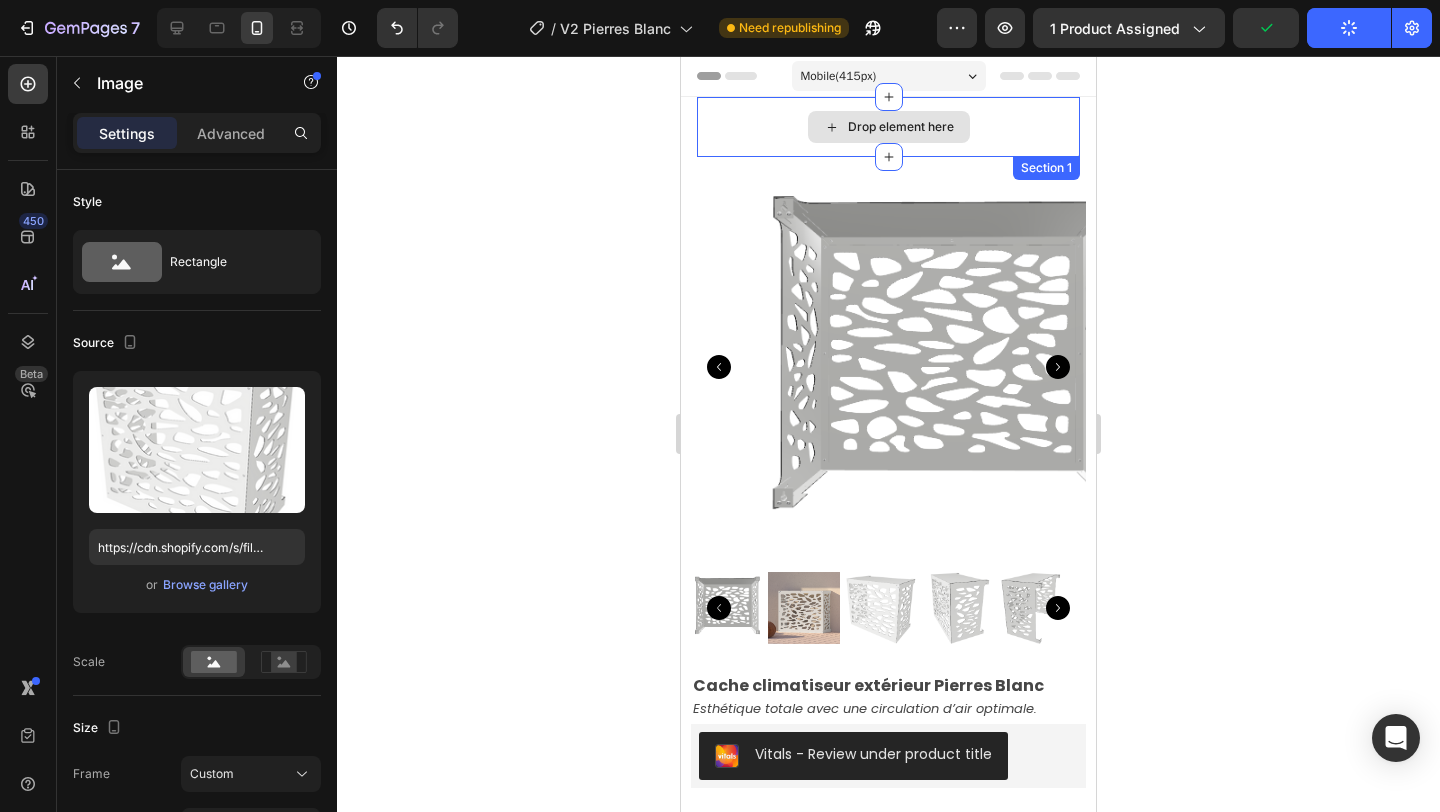click on "Drop element here" at bounding box center [888, 127] 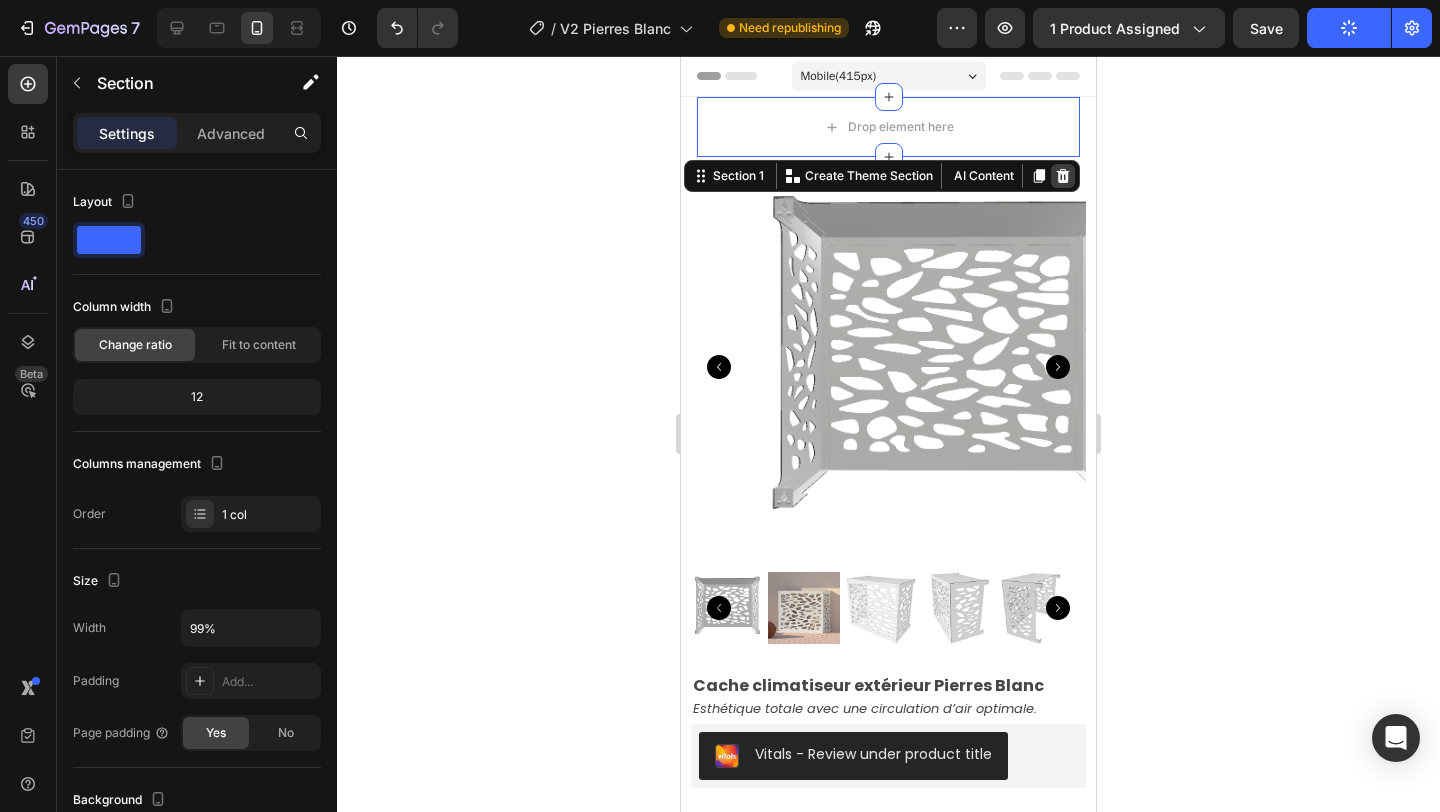 click at bounding box center [1063, 176] 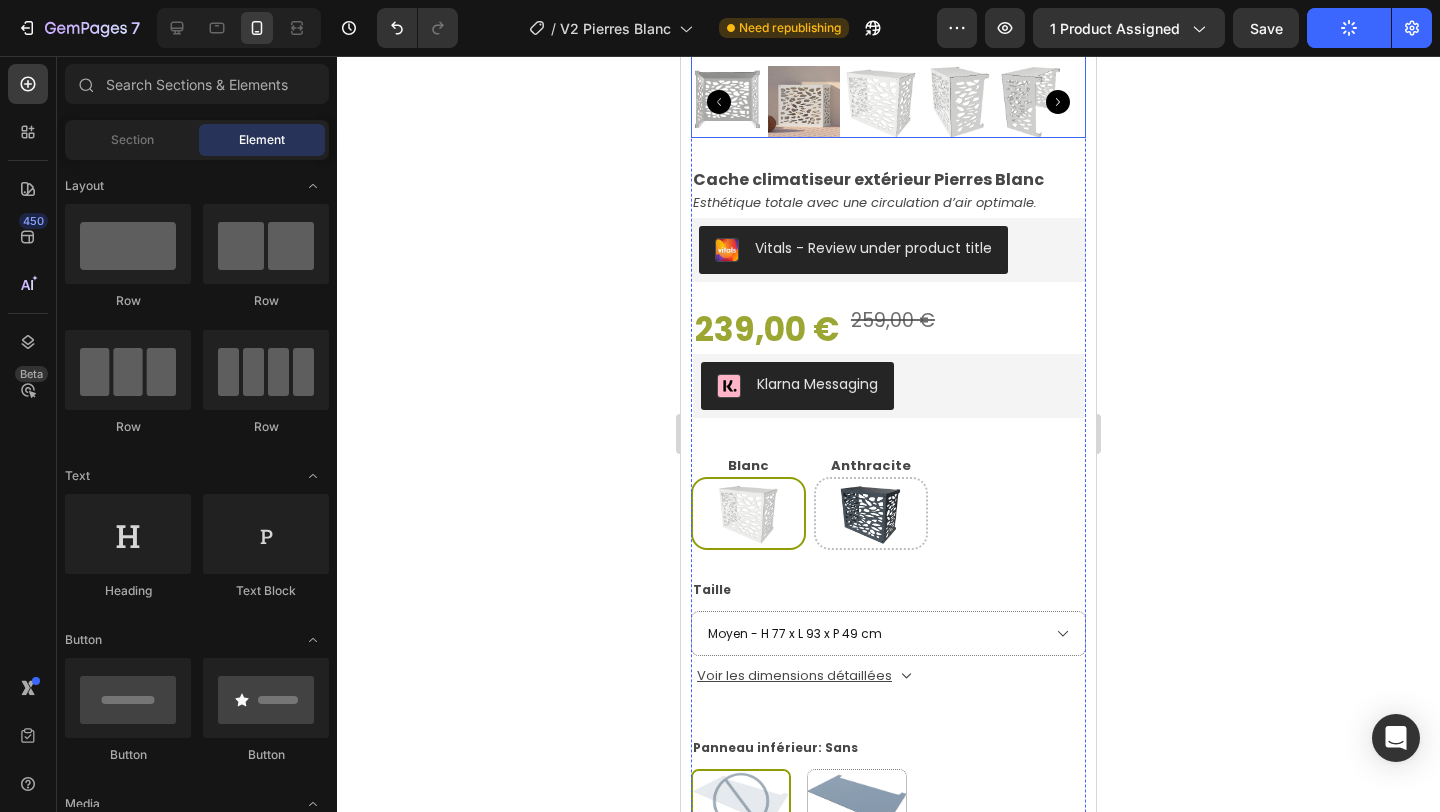 scroll, scrollTop: 486, scrollLeft: 0, axis: vertical 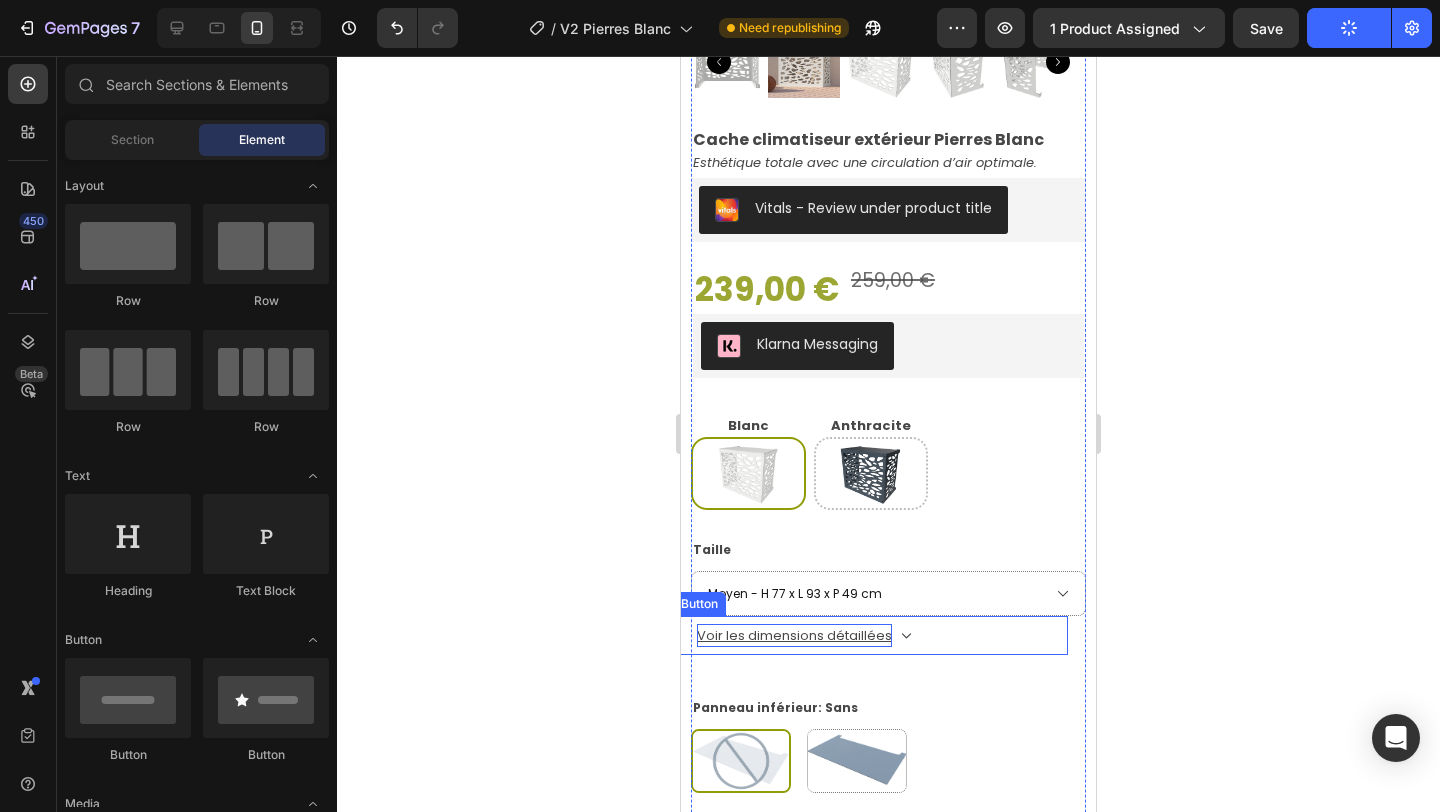click on "Voir les dimensions détaillées" at bounding box center (794, 635) 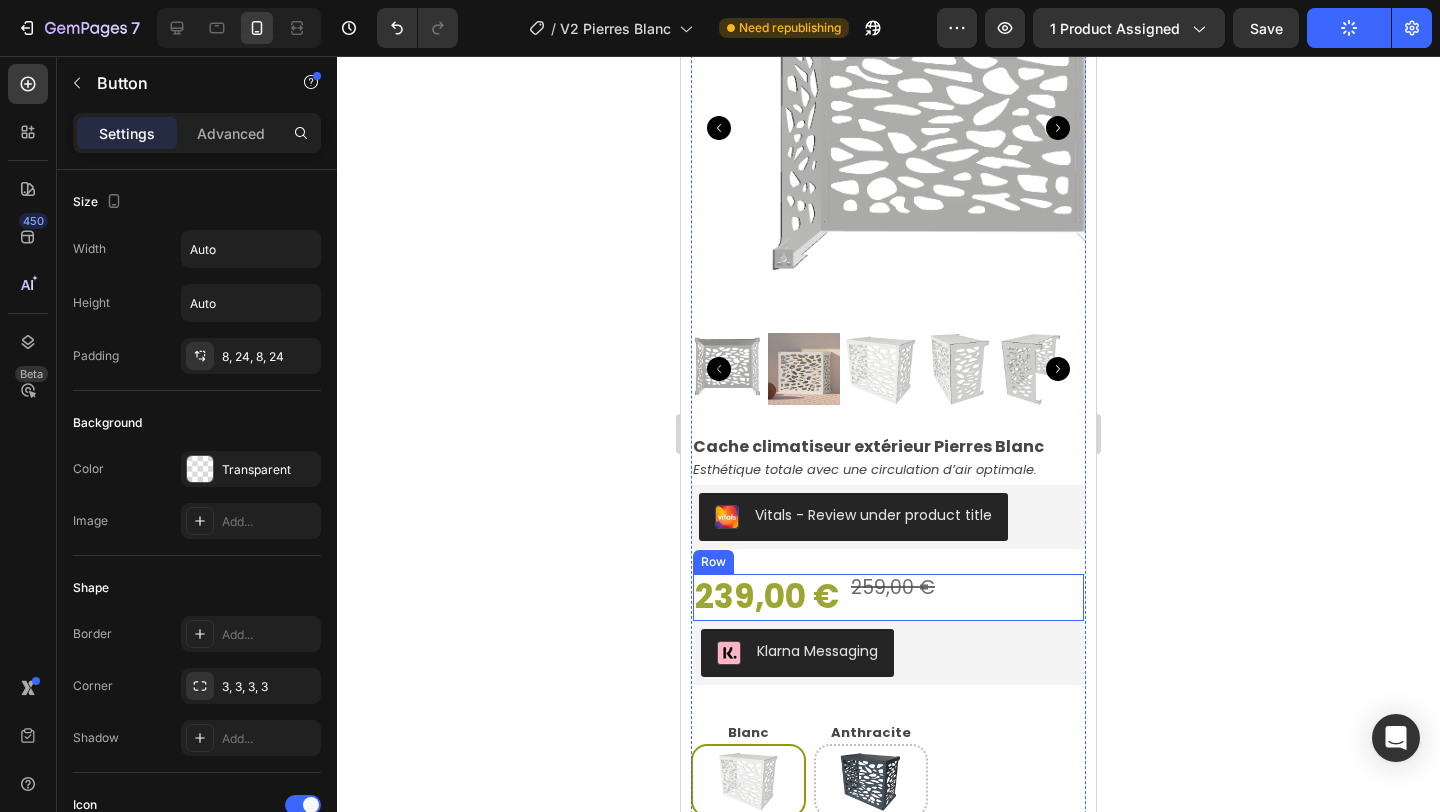 scroll, scrollTop: 0, scrollLeft: 0, axis: both 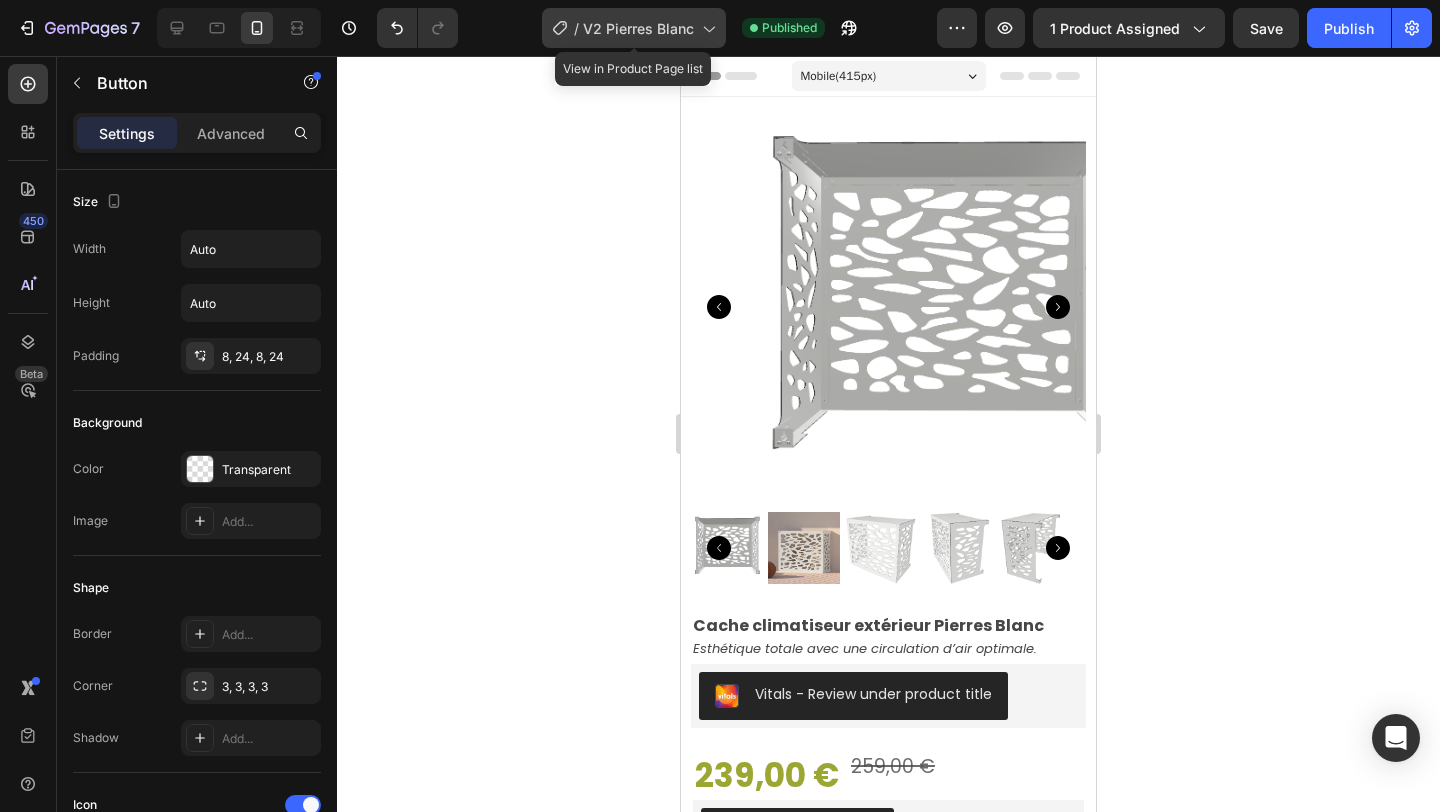 click on "V2 Pierres Blanc" at bounding box center (638, 28) 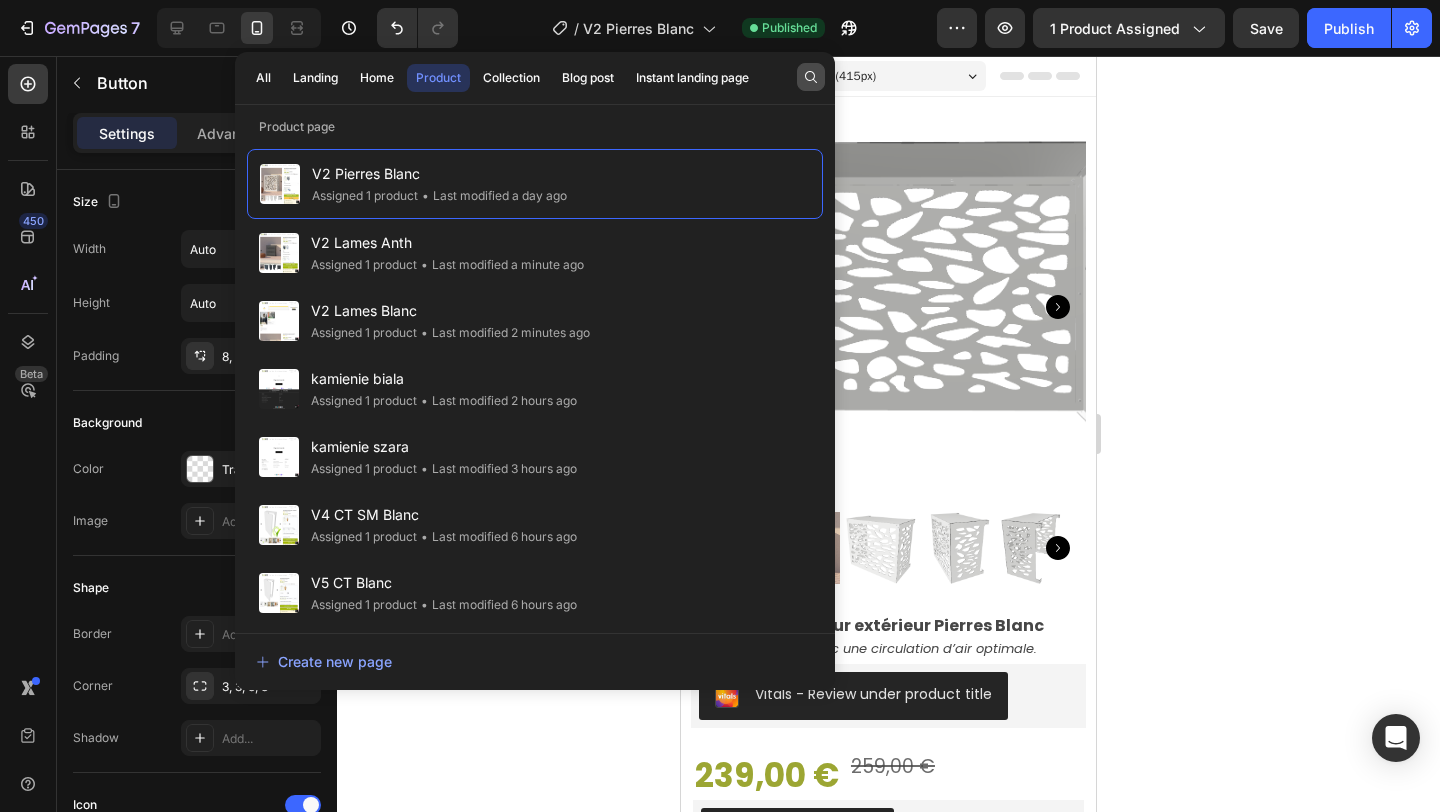 click 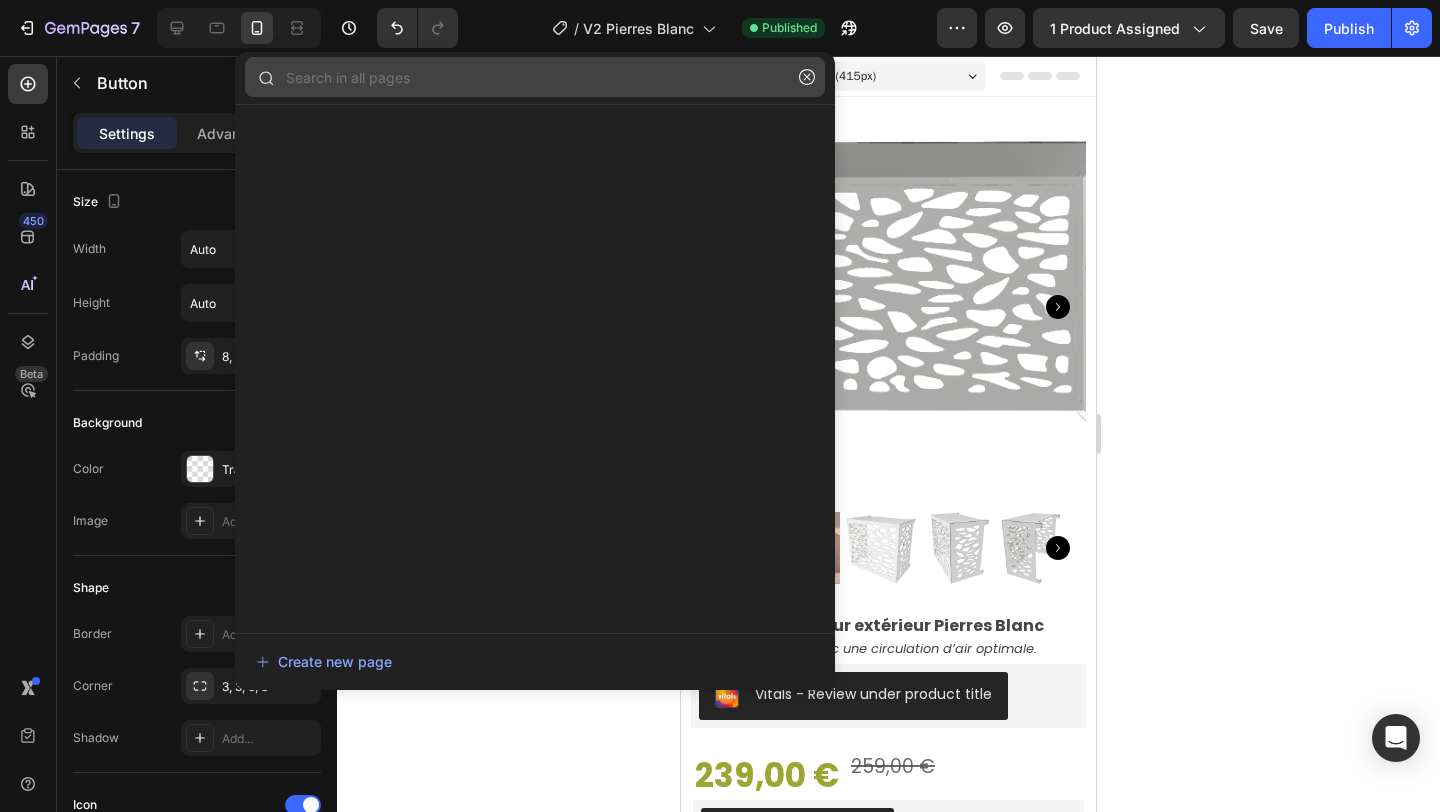 click 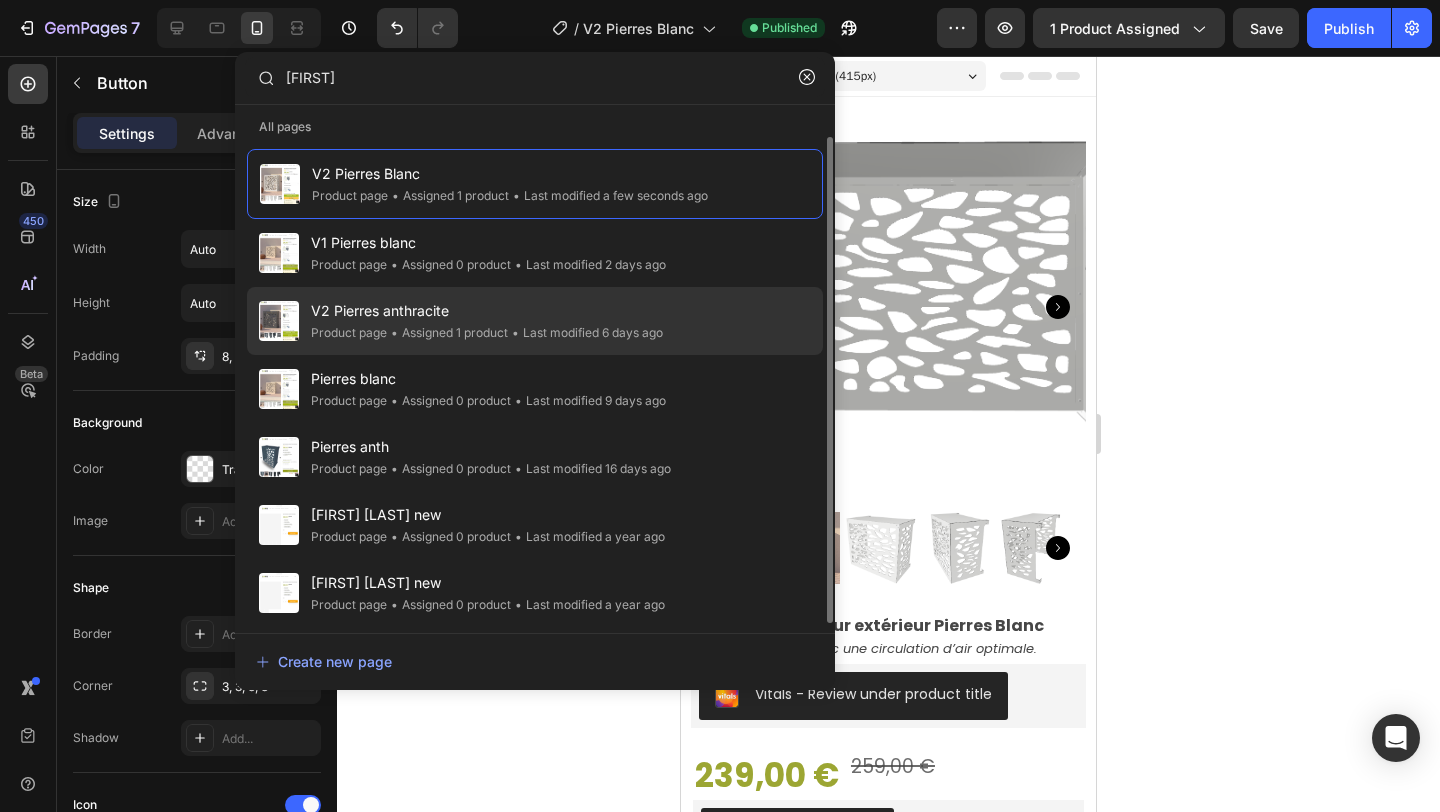 type on "pierr" 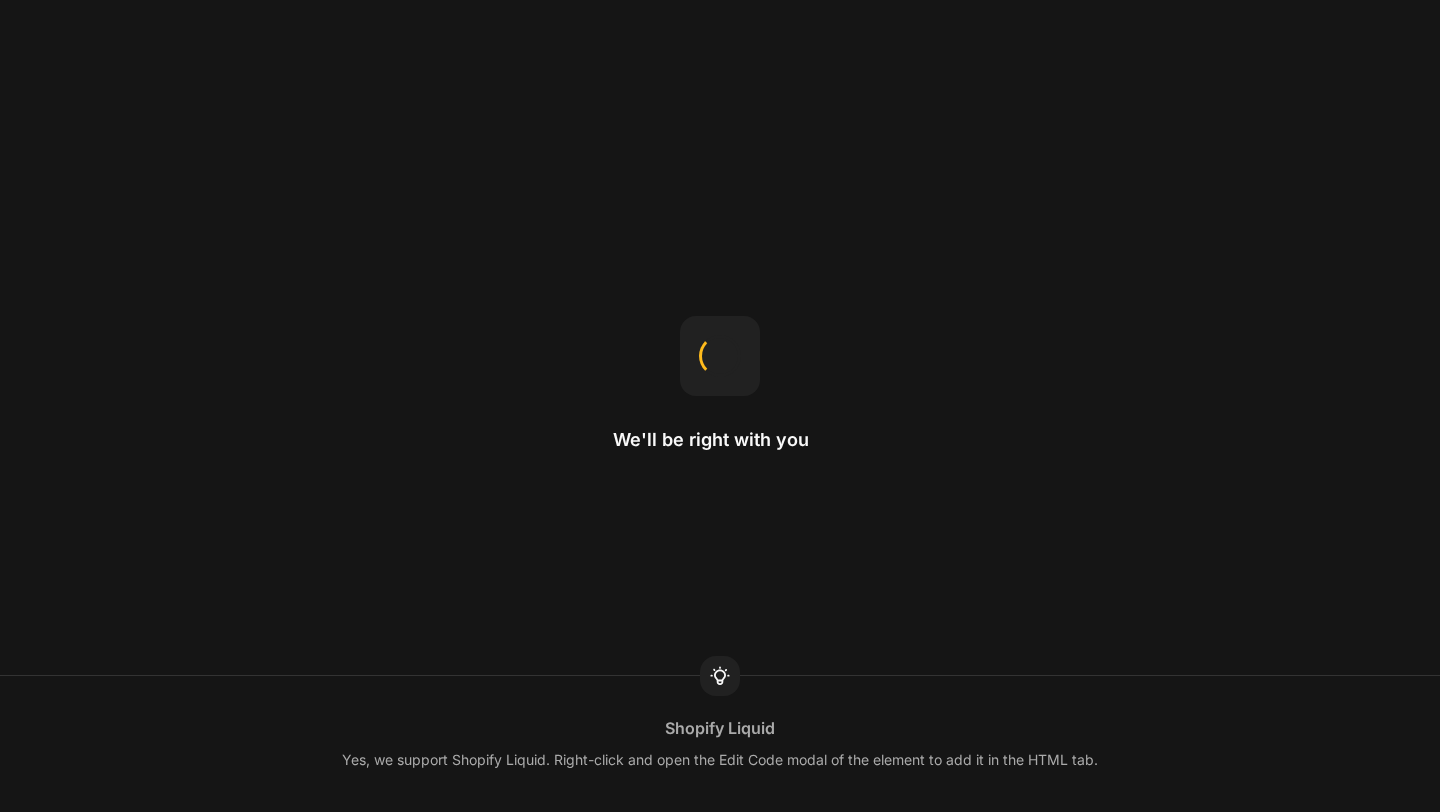 scroll, scrollTop: 0, scrollLeft: 0, axis: both 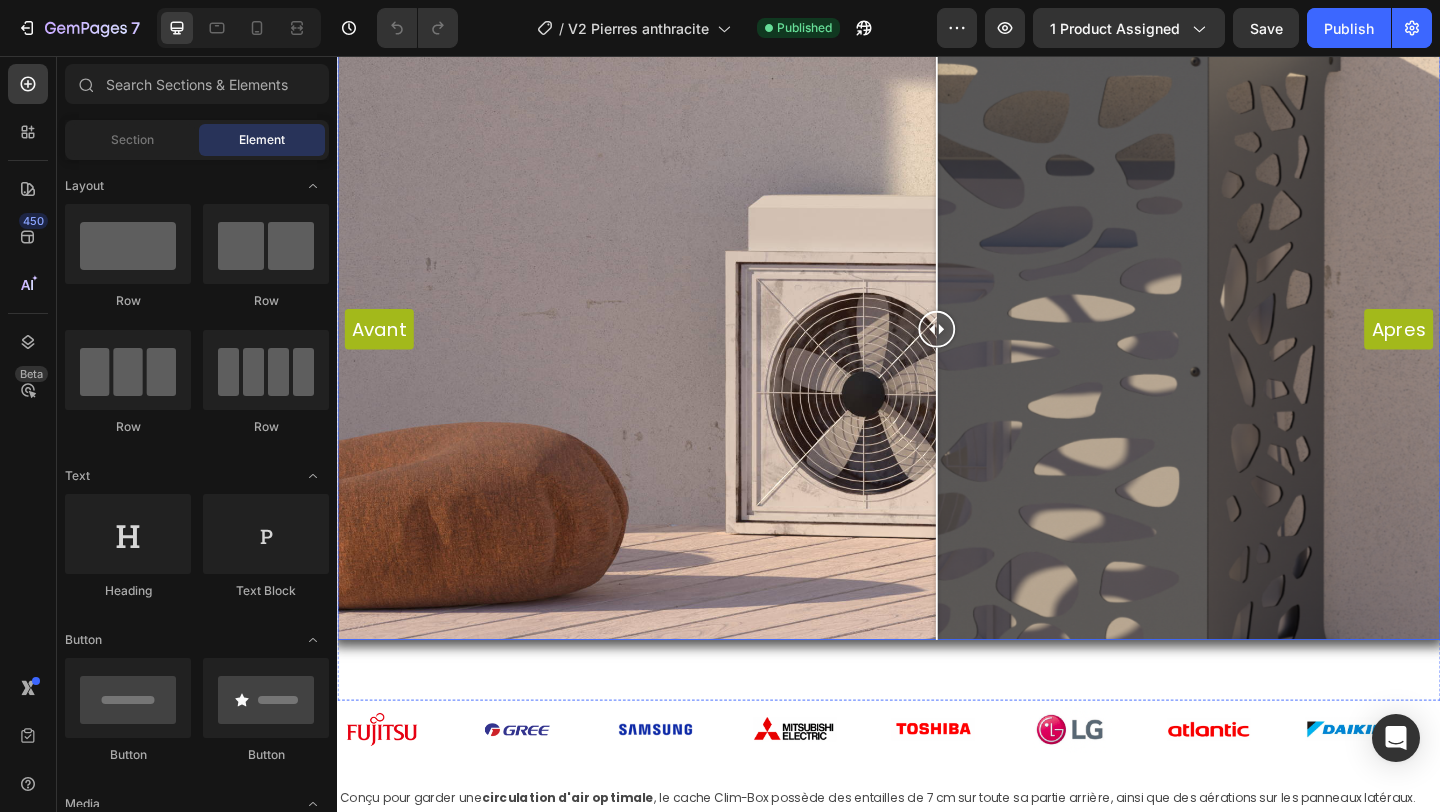 click on "Avant Apres" at bounding box center [937, 353] 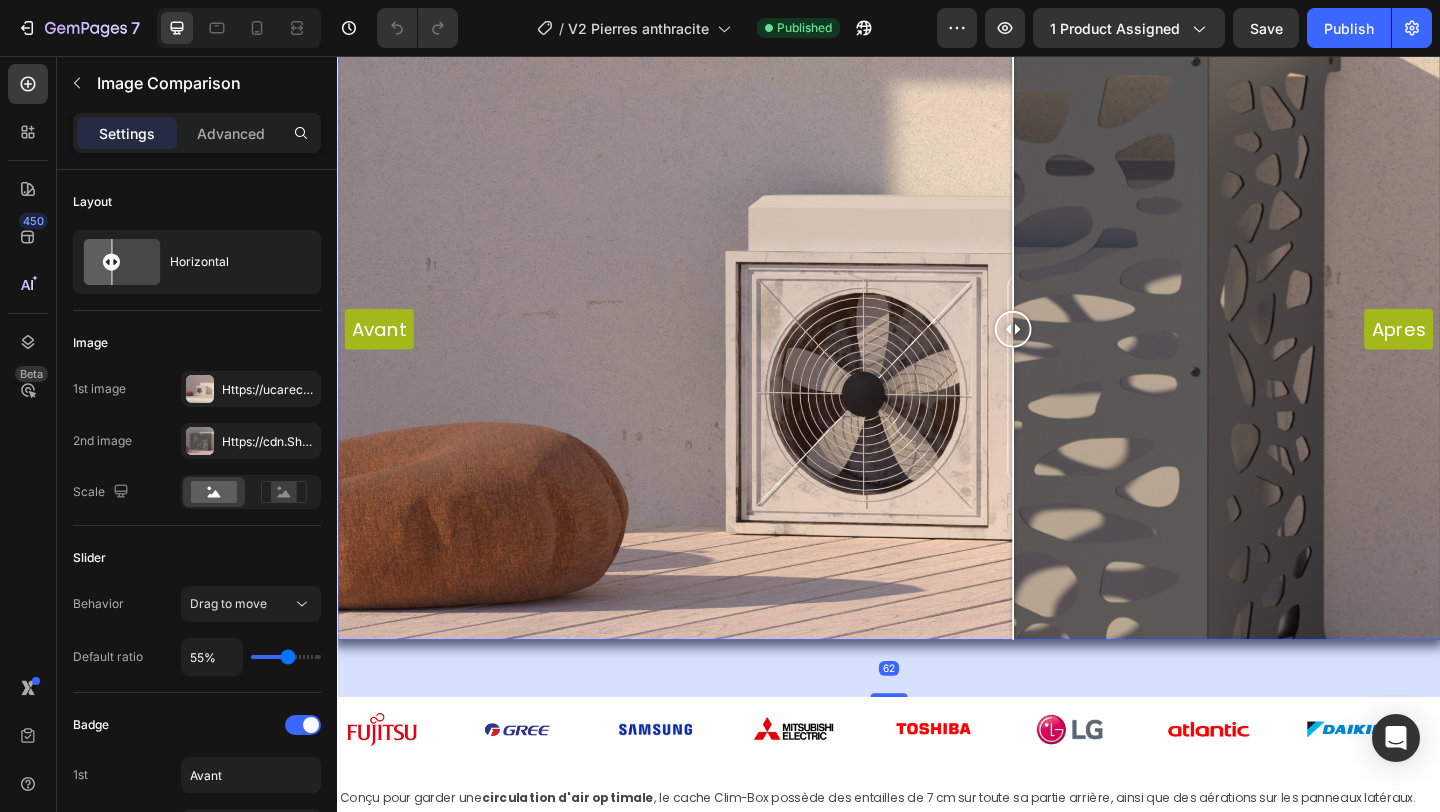 click on "Avant Apres" at bounding box center [937, 353] 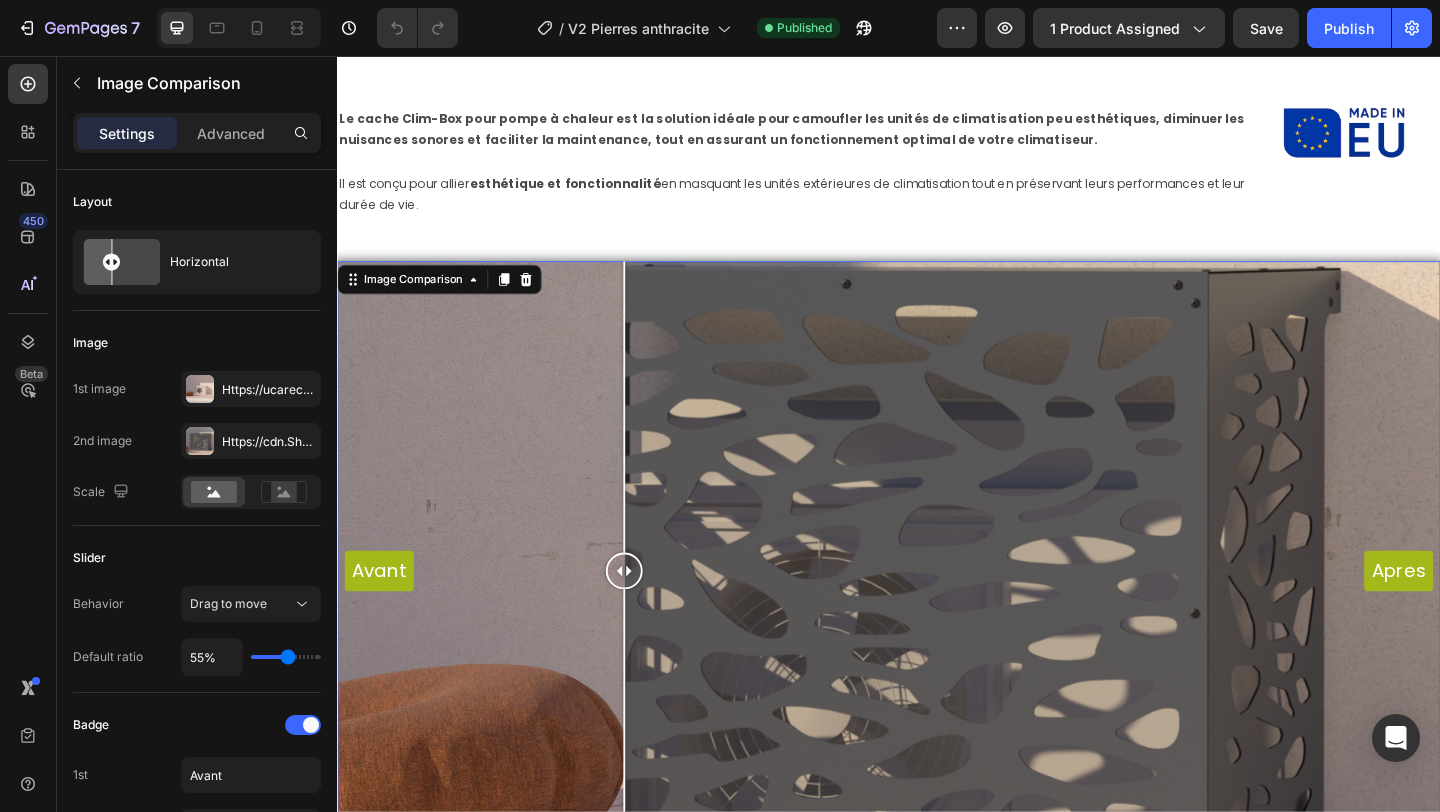 scroll, scrollTop: 1127, scrollLeft: 0, axis: vertical 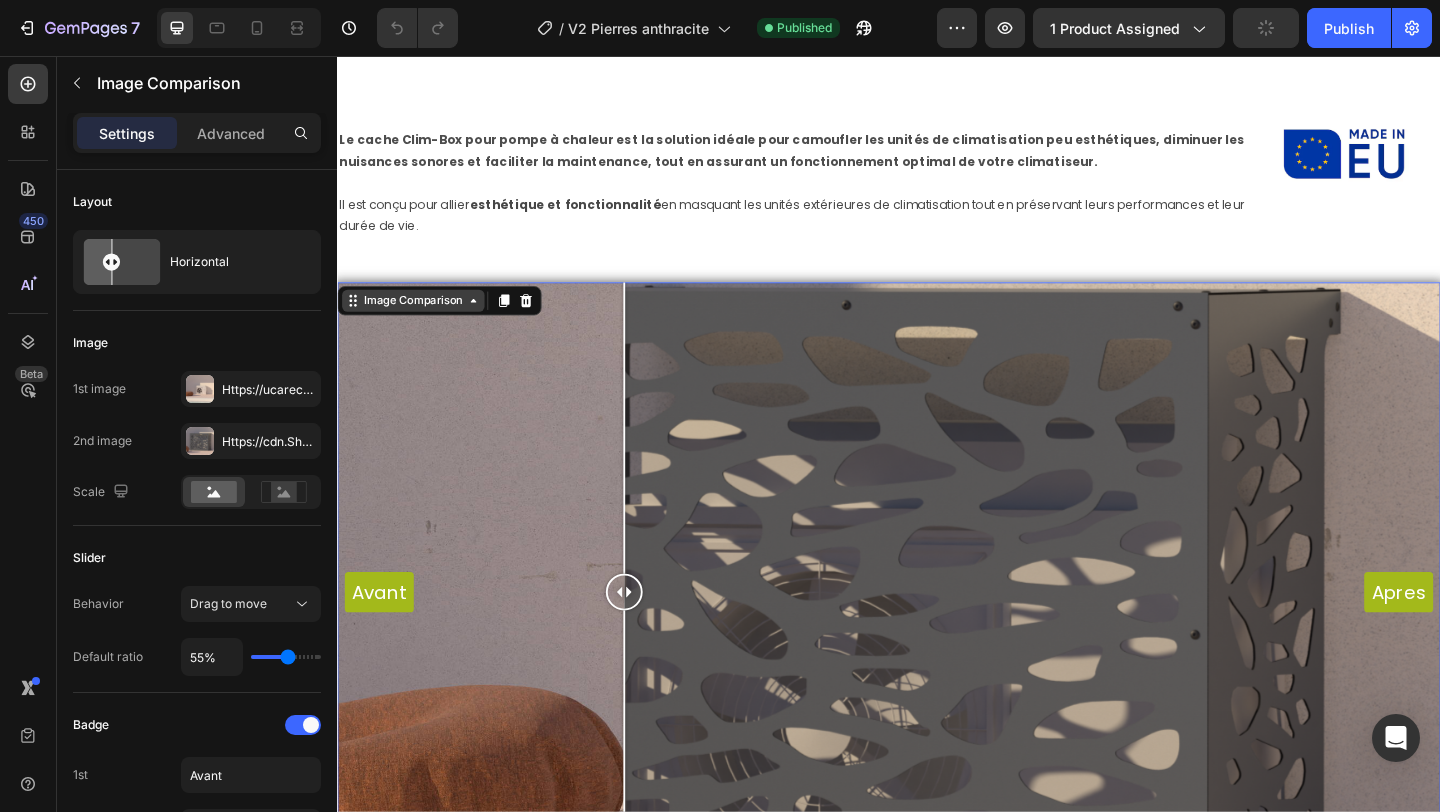 click on "Image Comparison" at bounding box center [419, 322] 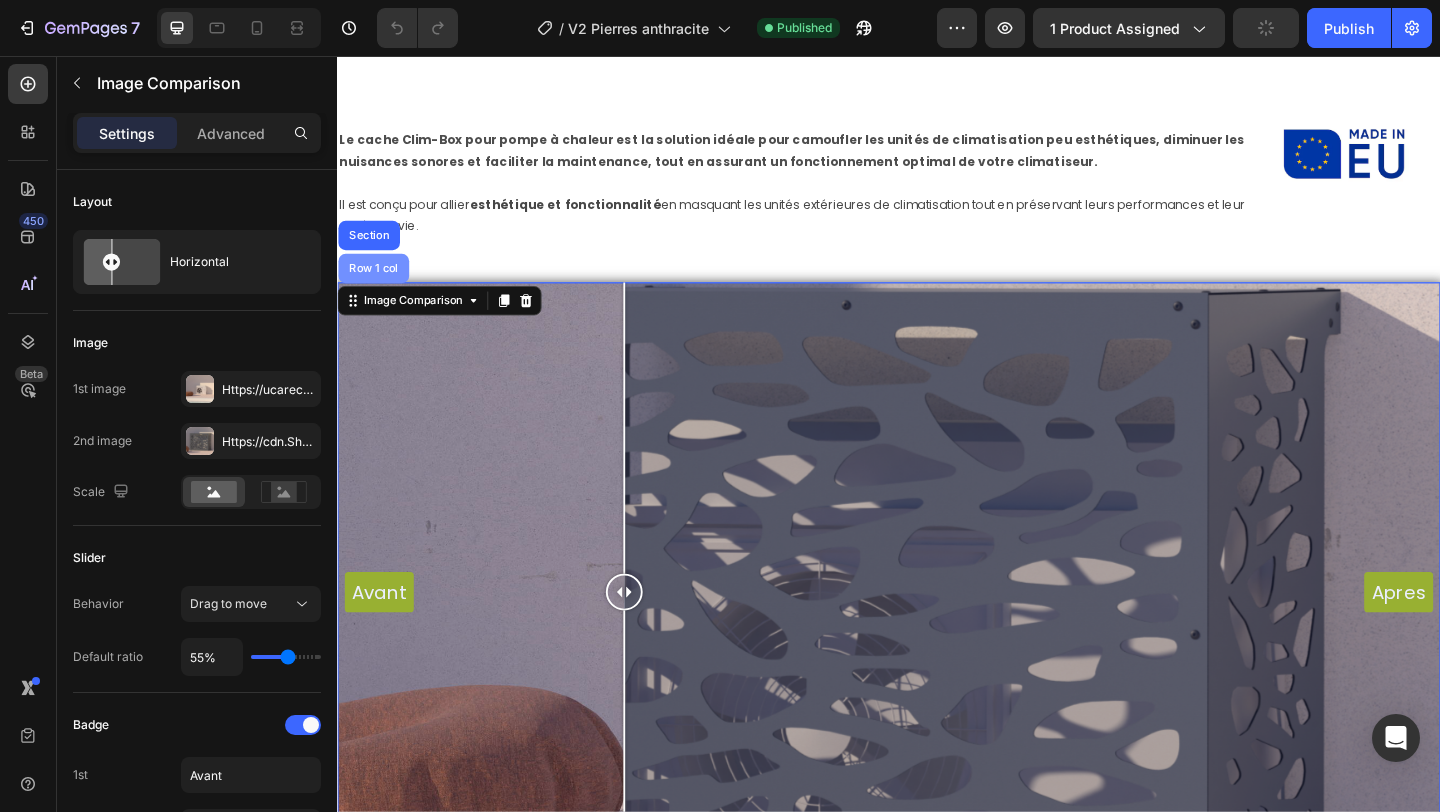 click on "Row 1 col" at bounding box center [376, 287] 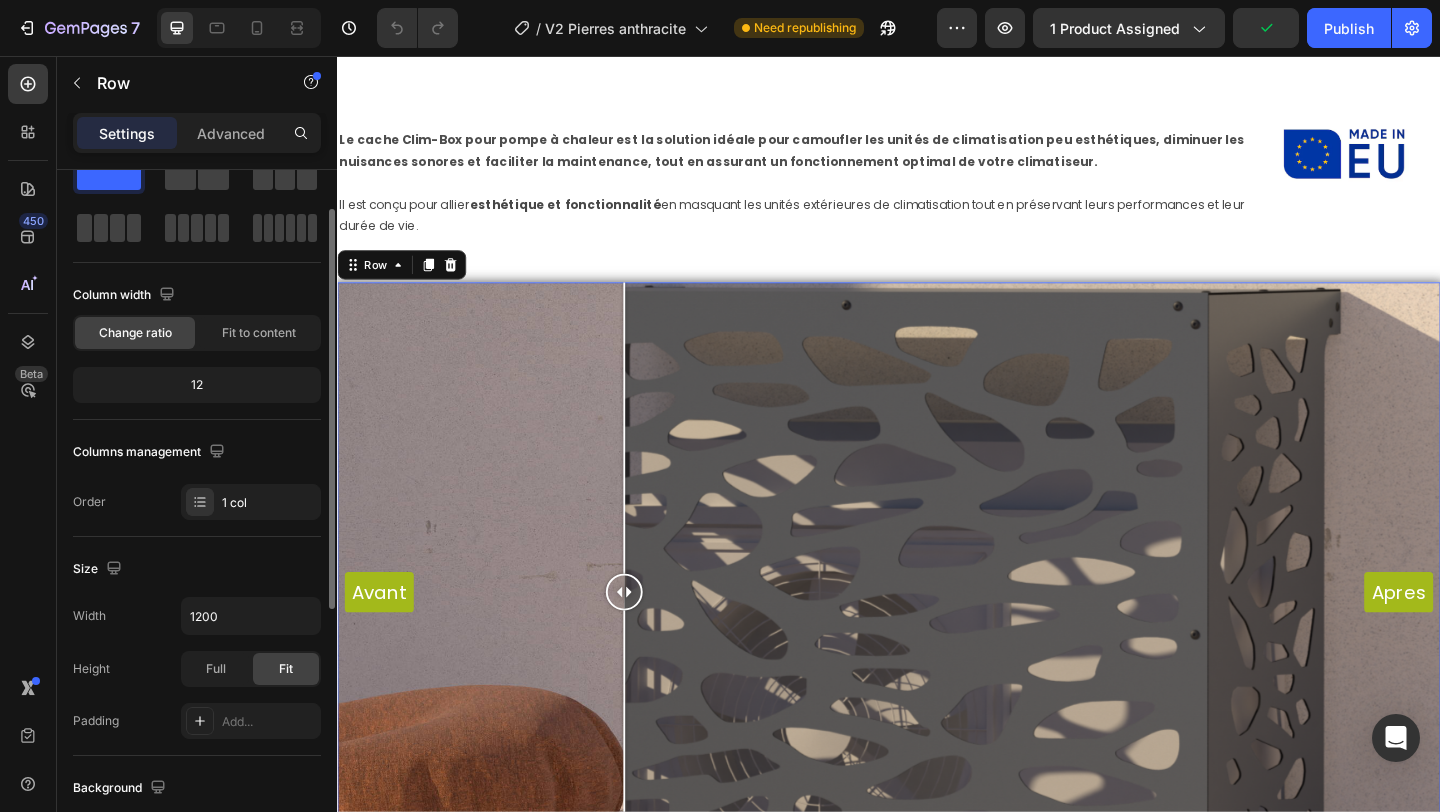 scroll, scrollTop: 71, scrollLeft: 0, axis: vertical 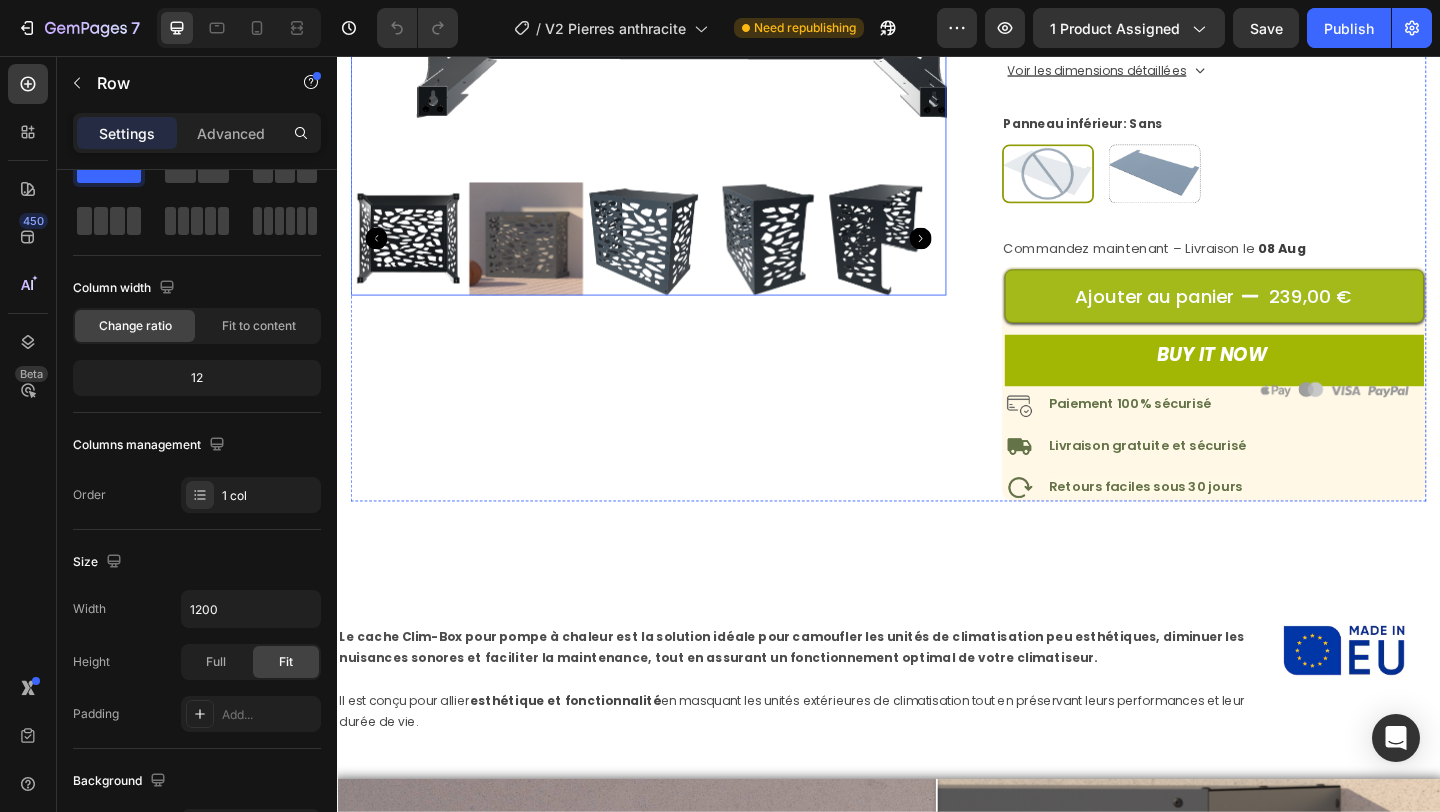 click at bounding box center [543, 255] 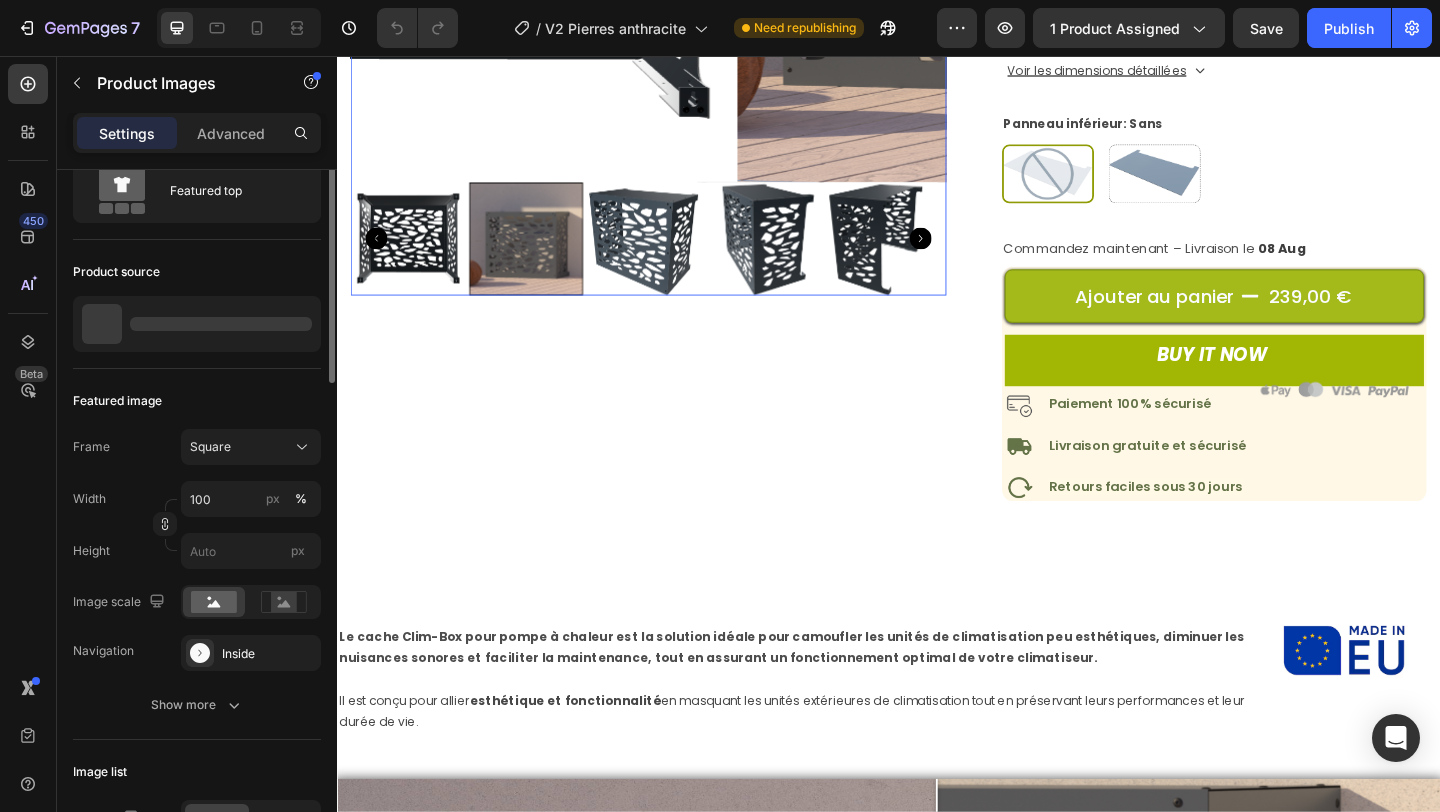scroll, scrollTop: 0, scrollLeft: 0, axis: both 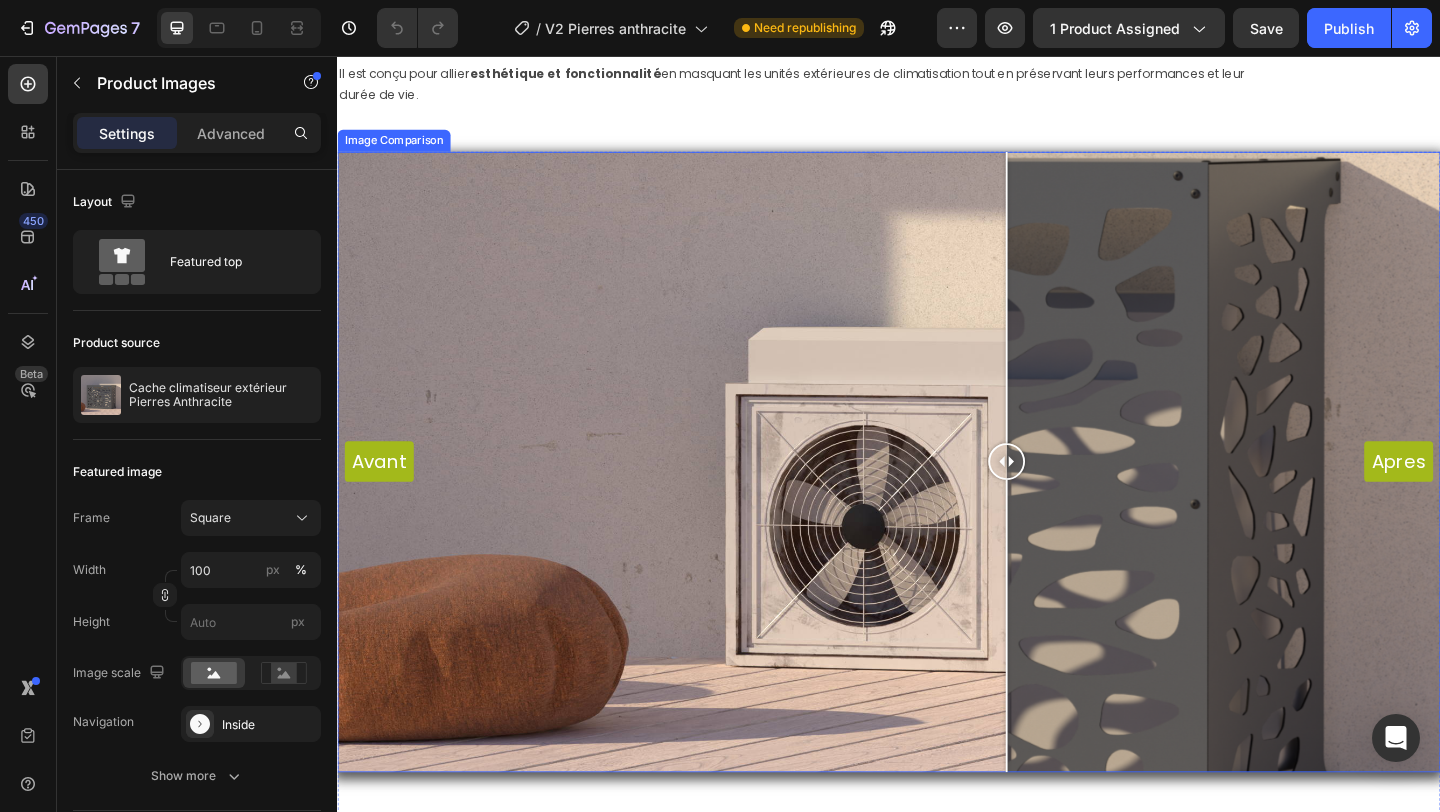 click on "Avant Apres" at bounding box center [937, 497] 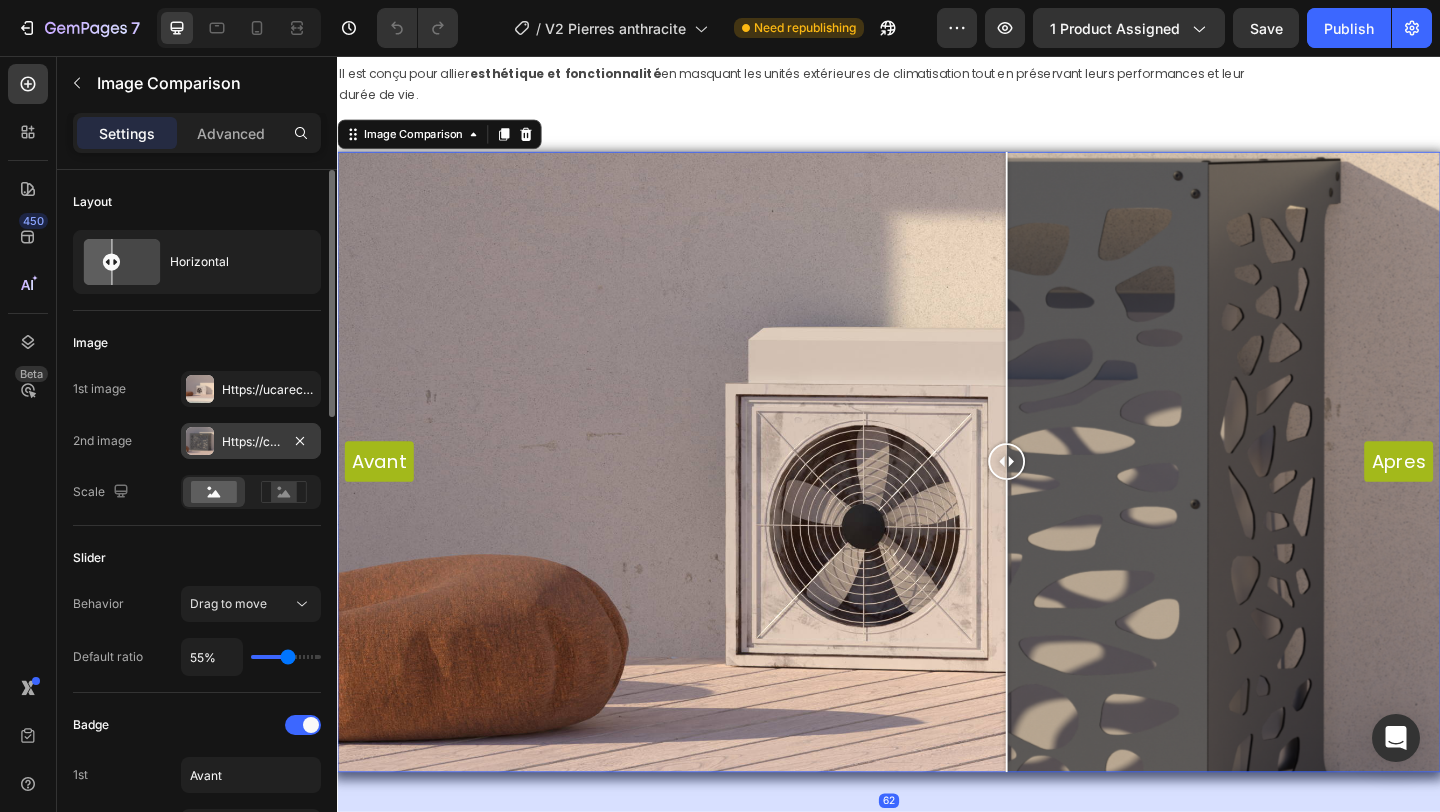 click on "Https://cdn.Shopify.Com/s/files/1/0567/3867/6922/files/V1_Gris_7a654eb5-0724-41b3-8205-a1887132e82e.Png?V=1753342191" at bounding box center (251, 442) 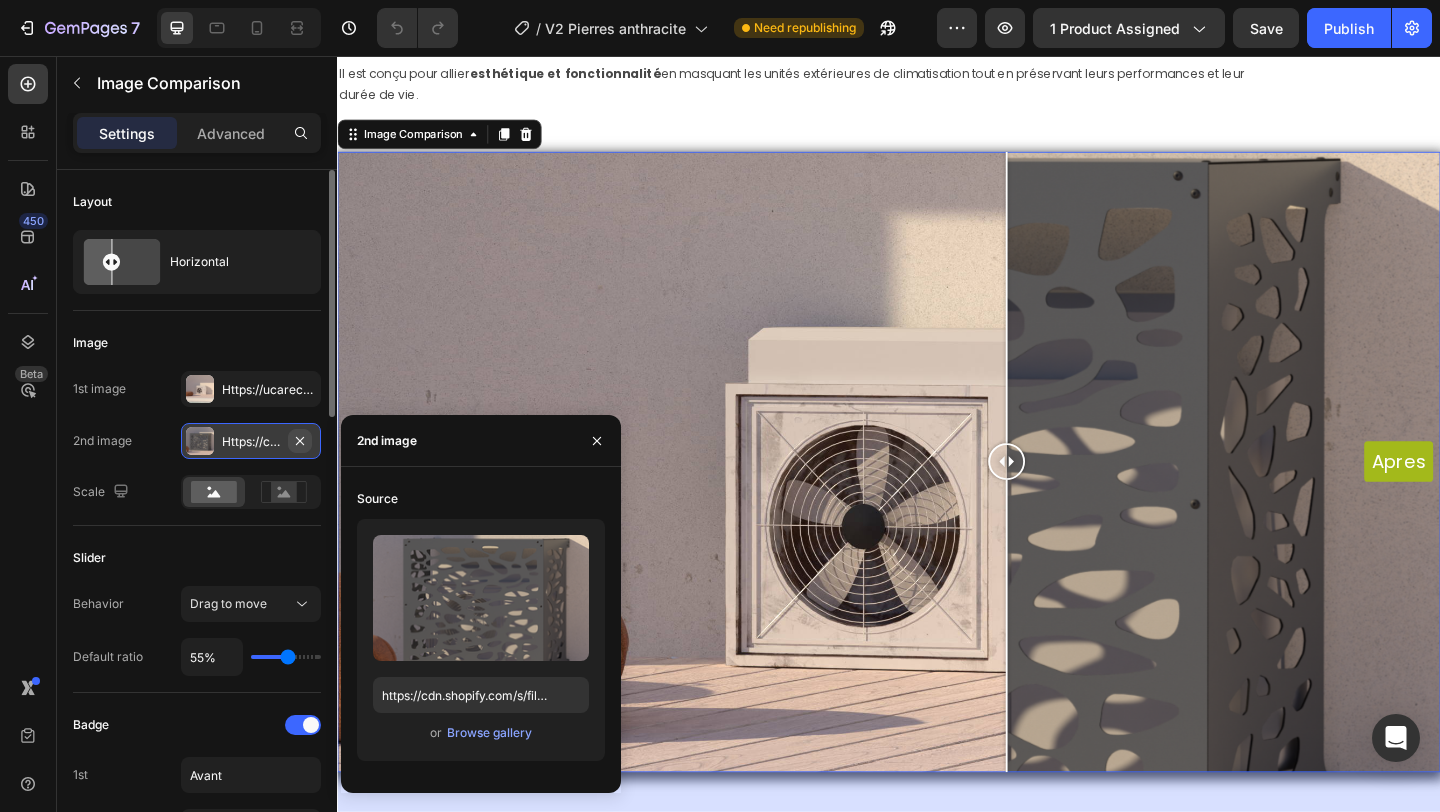 click 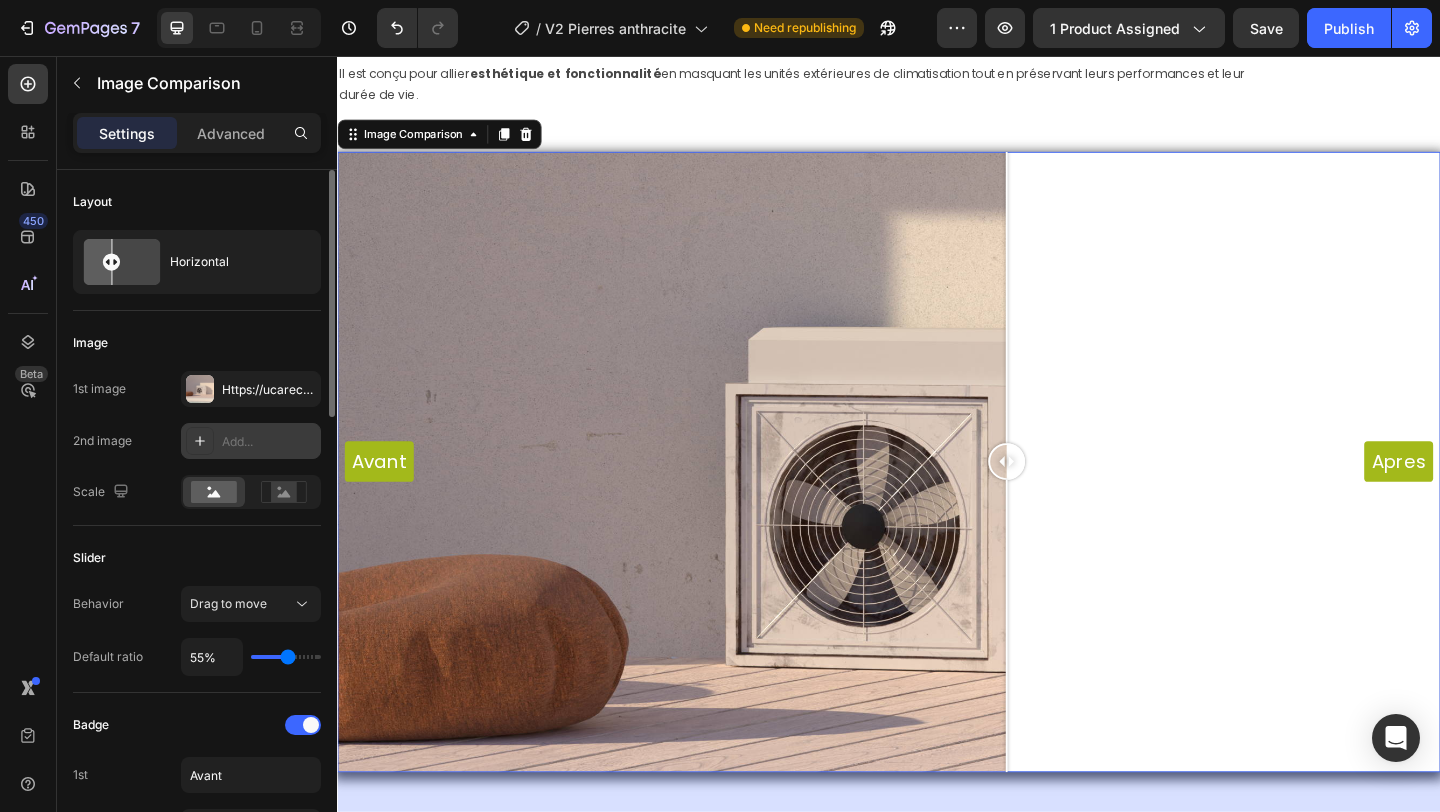 click on "Add..." at bounding box center [269, 442] 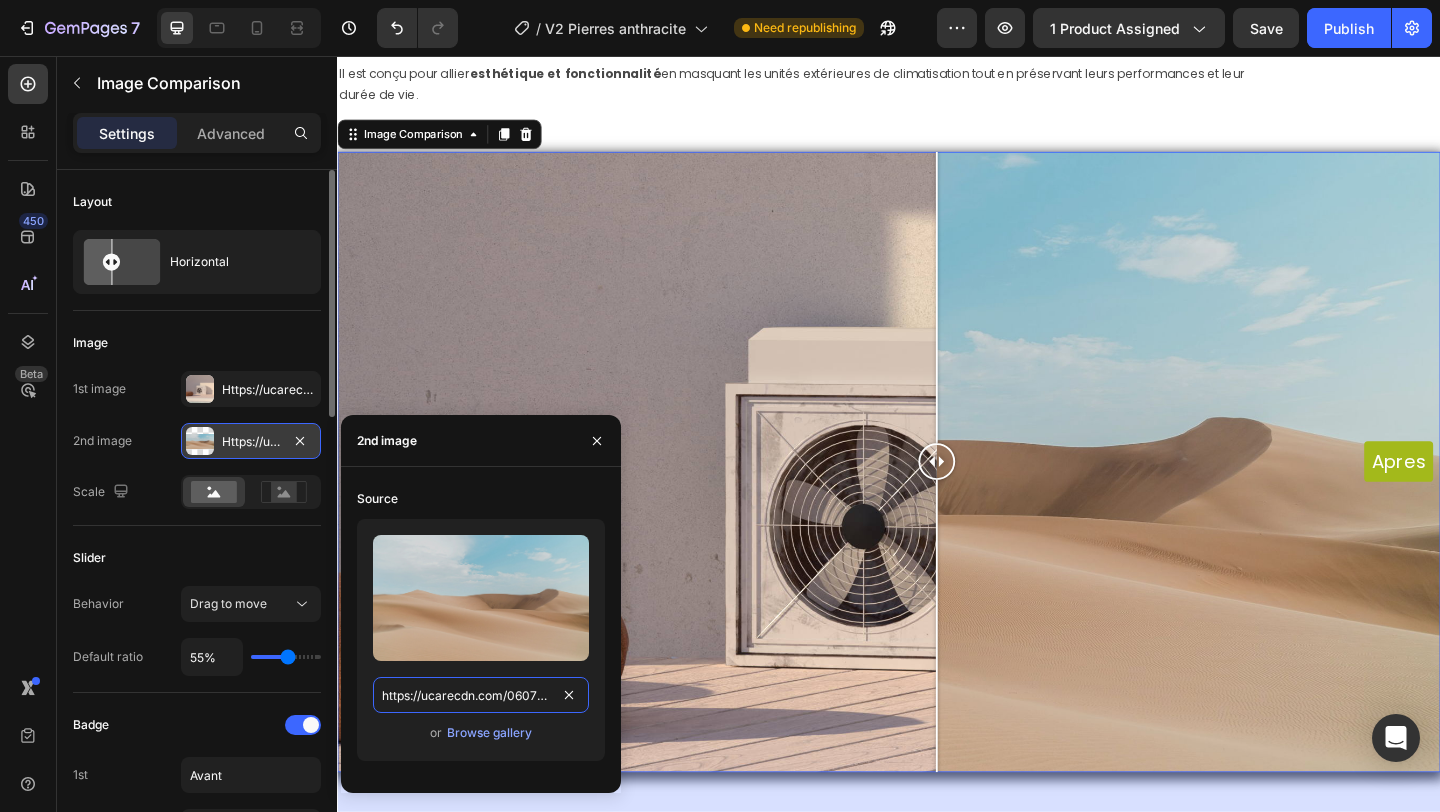 click on "https://ucarecdn.com/06075225-af9e-460c-8e3c-6be63c0b773a/-/format/auto/" at bounding box center [481, 695] 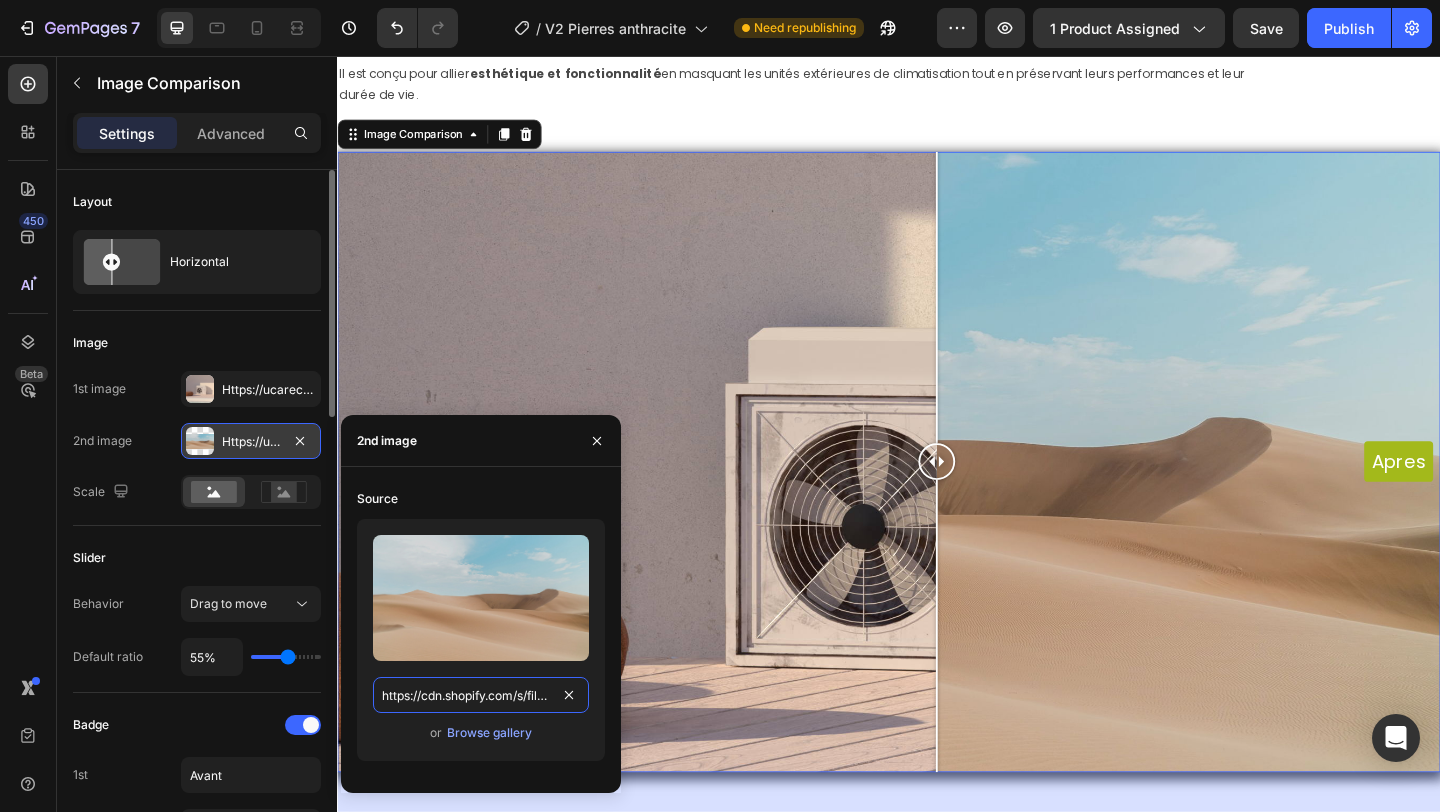 scroll, scrollTop: 0, scrollLeft: 306, axis: horizontal 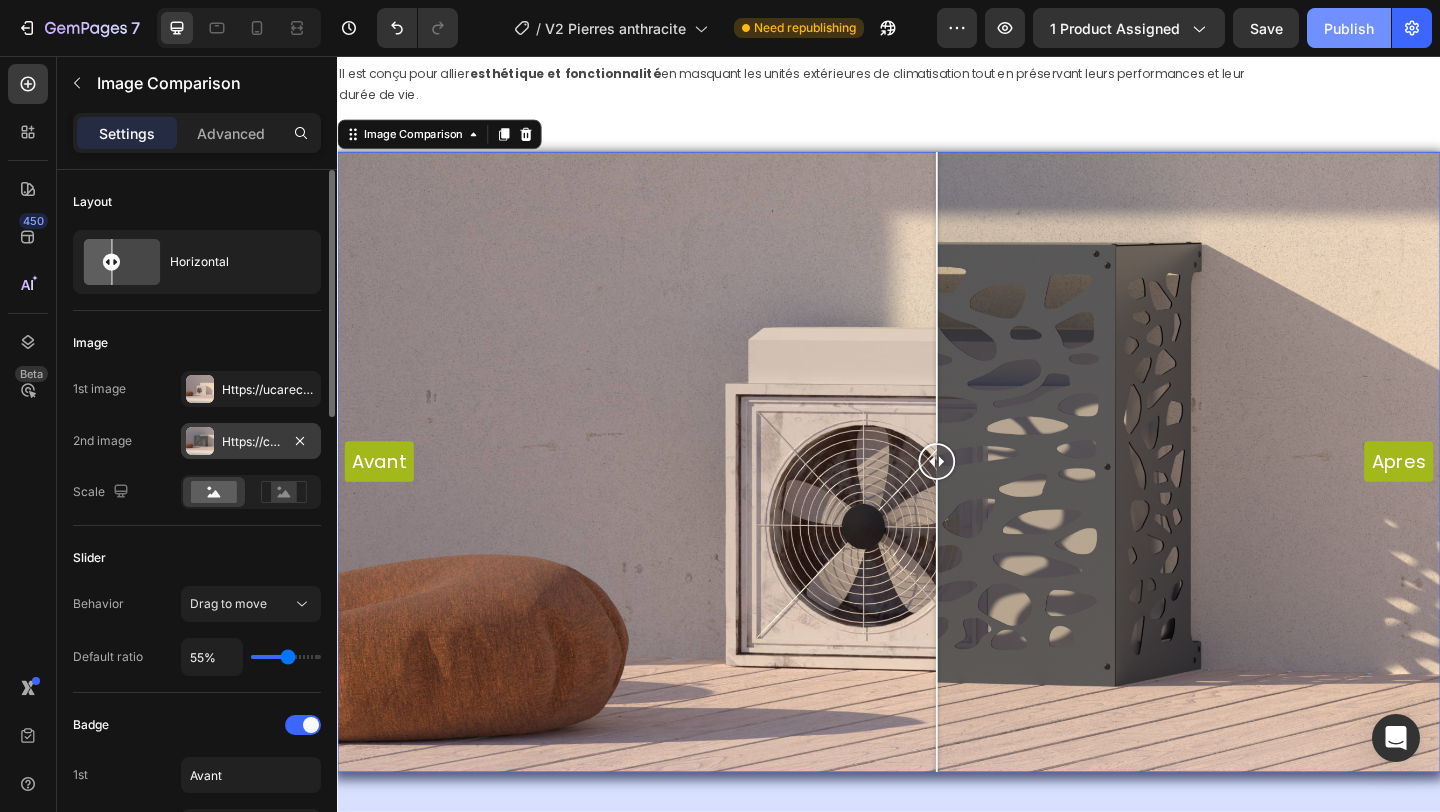 click on "Publish" at bounding box center (1349, 28) 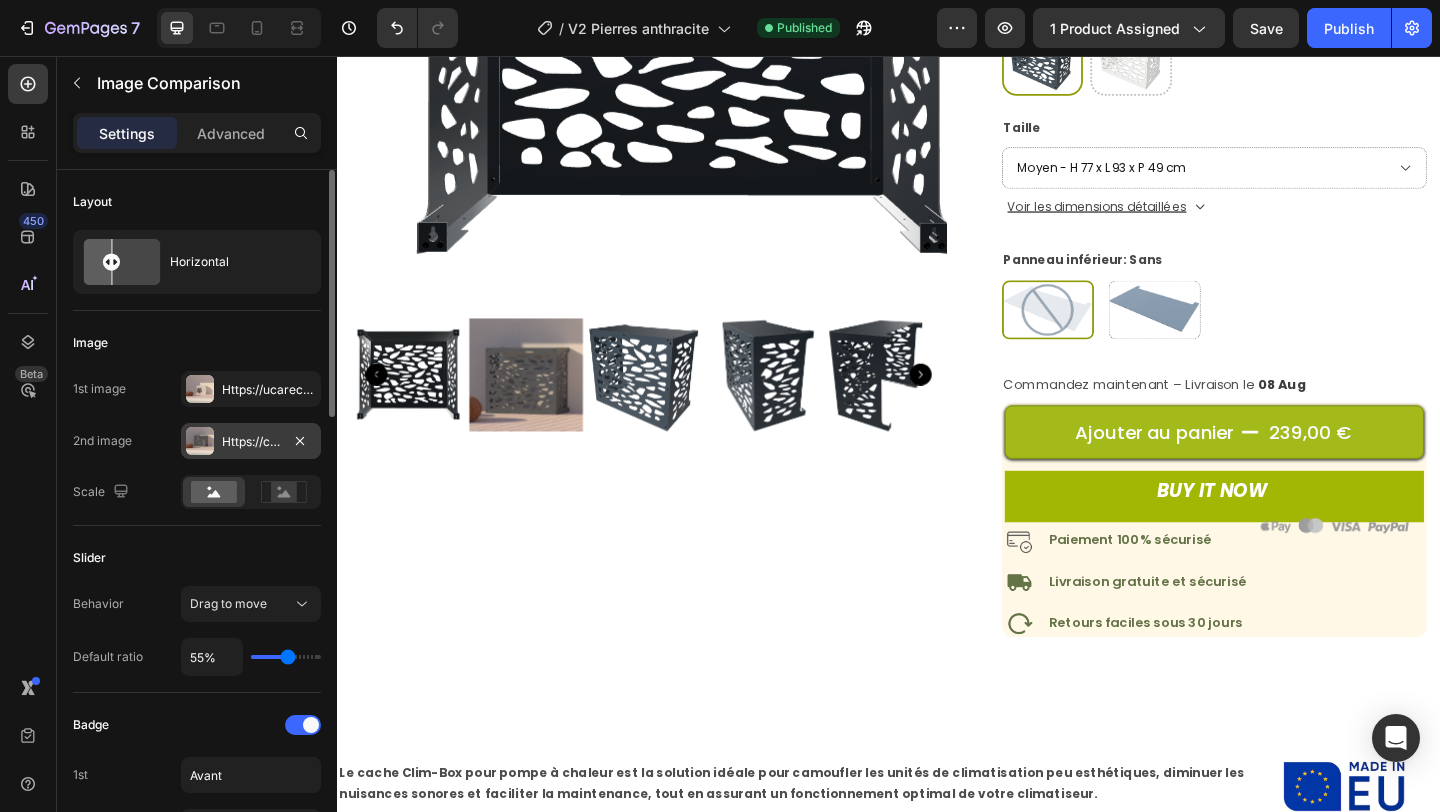 scroll, scrollTop: 428, scrollLeft: 0, axis: vertical 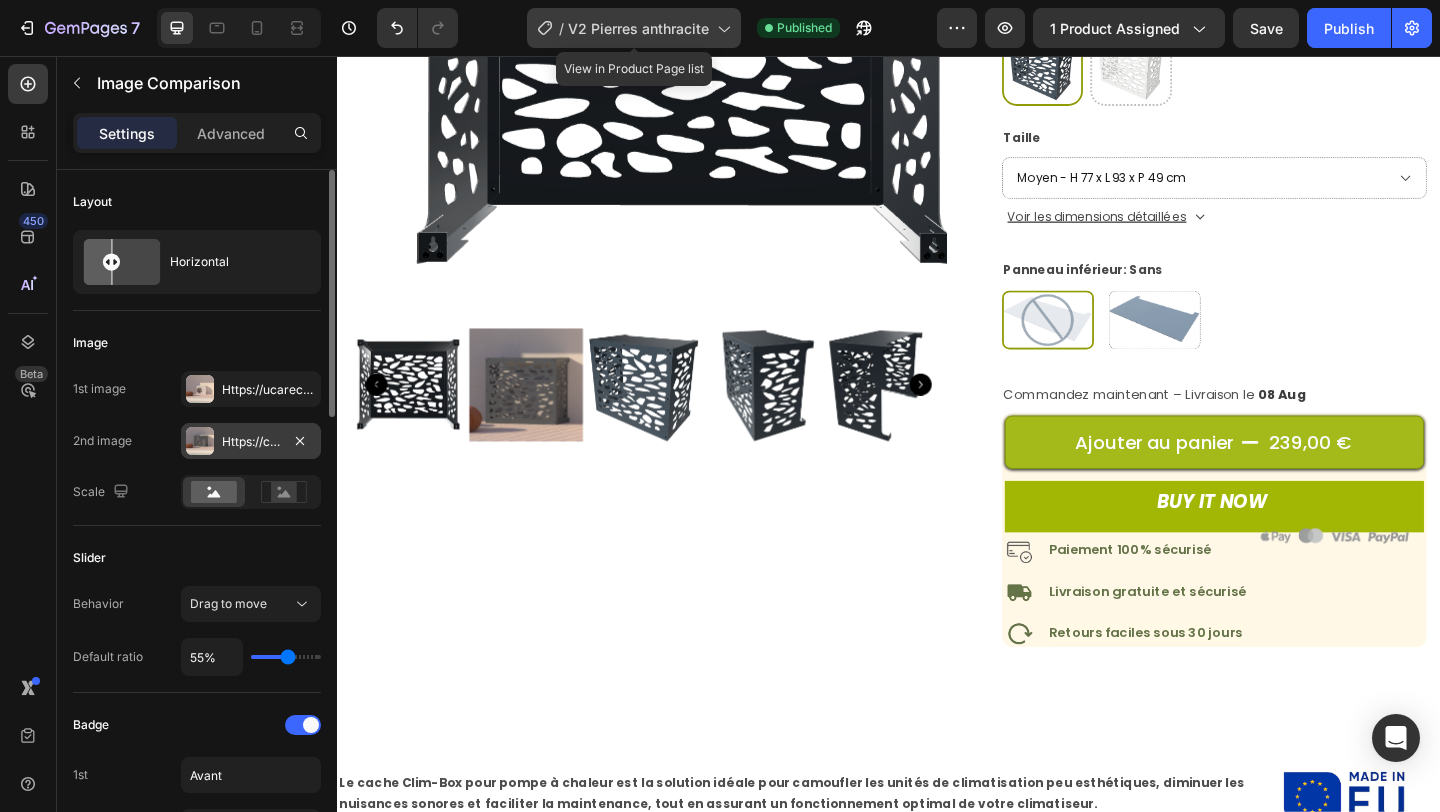 click on "V2 Pierres anthracite" at bounding box center (638, 28) 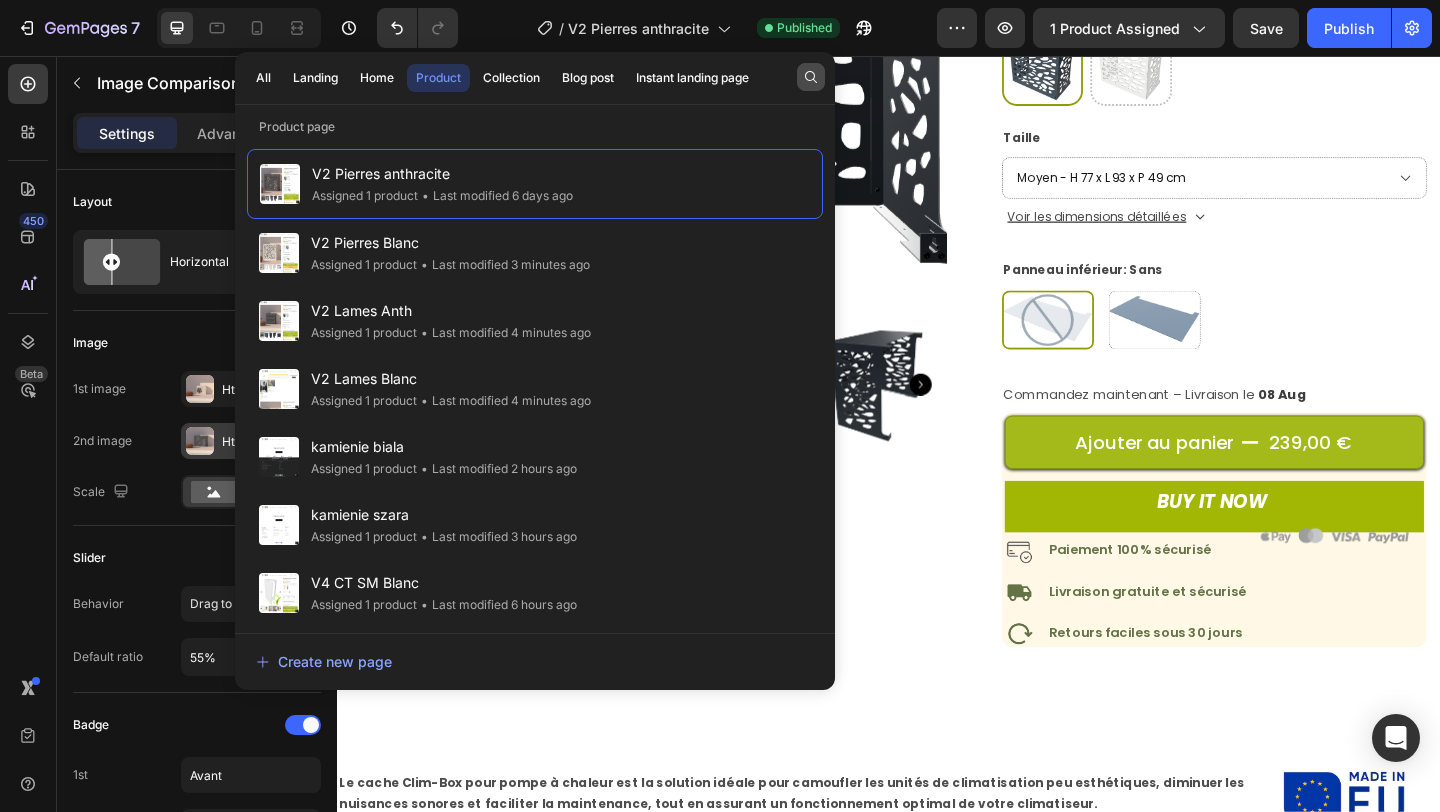click at bounding box center (811, 77) 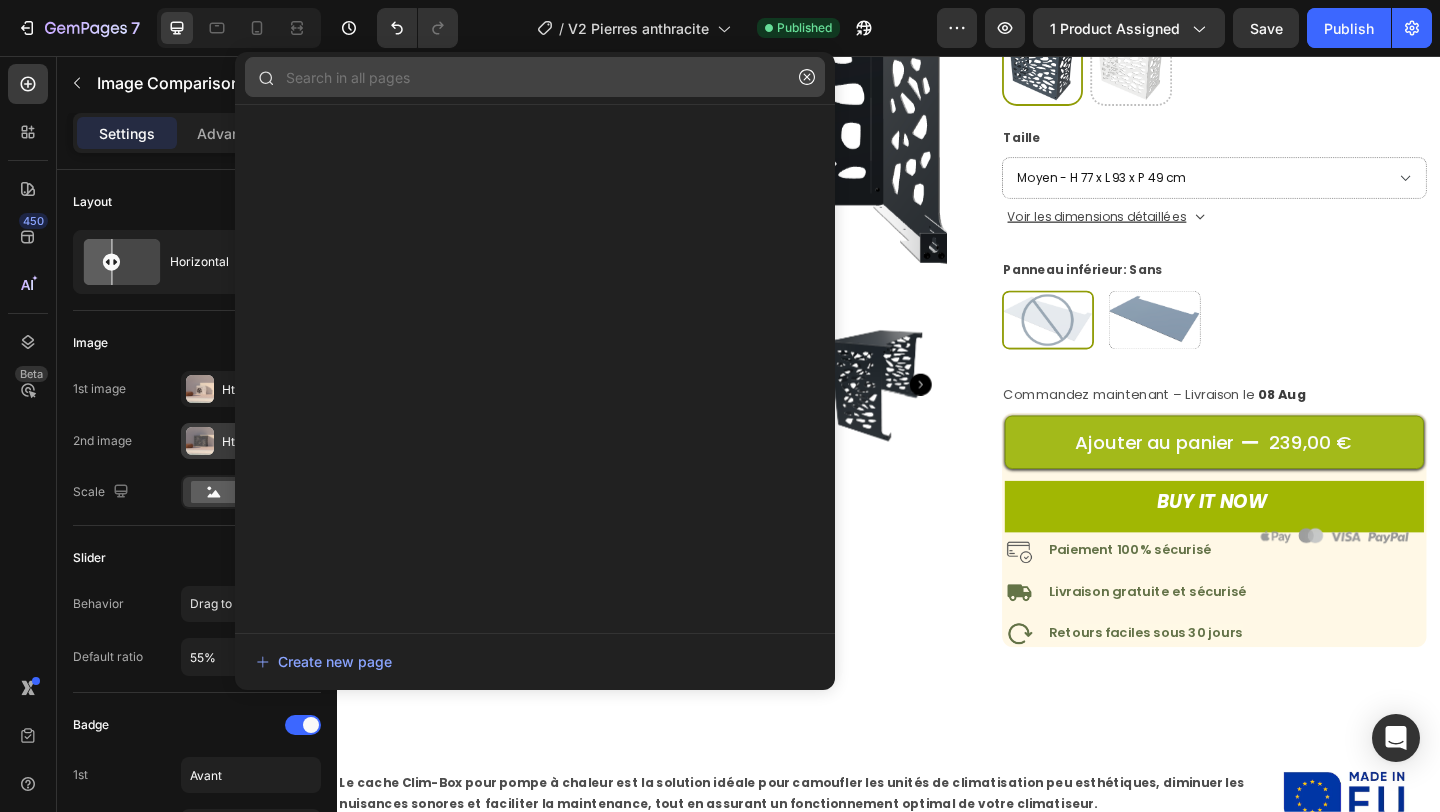 click 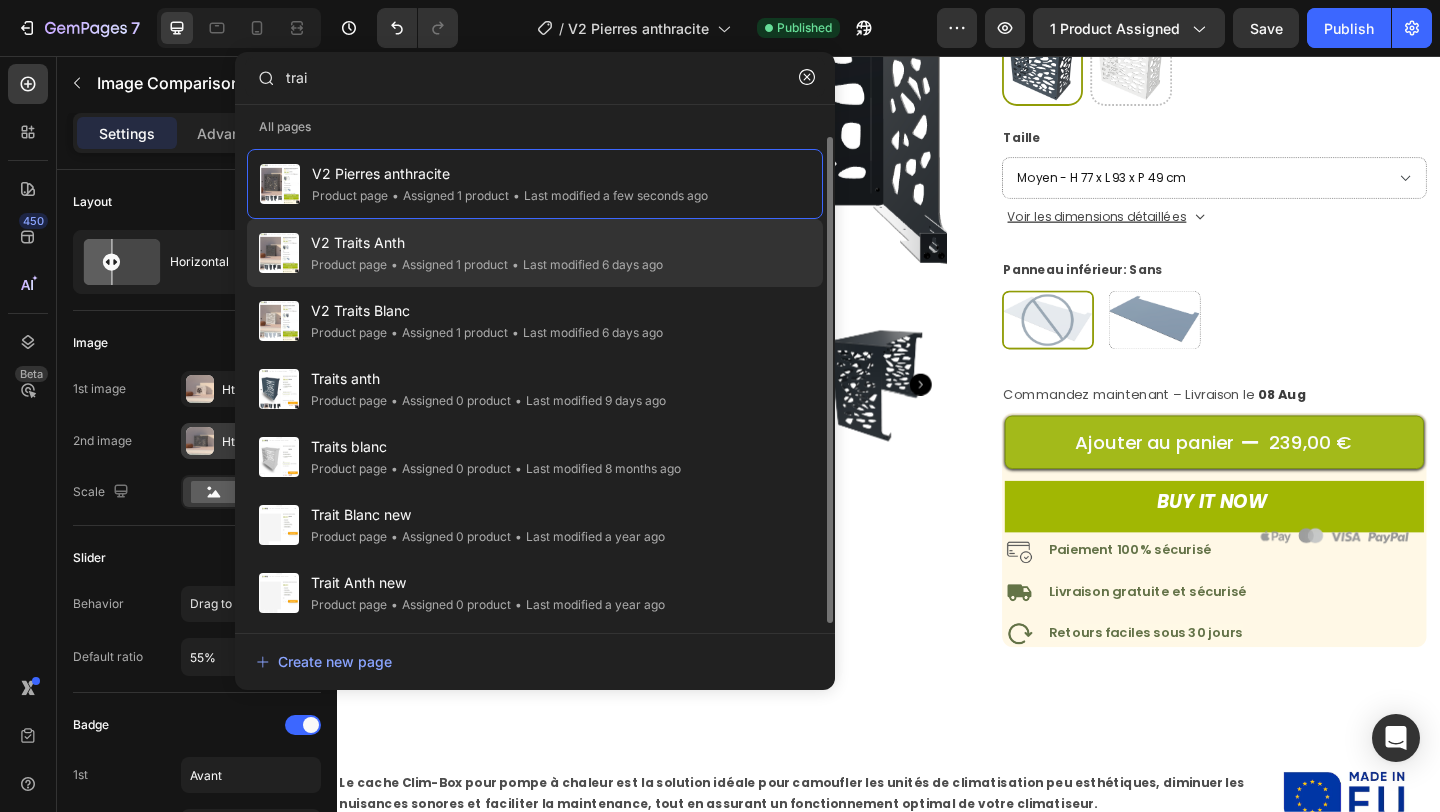 type on "trai" 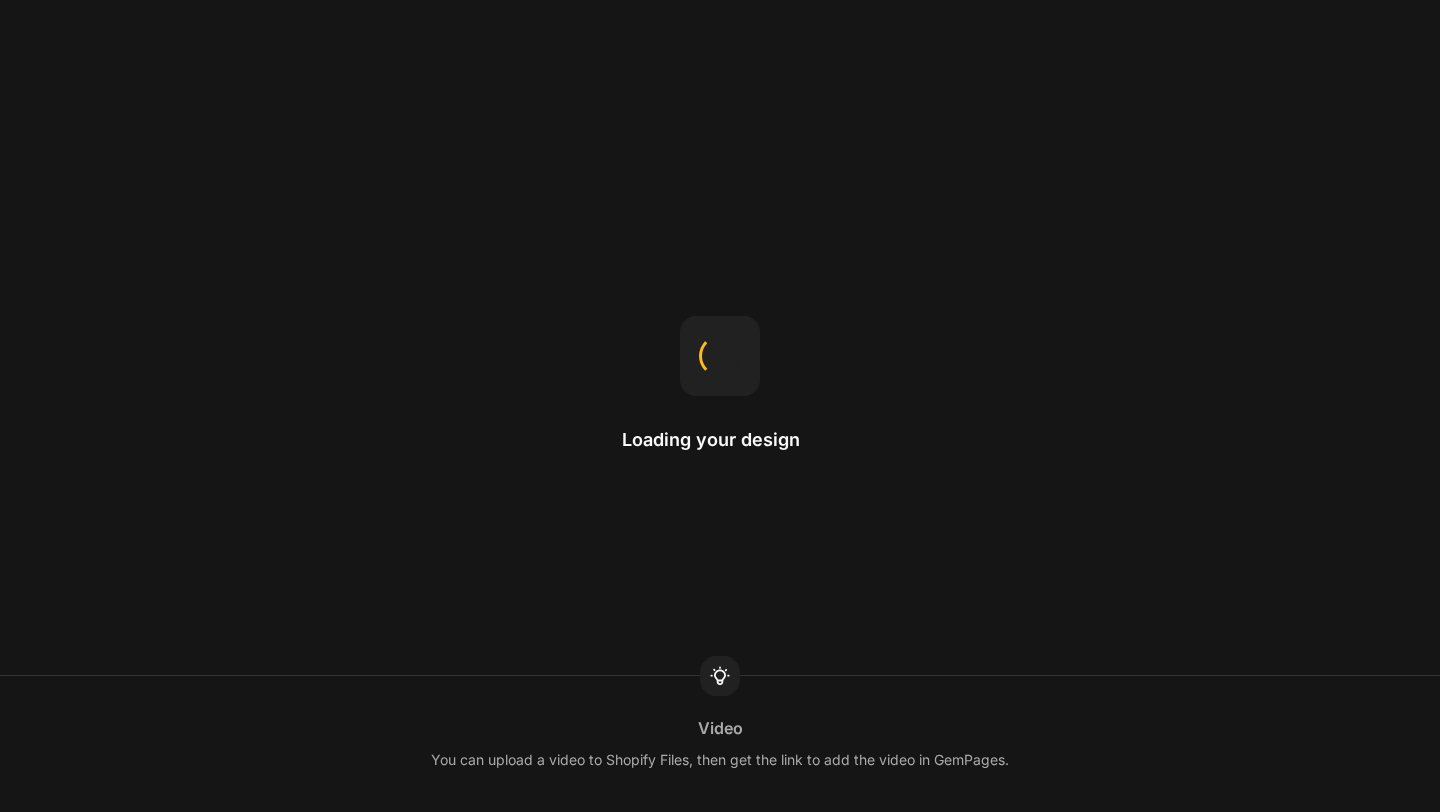 scroll, scrollTop: 0, scrollLeft: 0, axis: both 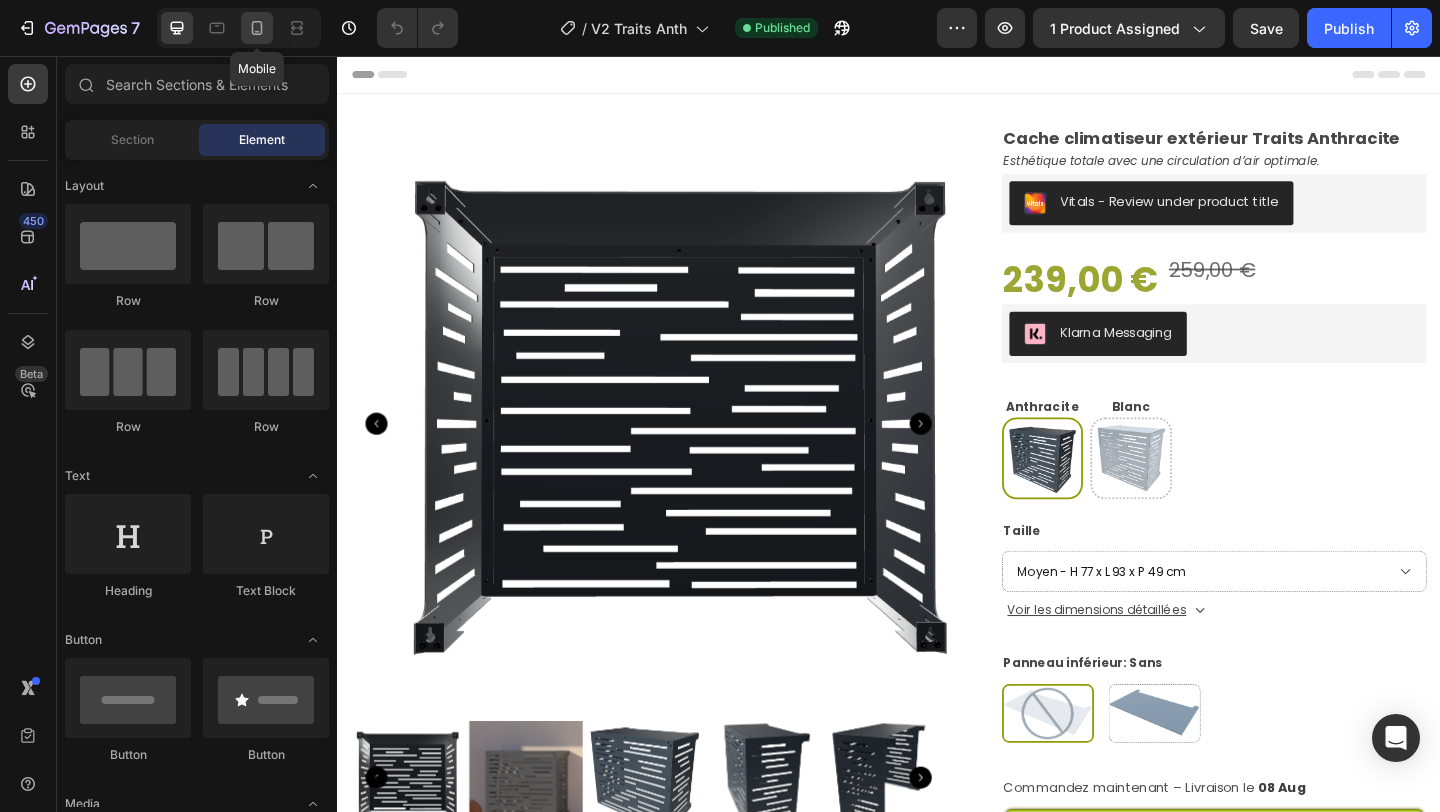 click 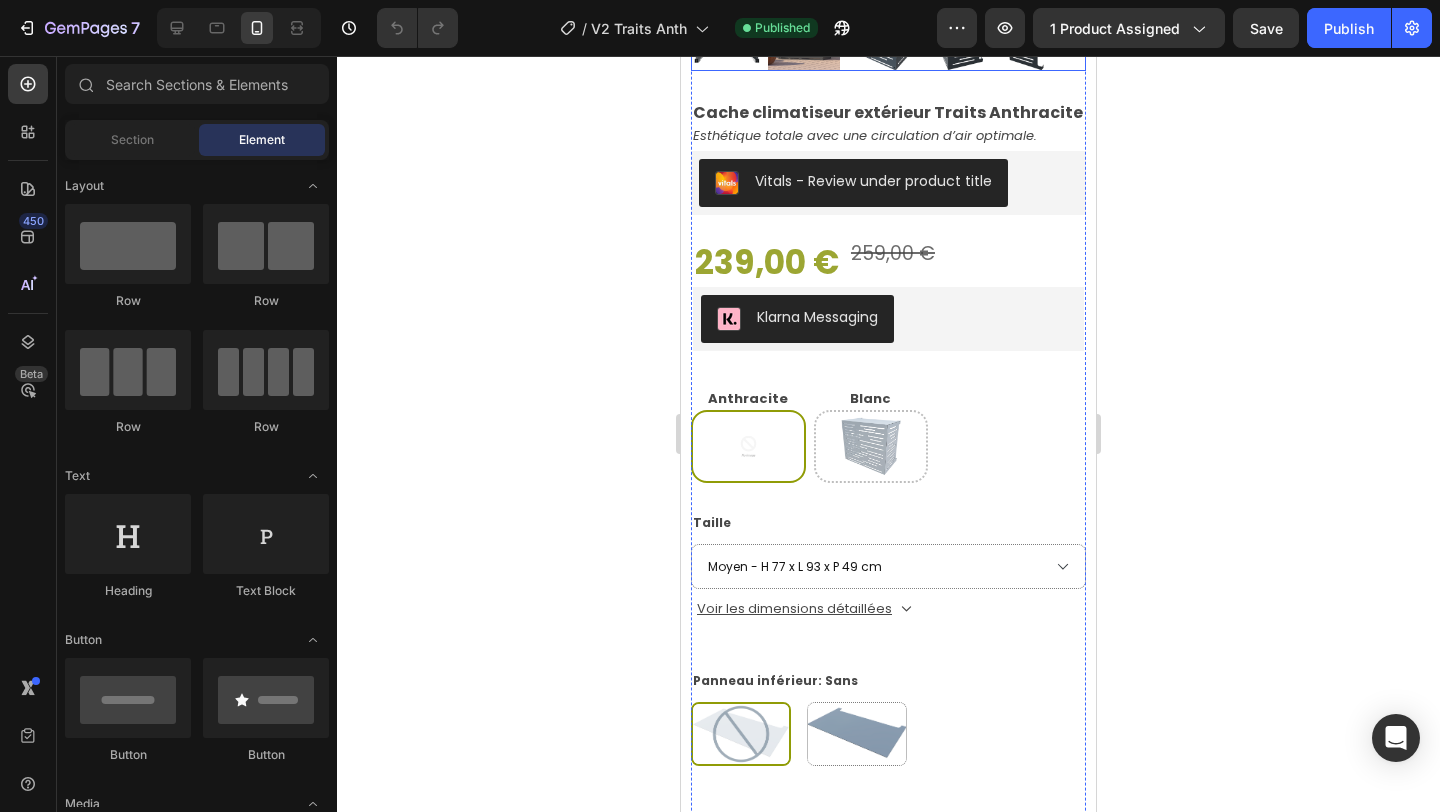 scroll, scrollTop: 528, scrollLeft: 0, axis: vertical 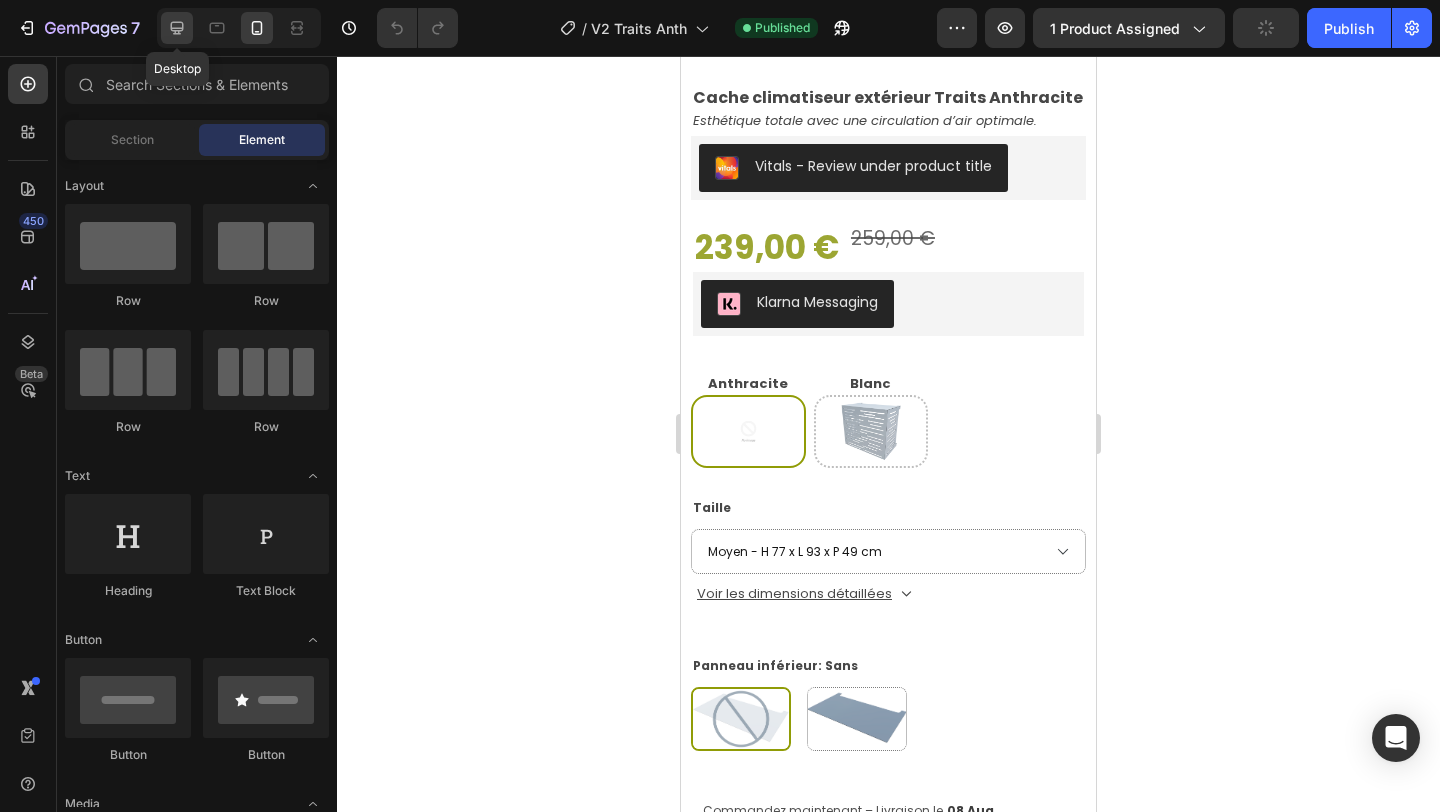 click 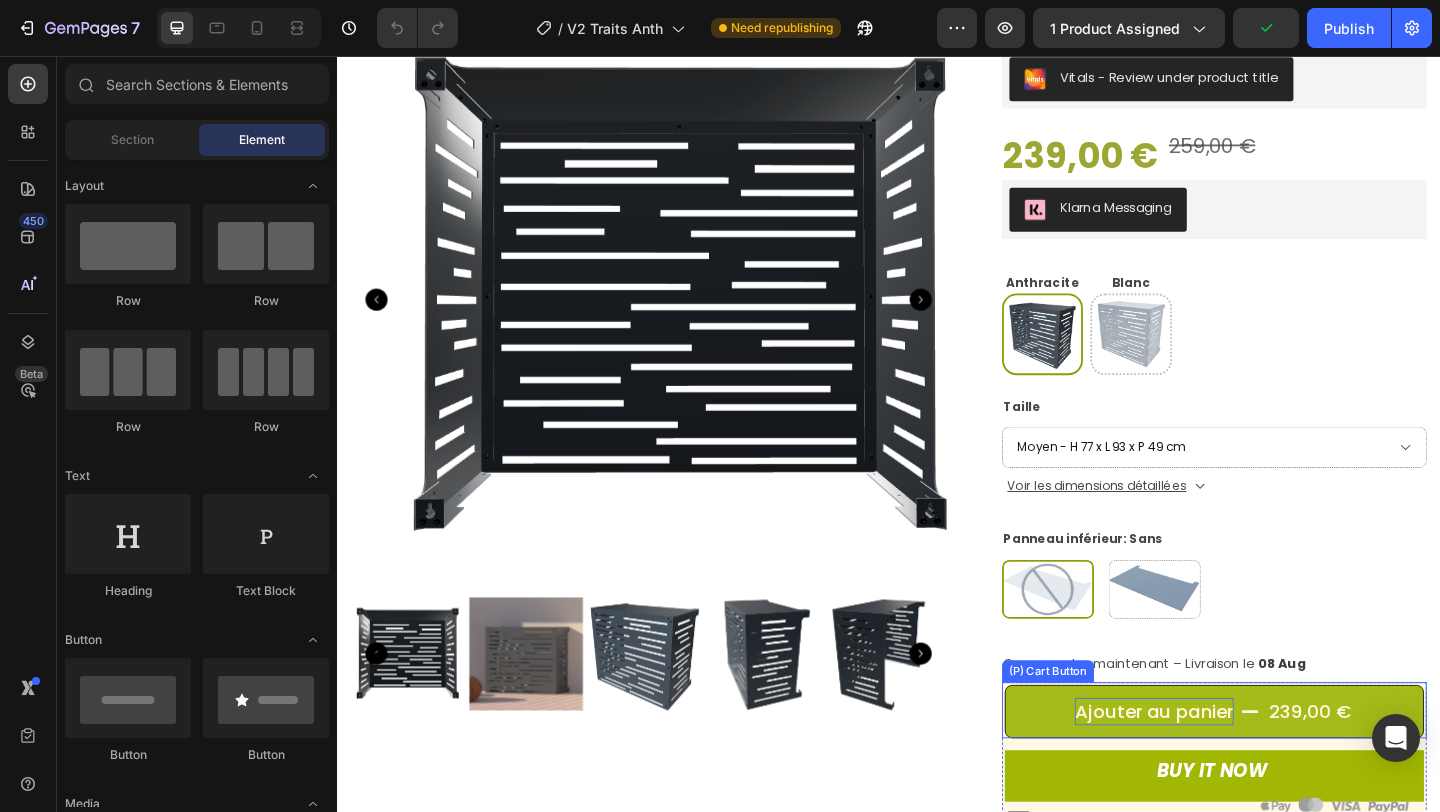 scroll, scrollTop: 133, scrollLeft: 0, axis: vertical 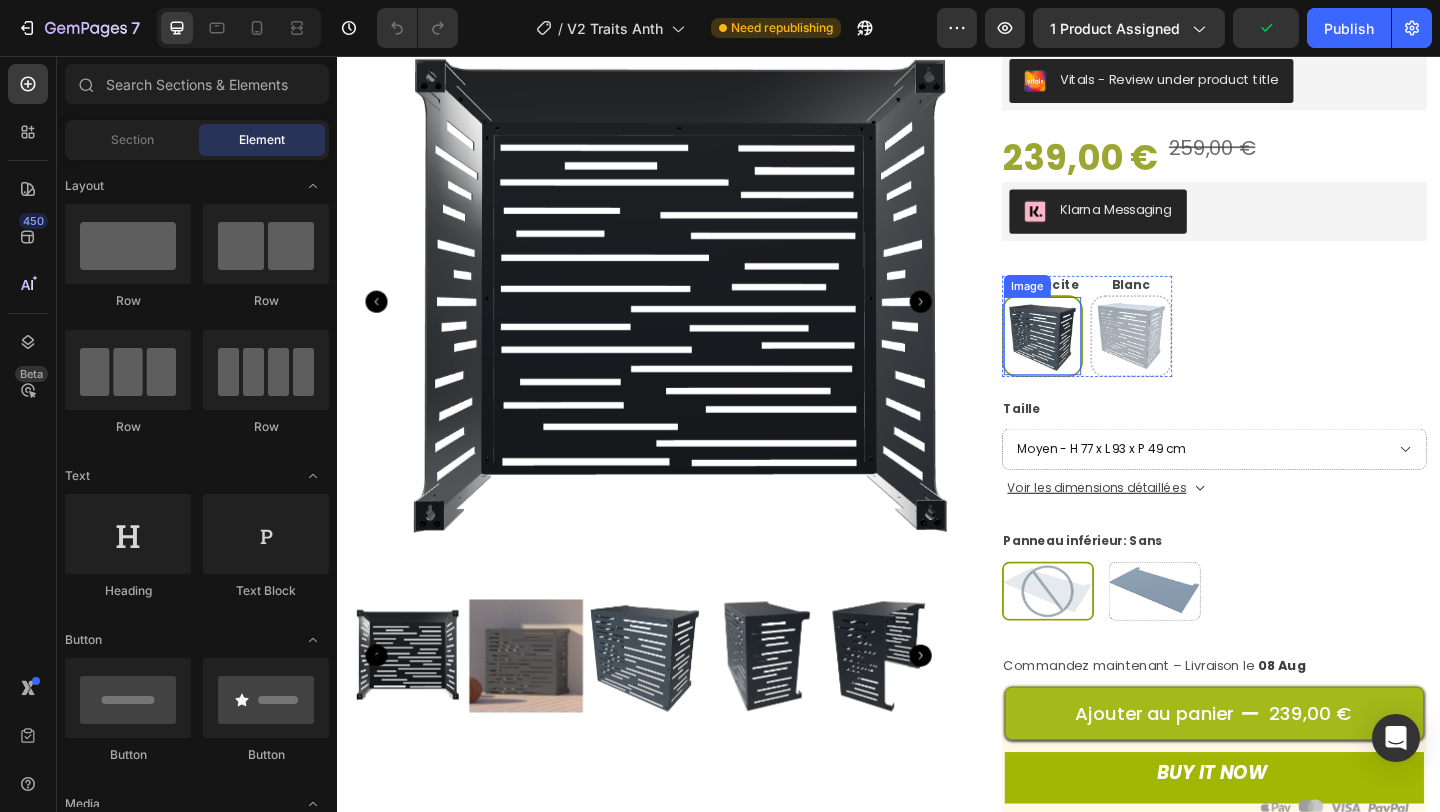 click at bounding box center [1104, 360] 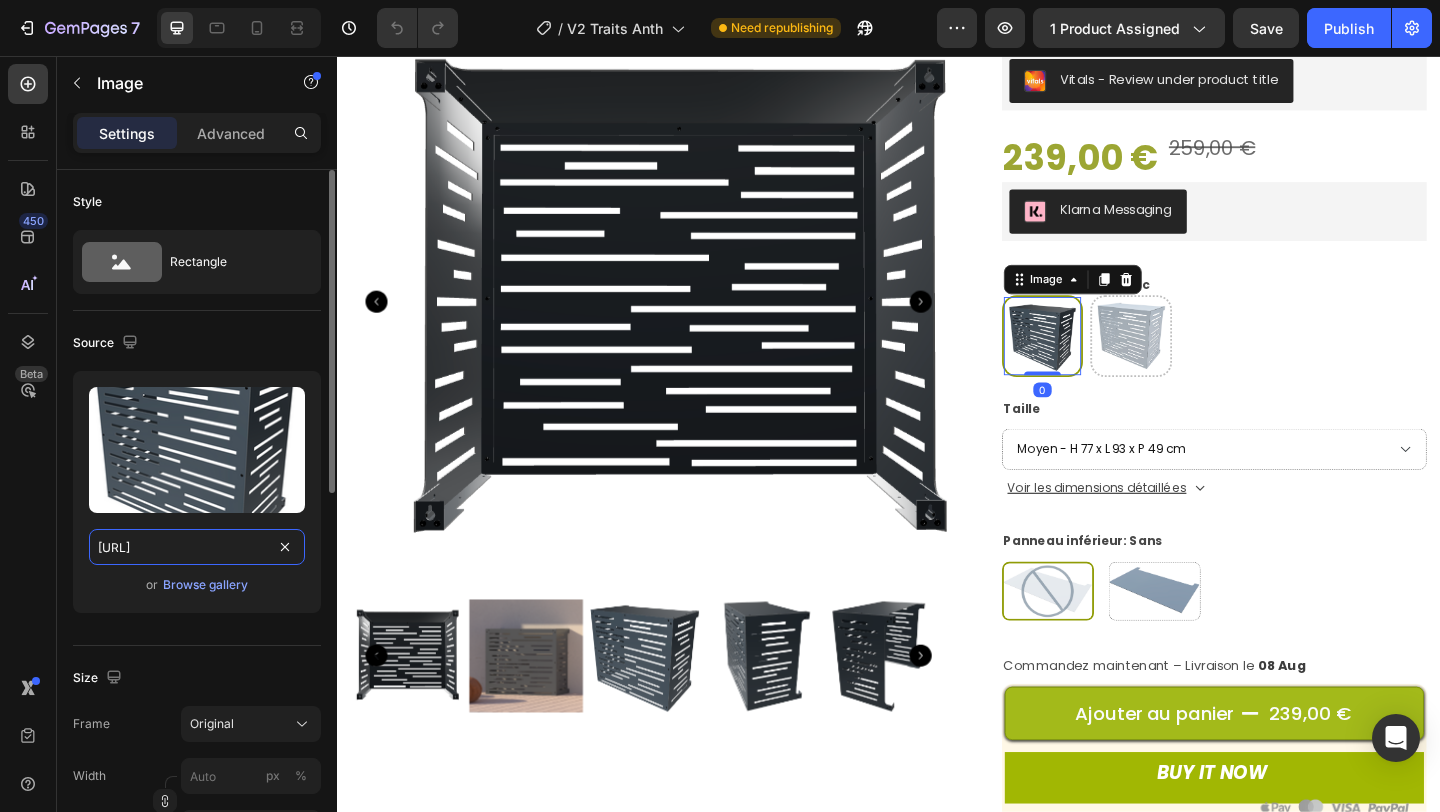 click on "https://cdn.shopify.com/s/files/1/0567/3867/6922/files/Capture_d_ecran_2025-07-26_a_14.05.58.png?v=1753531664" at bounding box center (197, 547) 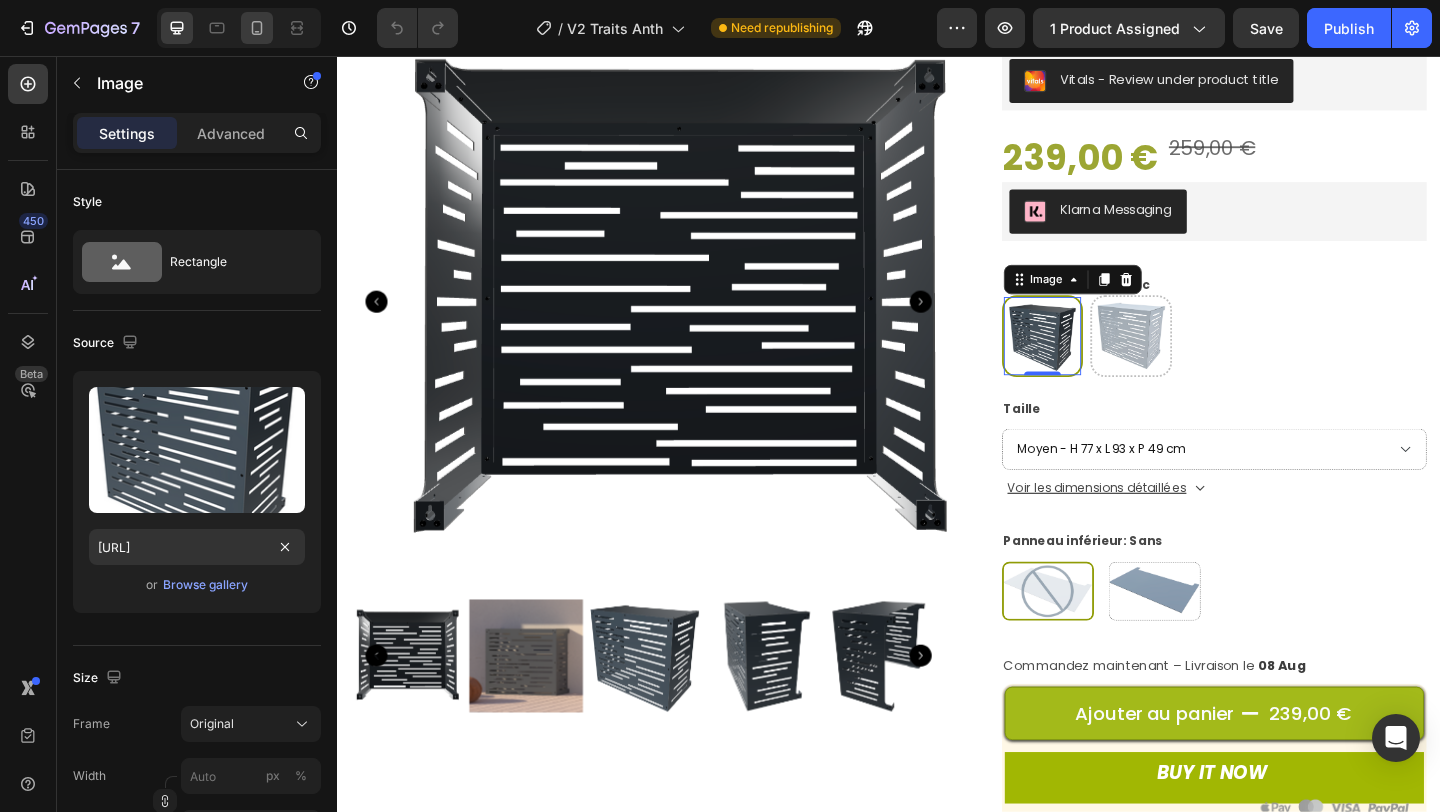 click 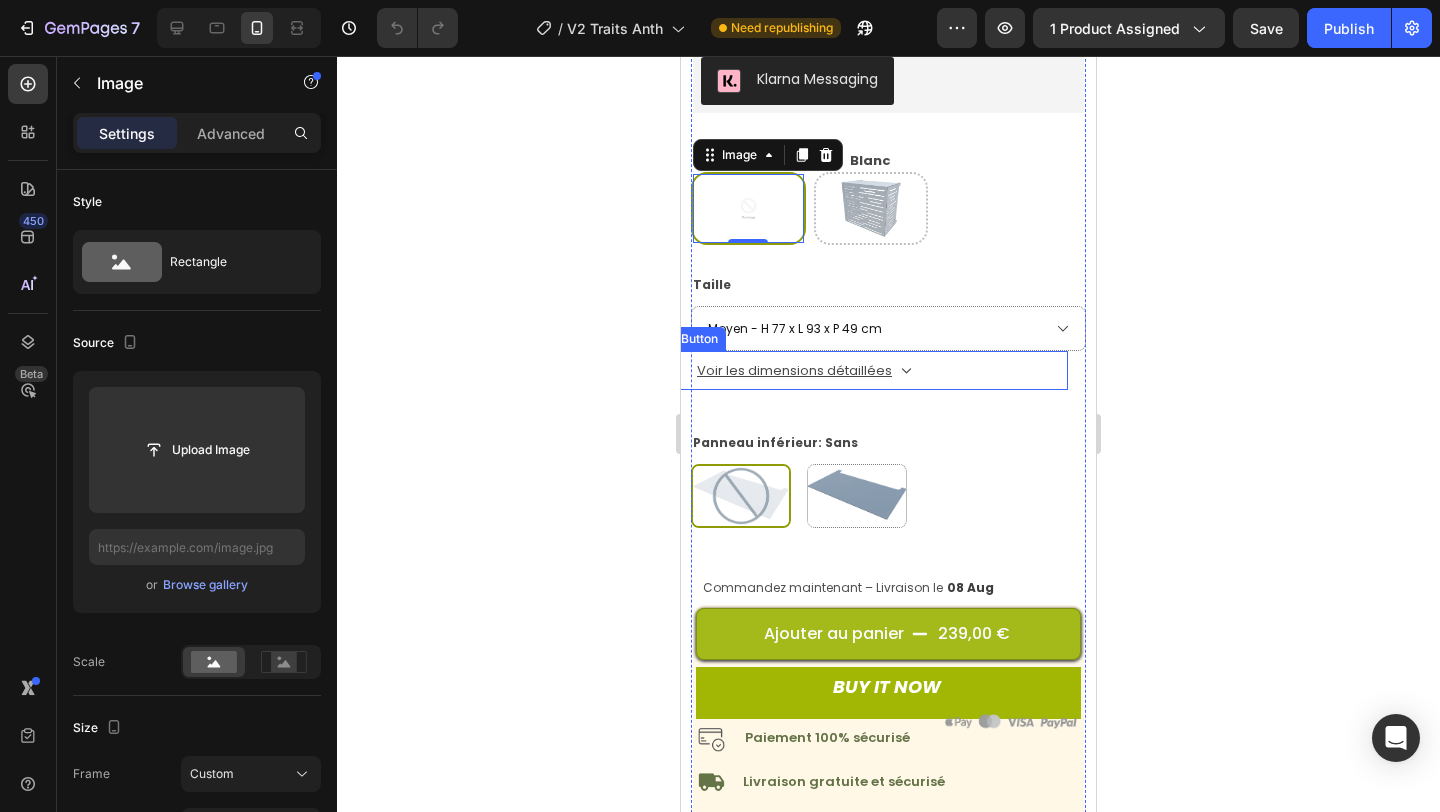 scroll, scrollTop: 782, scrollLeft: 0, axis: vertical 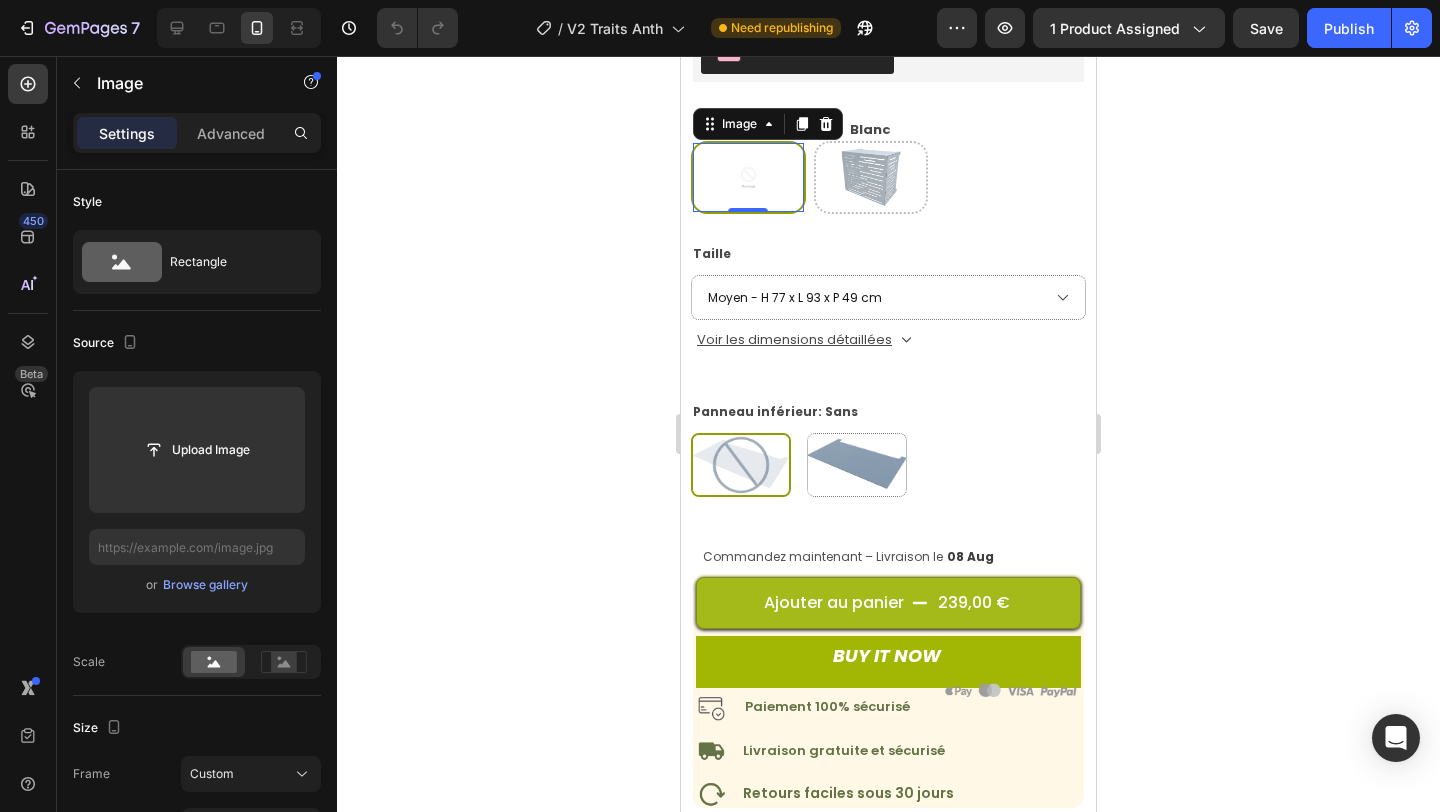 click at bounding box center [749, 178] 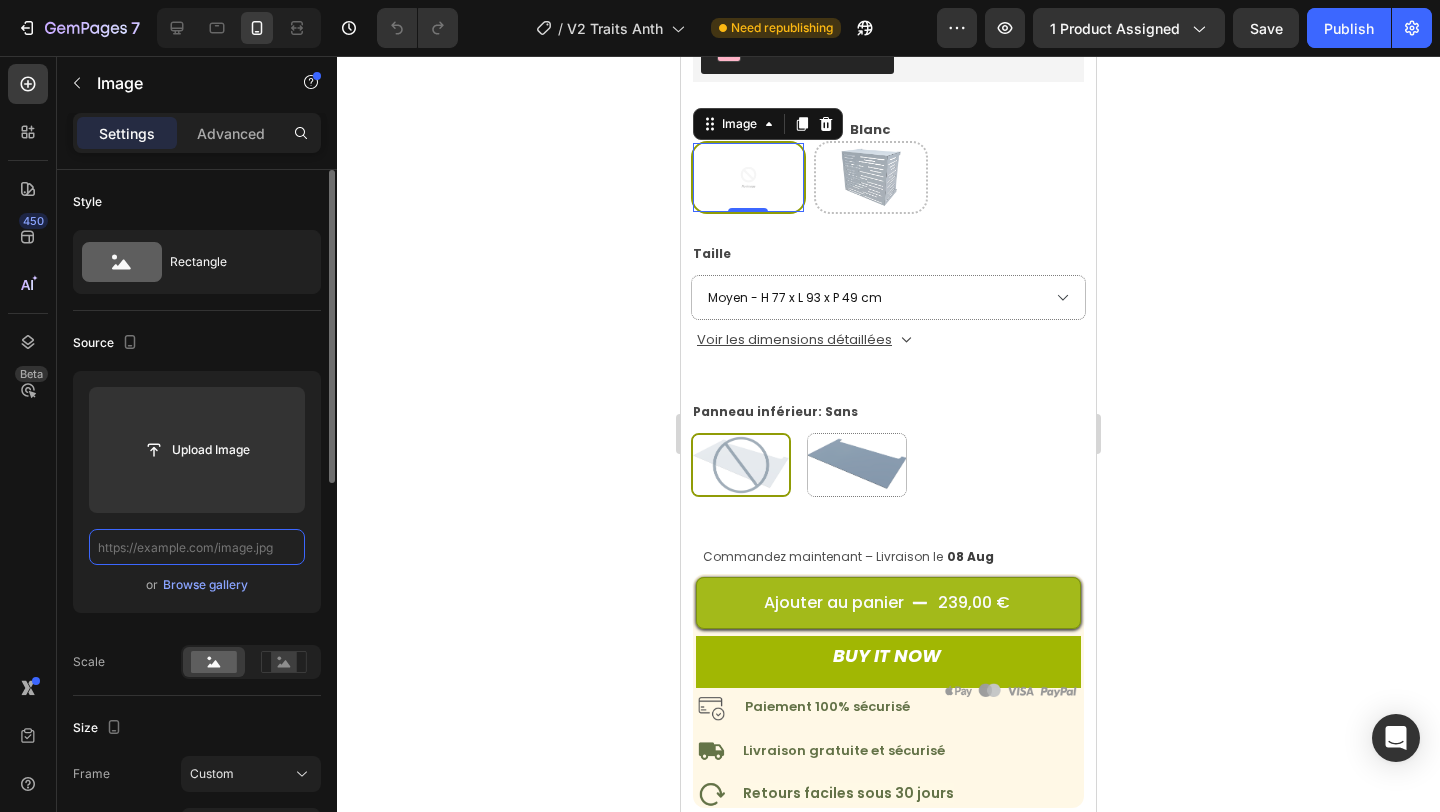 click at bounding box center (197, 547) 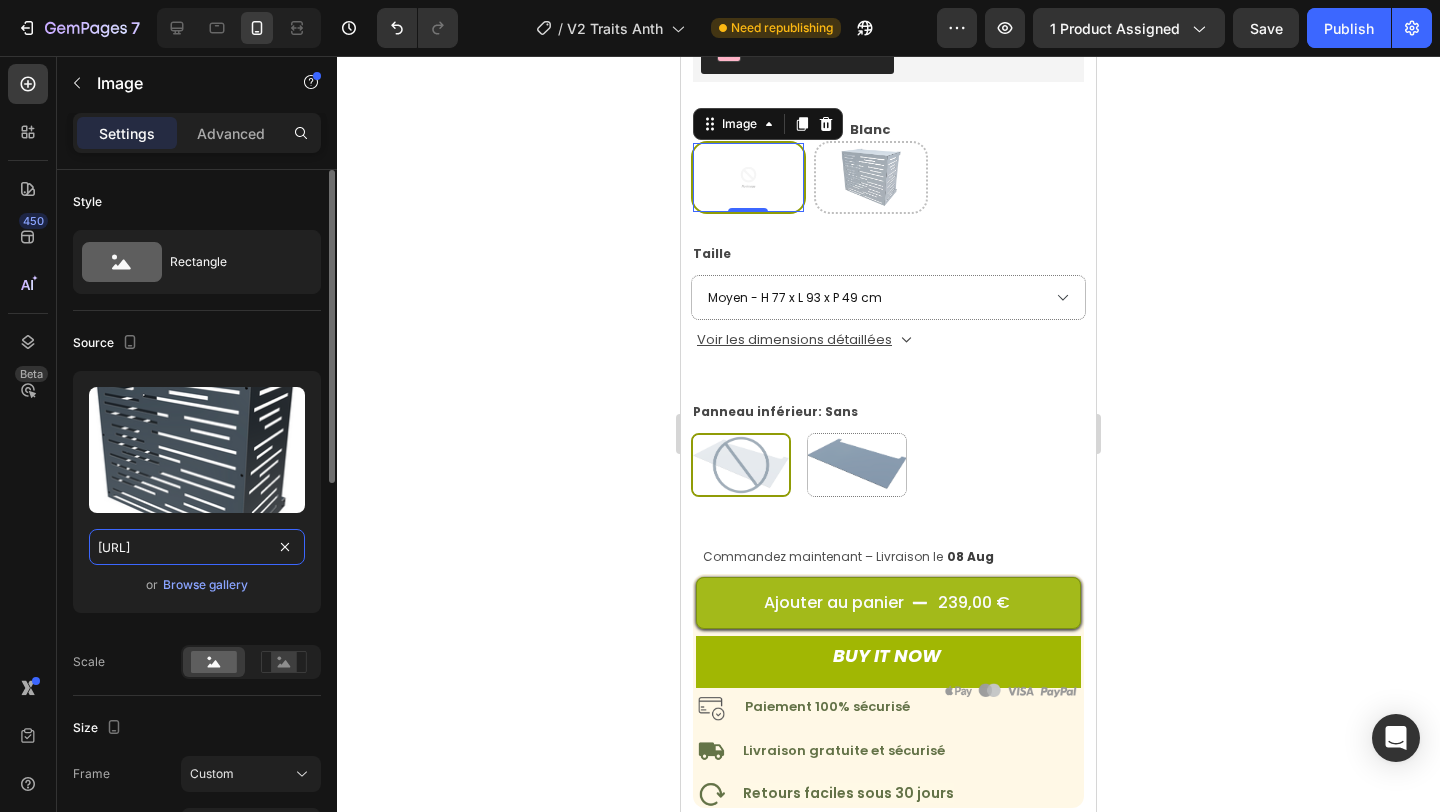 scroll, scrollTop: 0, scrollLeft: 496, axis: horizontal 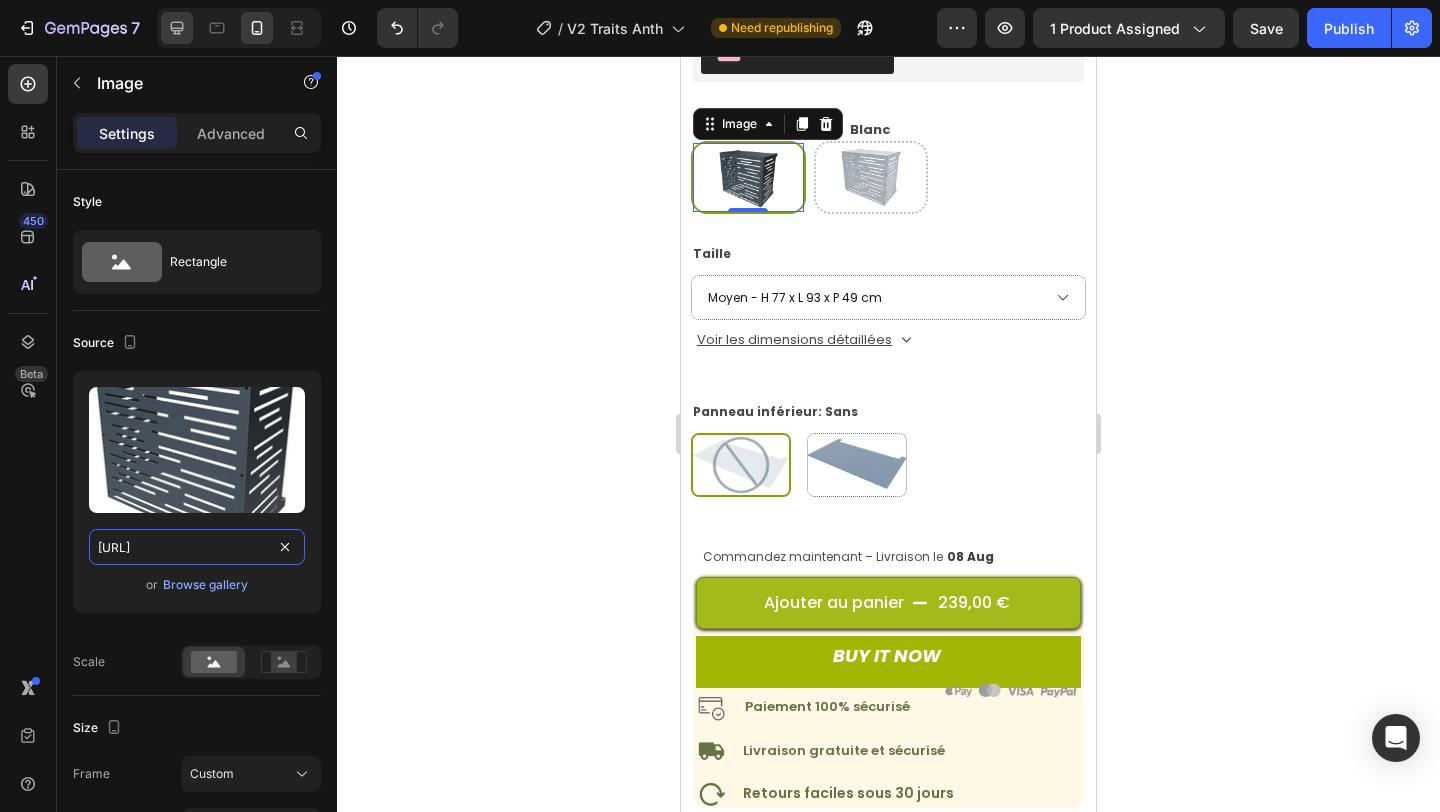type on "https://cdn.shopify.com/s/files/1/0567/3867/6922/files/Capture_d_ecran_2025-07-26_a_14.05.58.png?v=1753531664" 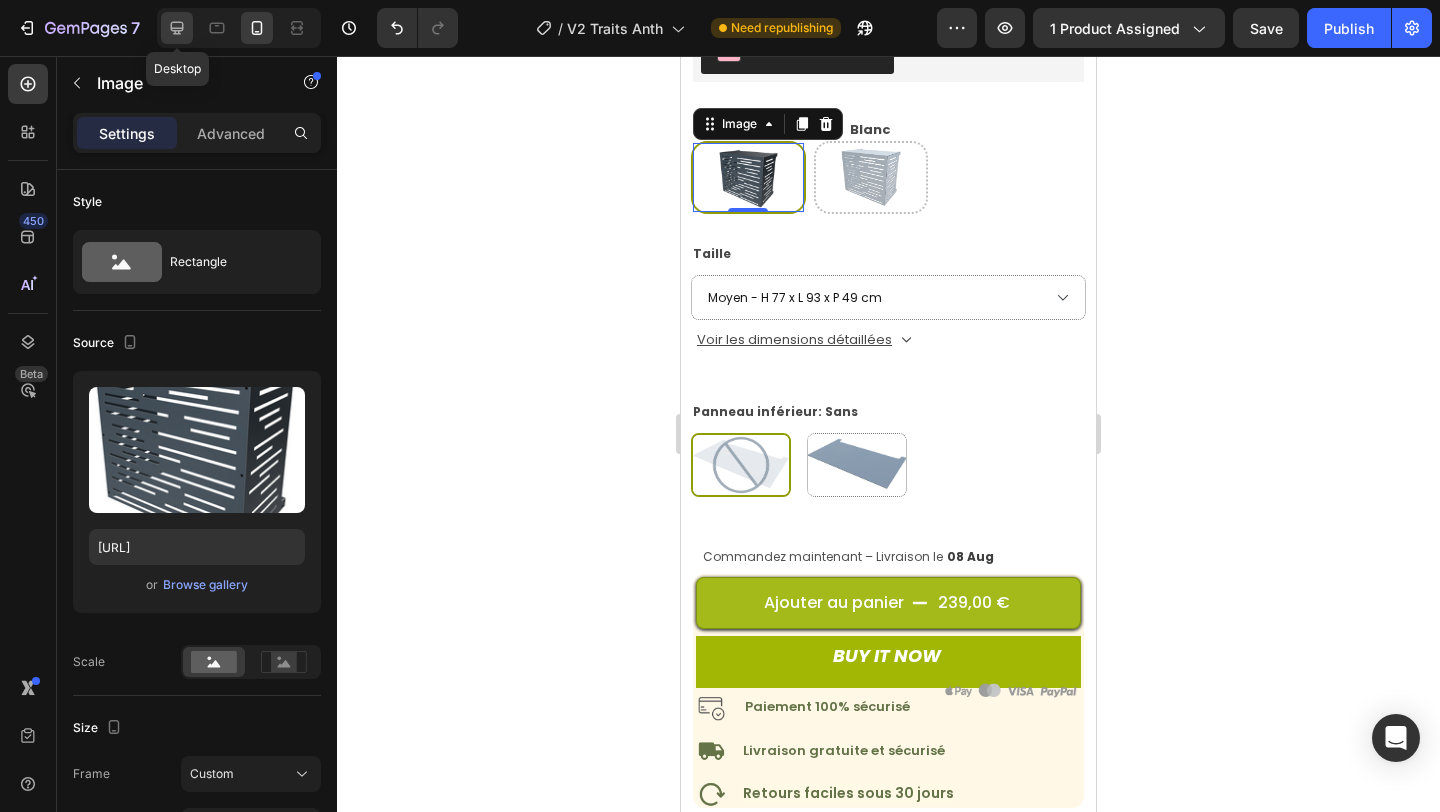 scroll, scrollTop: 0, scrollLeft: 0, axis: both 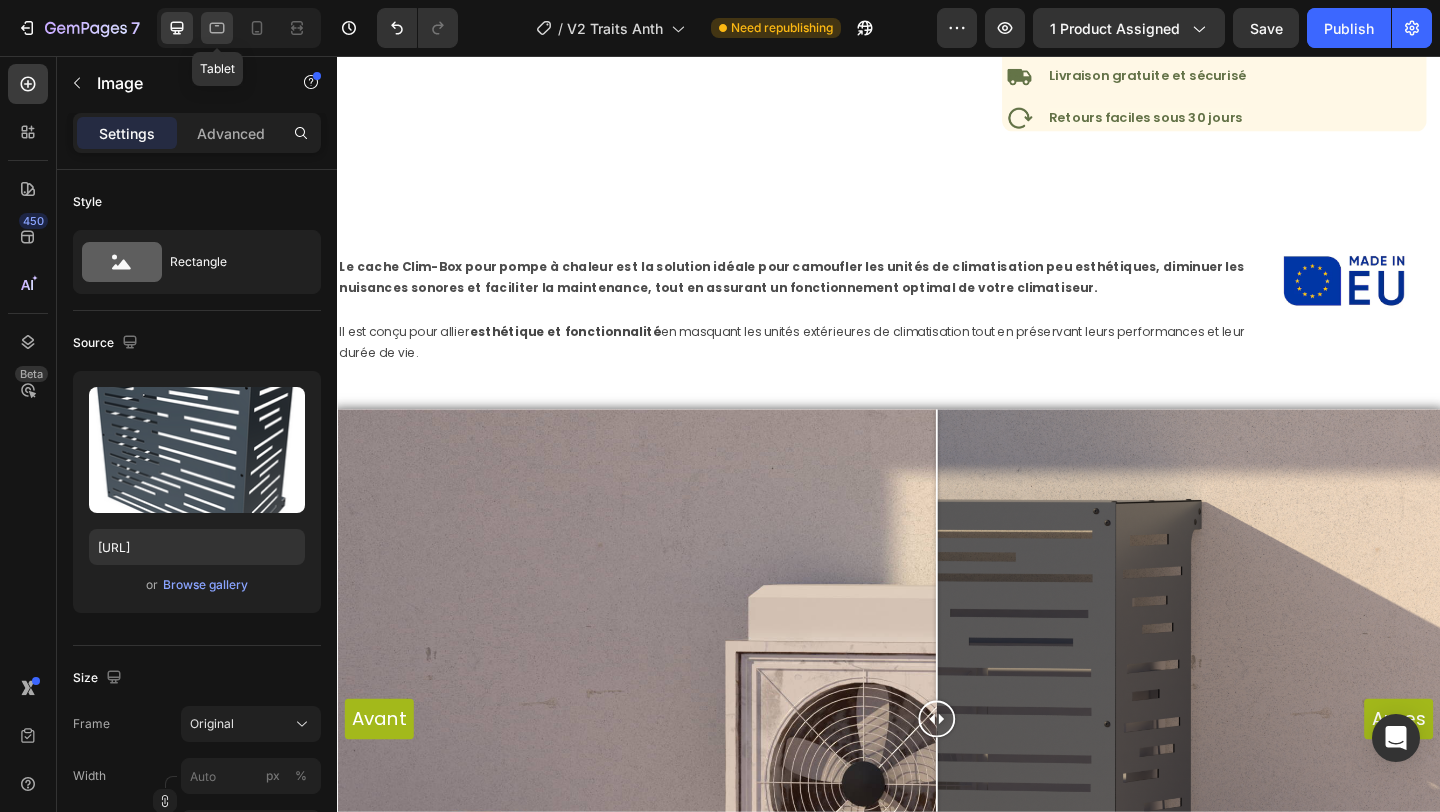 click 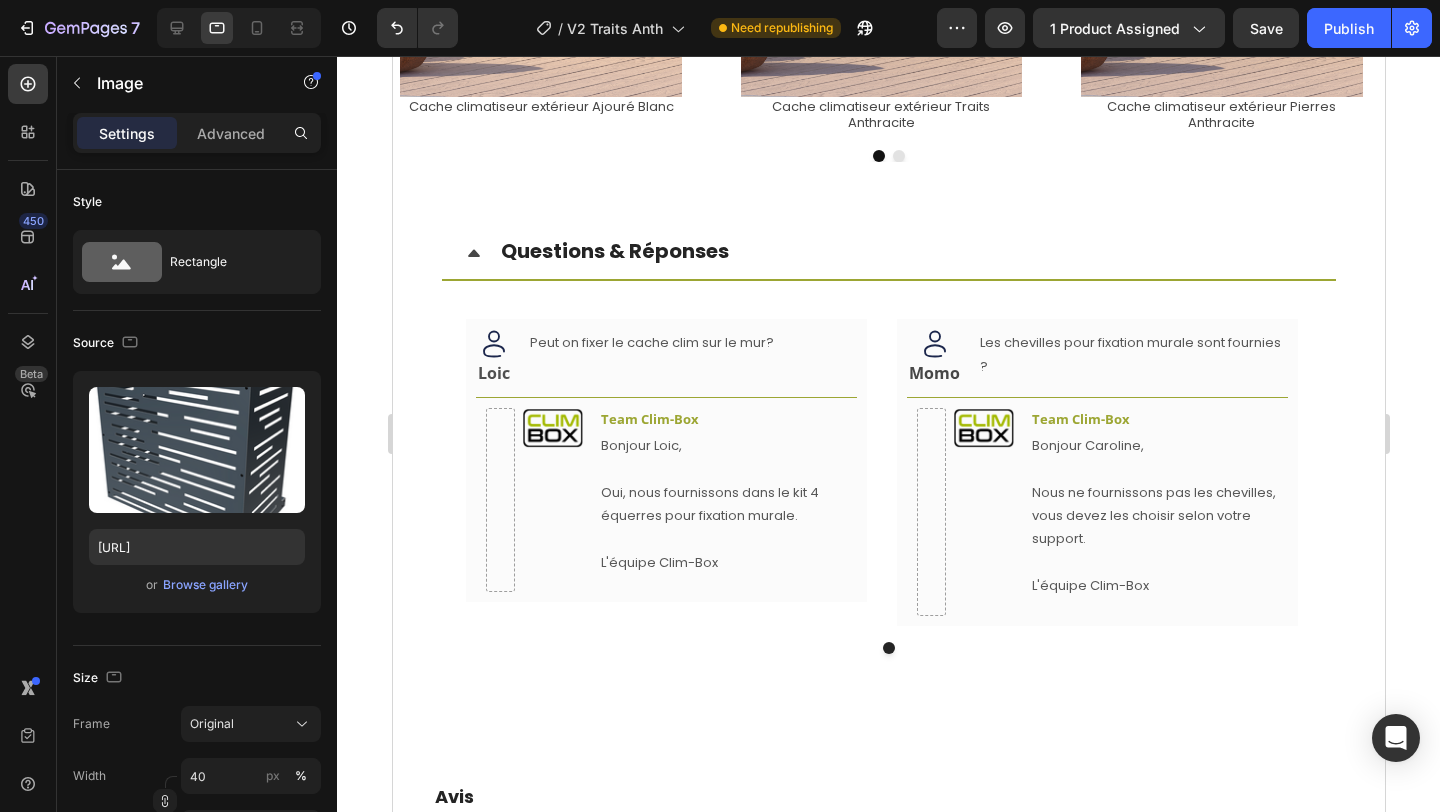 scroll, scrollTop: 3642, scrollLeft: 0, axis: vertical 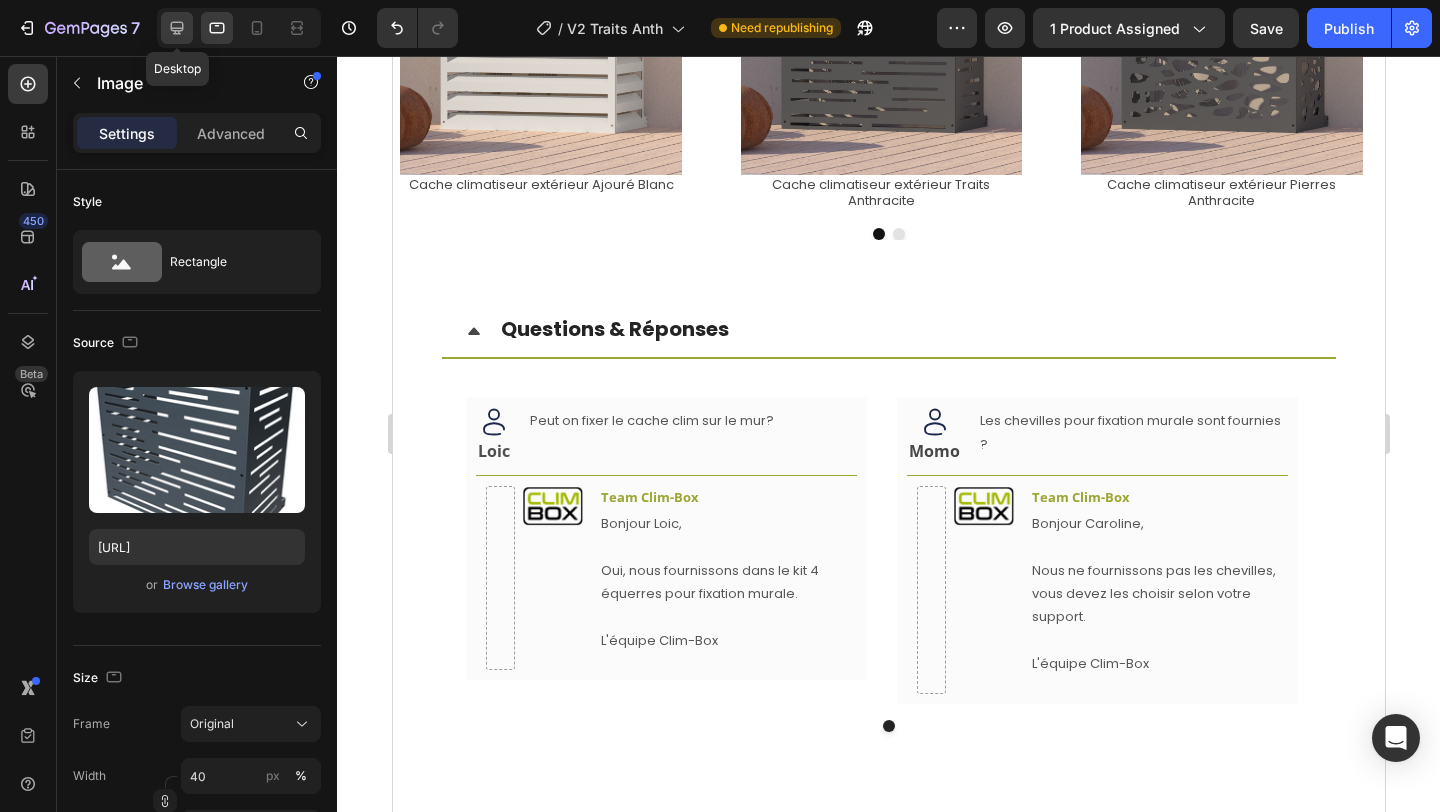 click 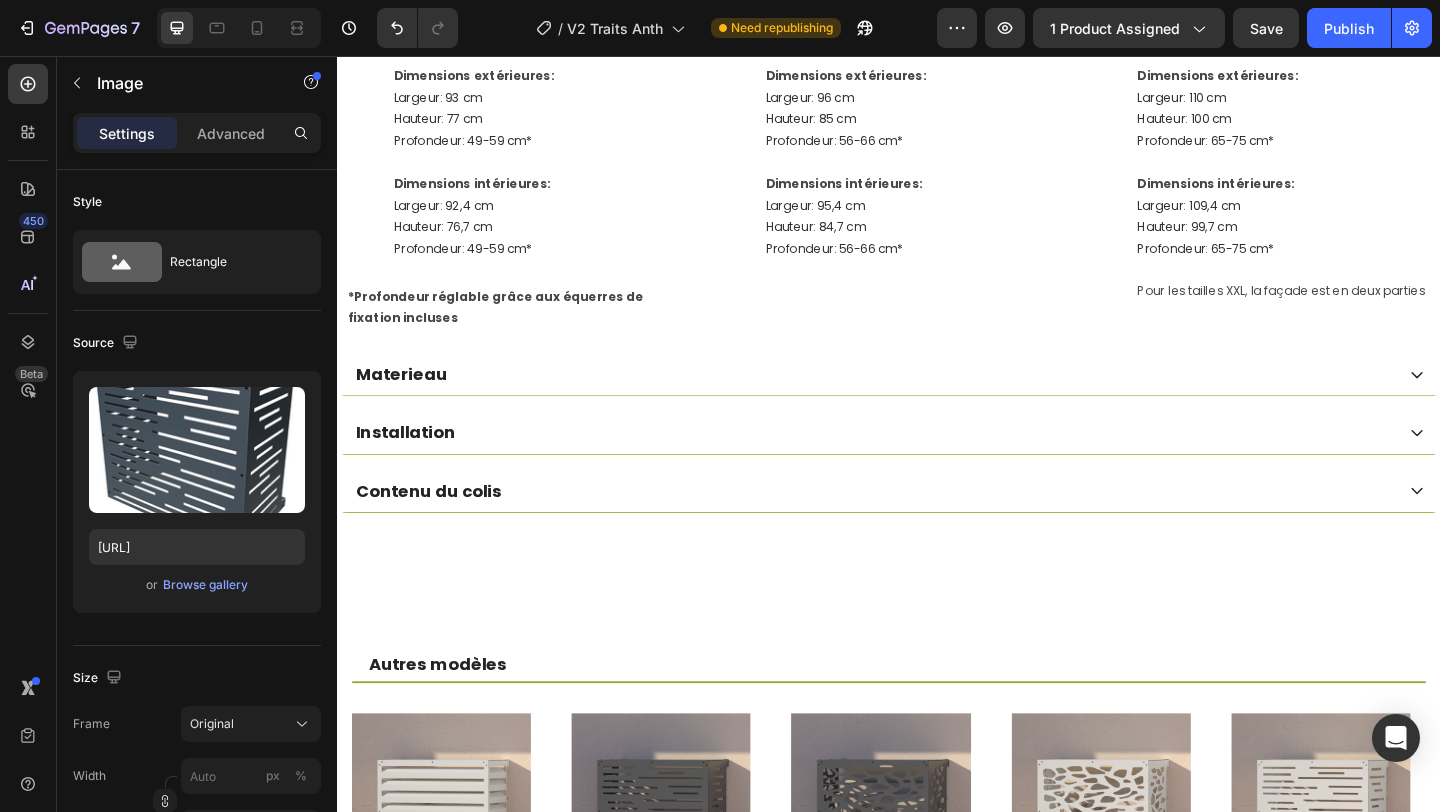 scroll, scrollTop: 2711, scrollLeft: 0, axis: vertical 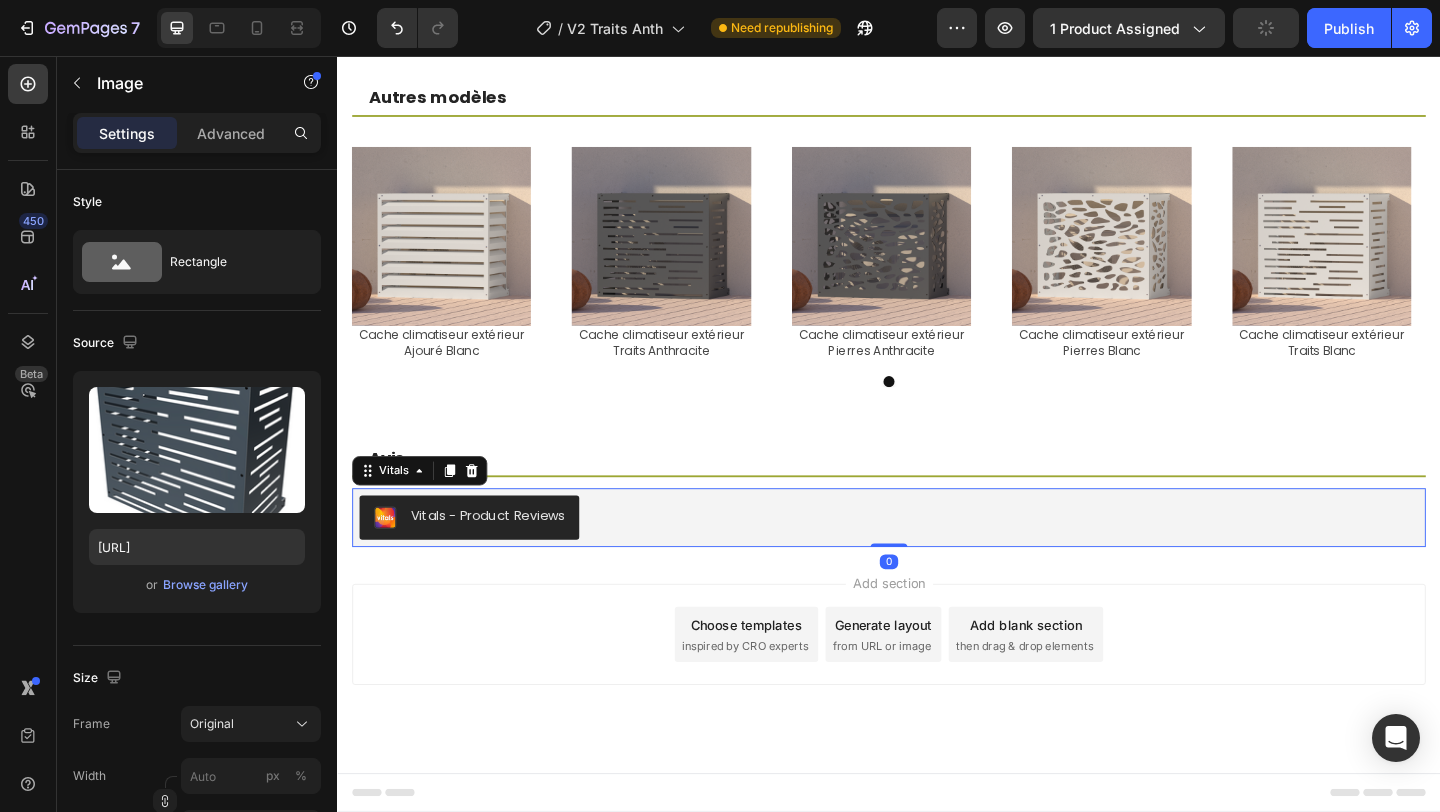 click on "Vitals - Product Reviews" at bounding box center (937, 558) 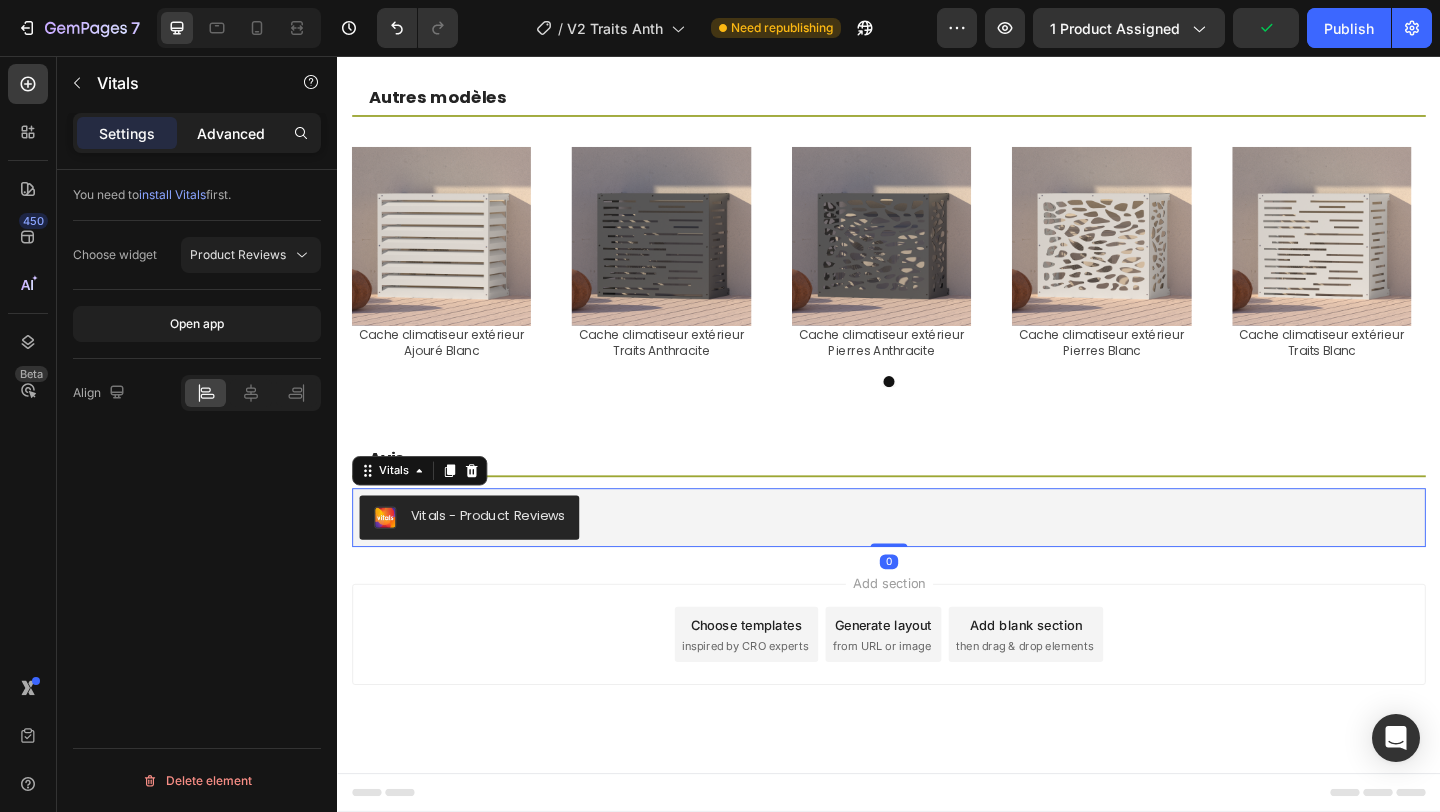 click on "Advanced" at bounding box center (231, 133) 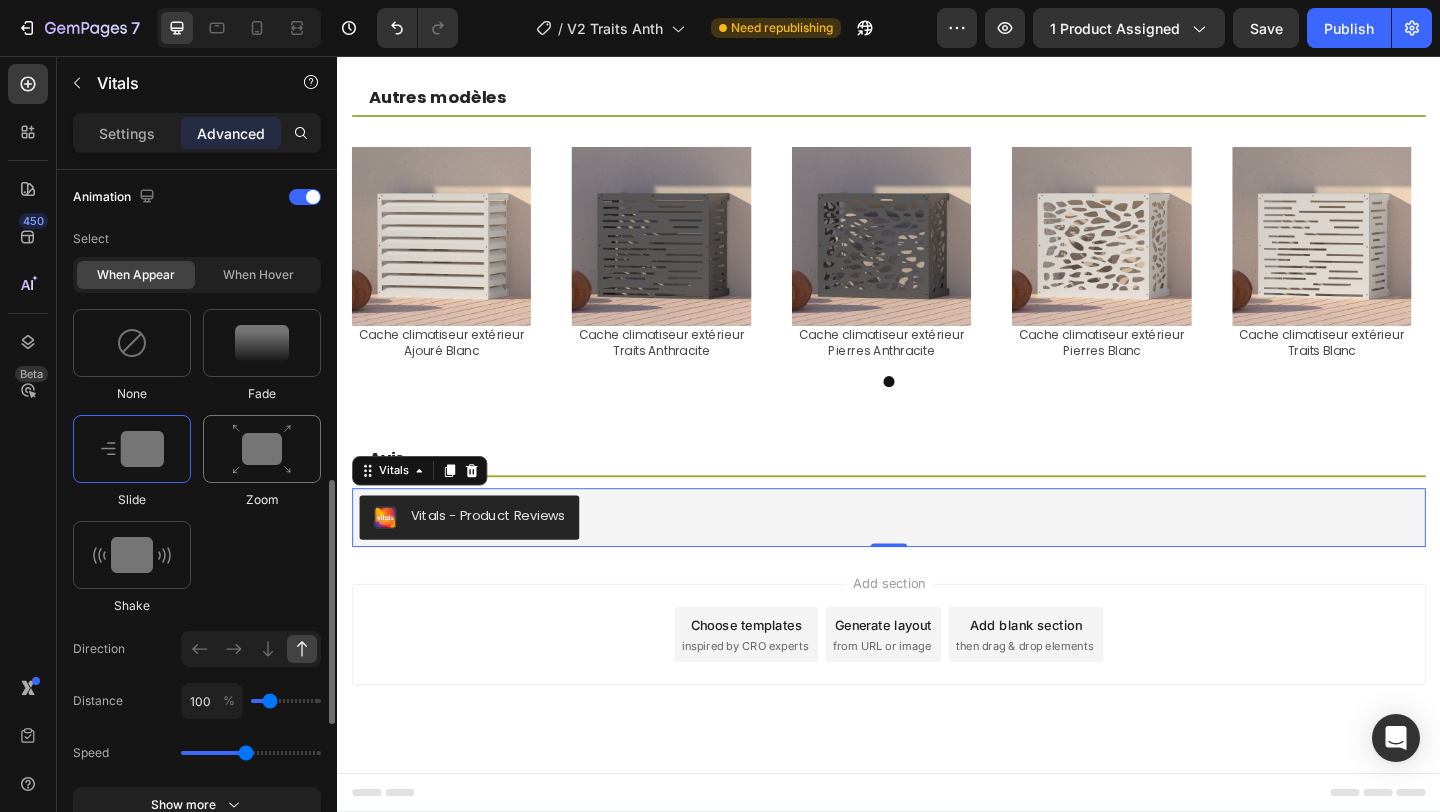 scroll, scrollTop: 878, scrollLeft: 0, axis: vertical 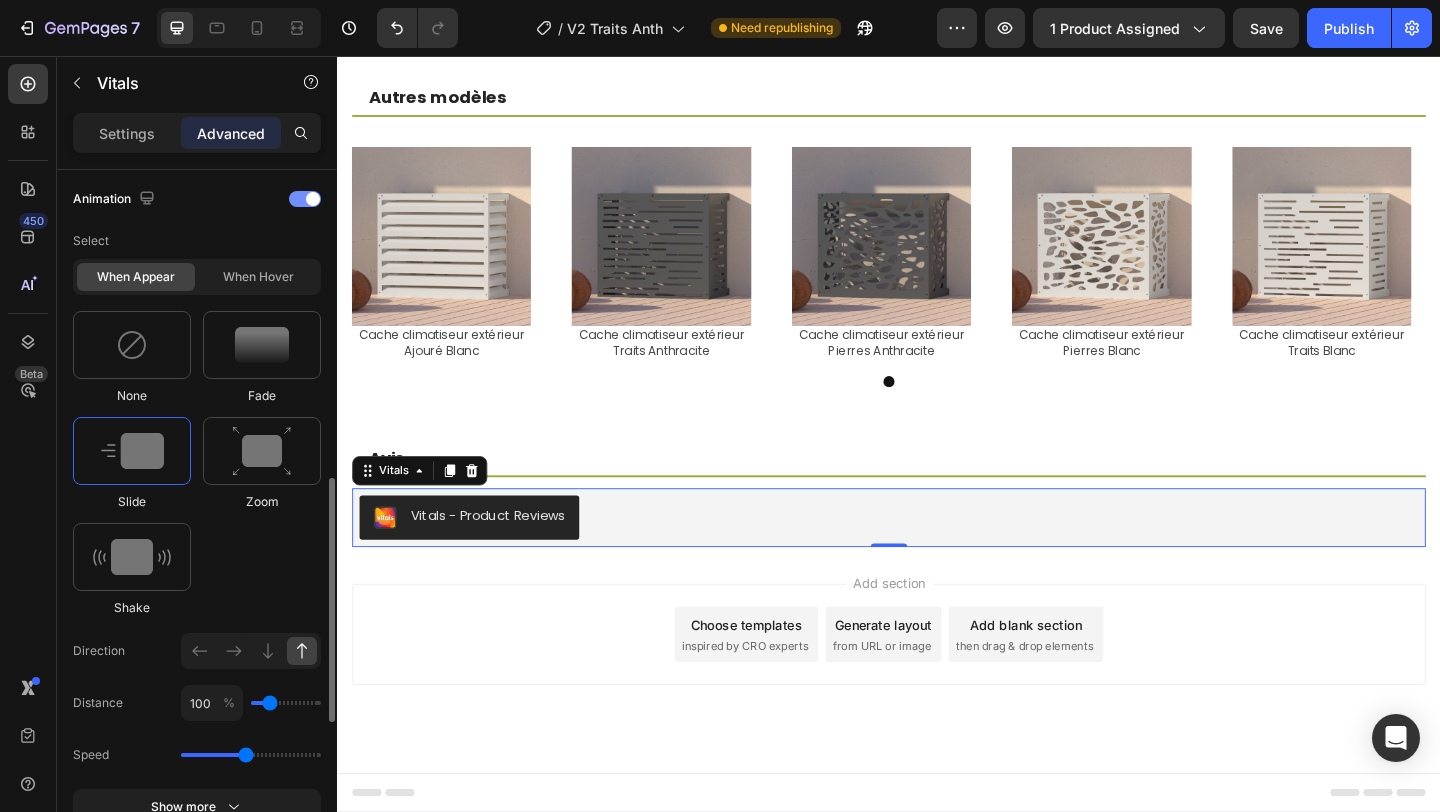 click at bounding box center (305, 199) 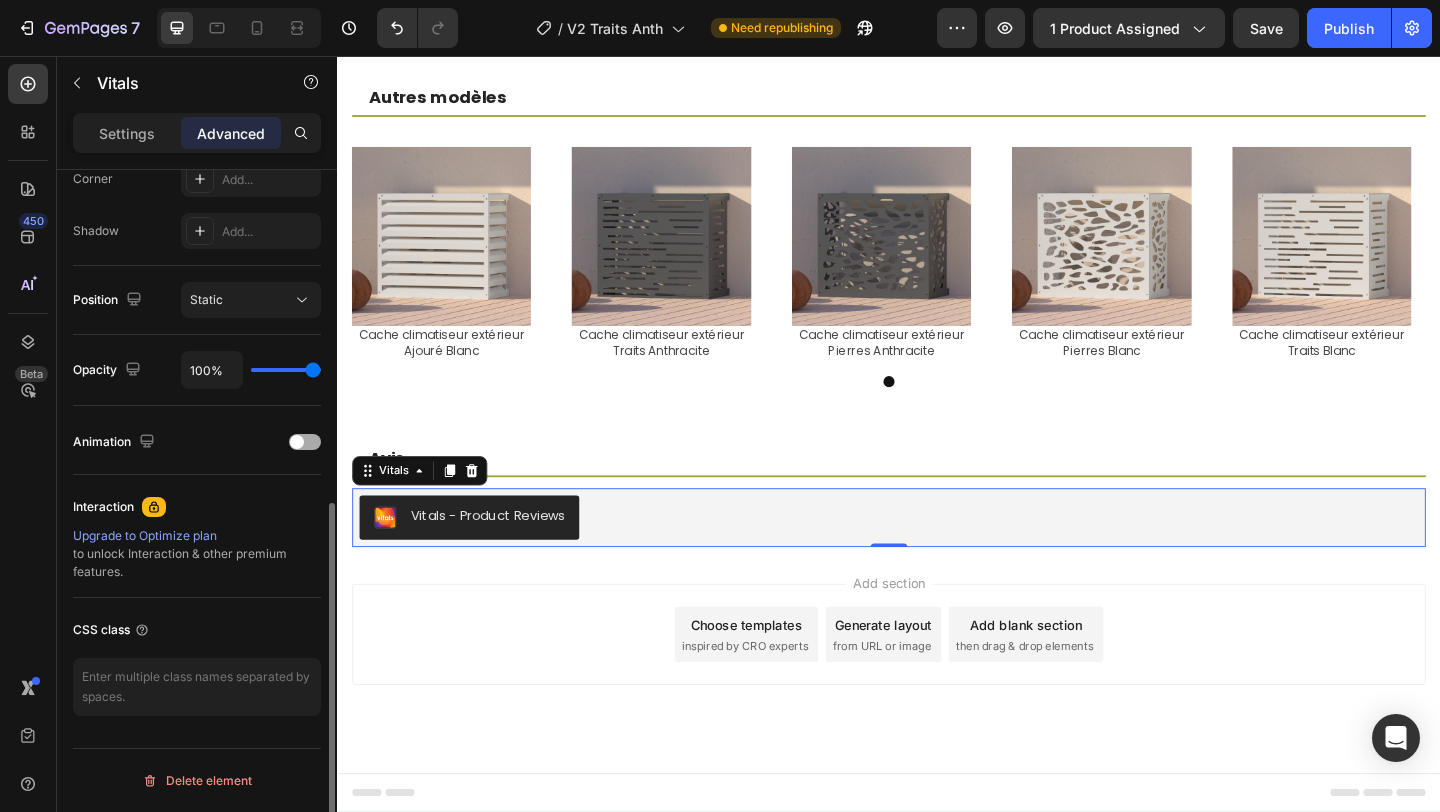 scroll, scrollTop: 635, scrollLeft: 0, axis: vertical 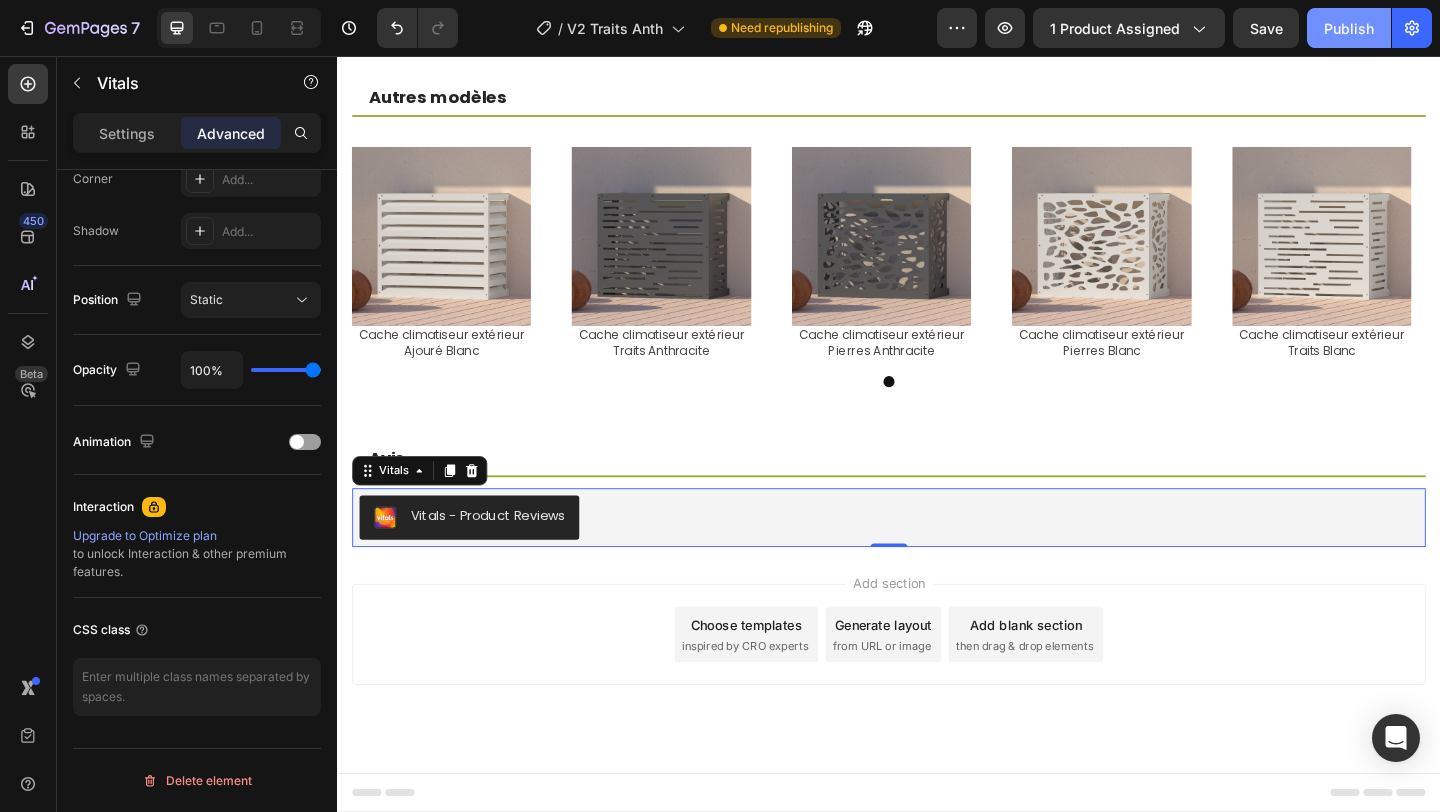 click on "Publish" at bounding box center (1349, 28) 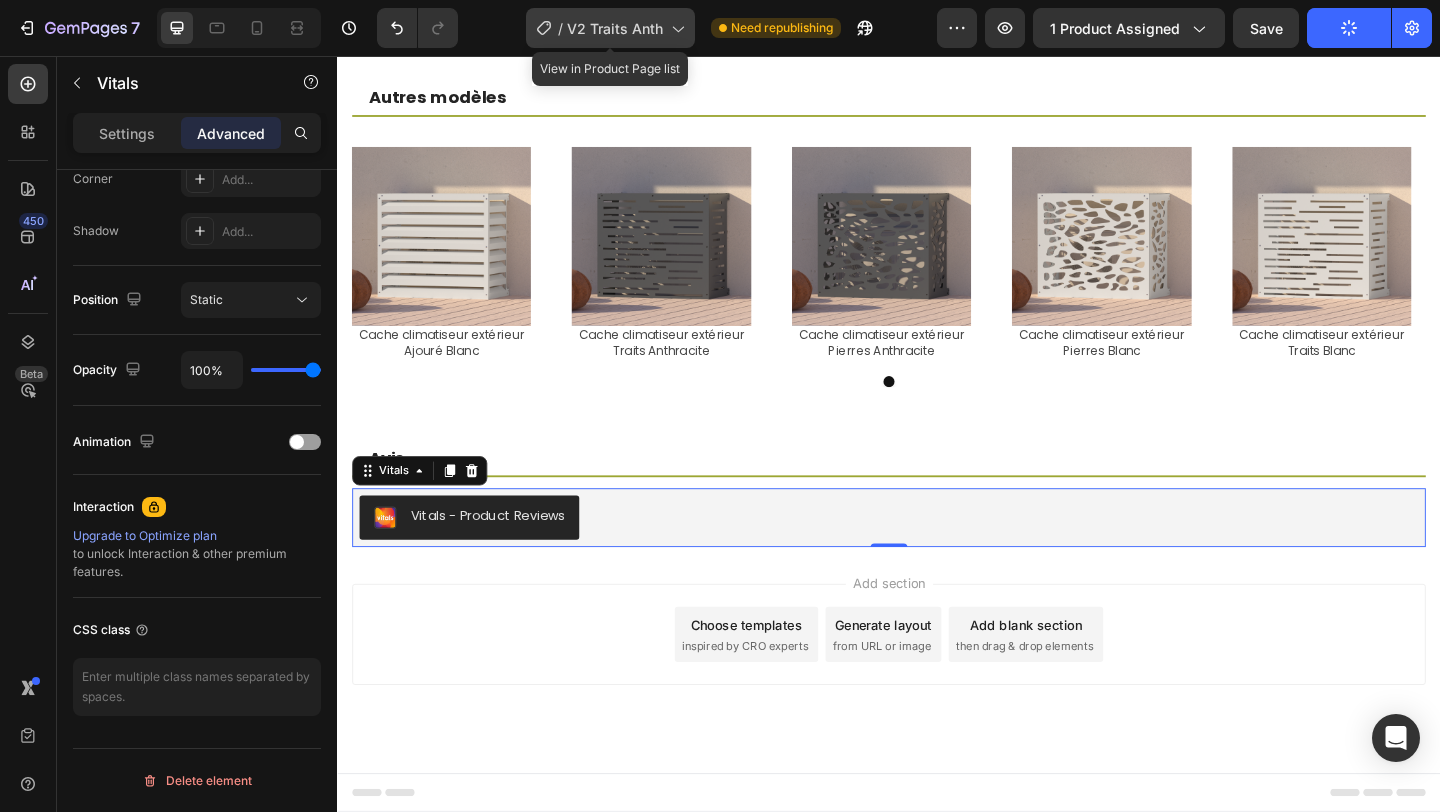 click on "V2 Traits Anth" at bounding box center (615, 28) 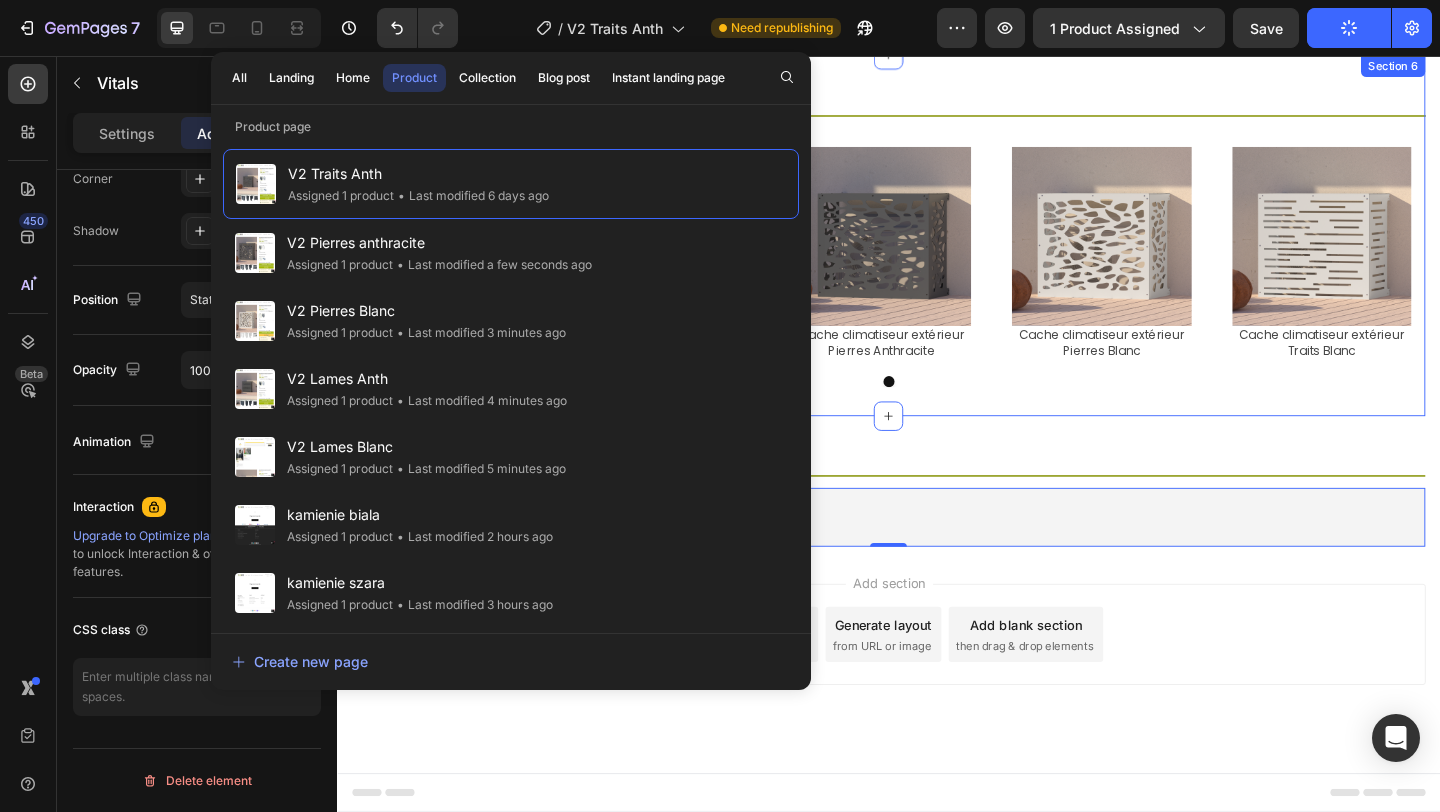 click on "Autres modèles  Heading                Title Line Product Images Cache climatiseur extérieur Ajouré Blanc Product Title Row Product List Product Images Cache climatiseur extérieur Traits Anthracite Product Title Row Product List Product Images Cache climatiseur extérieur Pierres Anthracite Product Title Row Product List Product Images Cache climatiseur extérieur Pierres Blanc Product Title Row Product List Product Images Cache climatiseur extérieur Traits Blanc Product Title Row Product List Product List Section 6" at bounding box center [937, 251] 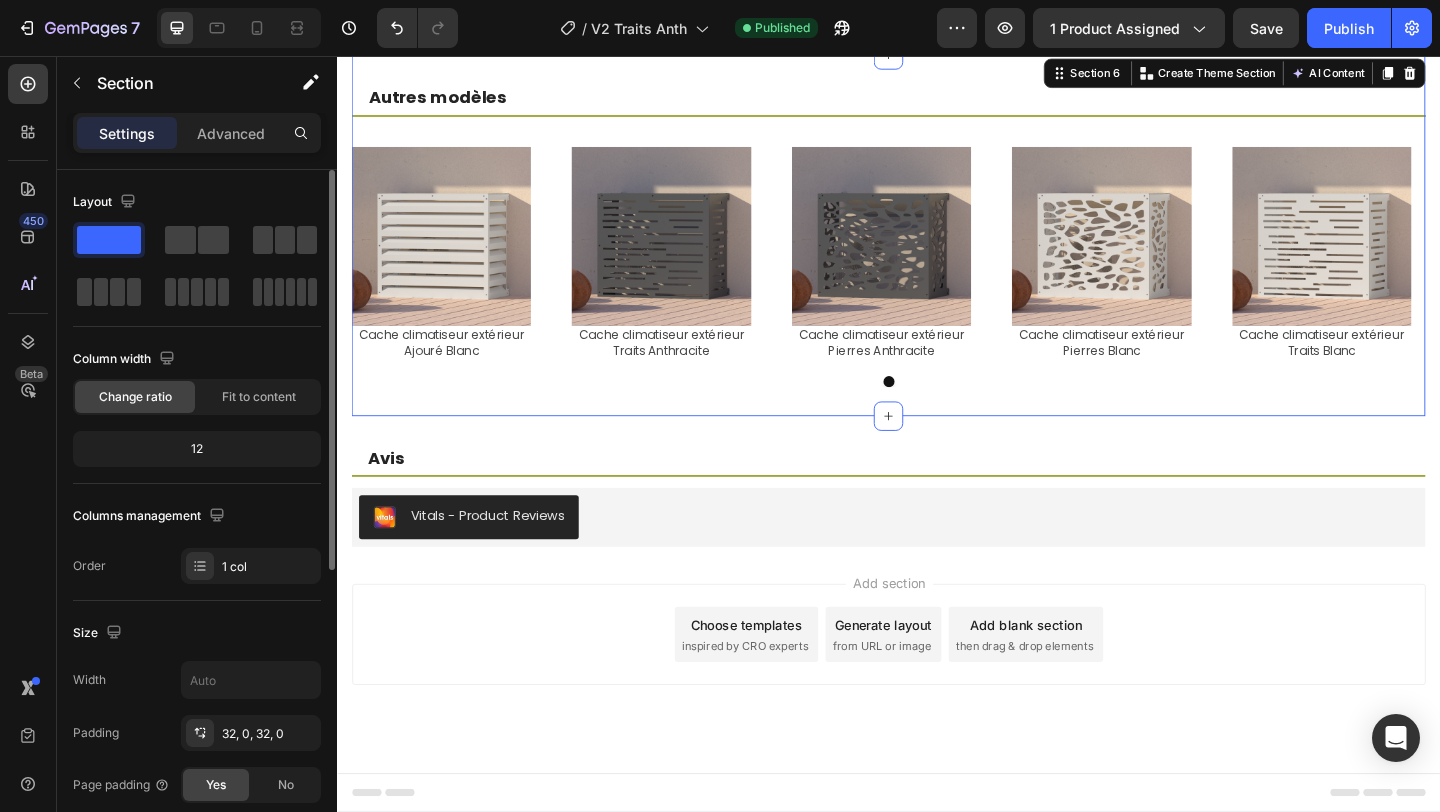 scroll, scrollTop: 0, scrollLeft: 0, axis: both 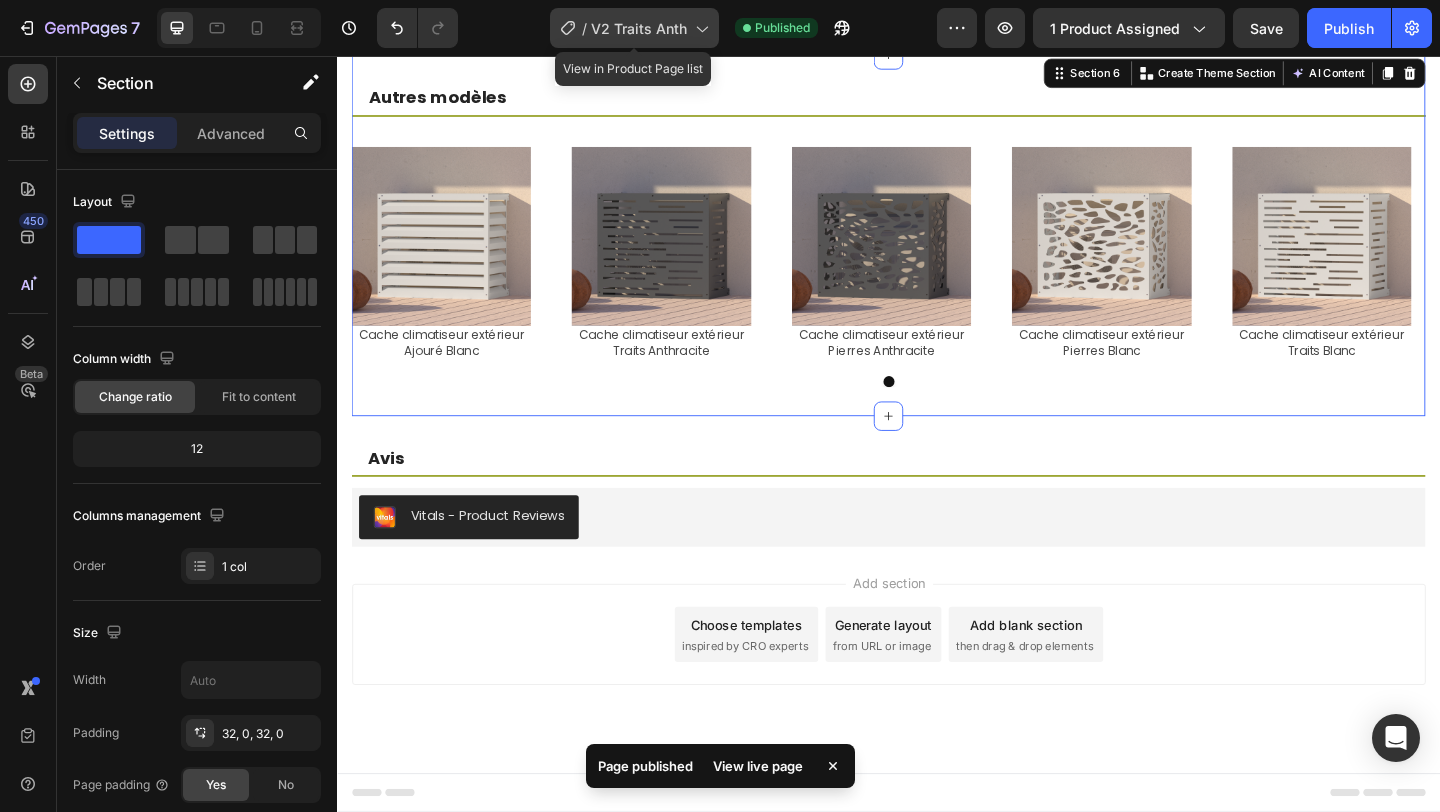 click on "/  V2 Traits Anth" 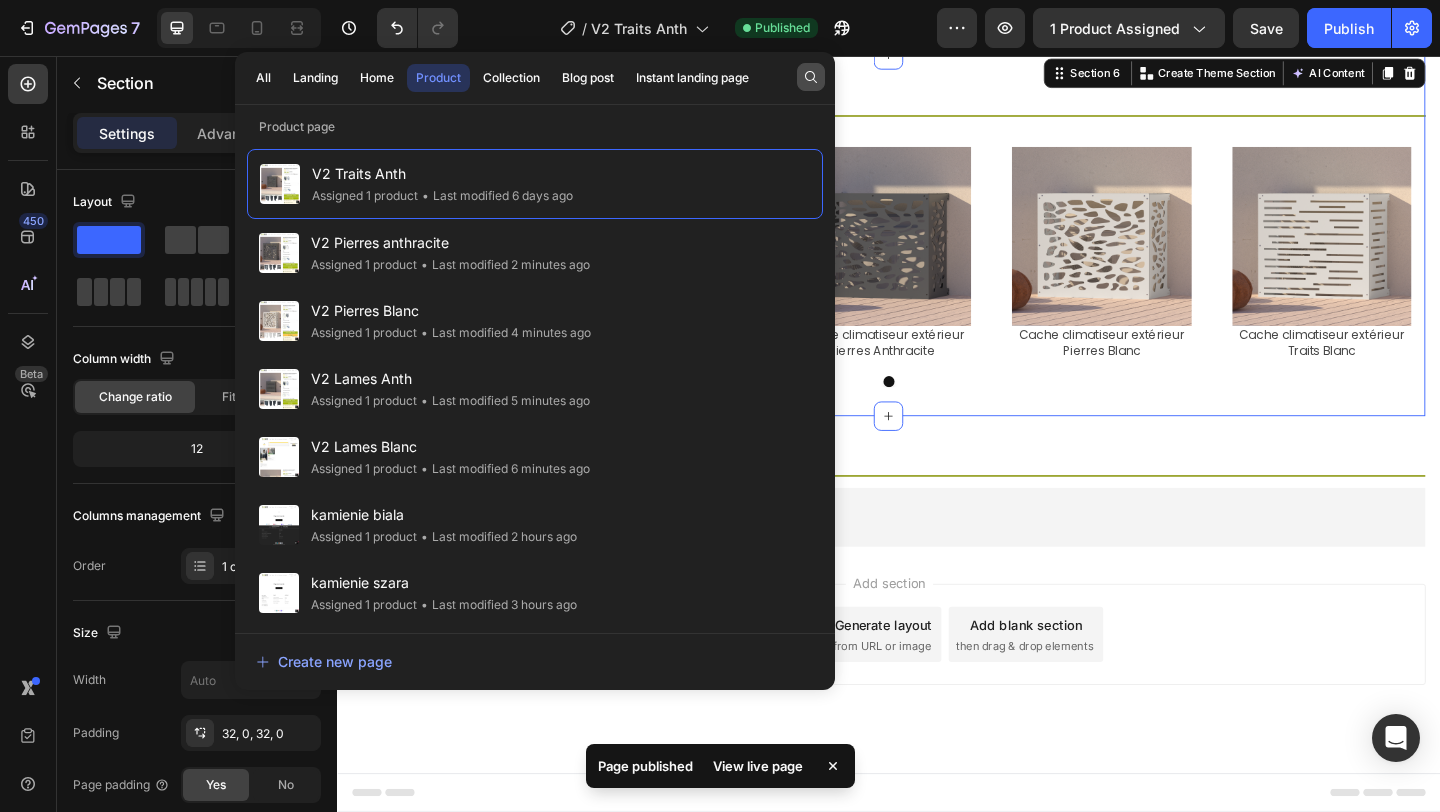 click at bounding box center [811, 77] 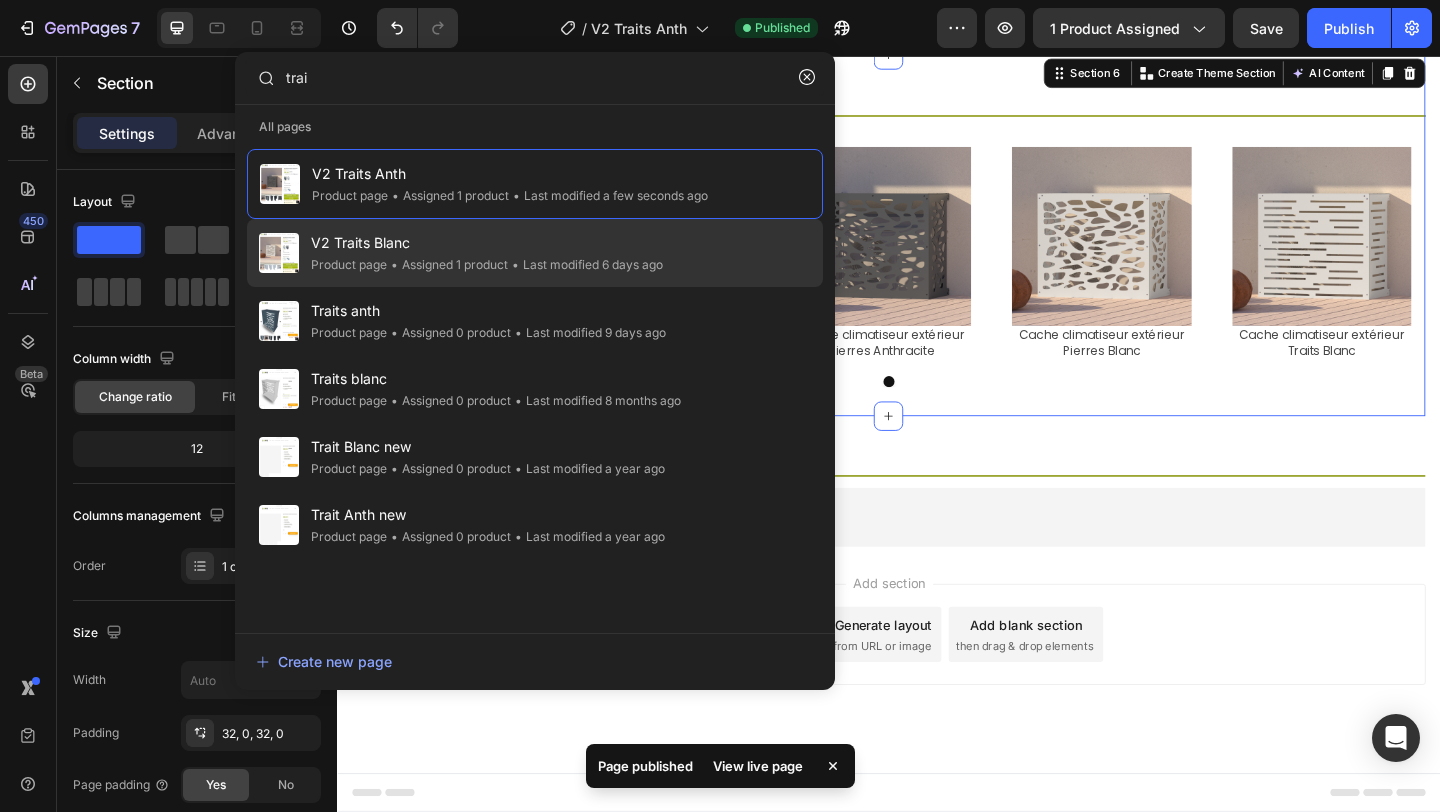 type on "trai" 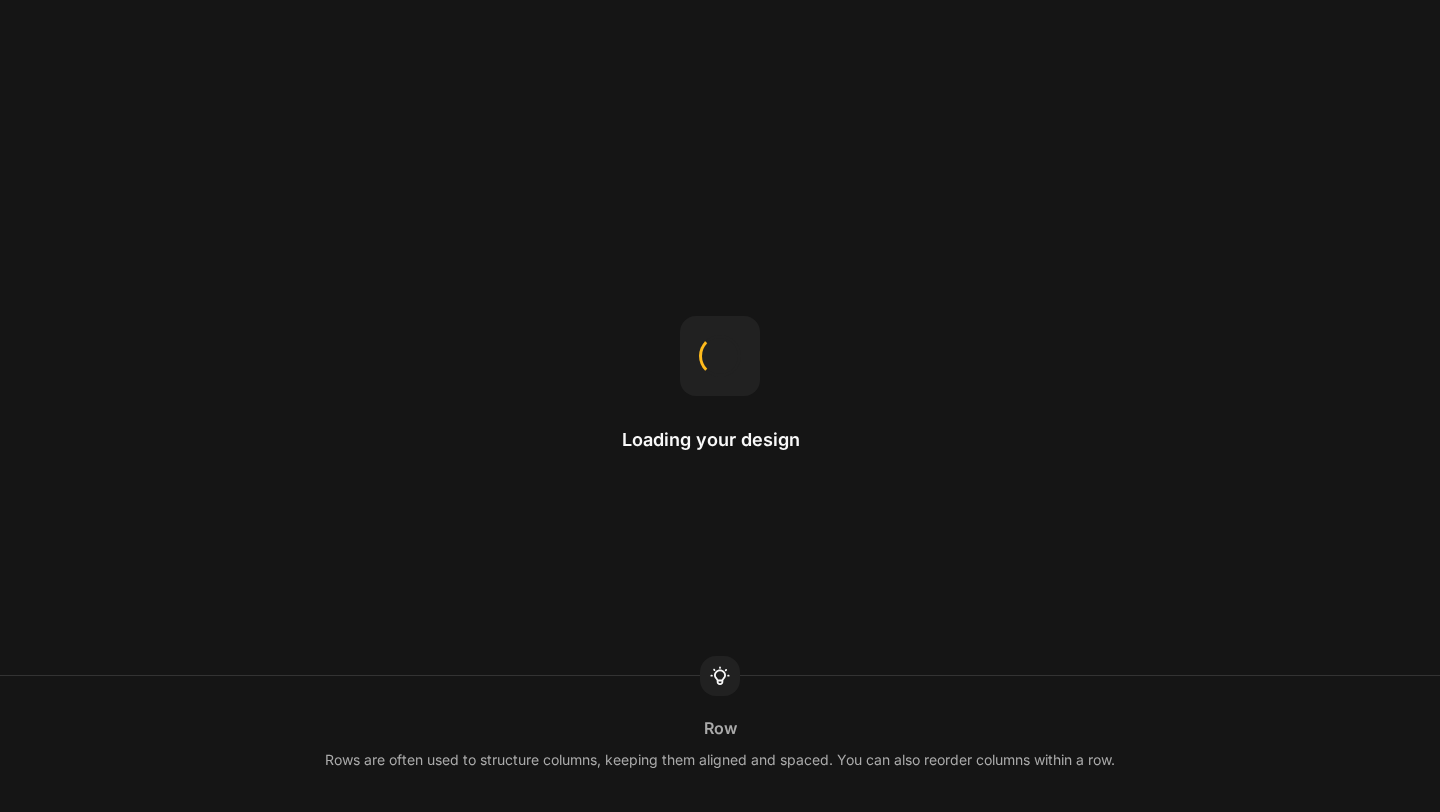scroll, scrollTop: 0, scrollLeft: 0, axis: both 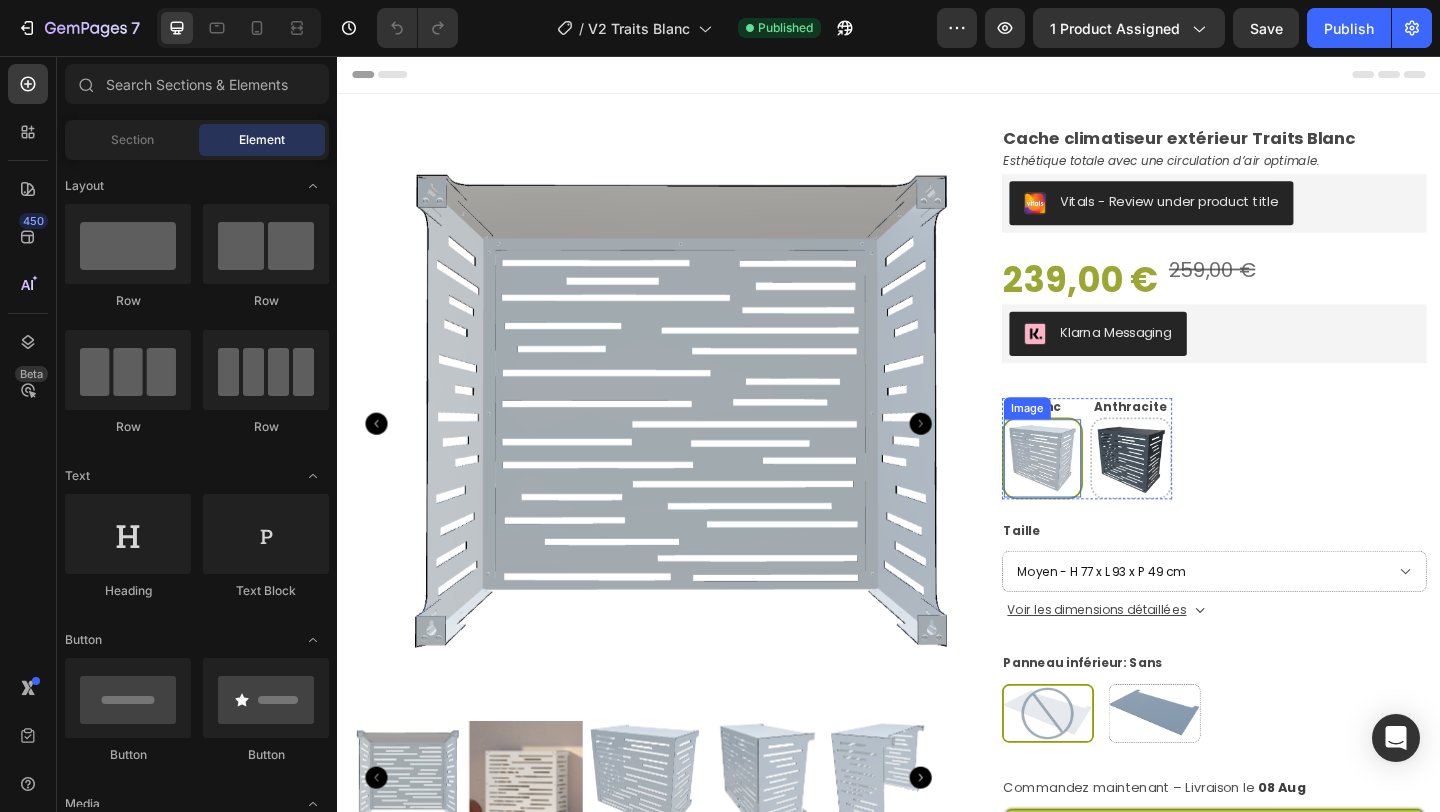click at bounding box center (1104, 493) 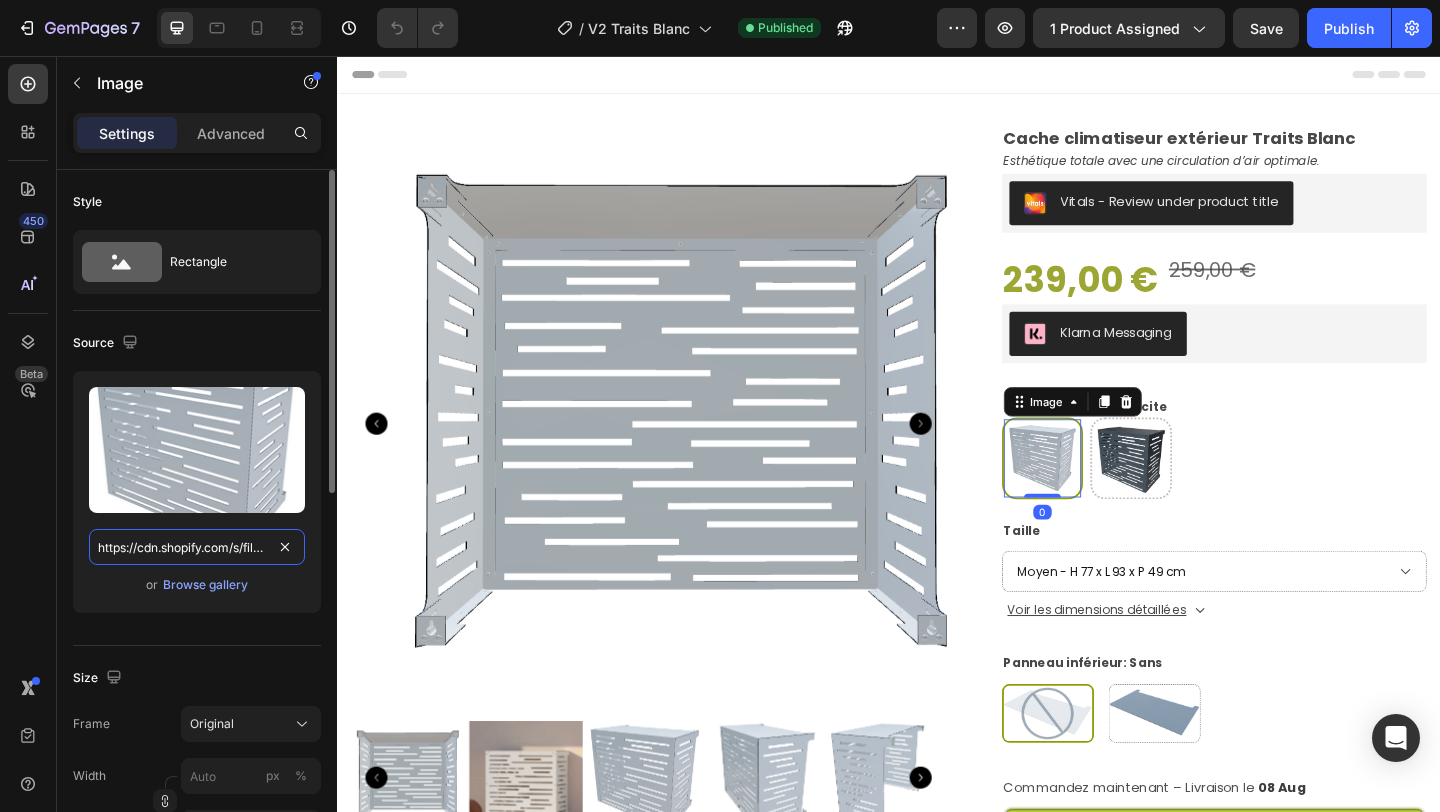 click on "https://cdn.shopify.com/s/files/1/0567/3867/6922/files/Capture_d_ecran_2025-07-26_a_14.02.18.png?v=1753531451" at bounding box center (197, 547) 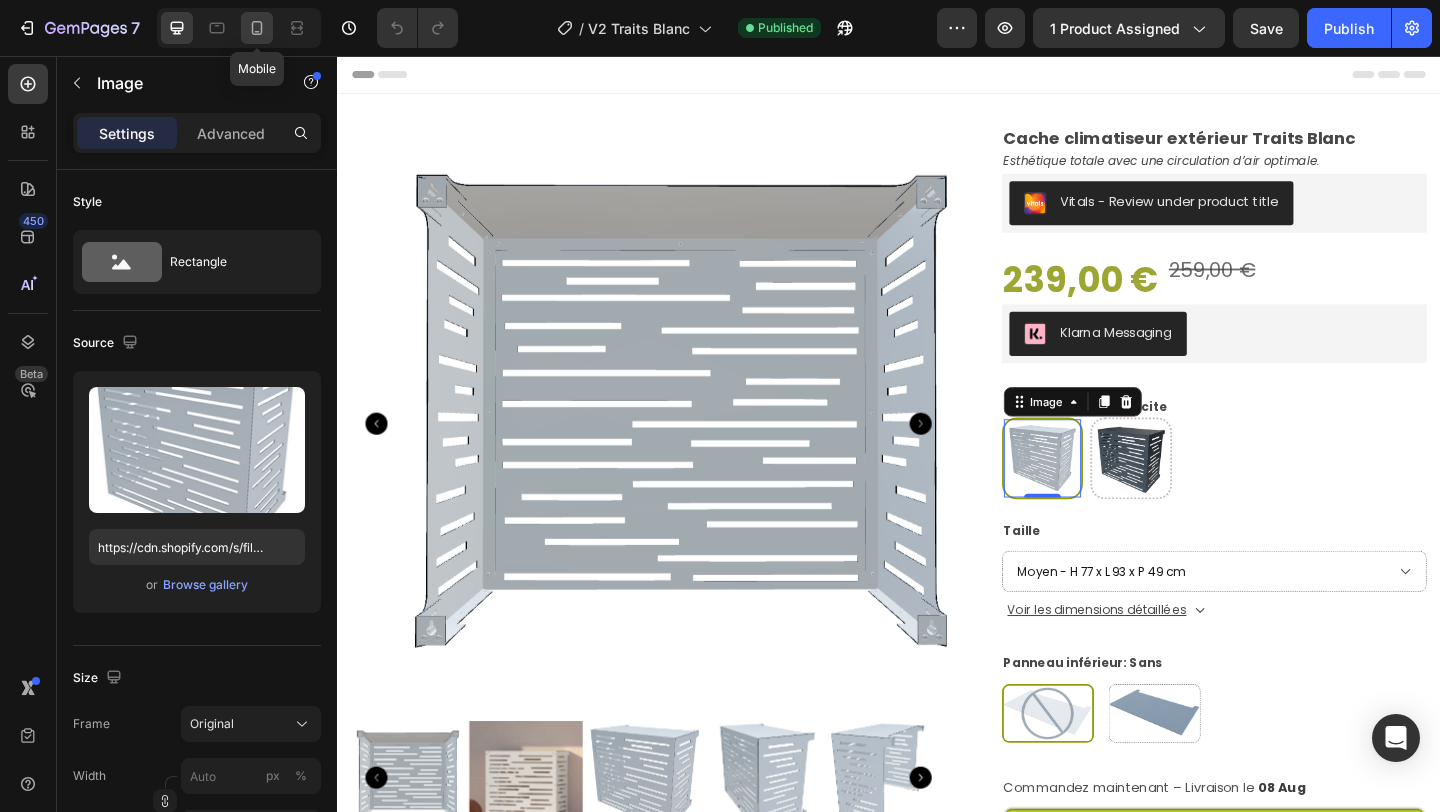 click 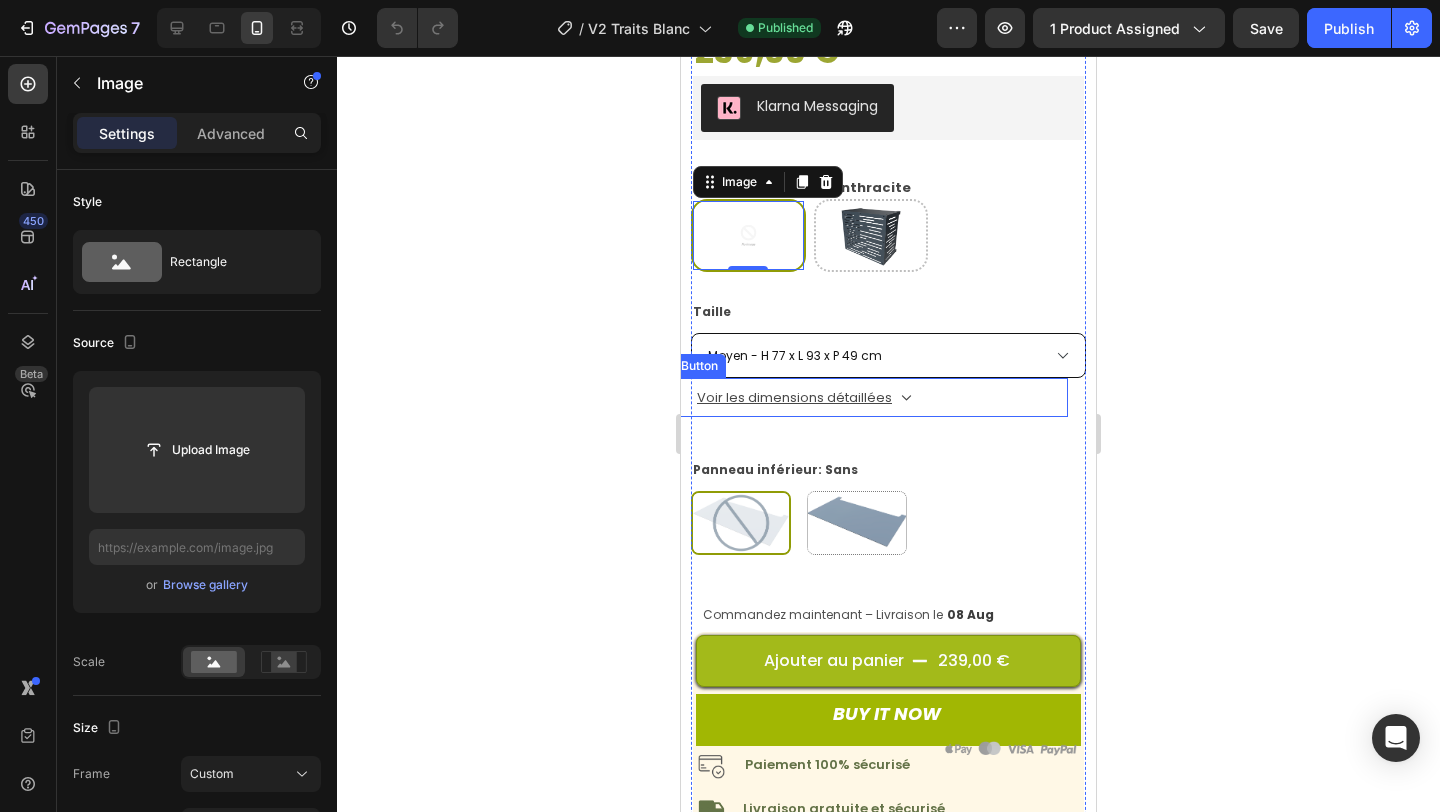 scroll, scrollTop: 782, scrollLeft: 0, axis: vertical 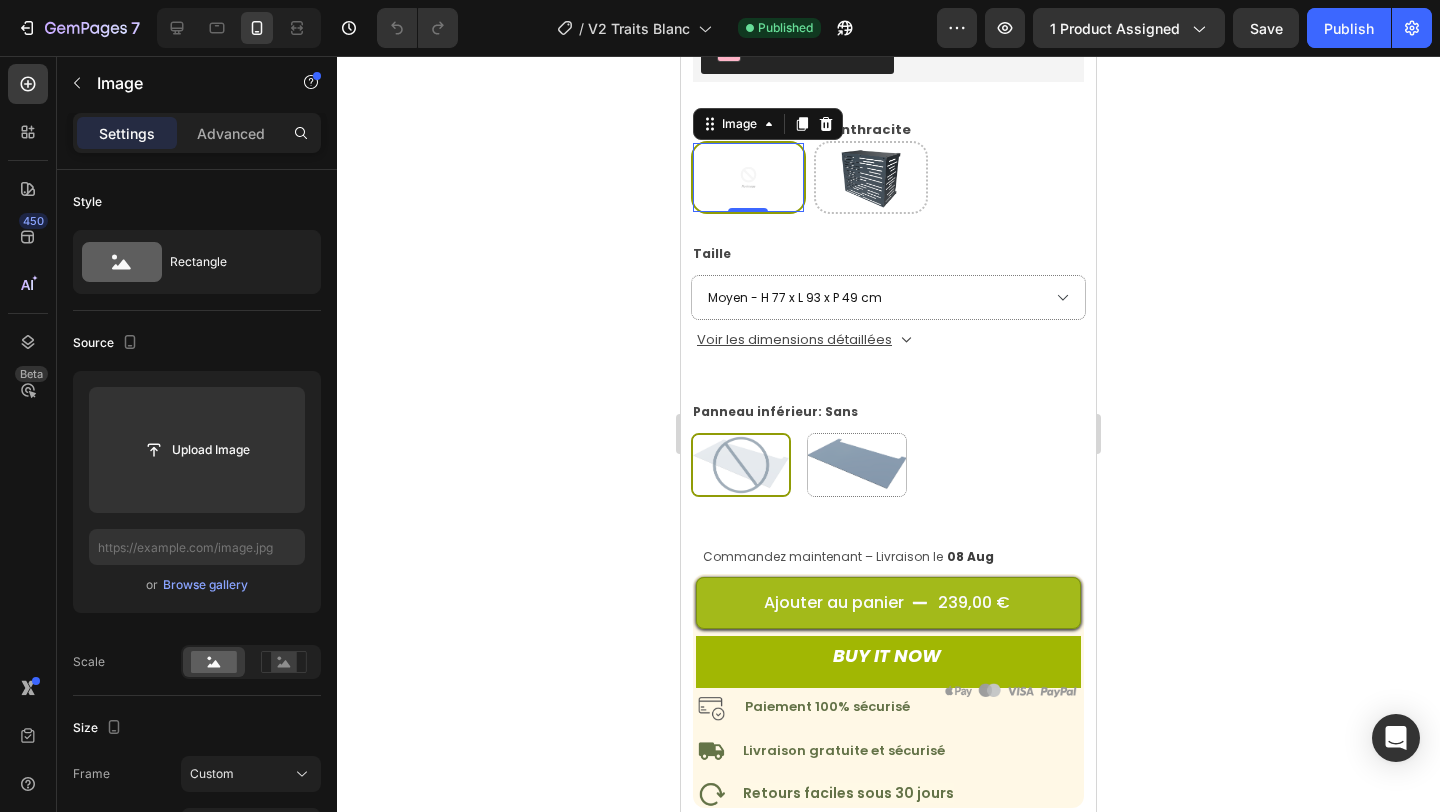 click at bounding box center (749, 178) 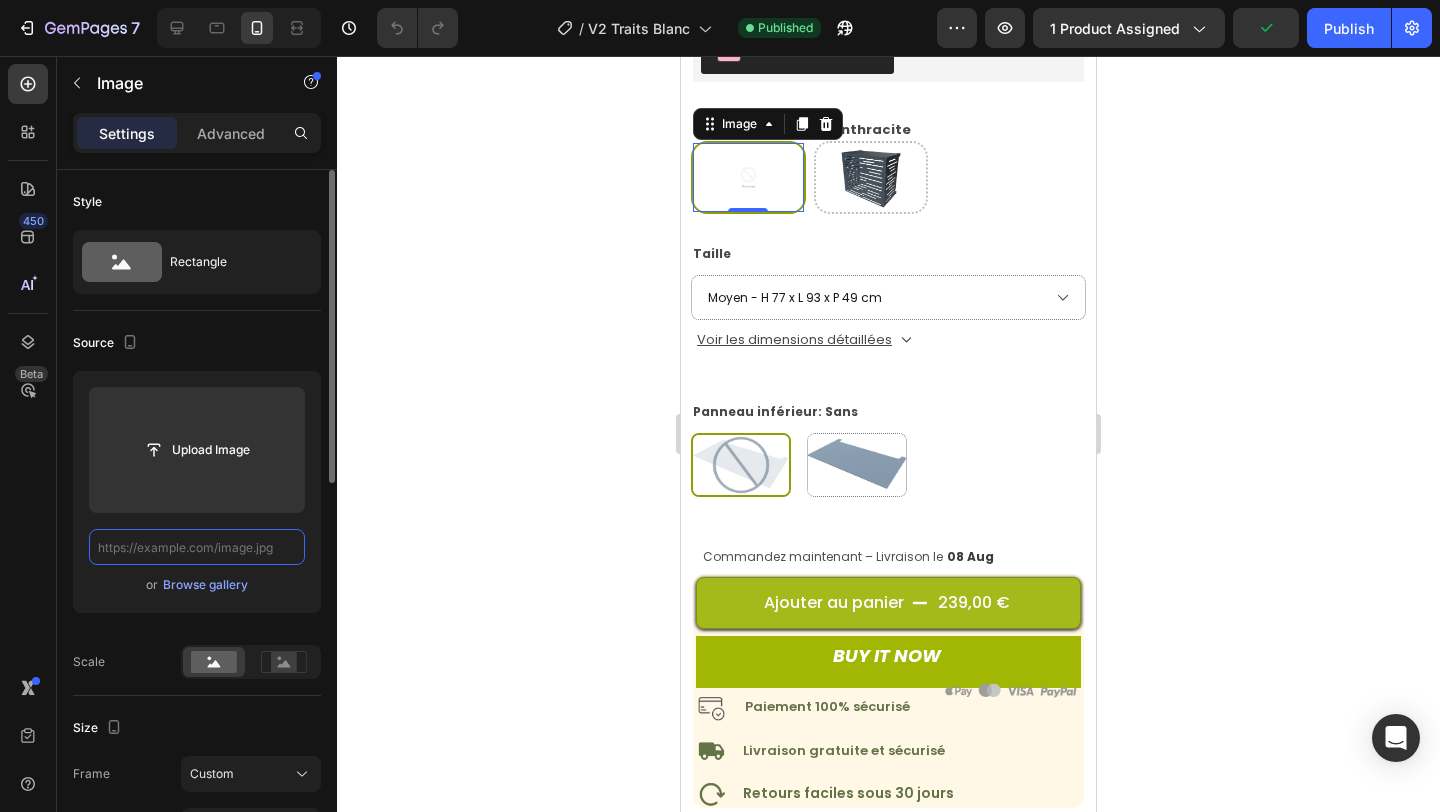click at bounding box center [197, 547] 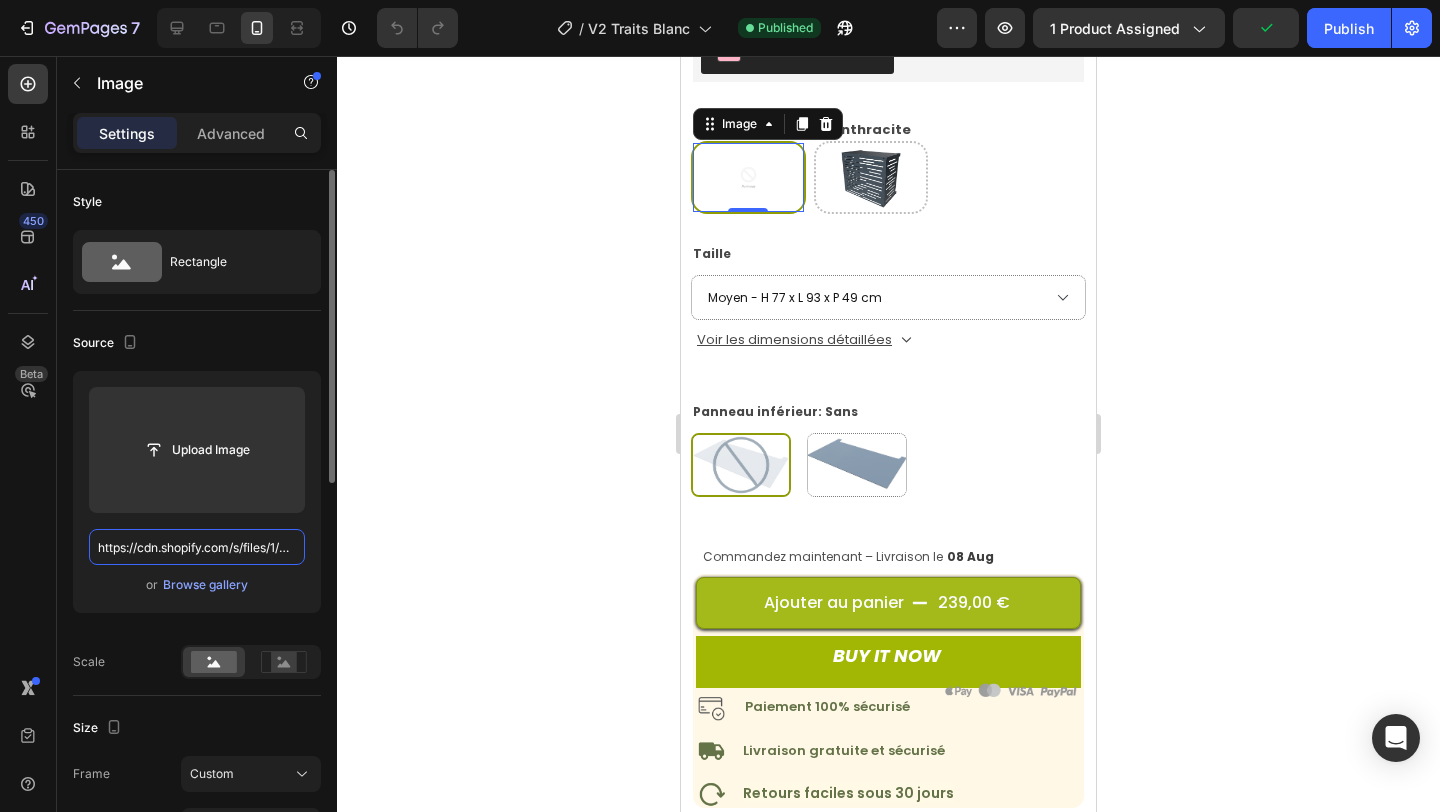 scroll, scrollTop: 0, scrollLeft: 490, axis: horizontal 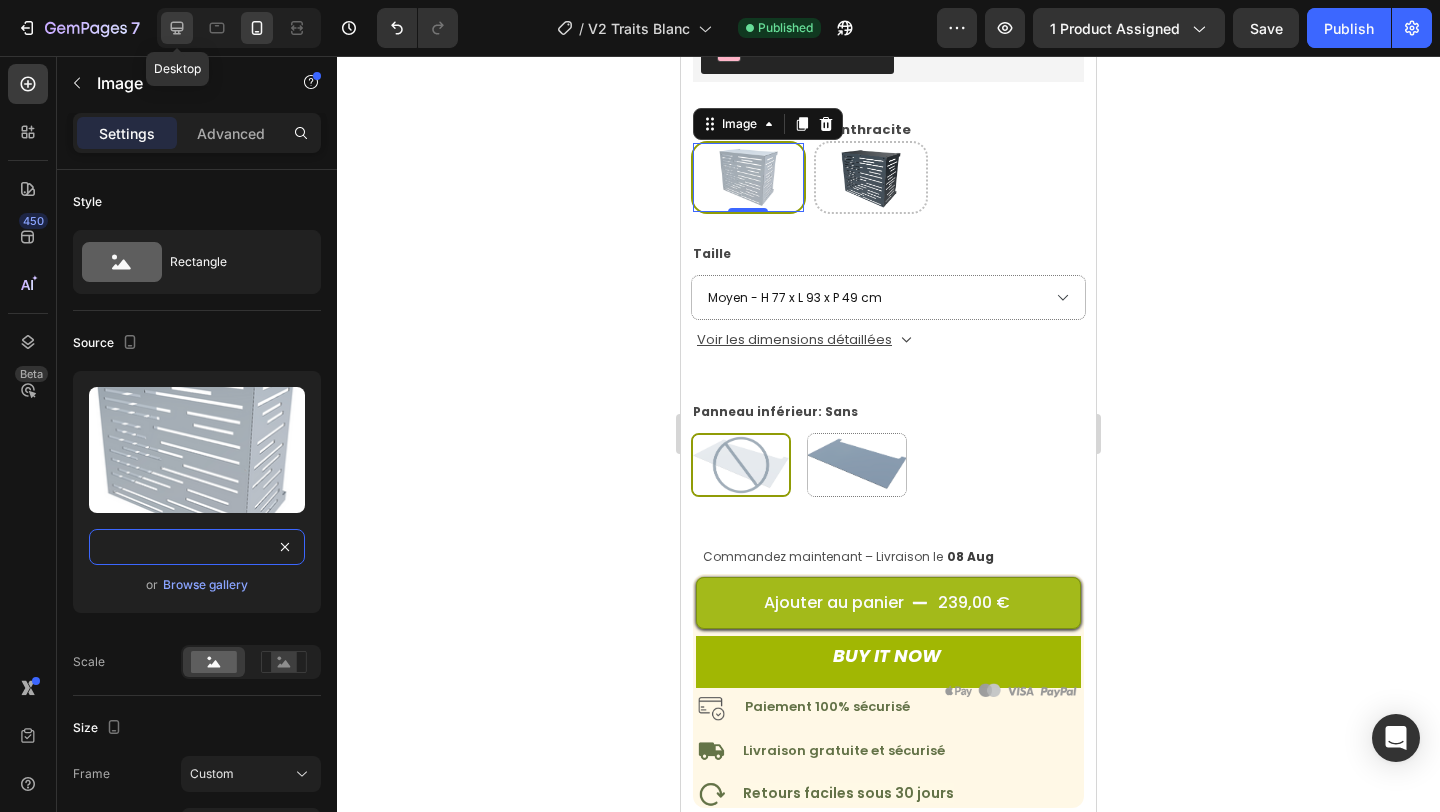 type on "https://cdn.shopify.com/s/files/1/0567/3867/6922/files/Capture_d_ecran_2025-07-26_a_14.02.18.png?v=1753531451" 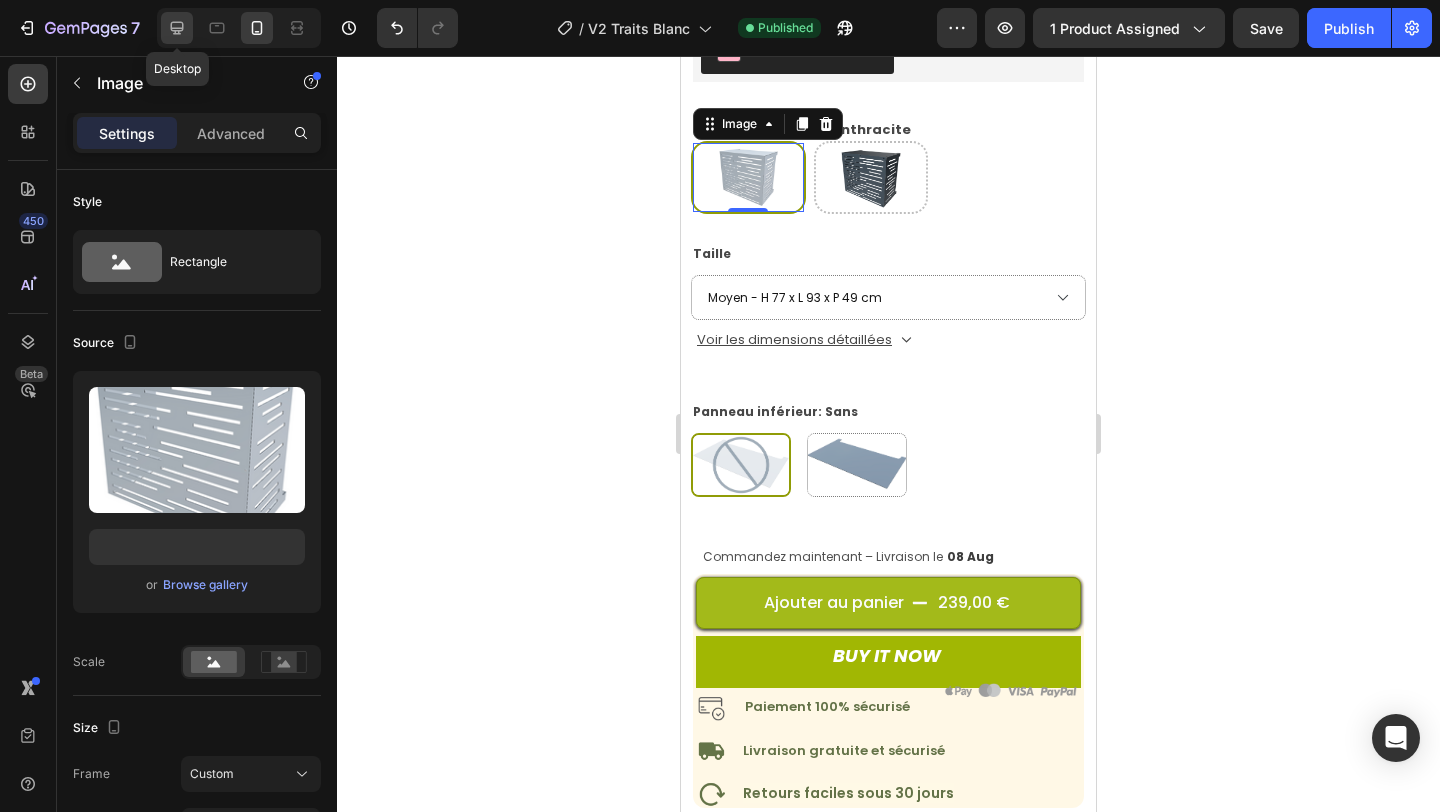 click 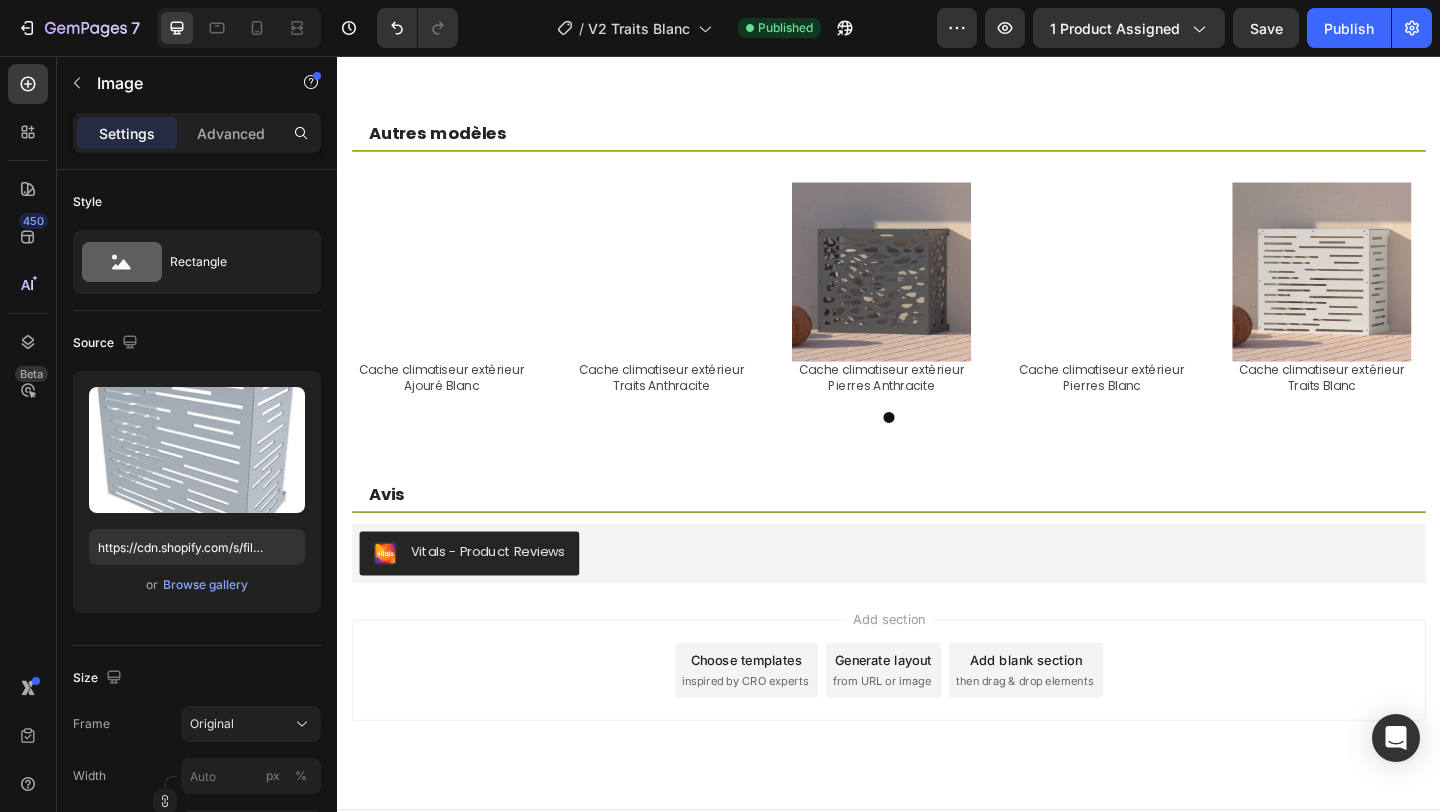 scroll, scrollTop: 3296, scrollLeft: 0, axis: vertical 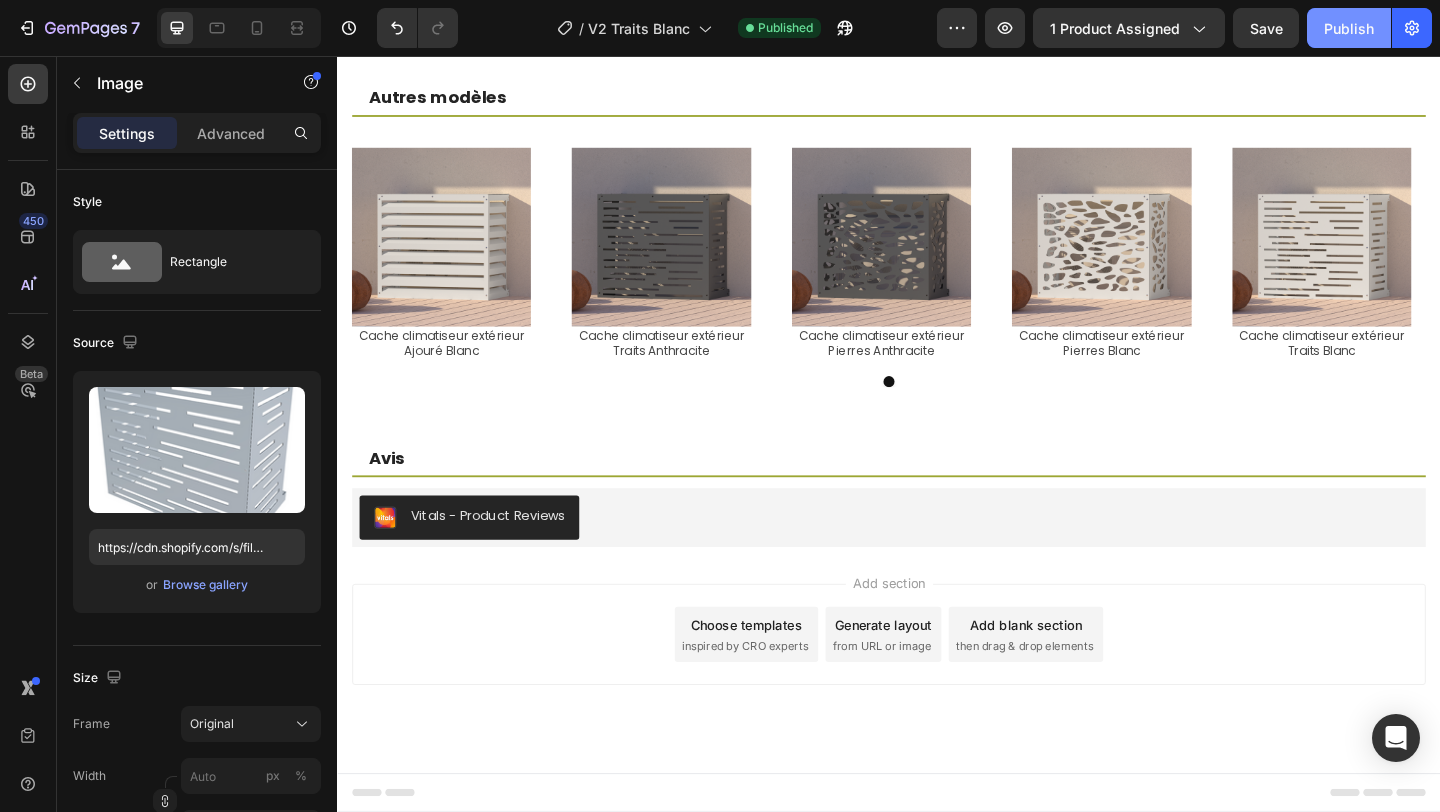 click on "Publish" 